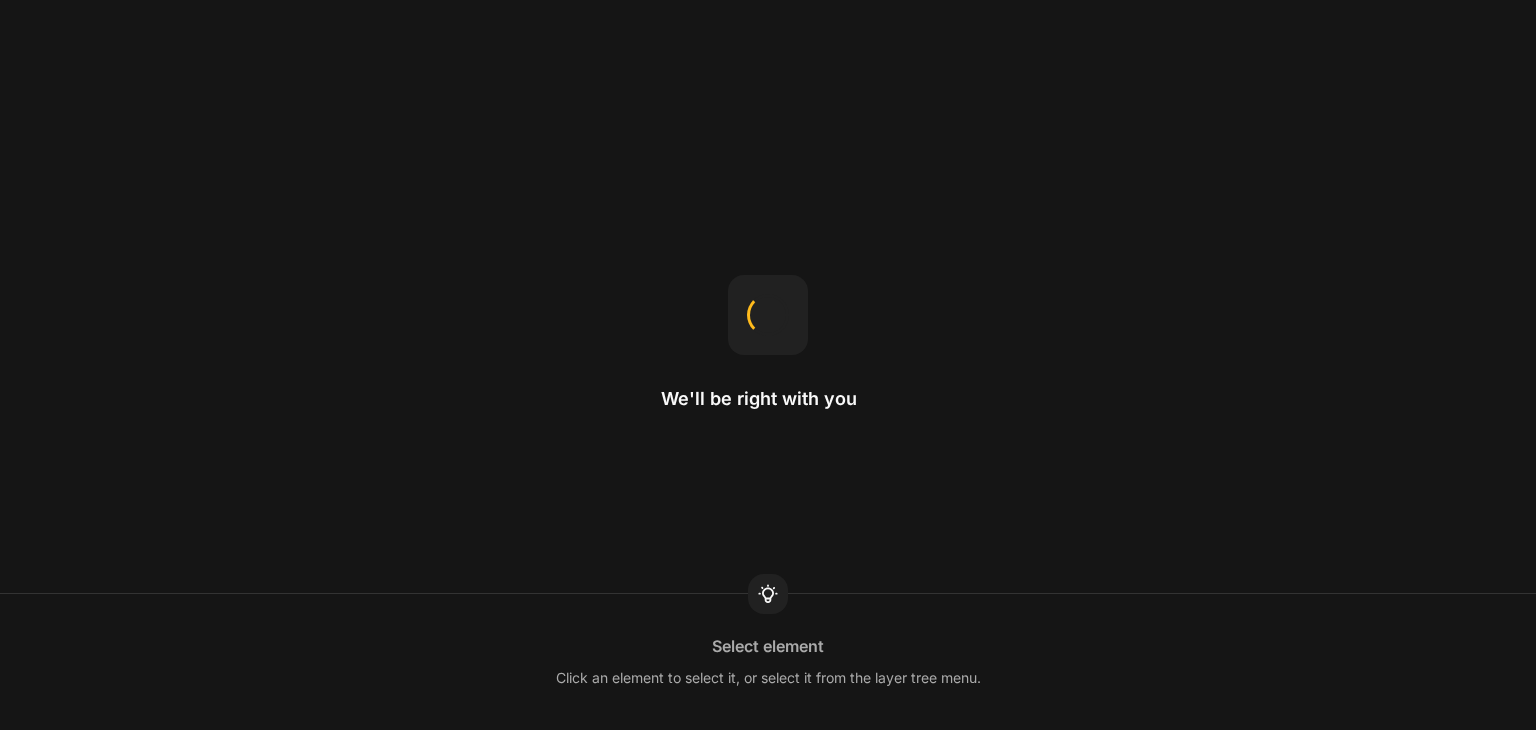scroll, scrollTop: 0, scrollLeft: 0, axis: both 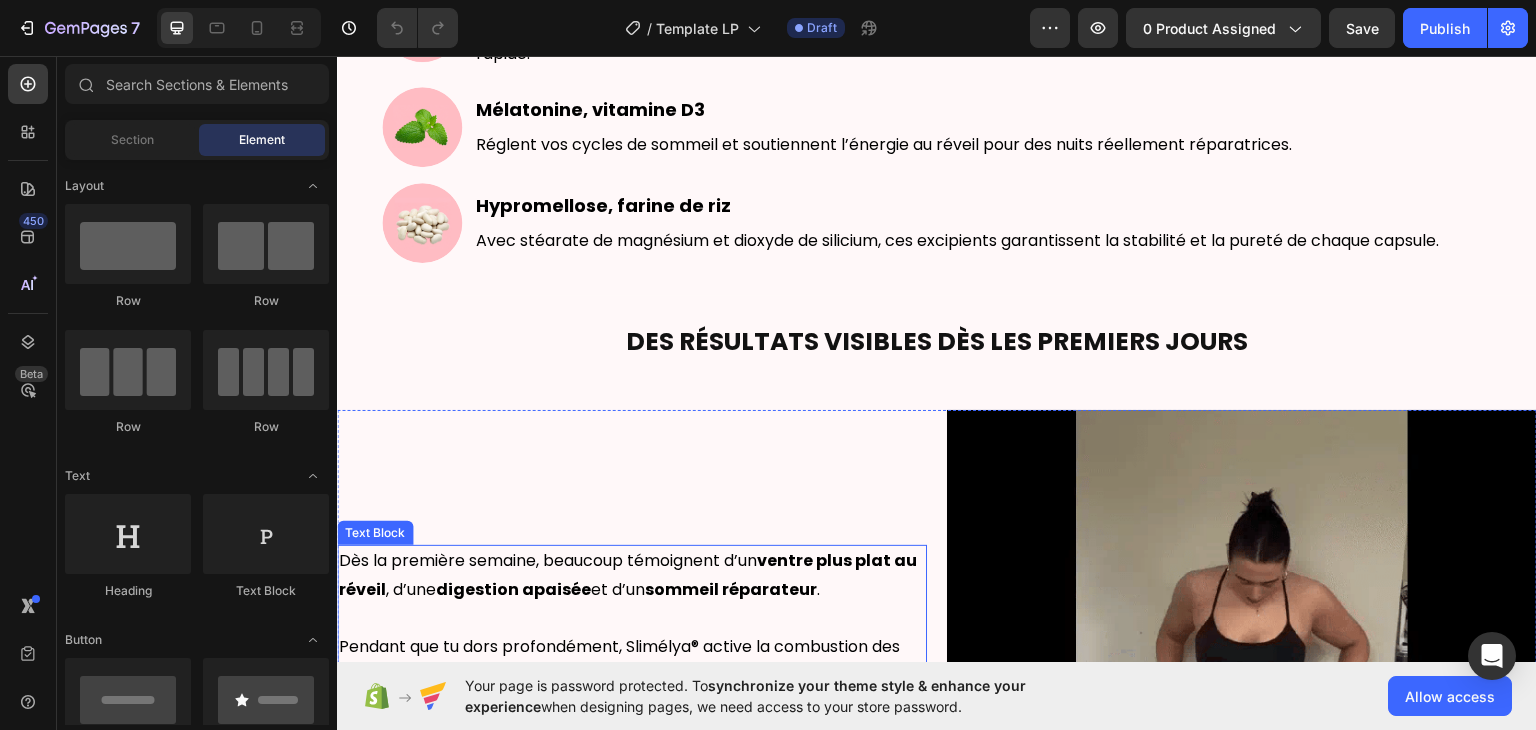 click on "Dès la première semaine, beaucoup témoignent d’un  ventre plus plat au réveil , d’une  digestion apaisée  et d’un  sommeil réparateur ." at bounding box center [632, 575] 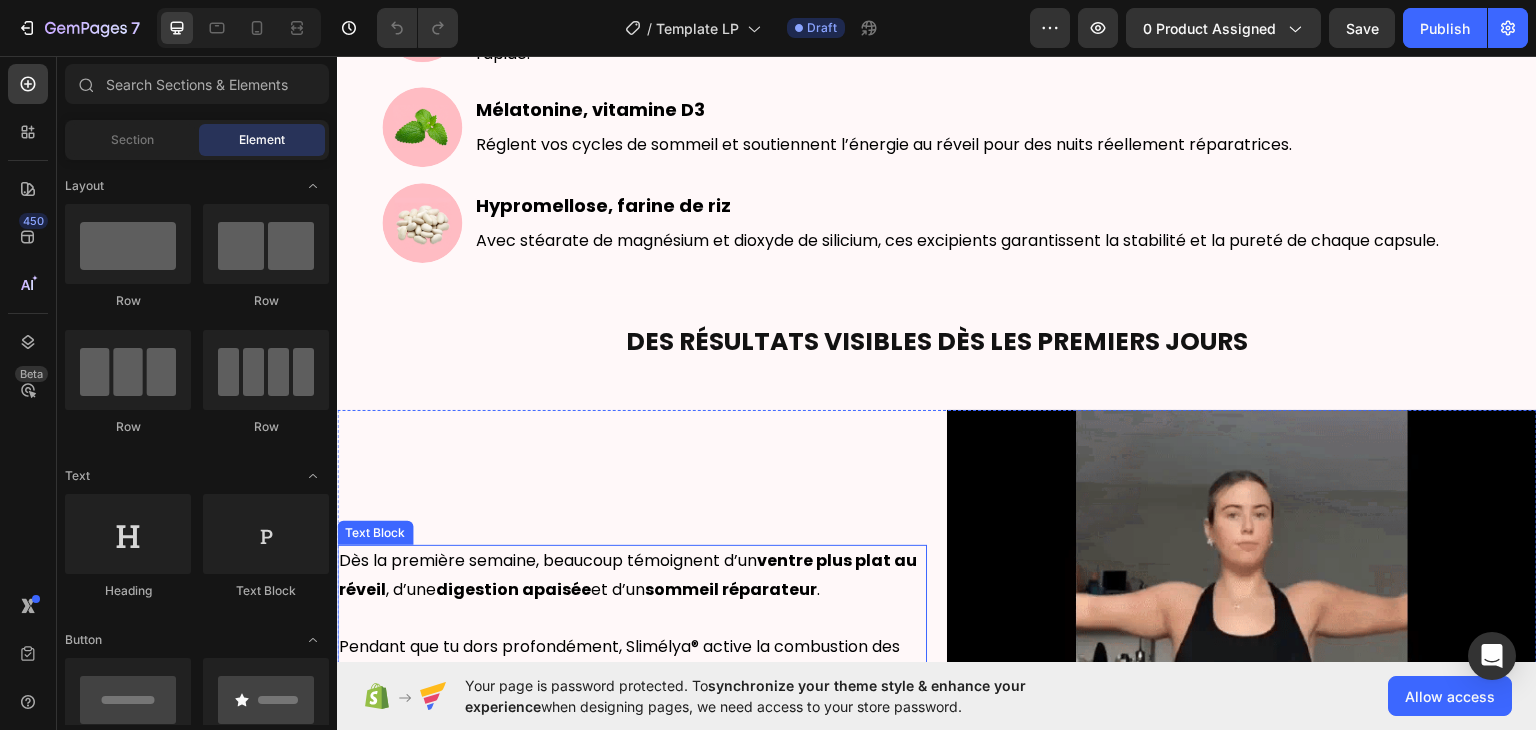 click on "Dès la première semaine, beaucoup témoignent d’un  ventre plus plat au réveil , d’une  digestion apaisée  et d’un  sommeil réparateur ." at bounding box center (632, 575) 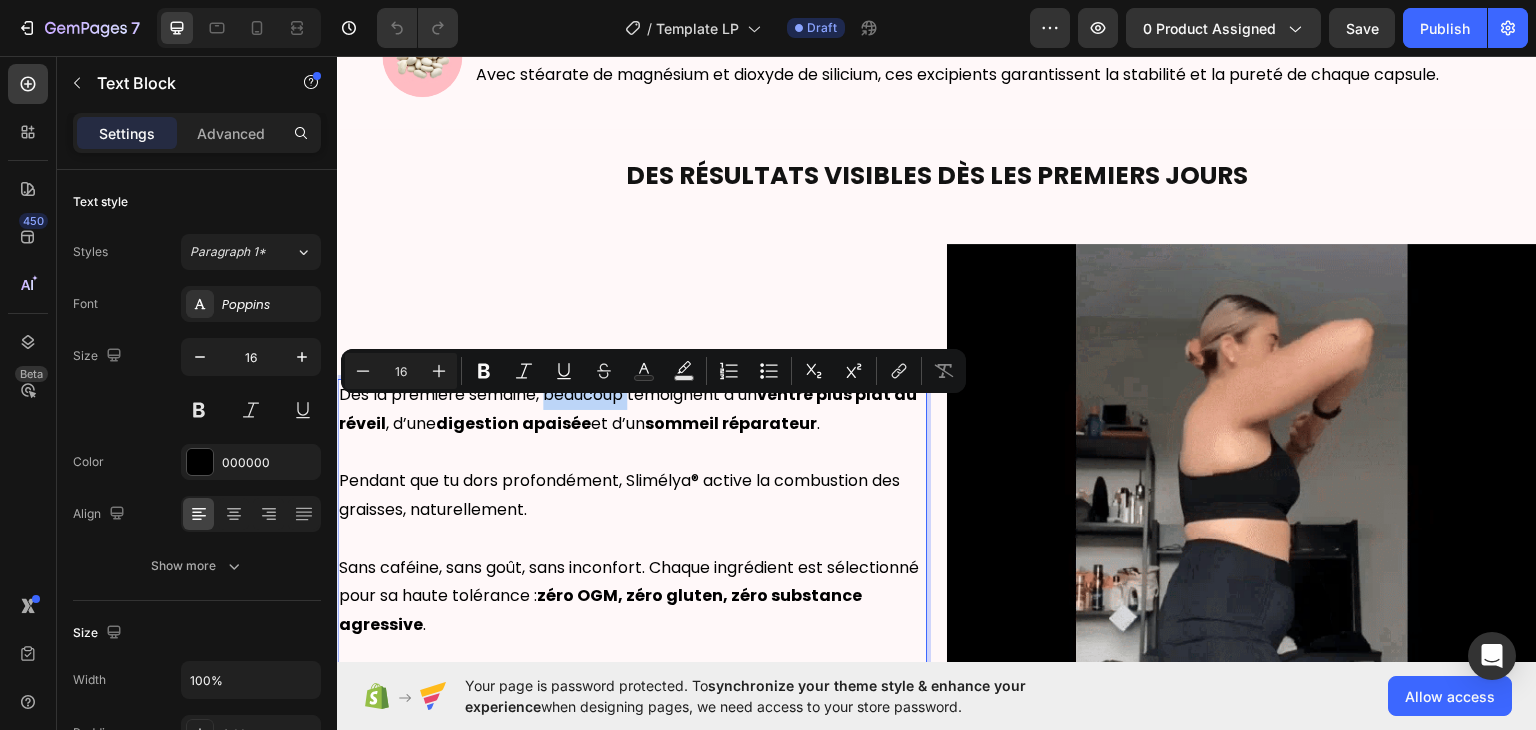 scroll, scrollTop: 784, scrollLeft: 0, axis: vertical 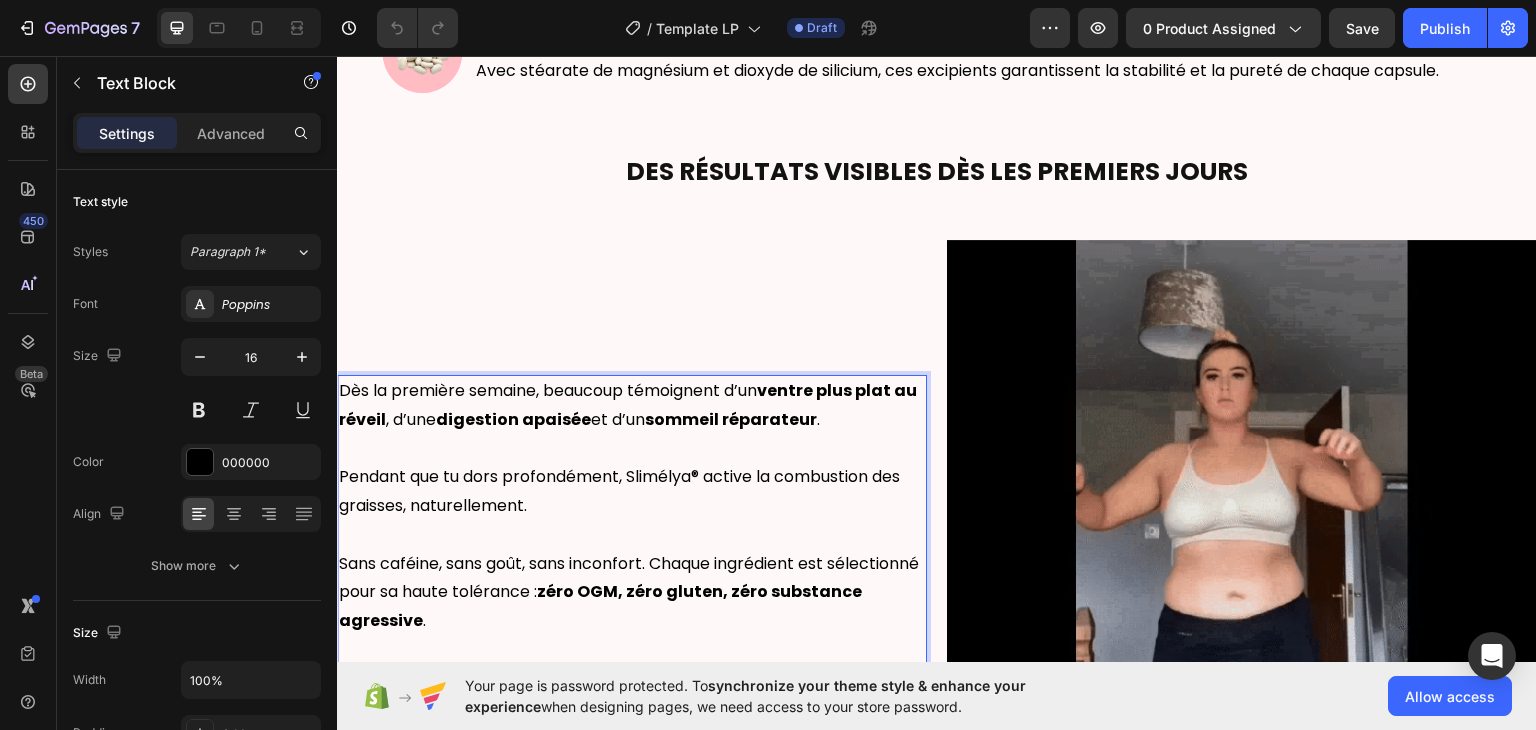 click on "Pendant que tu dors profondément, Slimélya® active la combustion des graisses, naturellement." at bounding box center (632, 491) 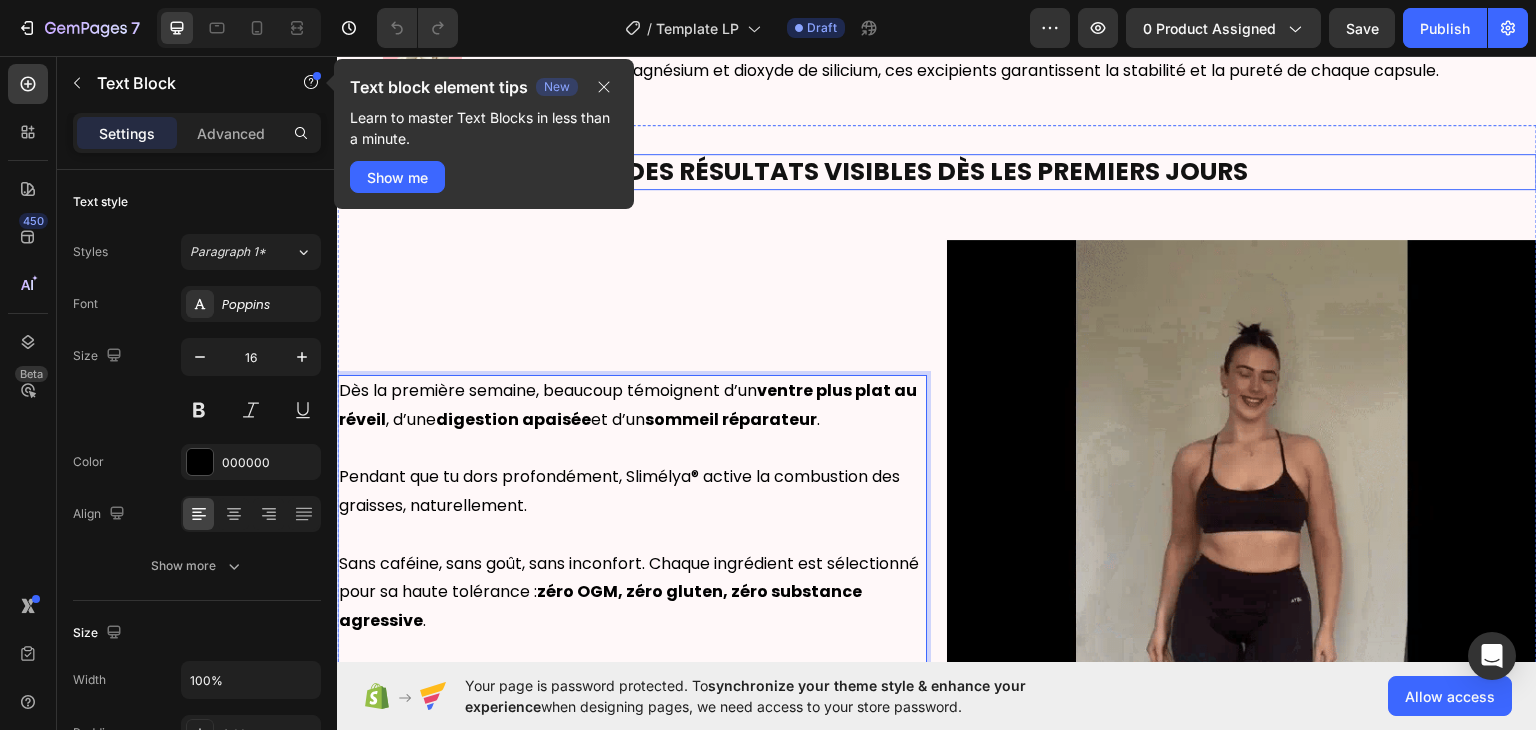 click on "Des Résultats visibles dès les premiers jours" at bounding box center [937, 170] 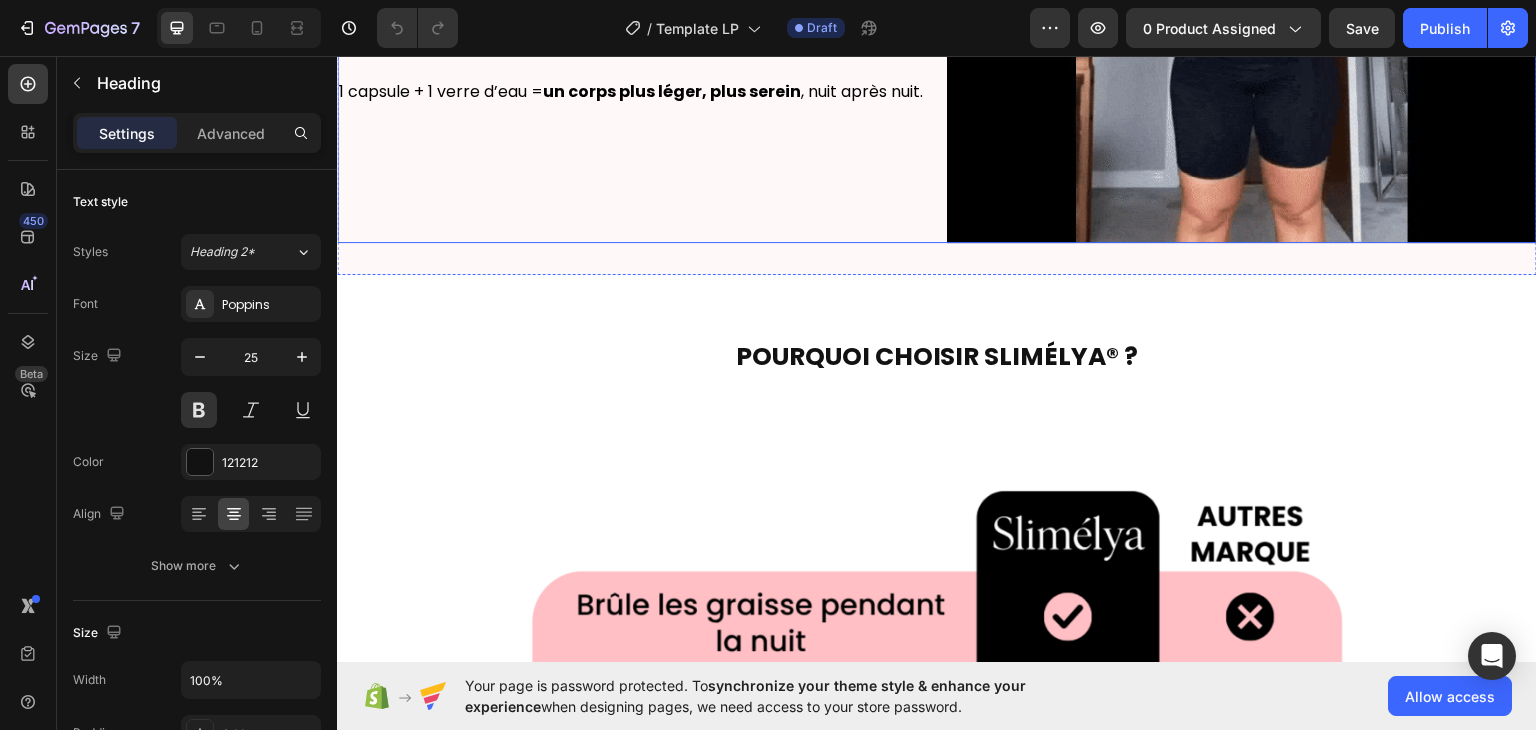 scroll, scrollTop: 1428, scrollLeft: 0, axis: vertical 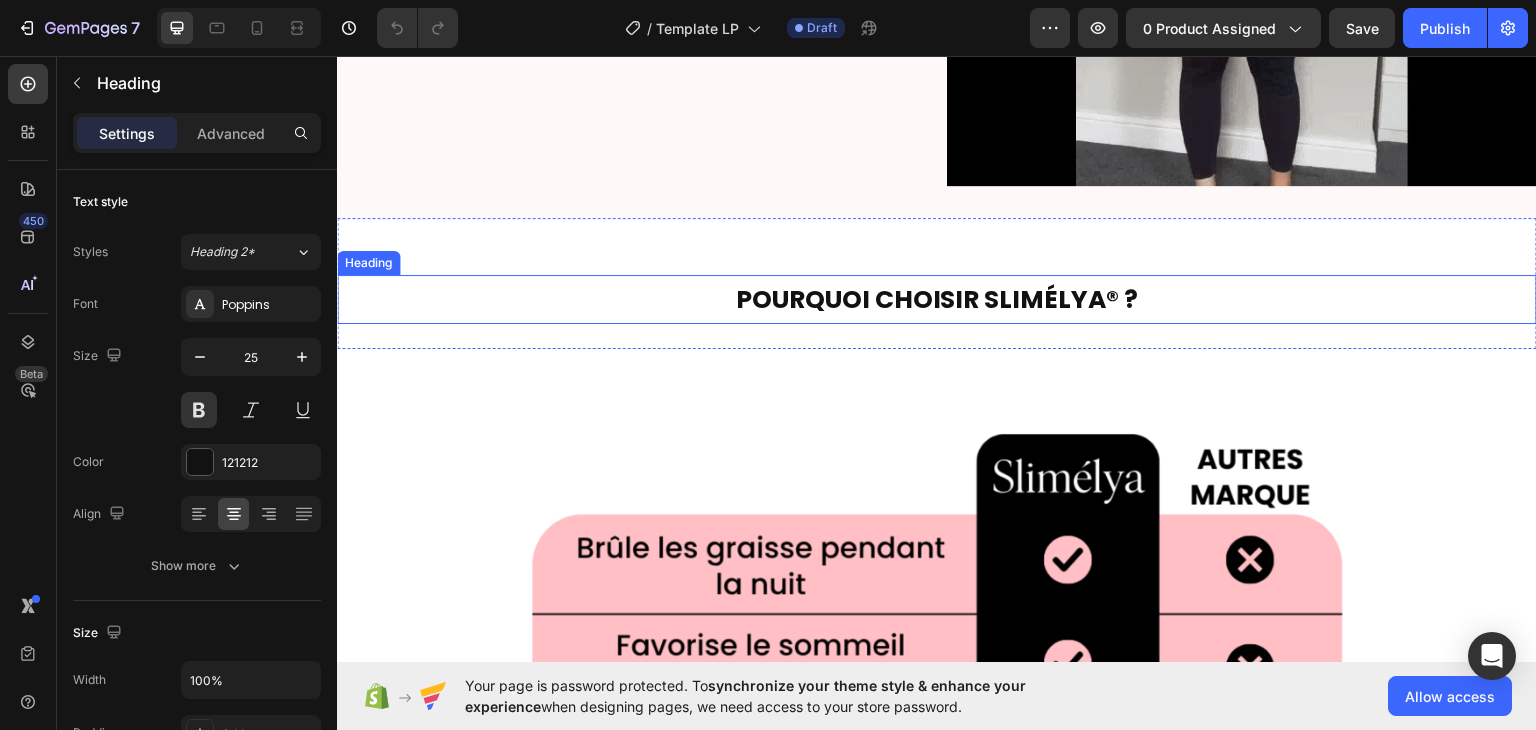 click on "POURQUOI CHOISIR Slimélya® ?" at bounding box center [937, 298] 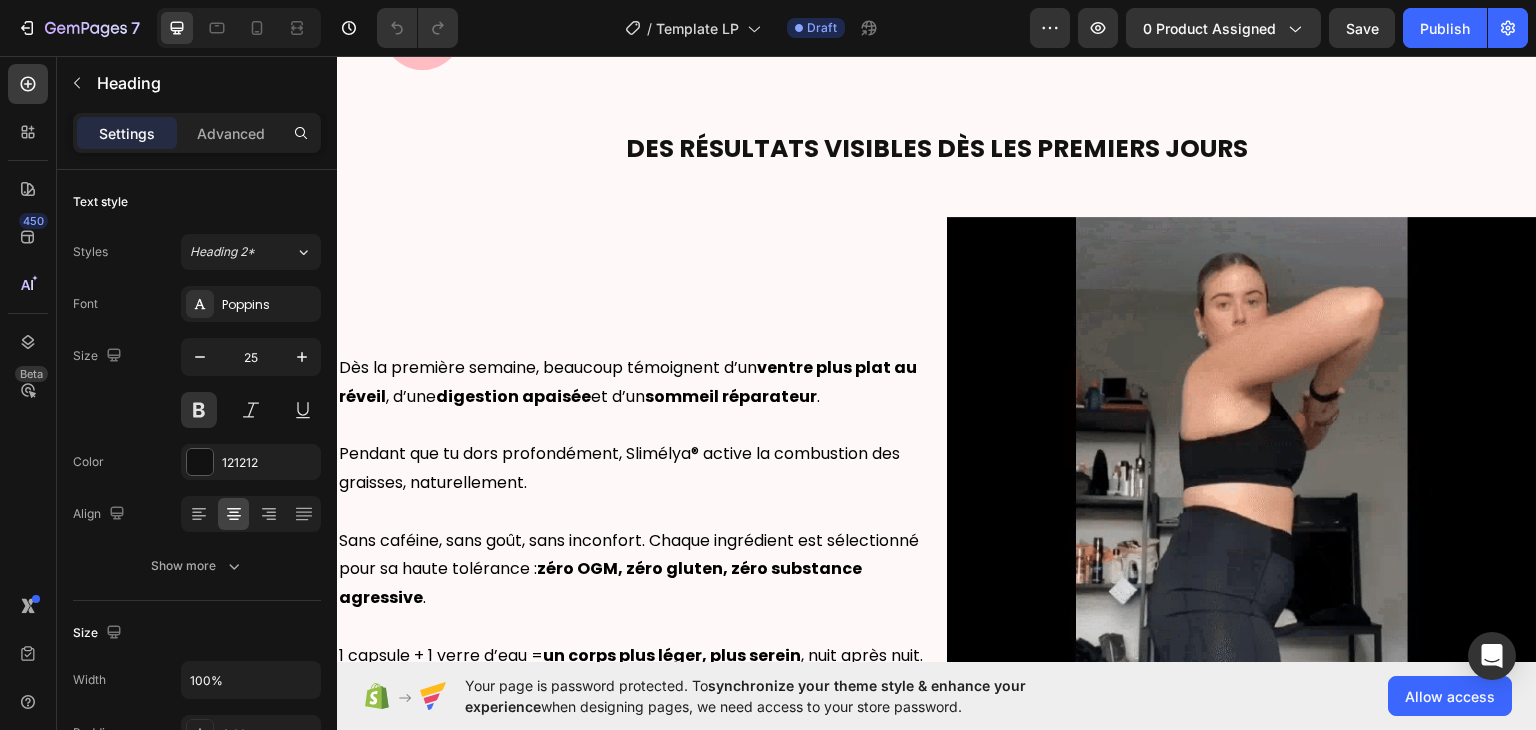 scroll, scrollTop: 808, scrollLeft: 0, axis: vertical 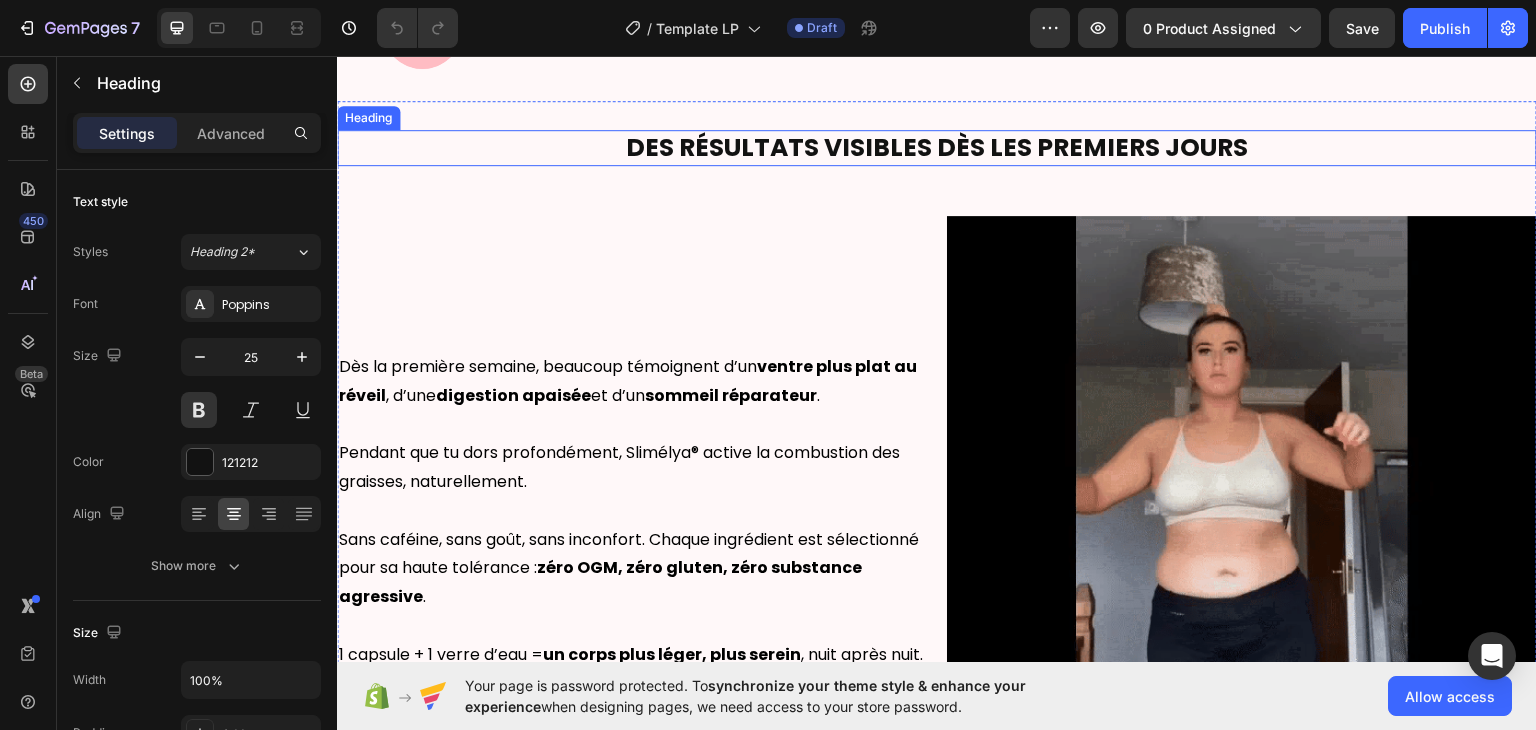 click on "Des Résultats visibles dès les premiers jours" at bounding box center (937, 146) 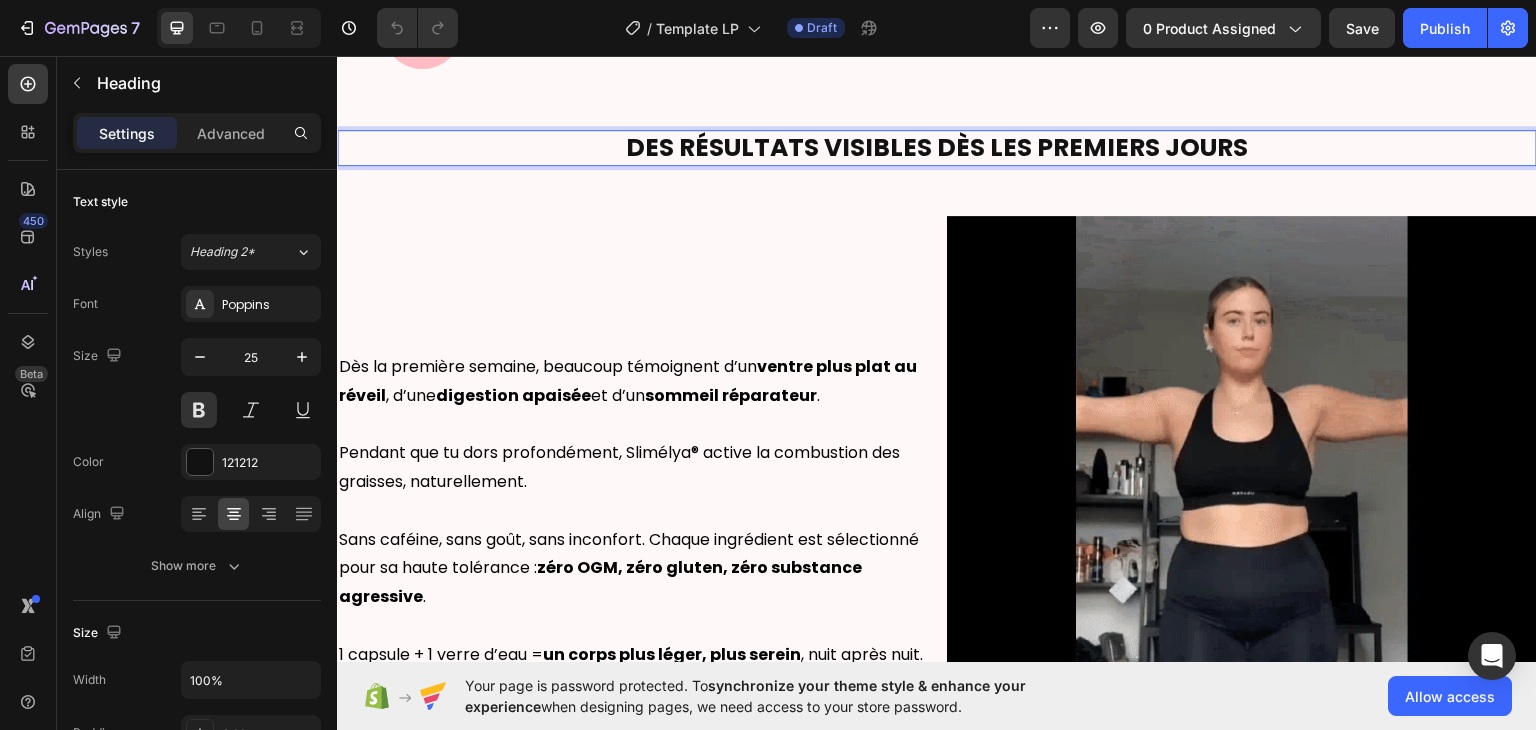 click on "Des Résultats visibles dès les premiers jours" at bounding box center [937, 146] 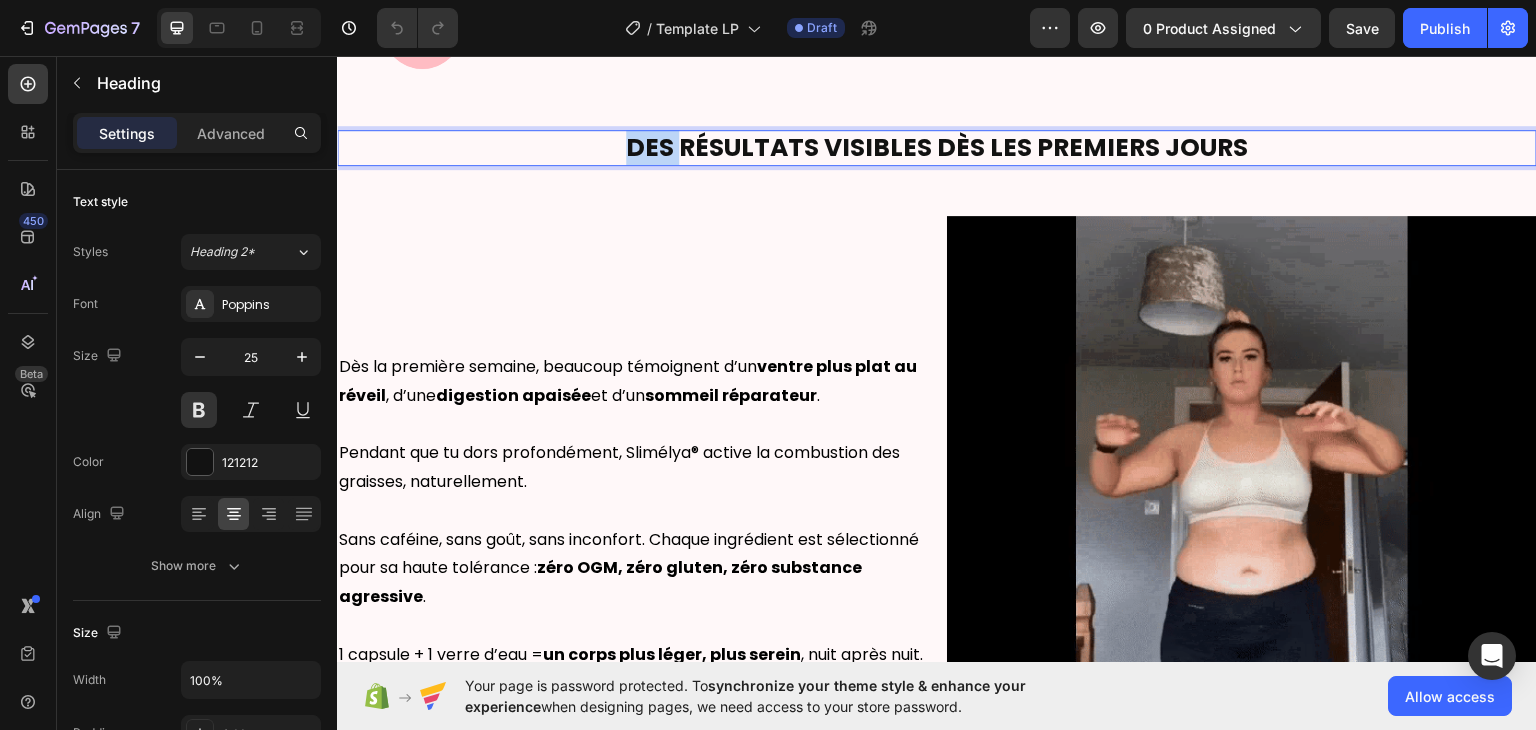 click on "Des Résultats visibles dès les premiers jours" at bounding box center (937, 146) 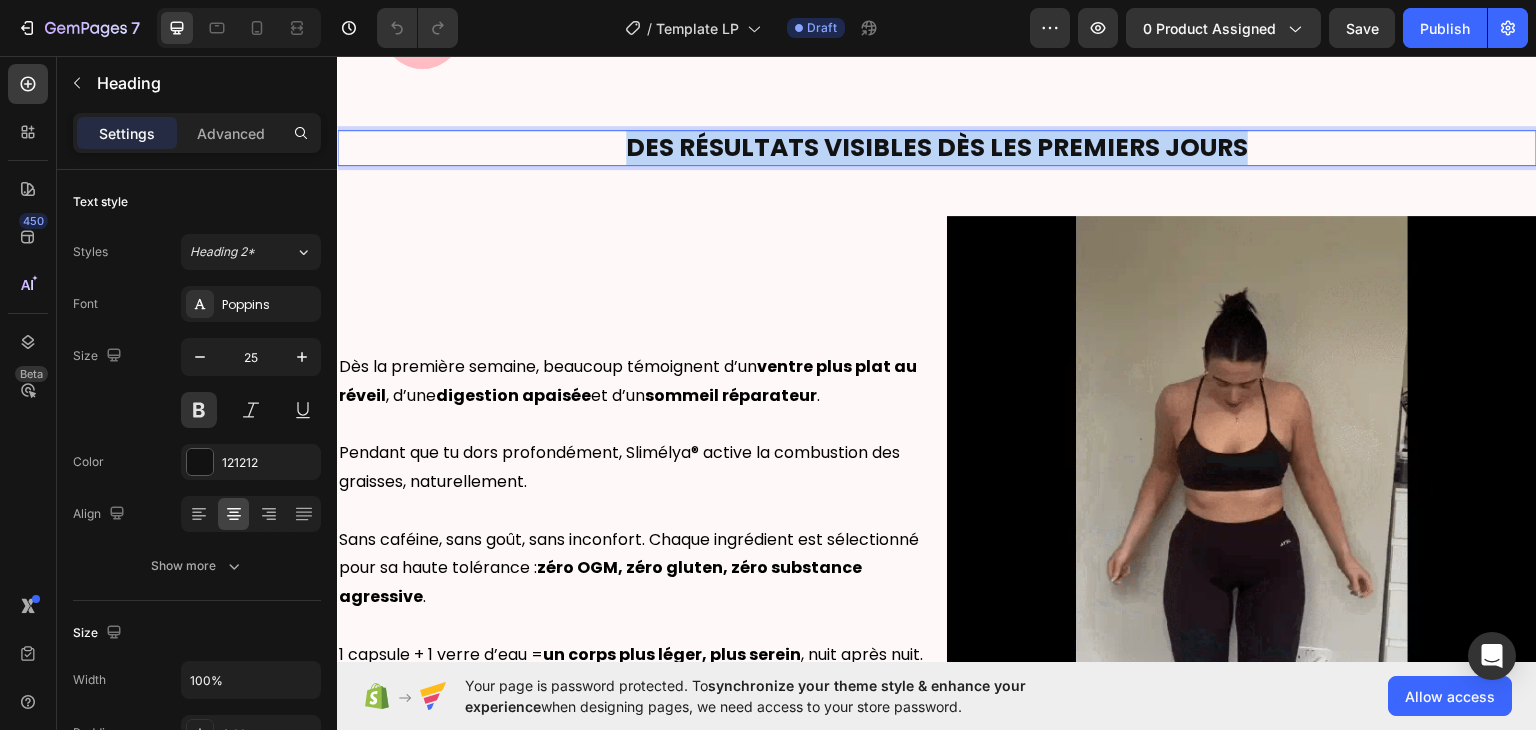 click on "Des Résultats visibles dès les premiers jours" at bounding box center [937, 146] 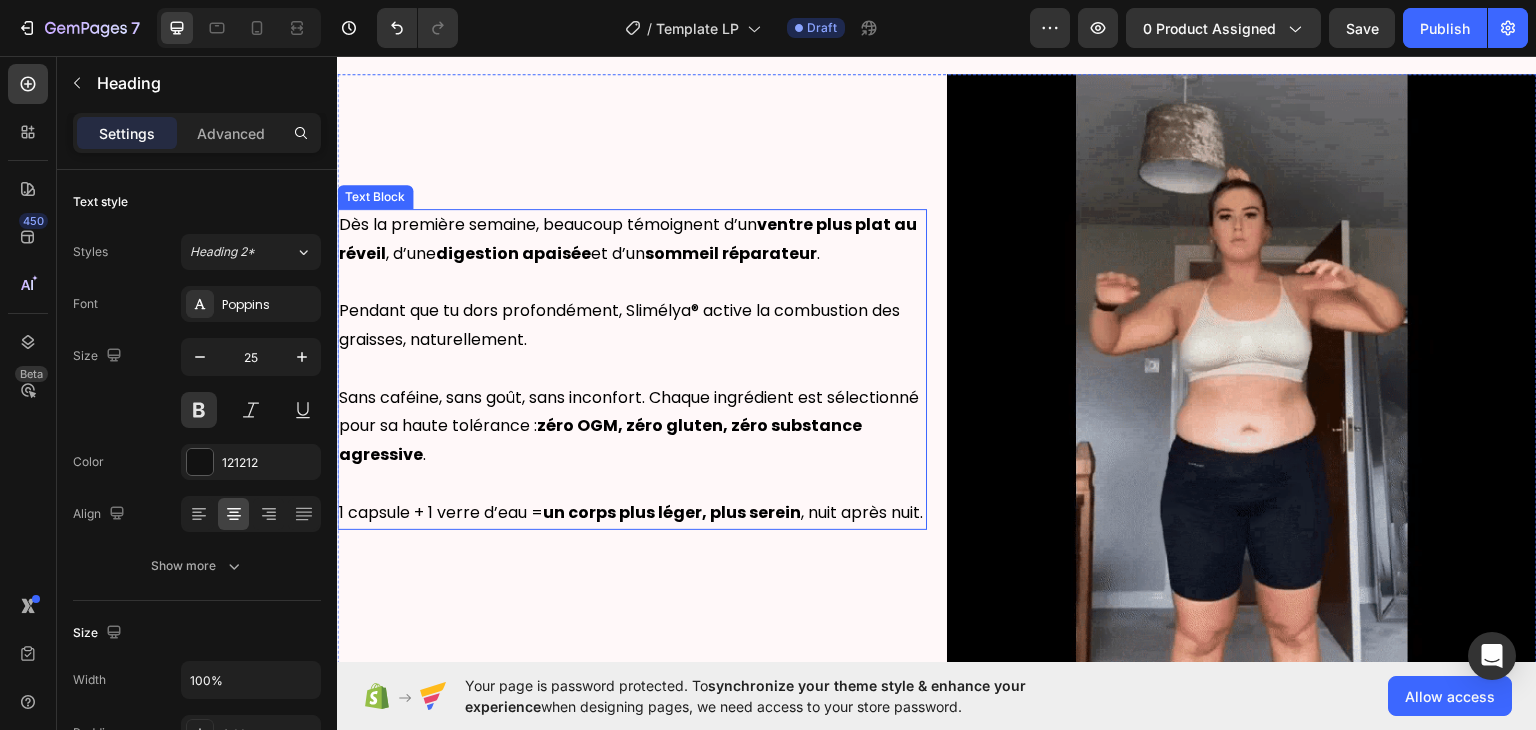scroll, scrollTop: 956, scrollLeft: 0, axis: vertical 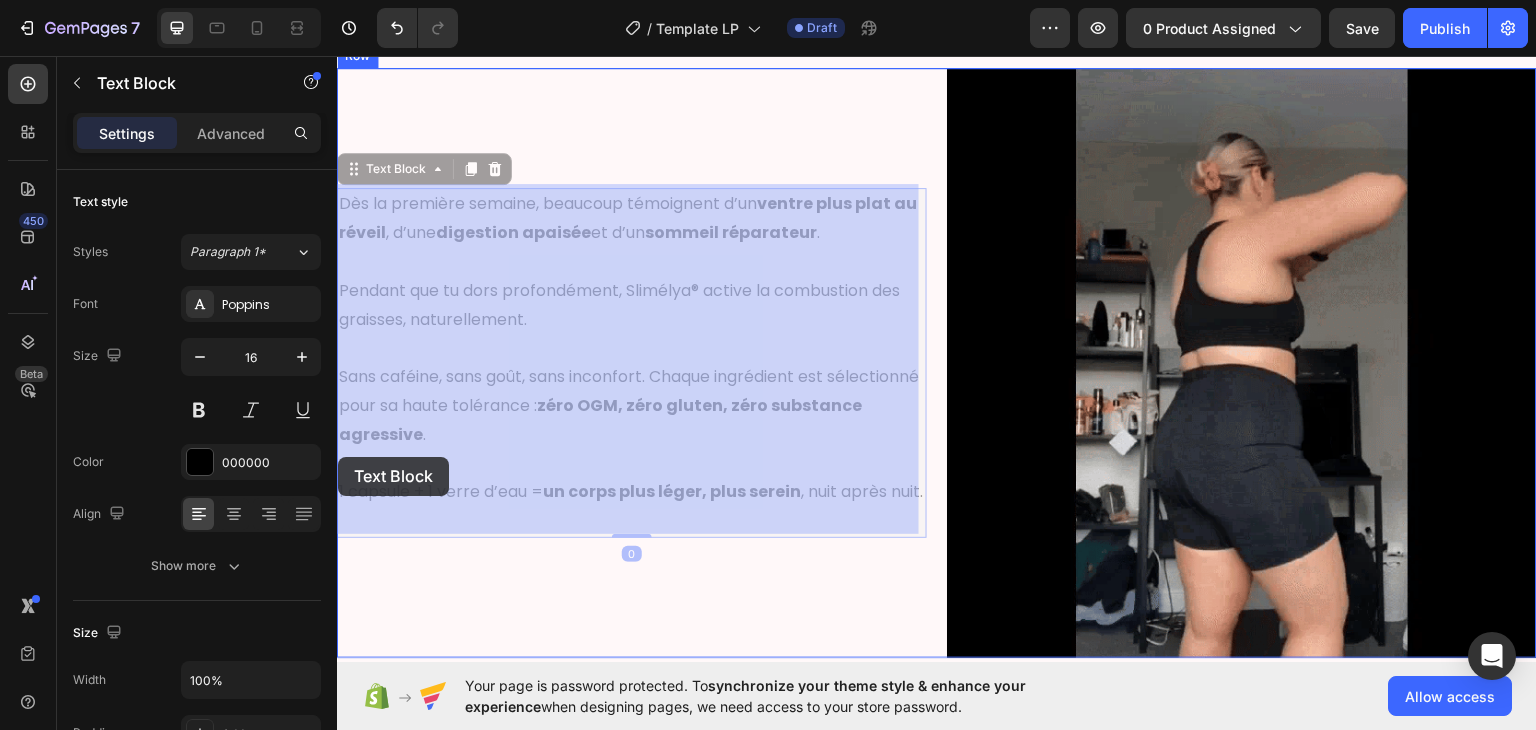 drag, startPoint x: 388, startPoint y: 515, endPoint x: 338, endPoint y: 456, distance: 77.33692 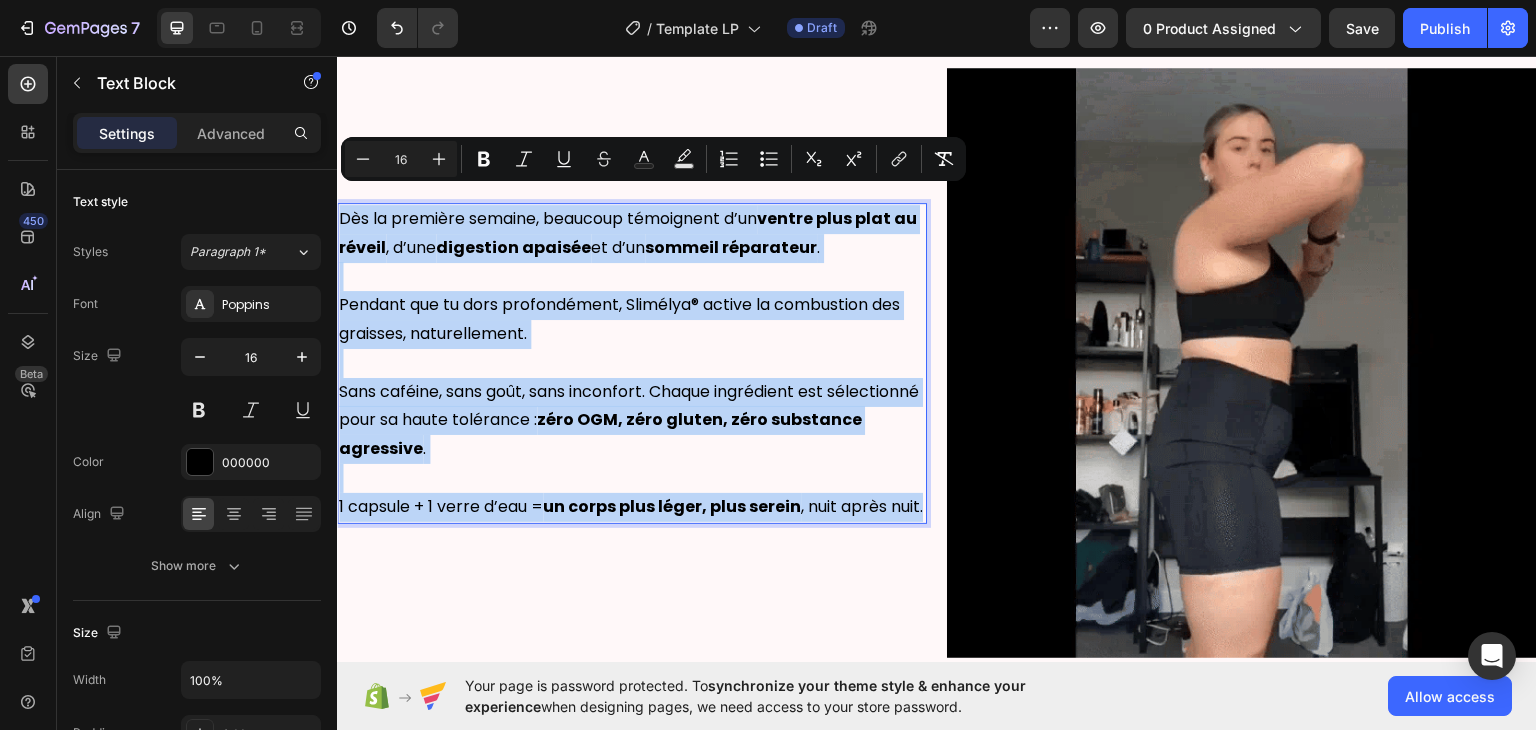 drag, startPoint x: 372, startPoint y: 518, endPoint x: 330, endPoint y: 194, distance: 326.71088 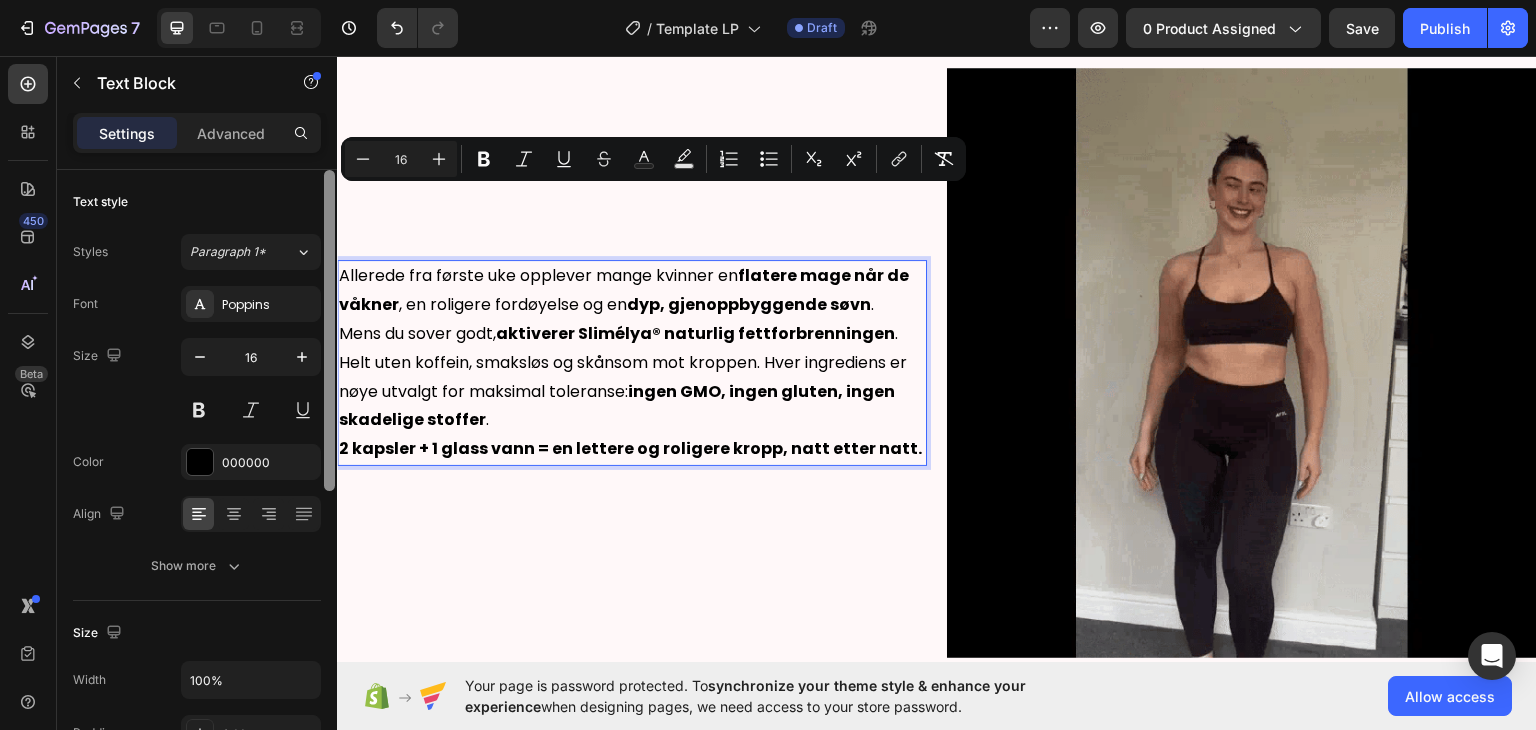 scroll, scrollTop: 1028, scrollLeft: 0, axis: vertical 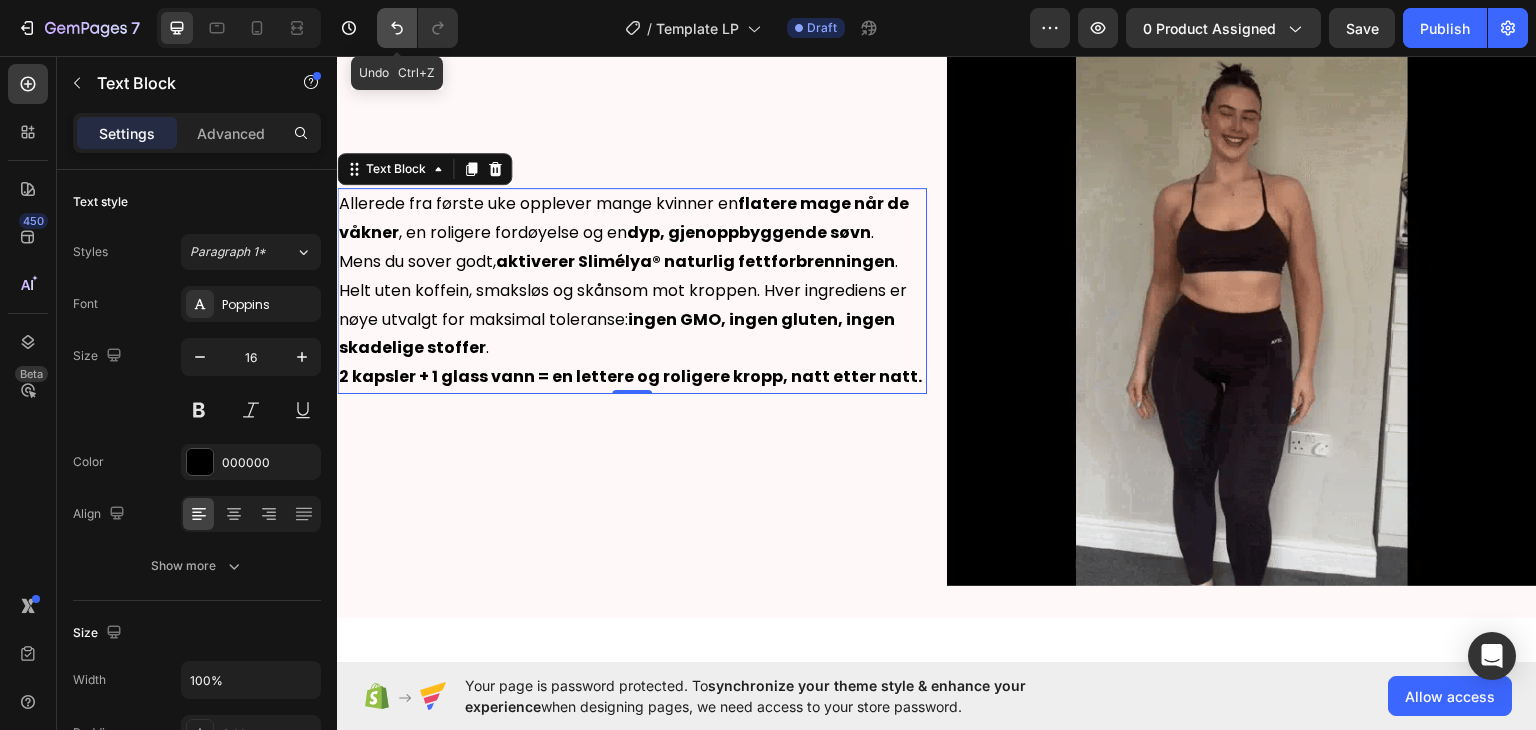 click 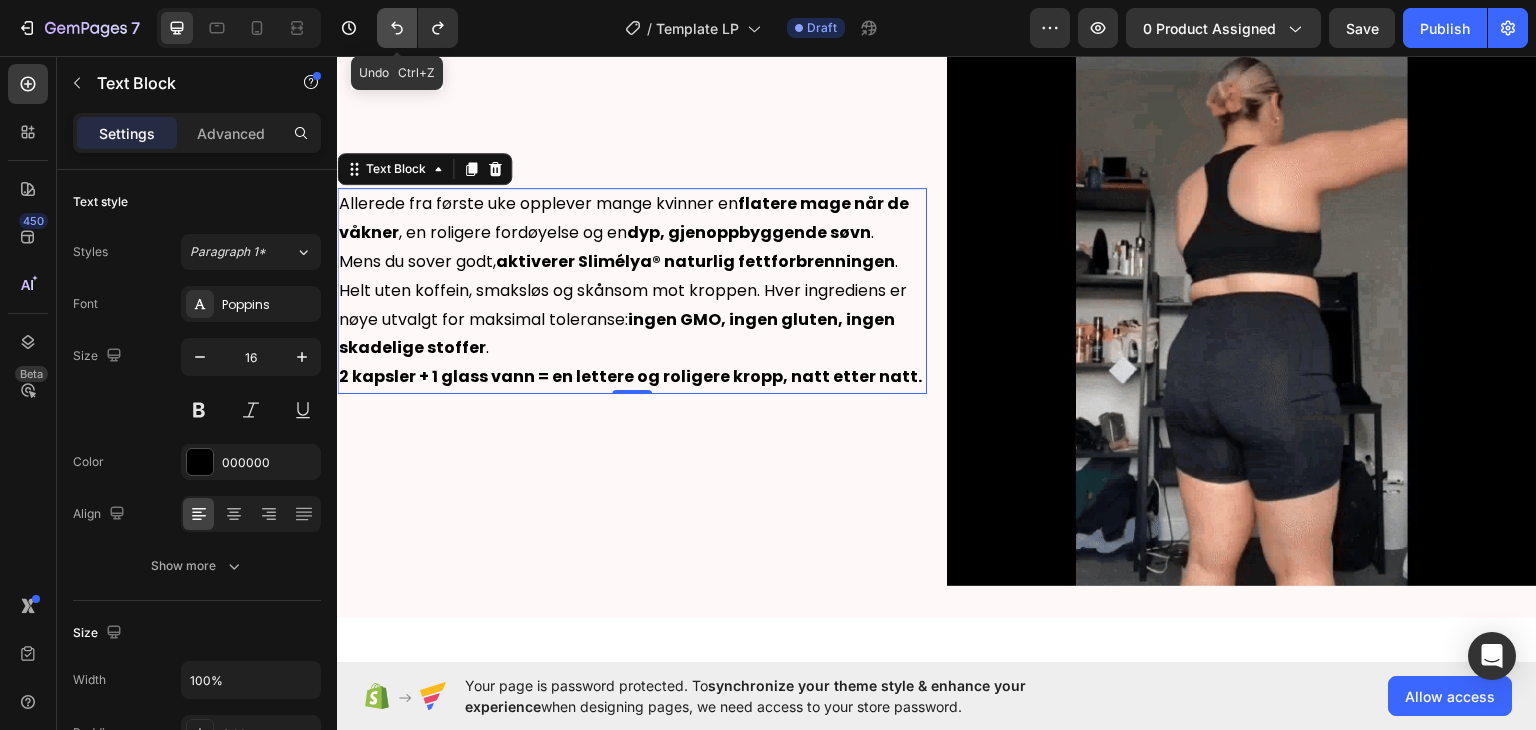 click 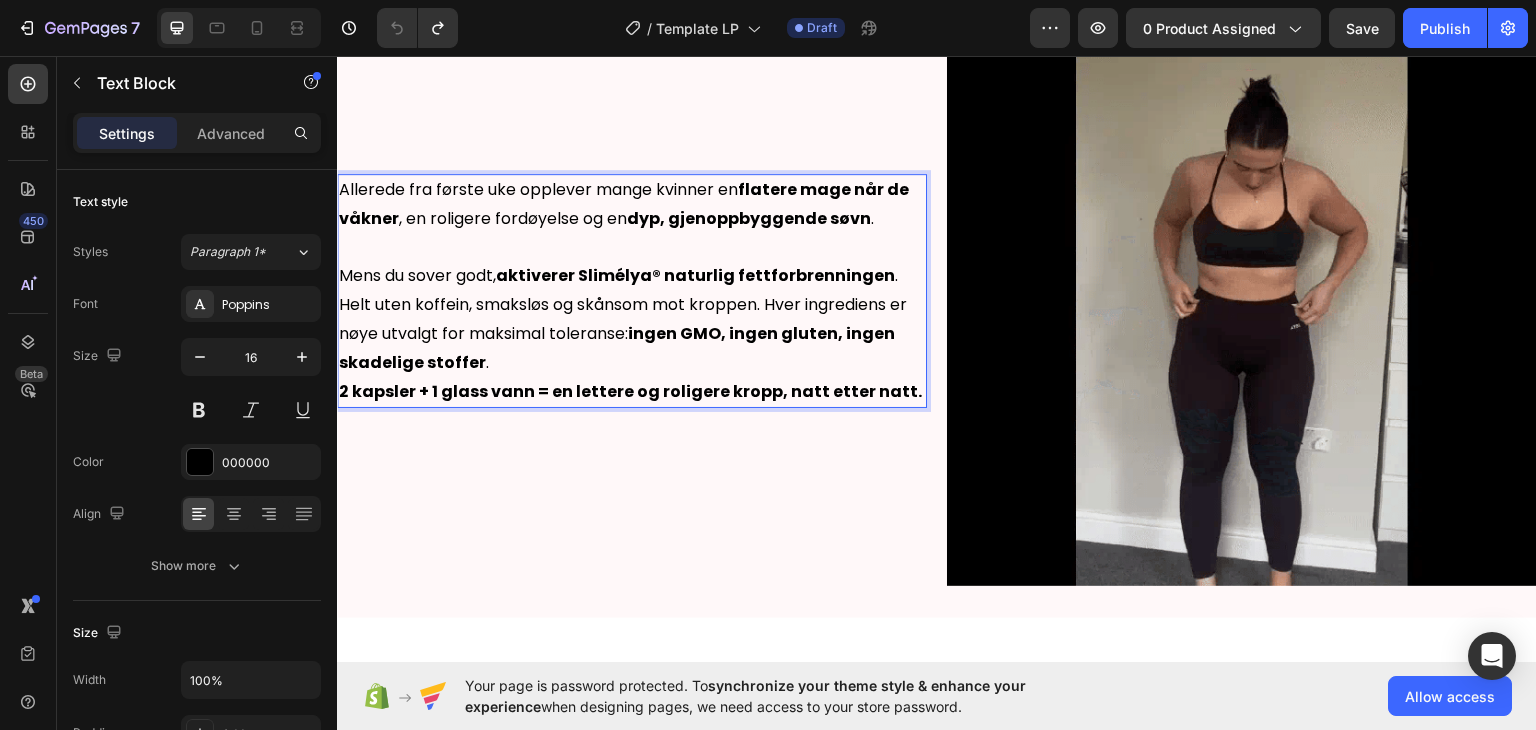 scroll, scrollTop: 1013, scrollLeft: 0, axis: vertical 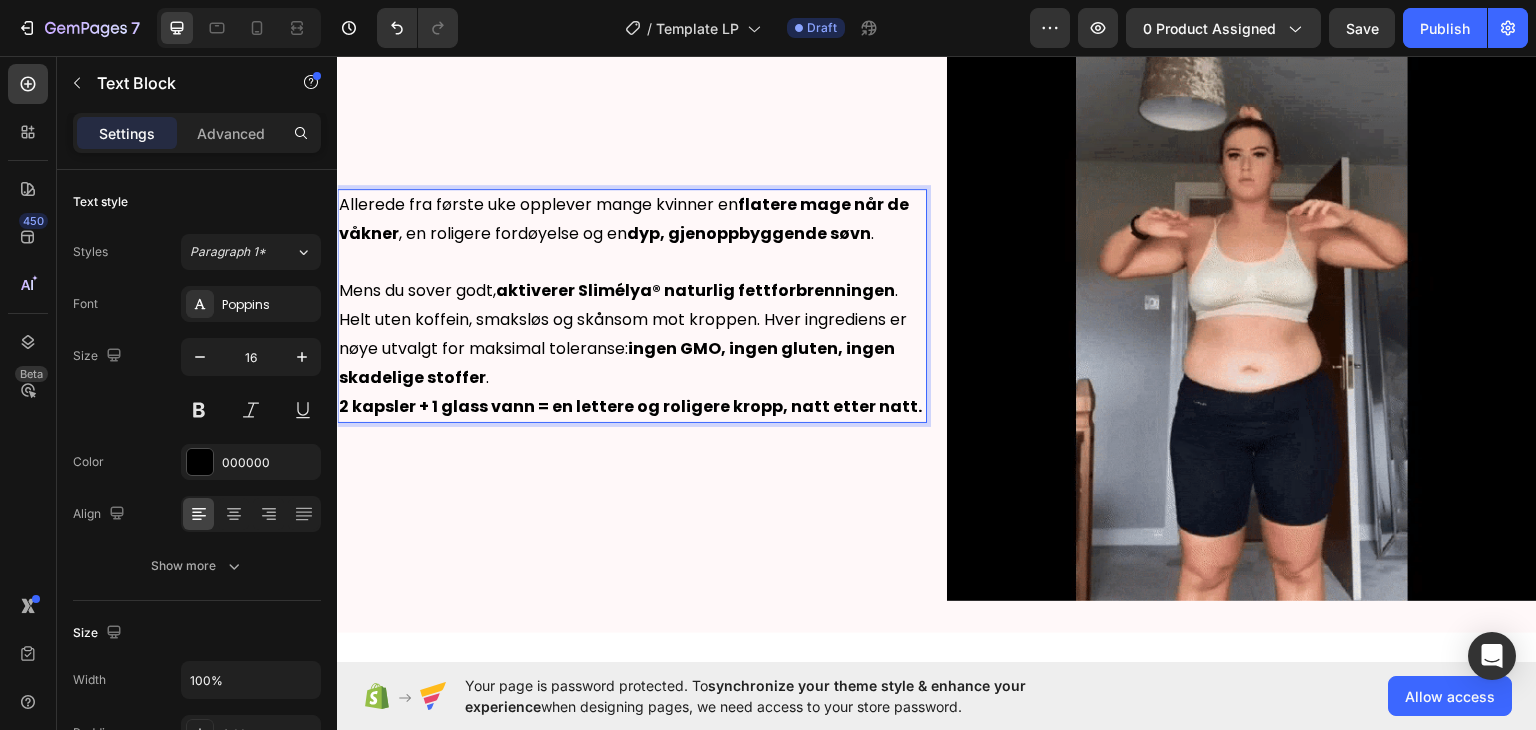 click on "Mens du sover godt,  aktiverer Slimélya® naturlig fettforbrenningen ." at bounding box center (632, 290) 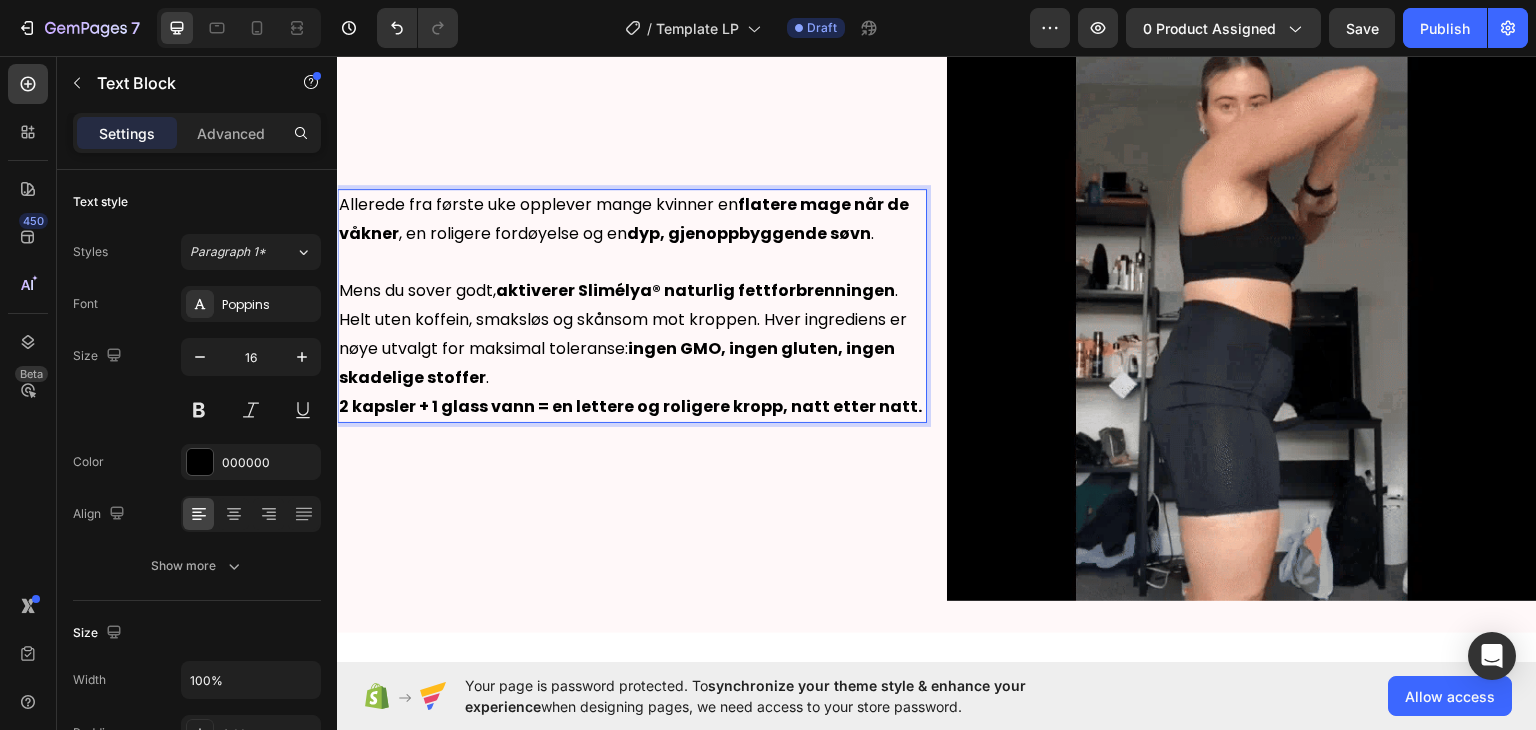 scroll, scrollTop: 999, scrollLeft: 0, axis: vertical 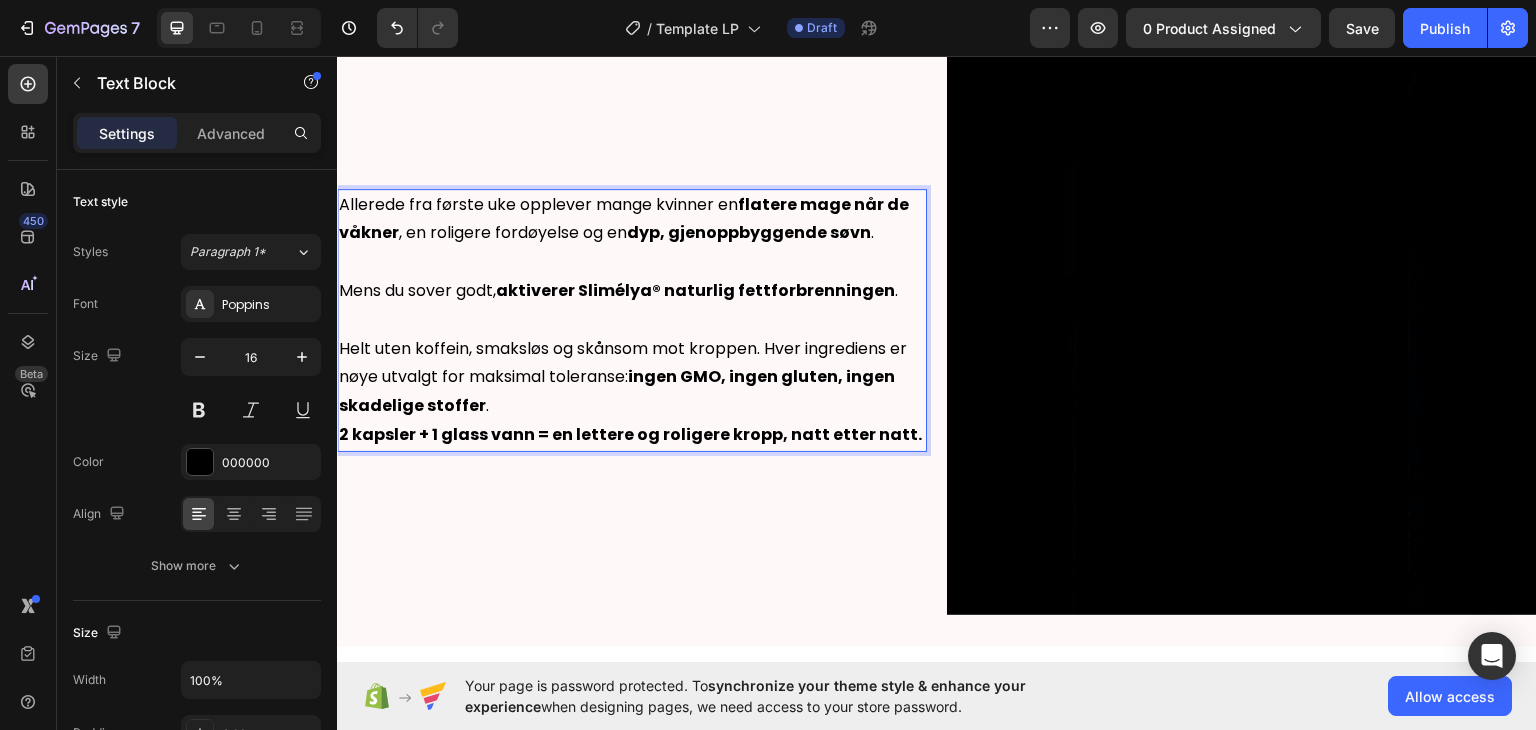 click on "Helt uten koffein, smaksløs og skånsom mot kroppen. Hver ingrediens er nøye utvalgt for maksimal toleranse:  ingen GMO, ingen gluten, ingen skadelige stoffer ." at bounding box center [632, 377] 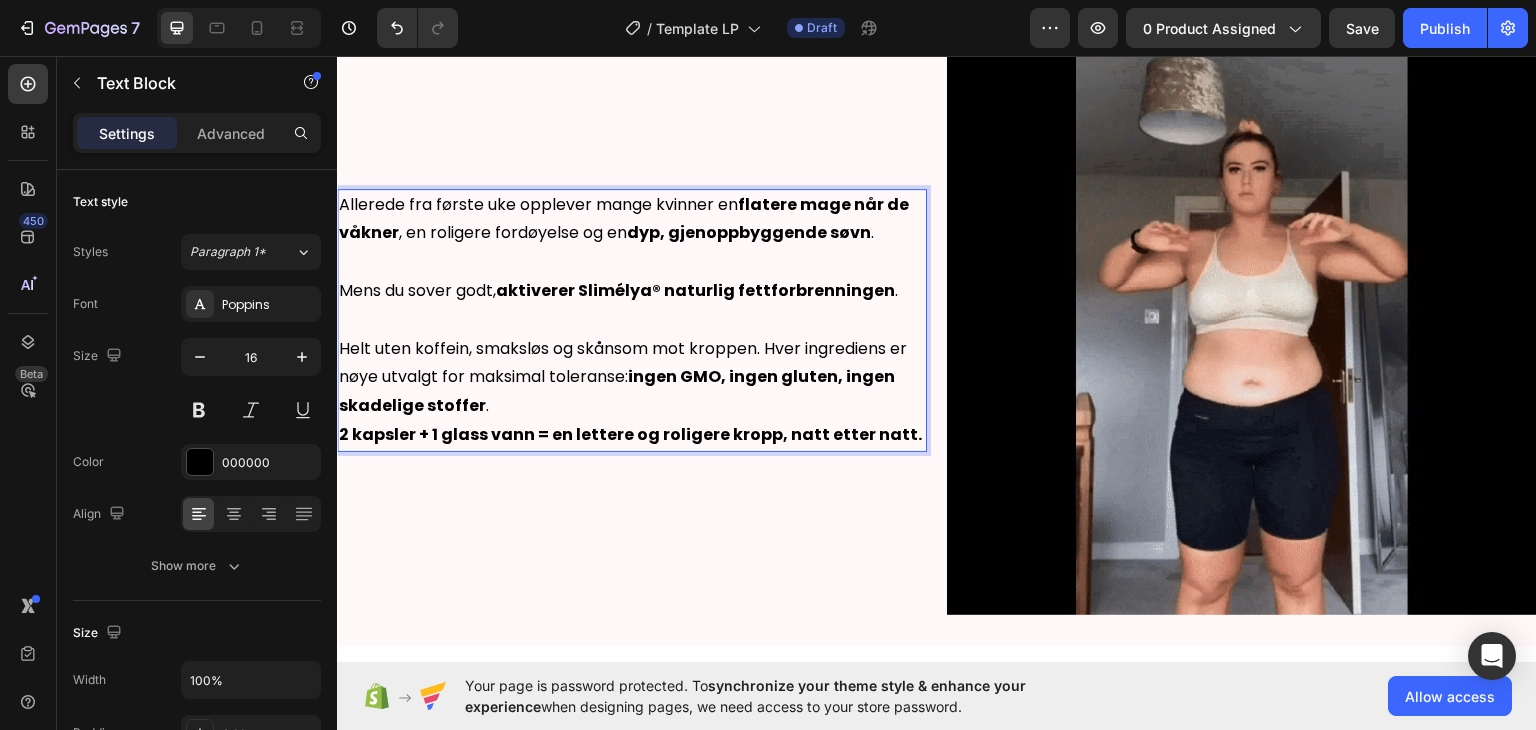 scroll, scrollTop: 984, scrollLeft: 0, axis: vertical 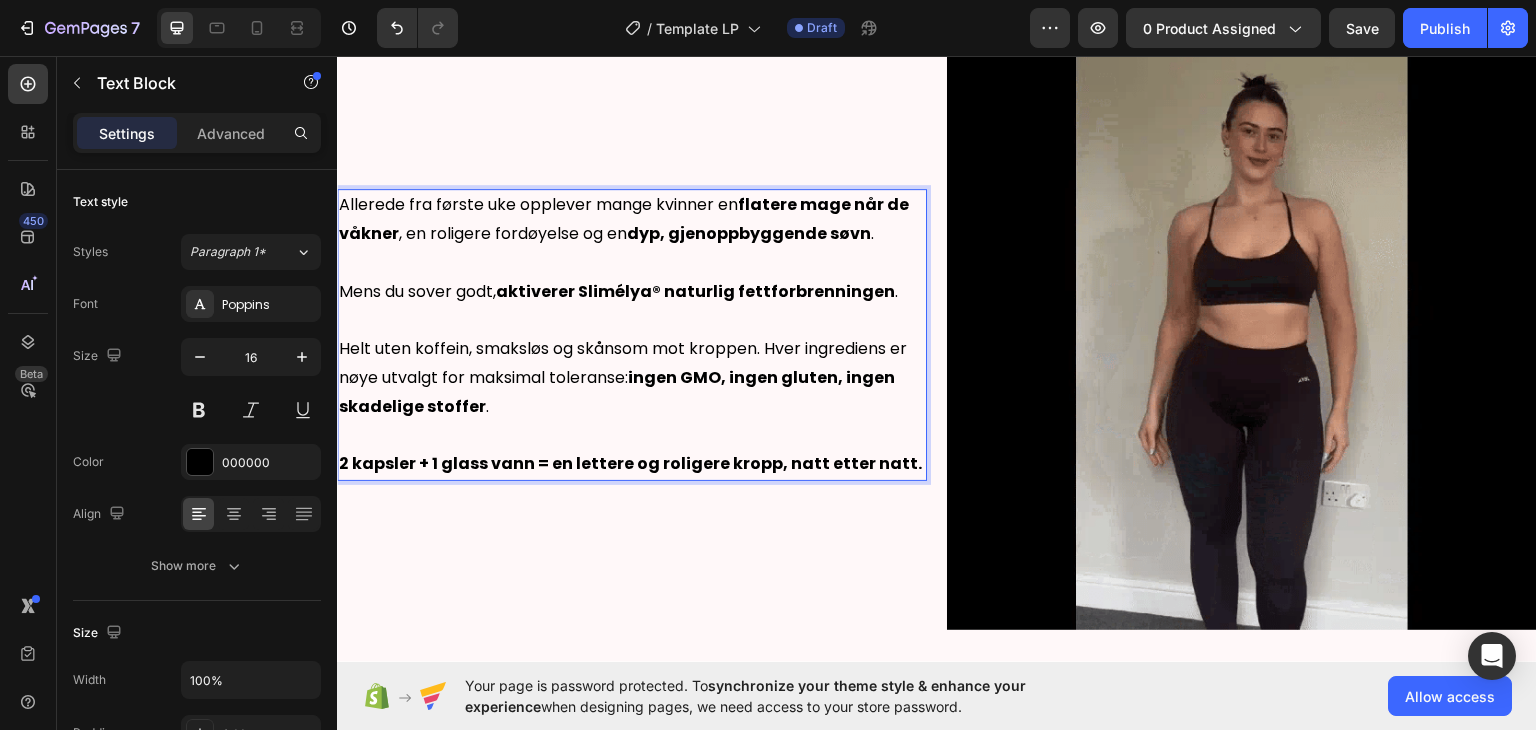 click on "Allerede fra første uke opplever mange kvinner en  flatere mage når de våkner , en roligere fordøyelse og en  dyp, gjenoppbyggende søvn ." at bounding box center [632, 219] 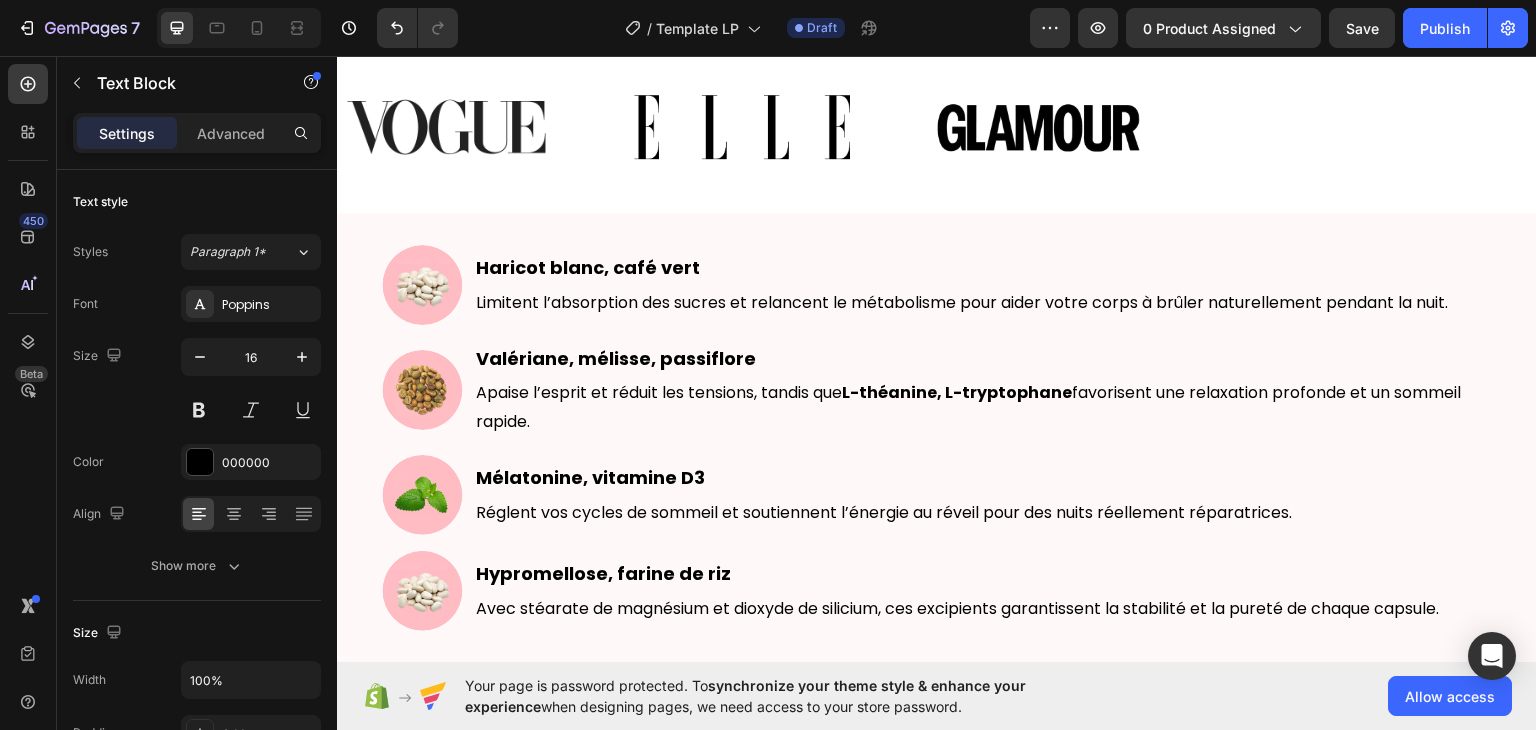 scroll, scrollTop: 249, scrollLeft: 0, axis: vertical 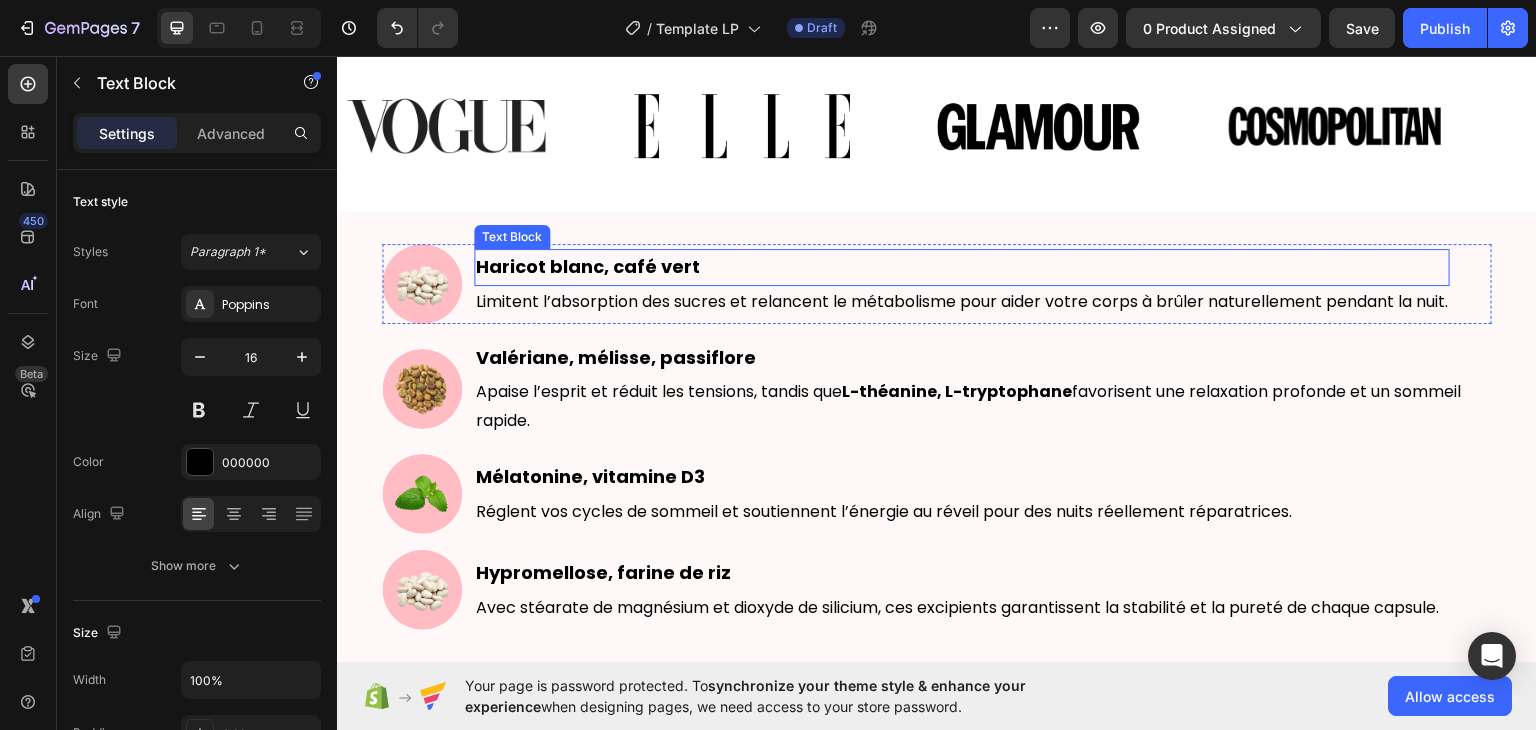 click on "Haricot blanc, café vert" at bounding box center (962, 266) 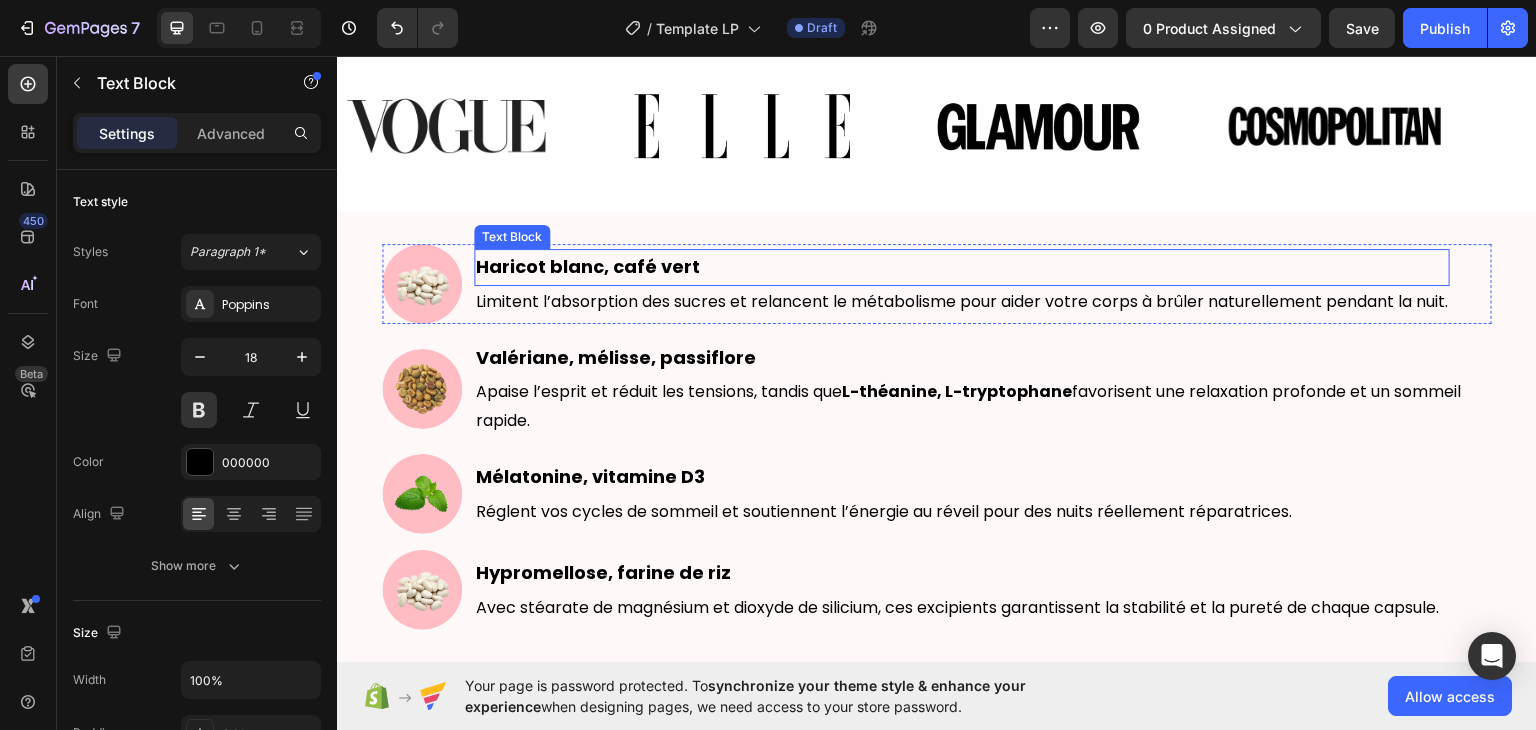 click on "Haricot blanc, café vert" at bounding box center [962, 266] 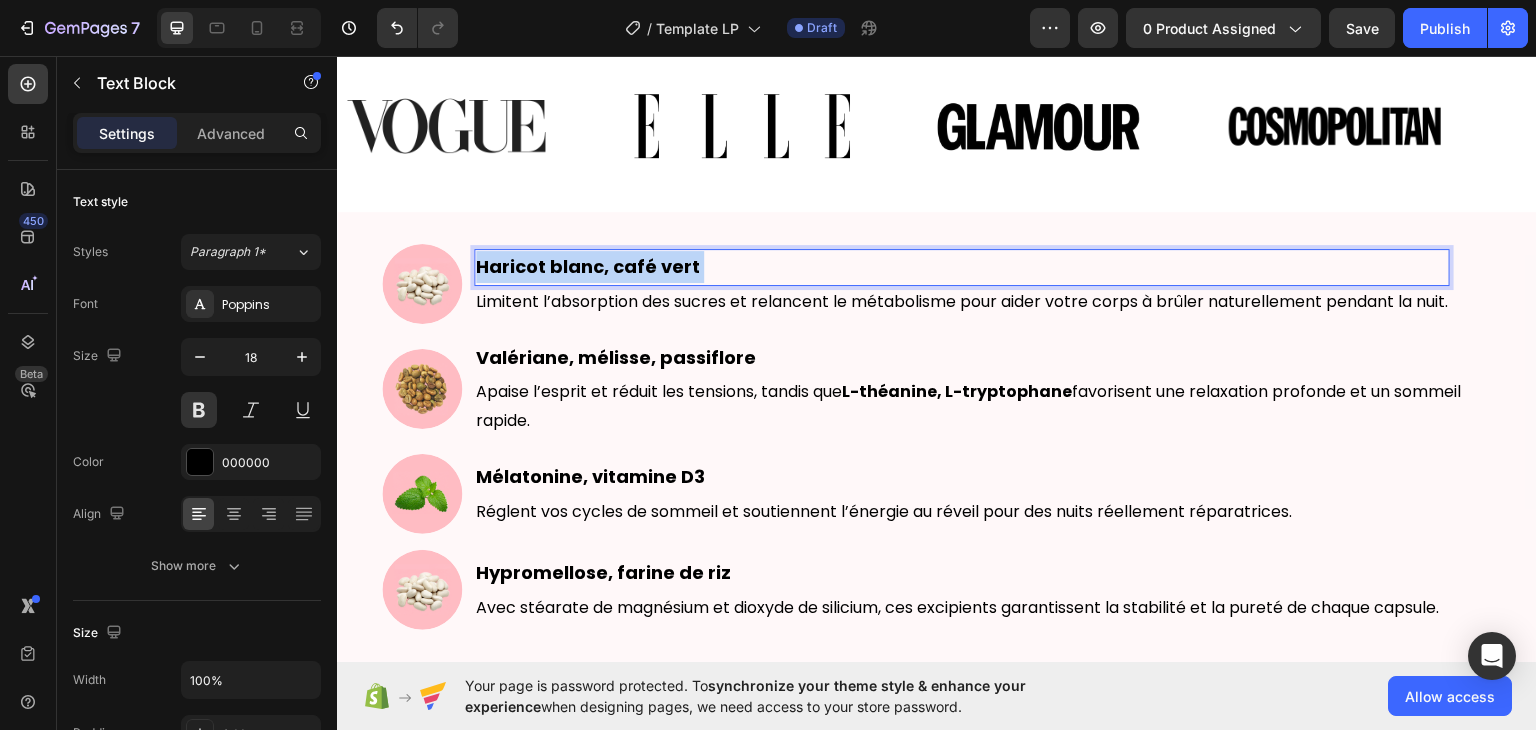 drag, startPoint x: 689, startPoint y: 269, endPoint x: 625, endPoint y: 267, distance: 64.03124 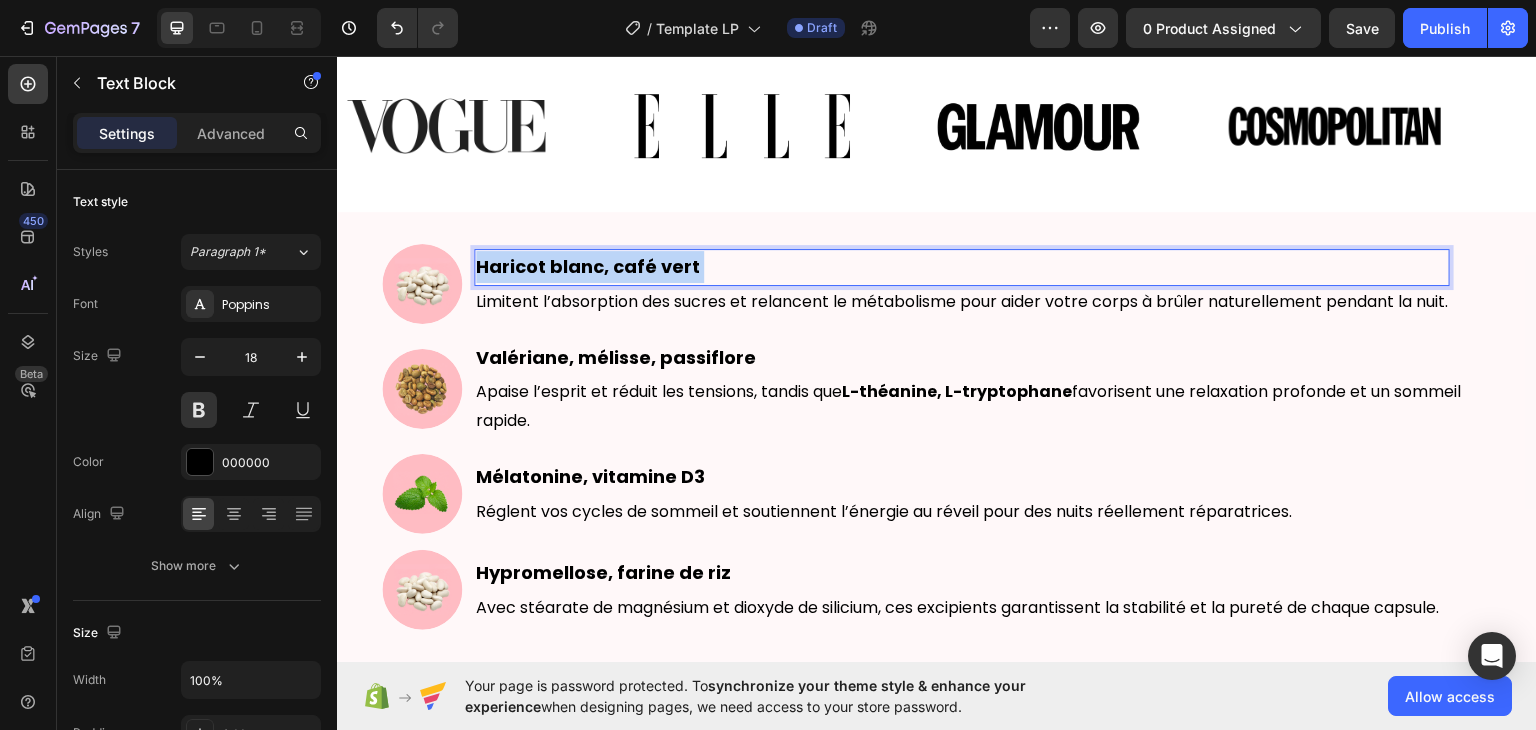 click on "Haricot blanc, café vert" at bounding box center [962, 266] 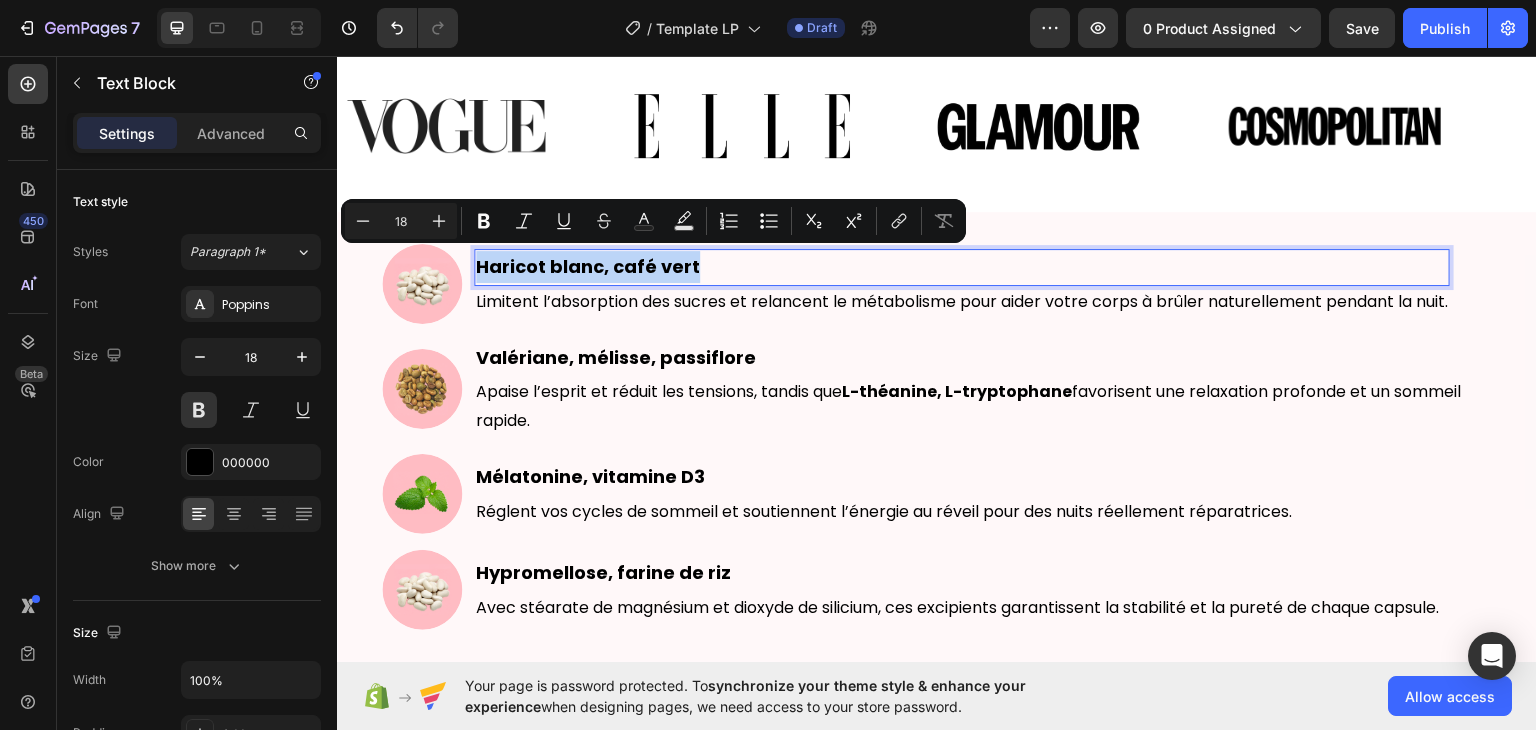 drag, startPoint x: 696, startPoint y: 269, endPoint x: 476, endPoint y: 264, distance: 220.05681 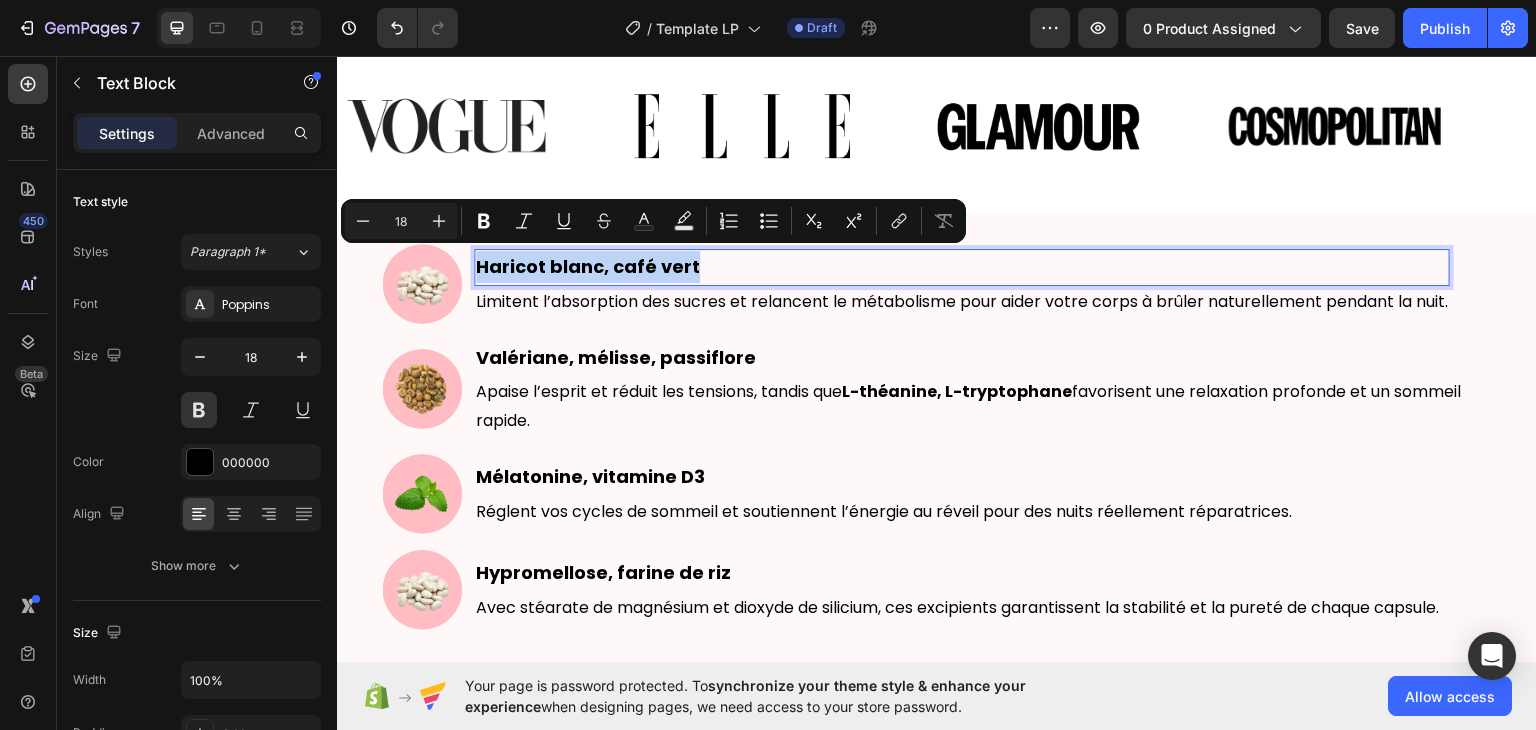 click on "Haricot blanc, café vert" at bounding box center (962, 266) 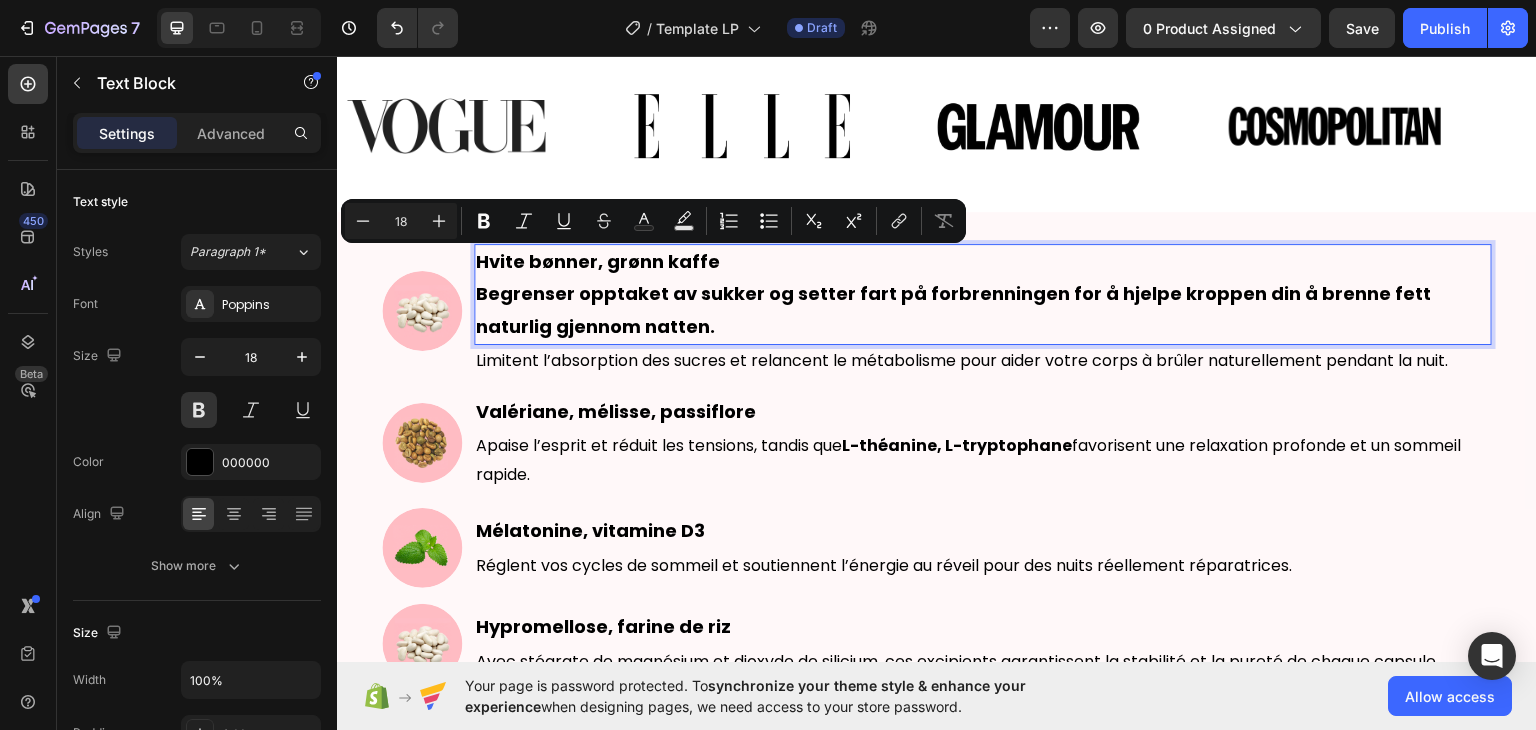 scroll, scrollTop: 244, scrollLeft: 0, axis: vertical 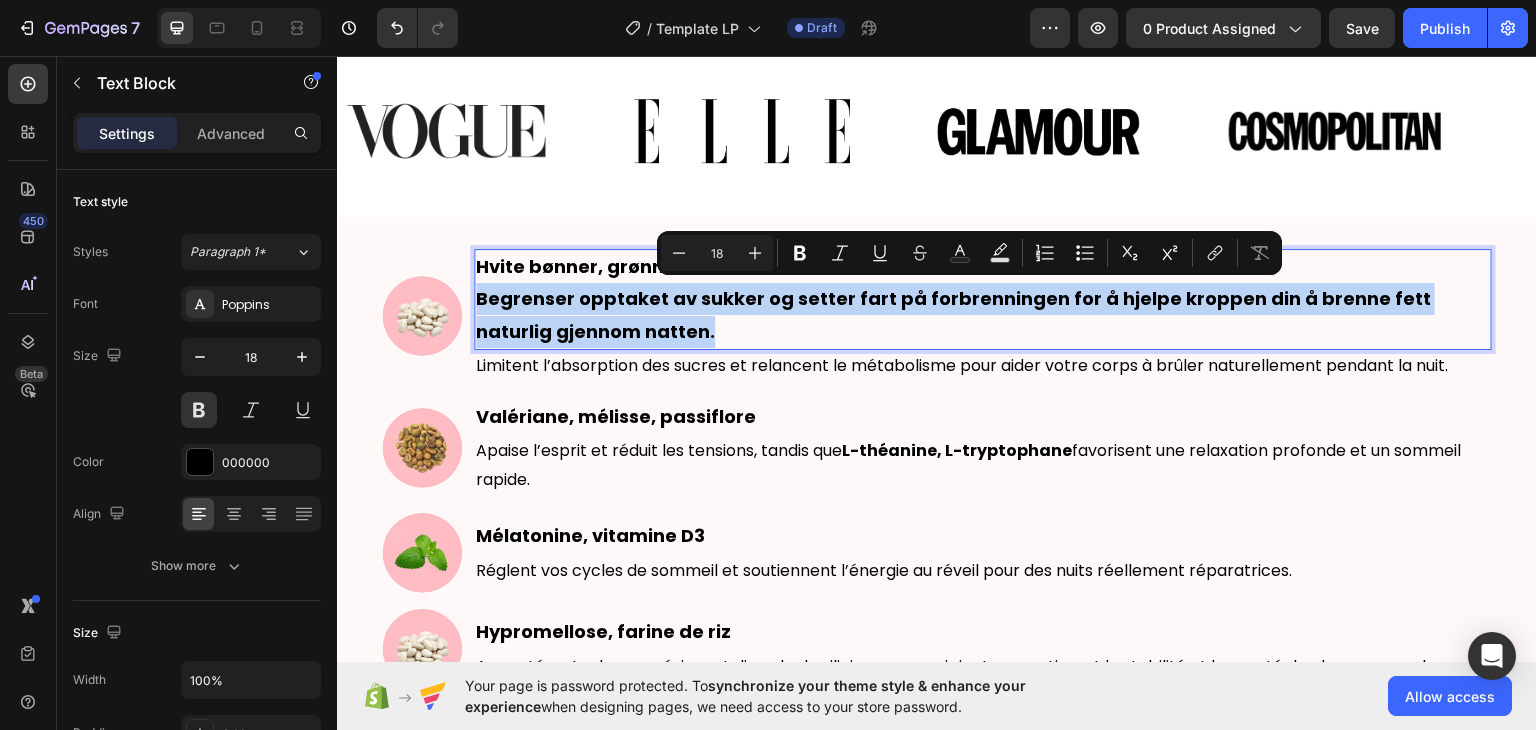 drag, startPoint x: 639, startPoint y: 330, endPoint x: 472, endPoint y: 290, distance: 171.72362 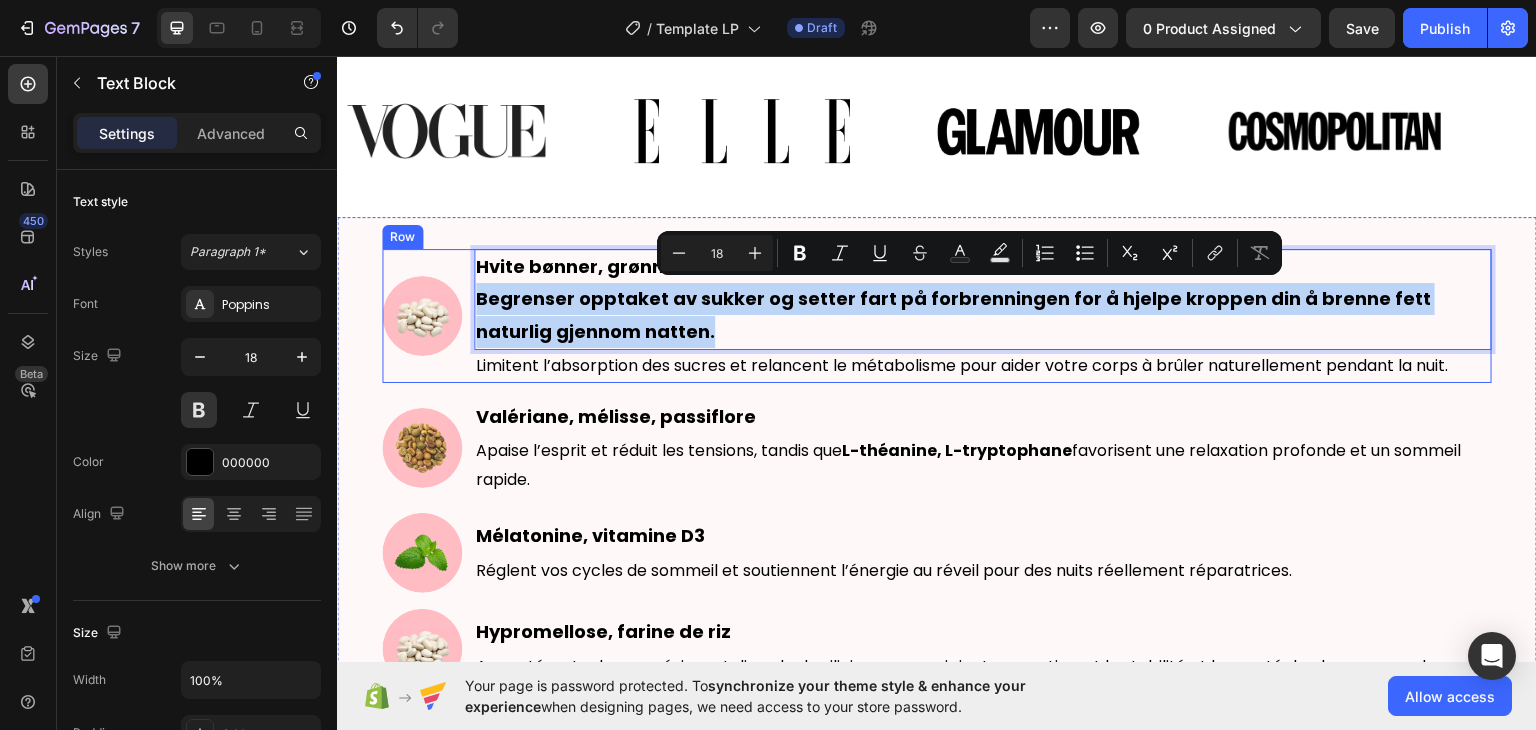copy on "Begrenser opptaket av sukker og setter fart på forbrenningen for å hjelpe kroppen din å brenne fett naturlig gjennom natten." 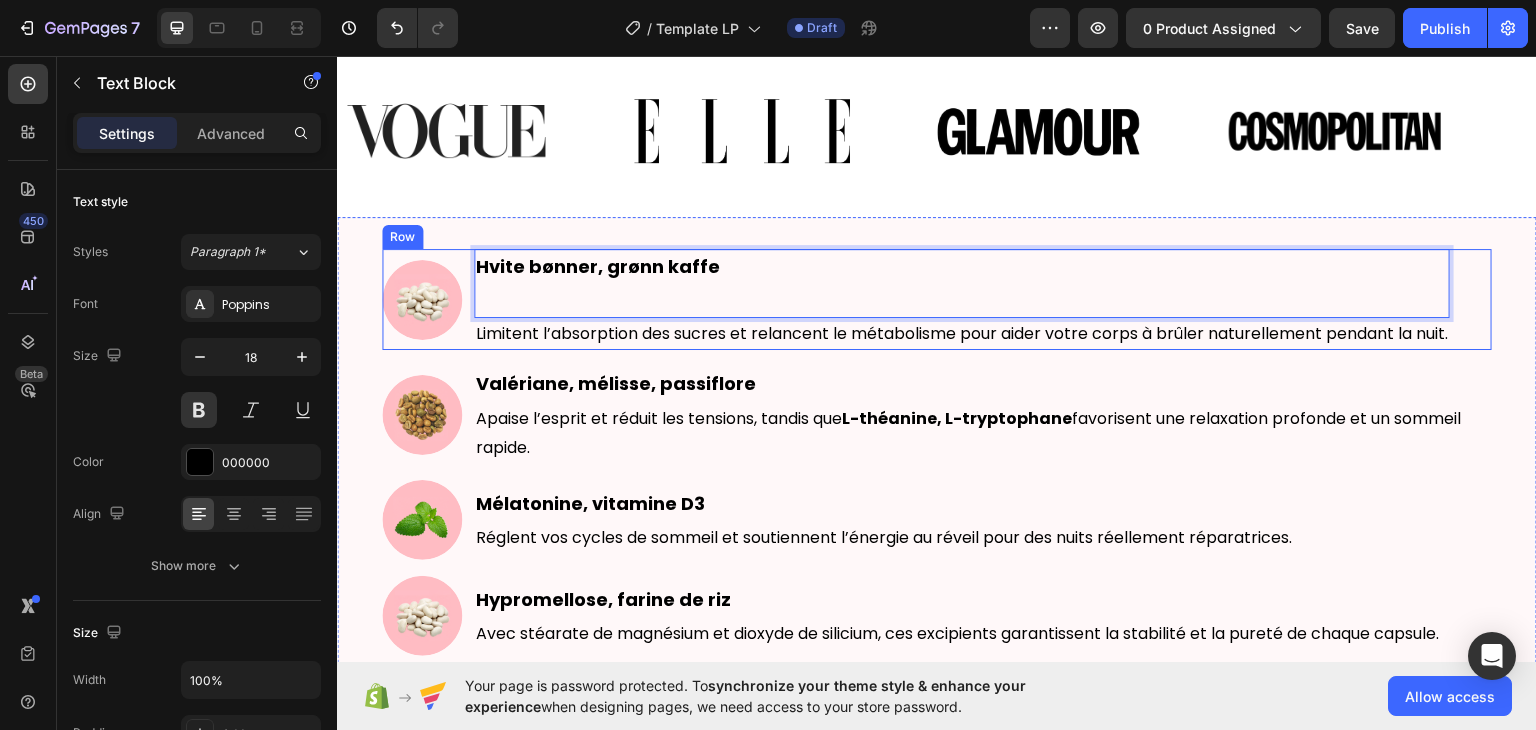 scroll, scrollTop: 249, scrollLeft: 0, axis: vertical 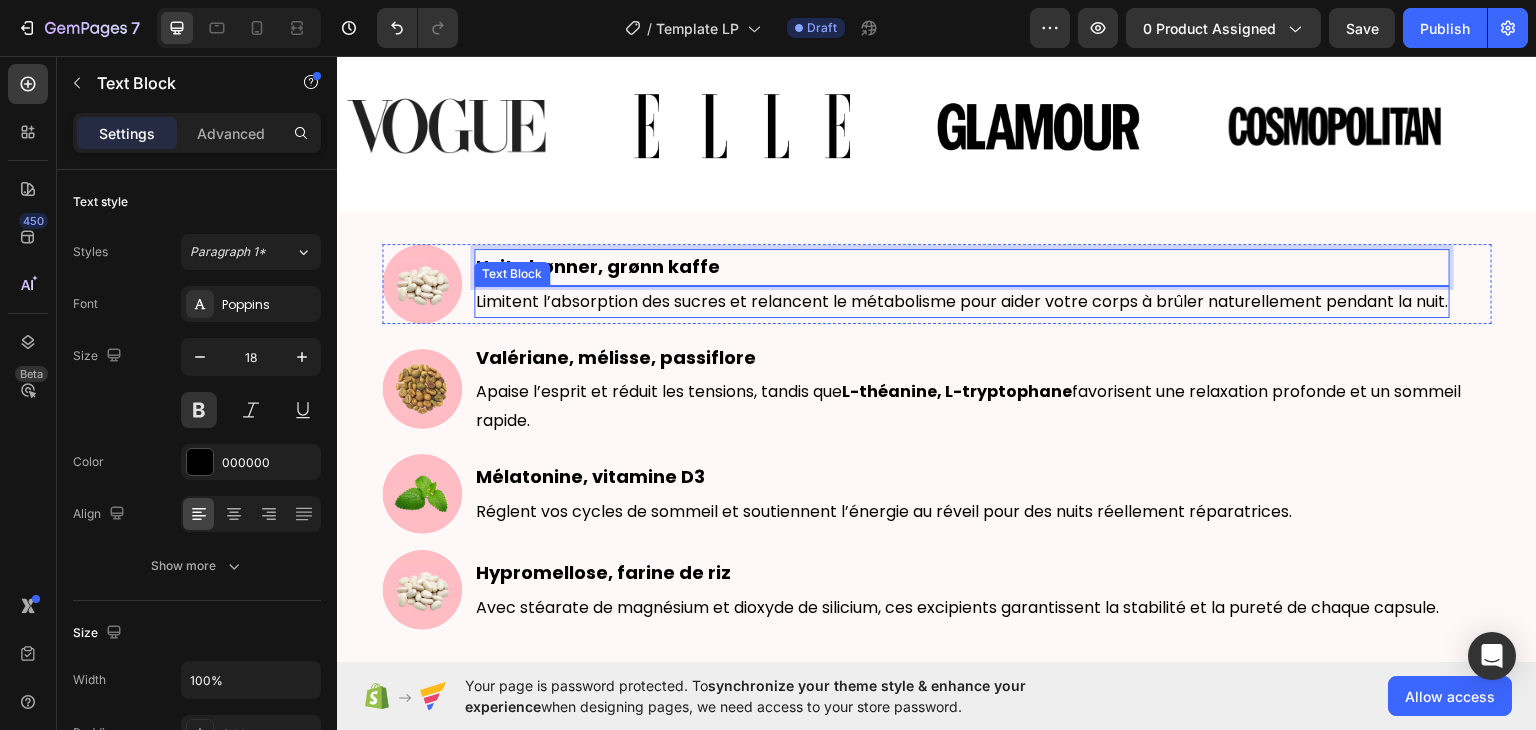 click on "Limitent l’absorption des sucres et relancent le métabolisme pour aider votre corps à brûler naturellement pendant la nuit." at bounding box center (962, 301) 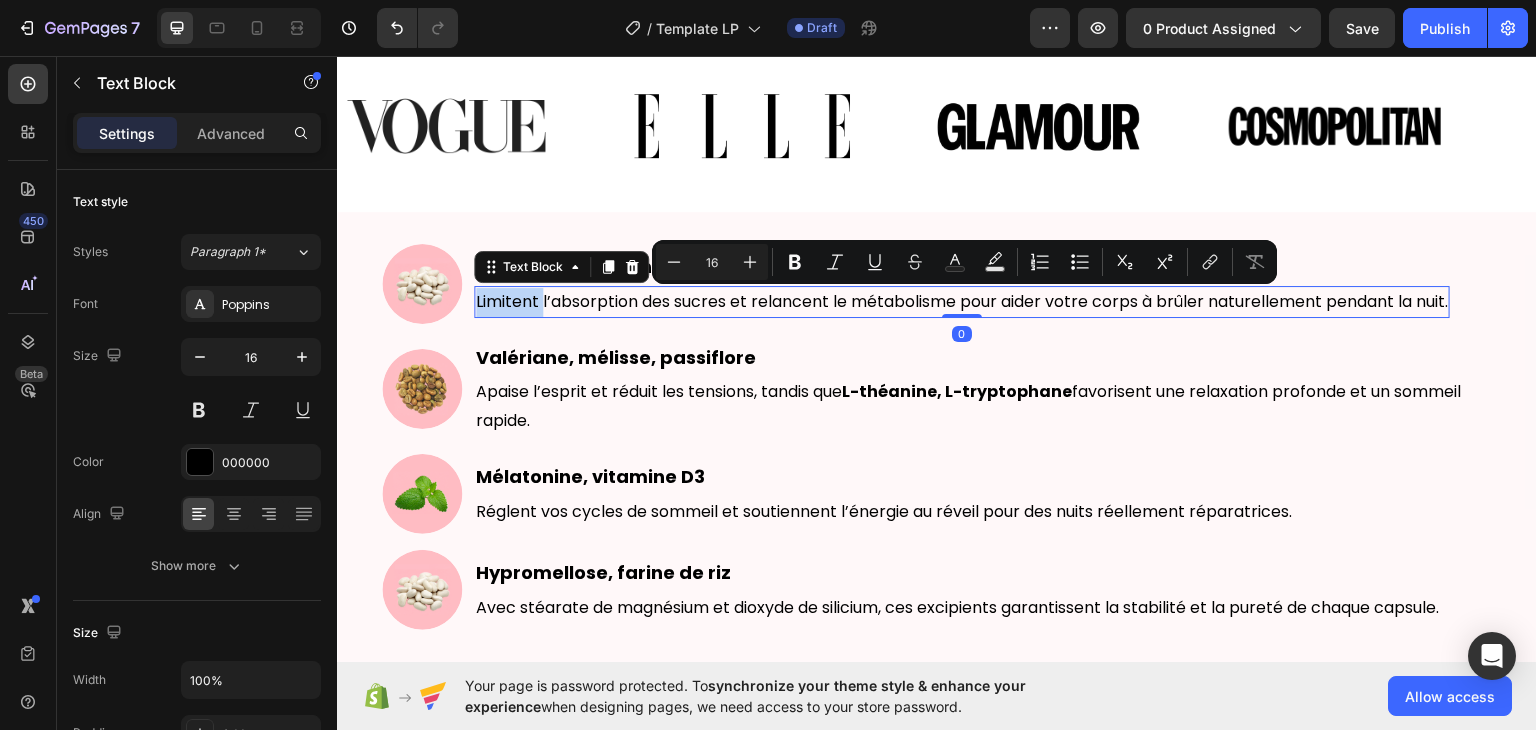 click on "Limitent l’absorption des sucres et relancent le métabolisme pour aider votre corps à brûler naturellement pendant la nuit." at bounding box center [962, 301] 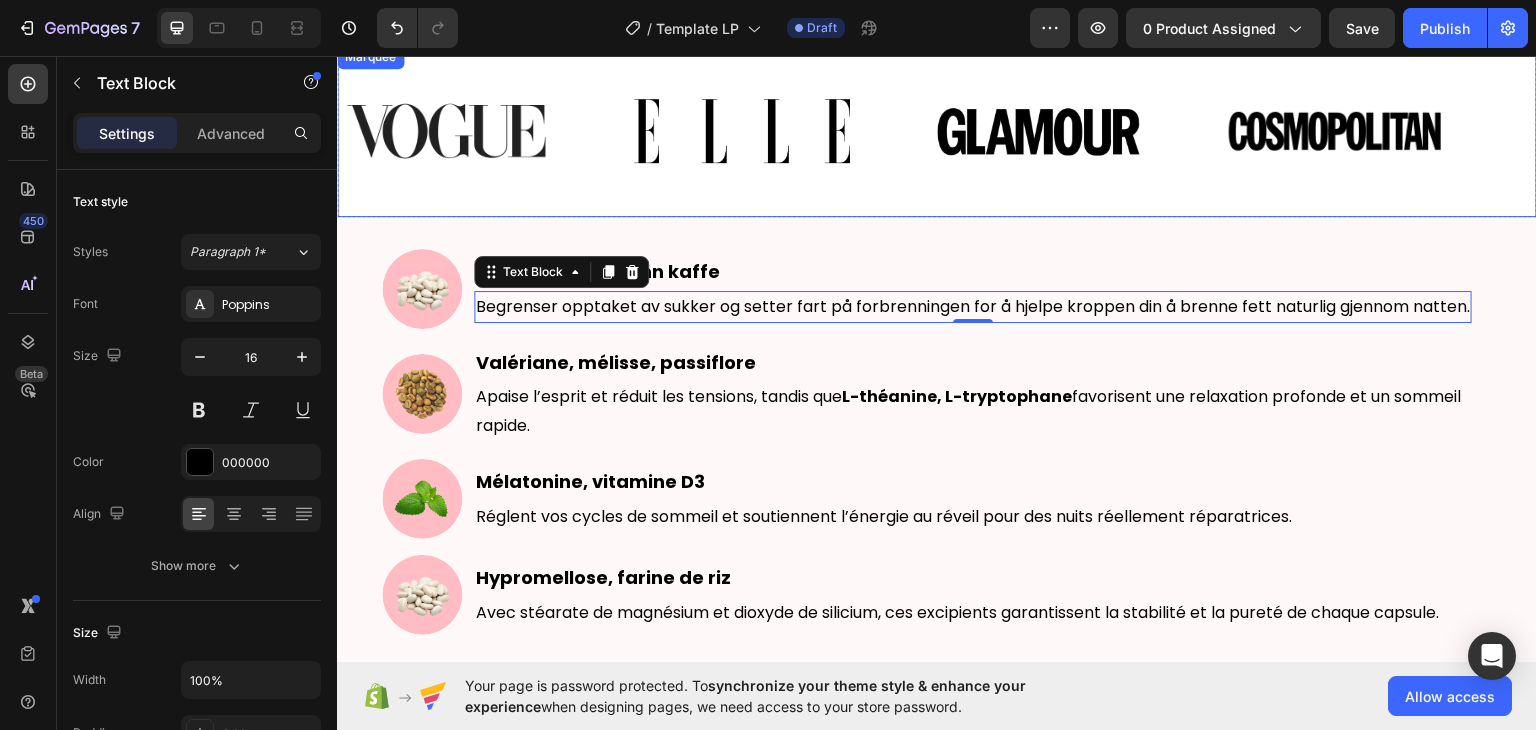 click on "Image Image Image Image" at bounding box center [930, 130] 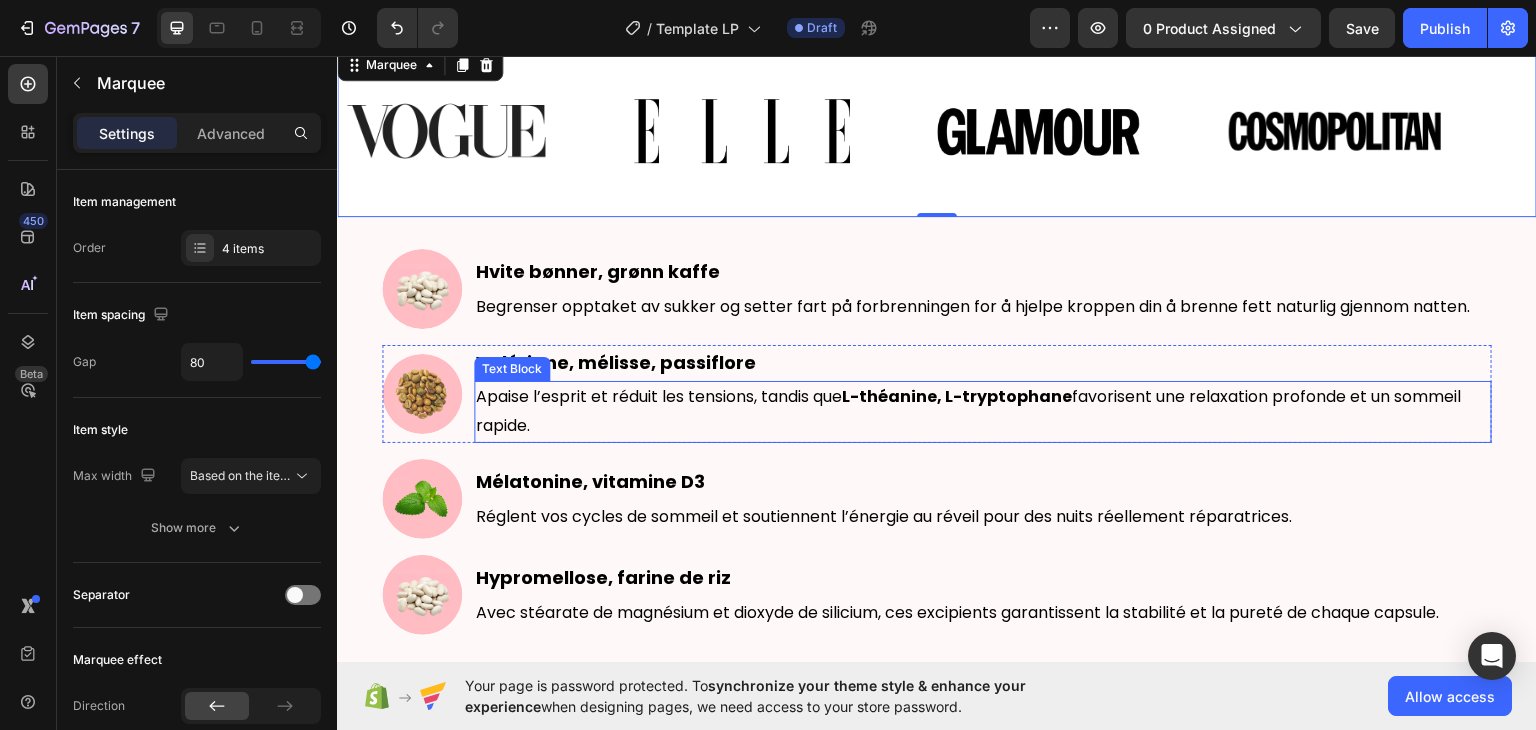 click on "Apaise l’esprit et réduit les tensions, tandis que  L-théanine, L-tryptophane  favorisent une relaxation profonde et un sommeil rapide." at bounding box center (983, 411) 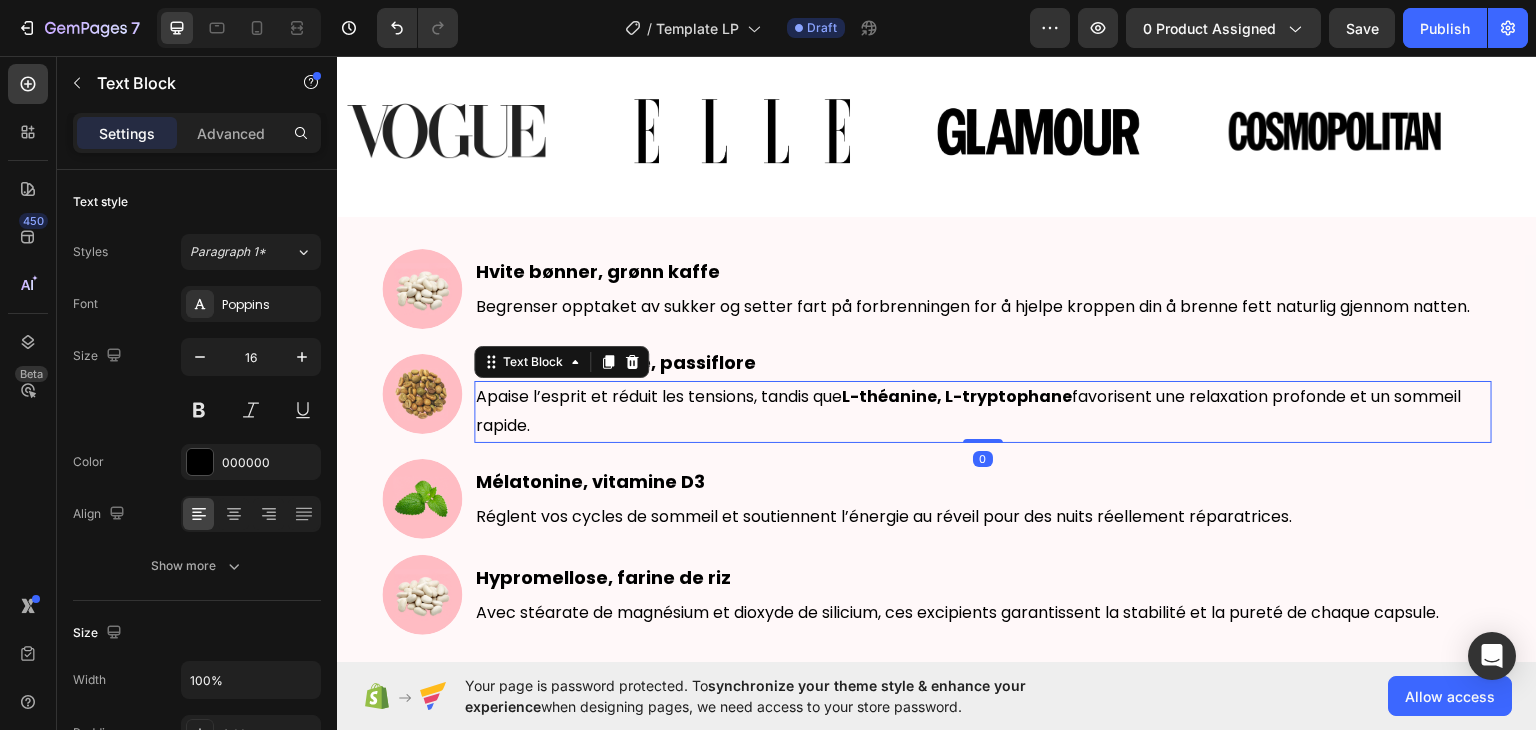 click on "Apaise l’esprit et réduit les tensions, tandis que  L-théanine, L-tryptophane  favorisent une relaxation profonde et un sommeil rapide." at bounding box center (983, 411) 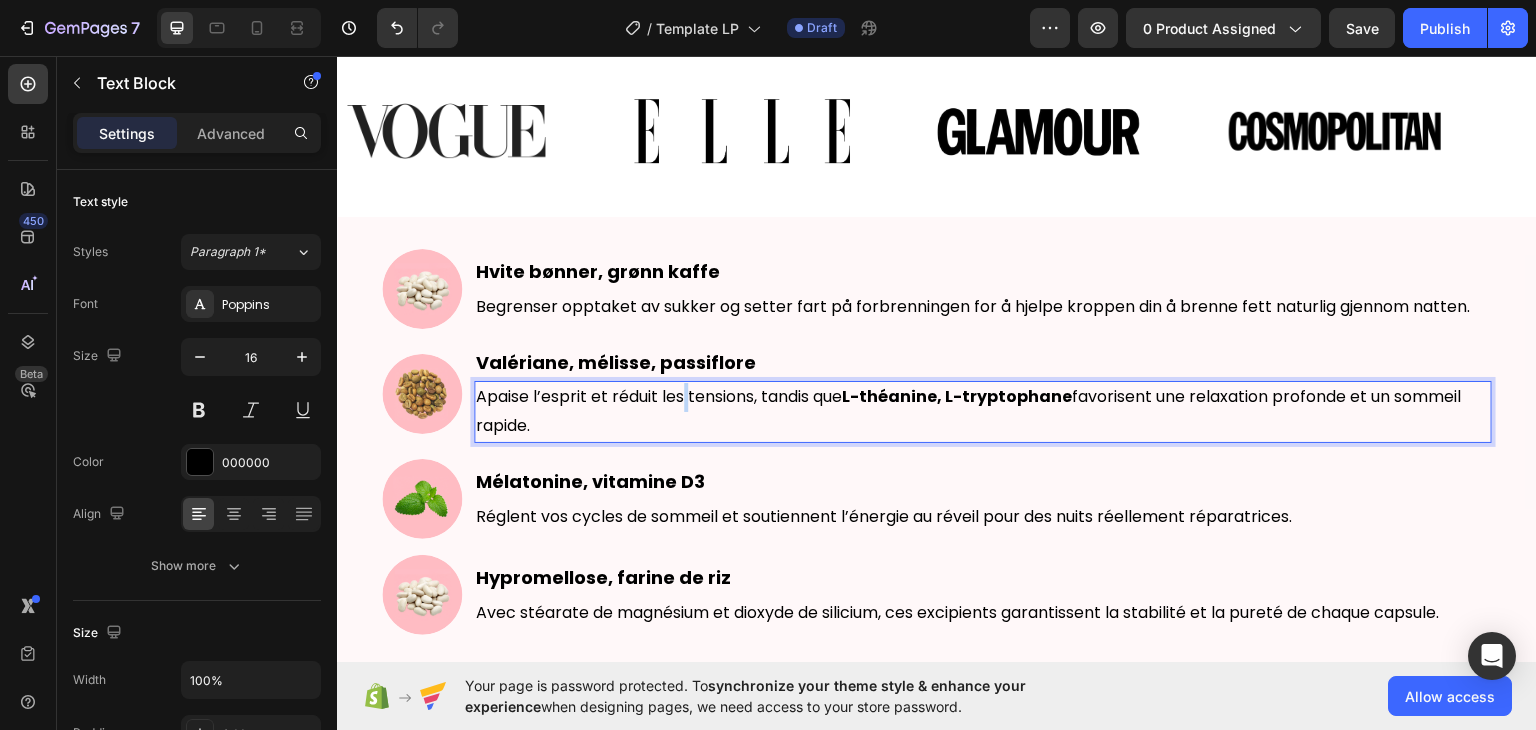 click on "Apaise l’esprit et réduit les tensions, tandis que  L-théanine, L-tryptophane  favorisent une relaxation profonde et un sommeil rapide." at bounding box center [983, 411] 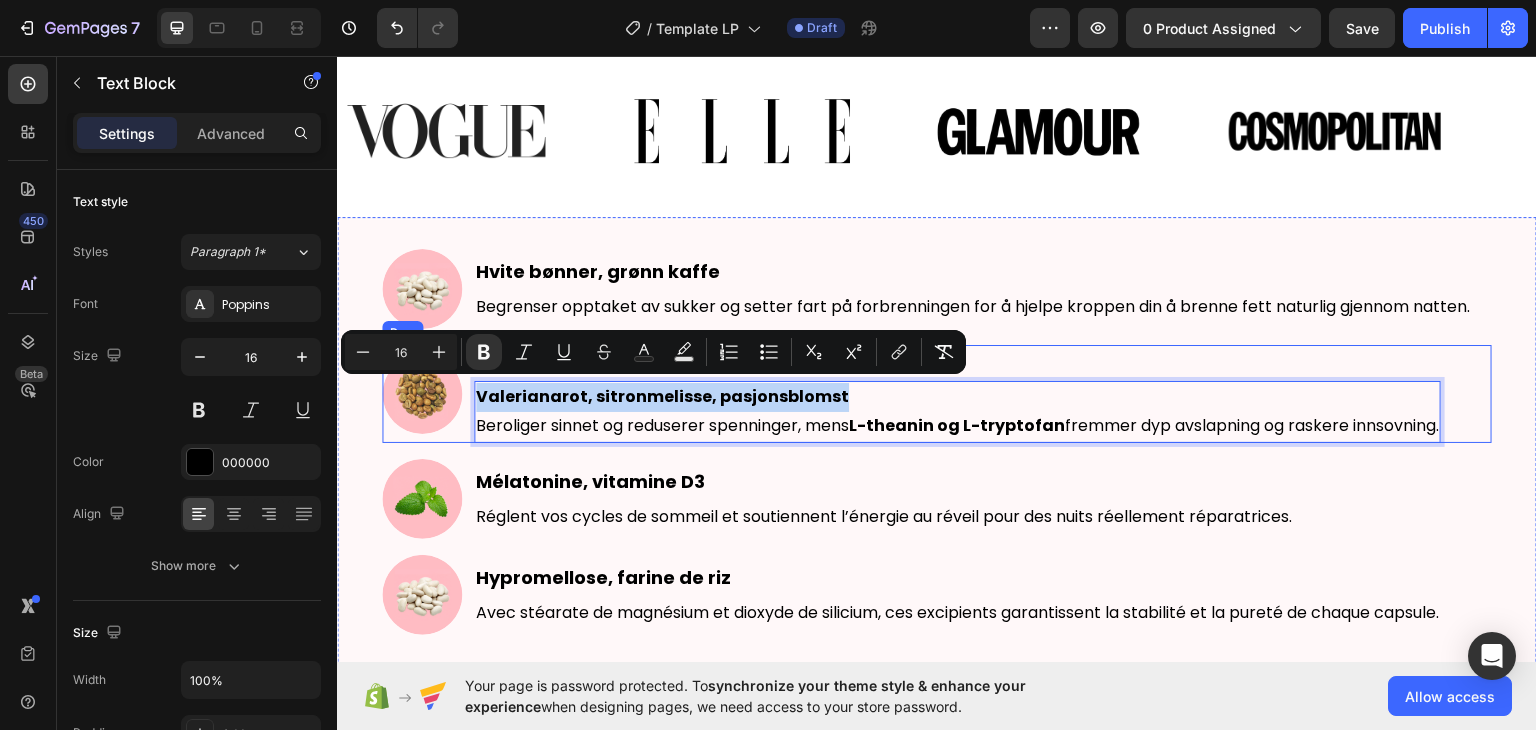drag, startPoint x: 855, startPoint y: 392, endPoint x: 472, endPoint y: 381, distance: 383.15793 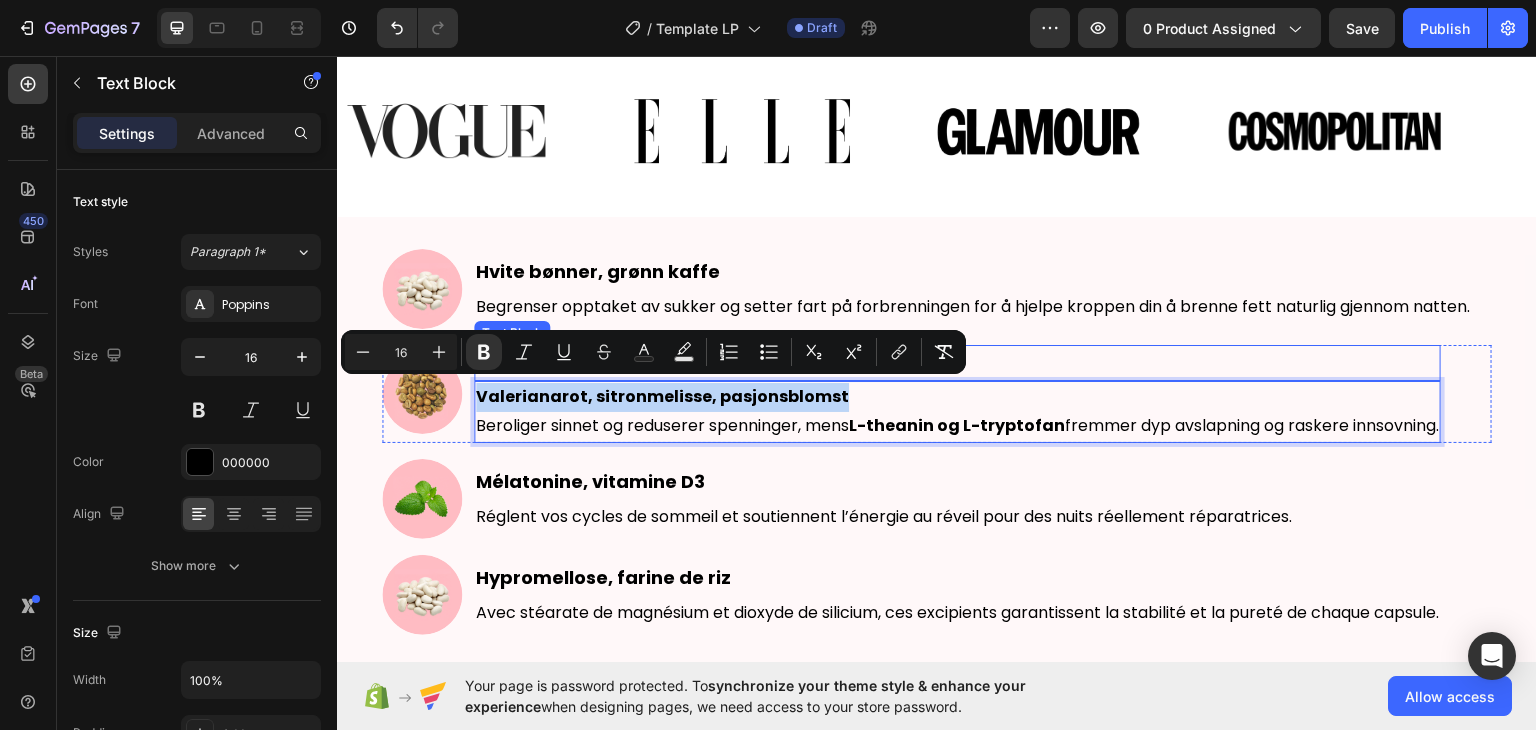 click on "Valériane, mélisse, passiflore" at bounding box center (957, 362) 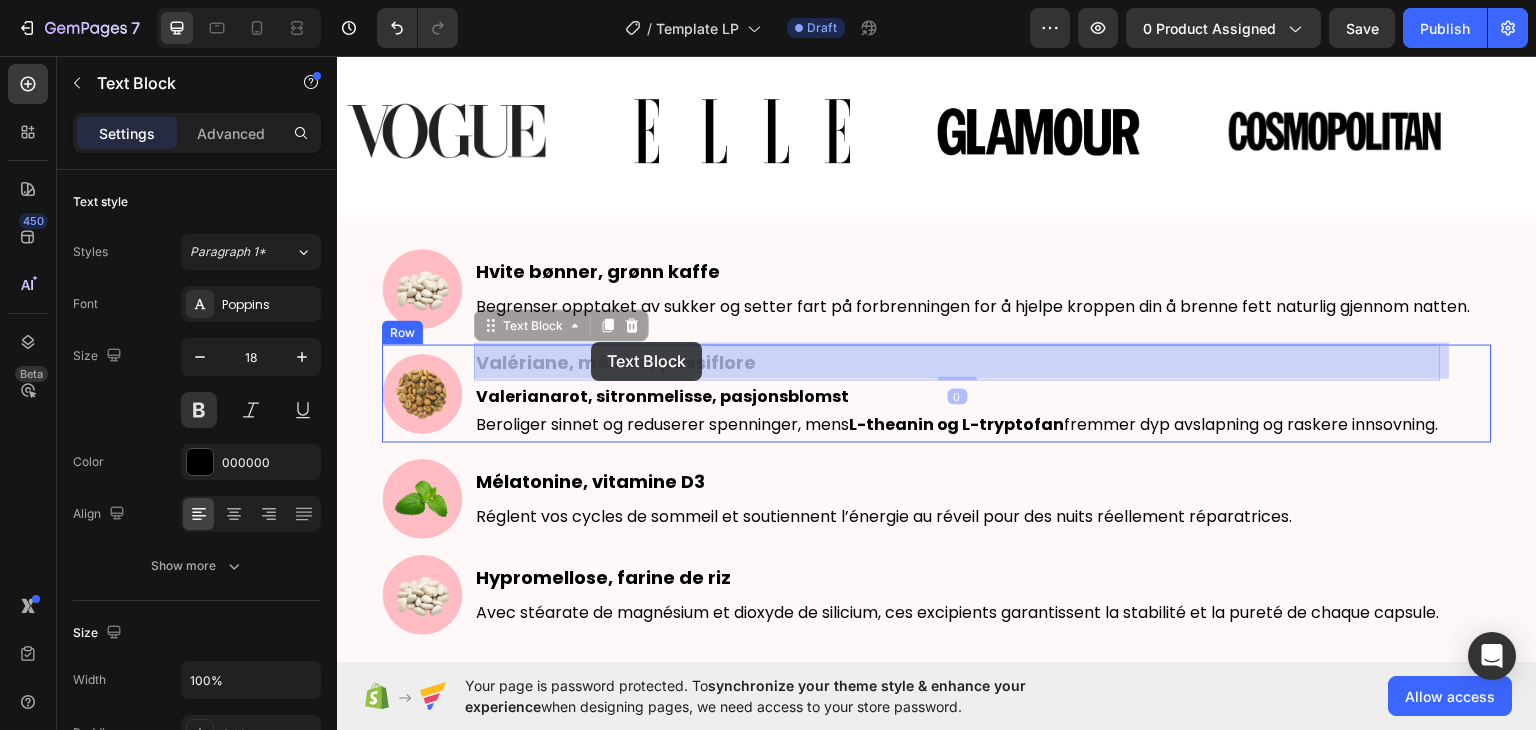 drag, startPoint x: 753, startPoint y: 361, endPoint x: 591, endPoint y: 341, distance: 163.2299 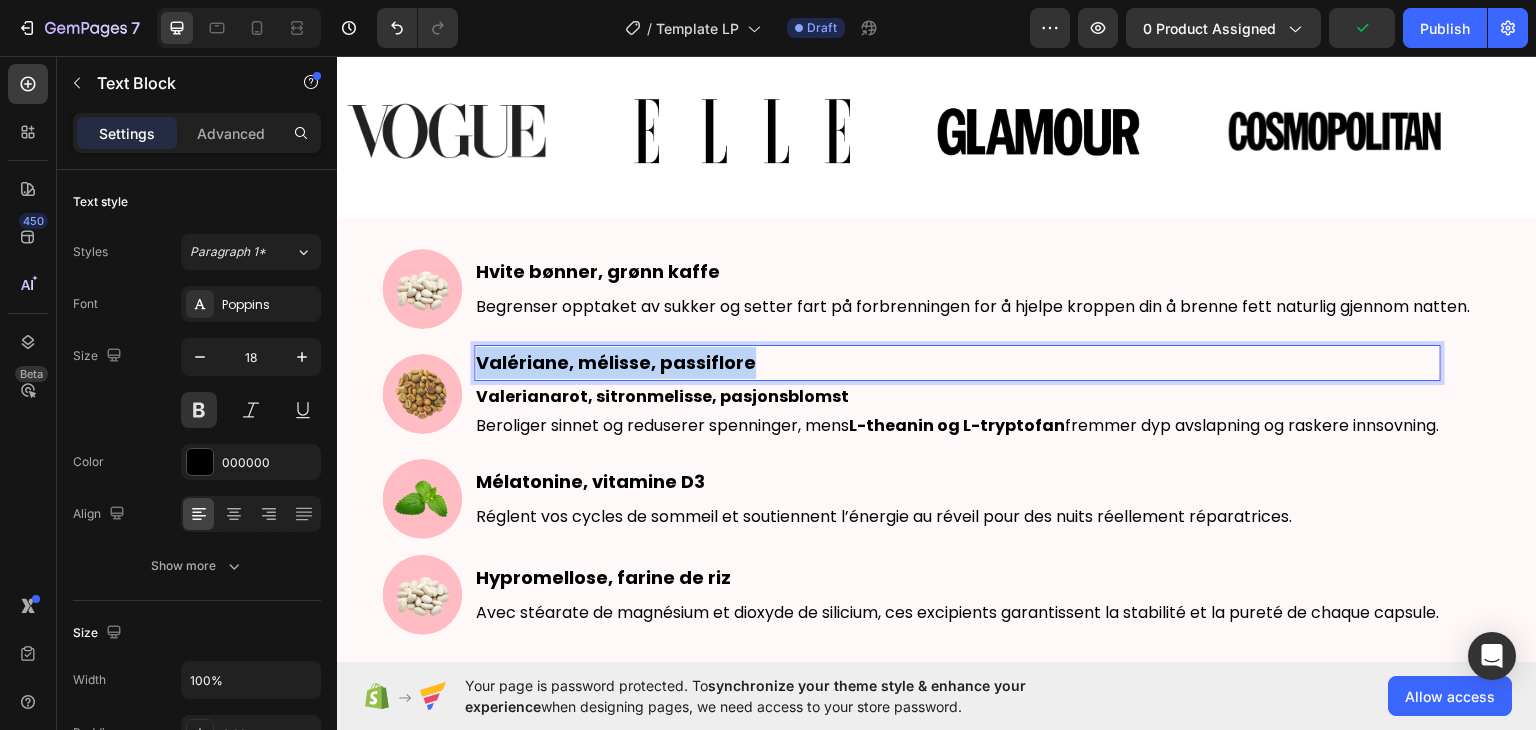 drag, startPoint x: 753, startPoint y: 360, endPoint x: 476, endPoint y: 357, distance: 277.01624 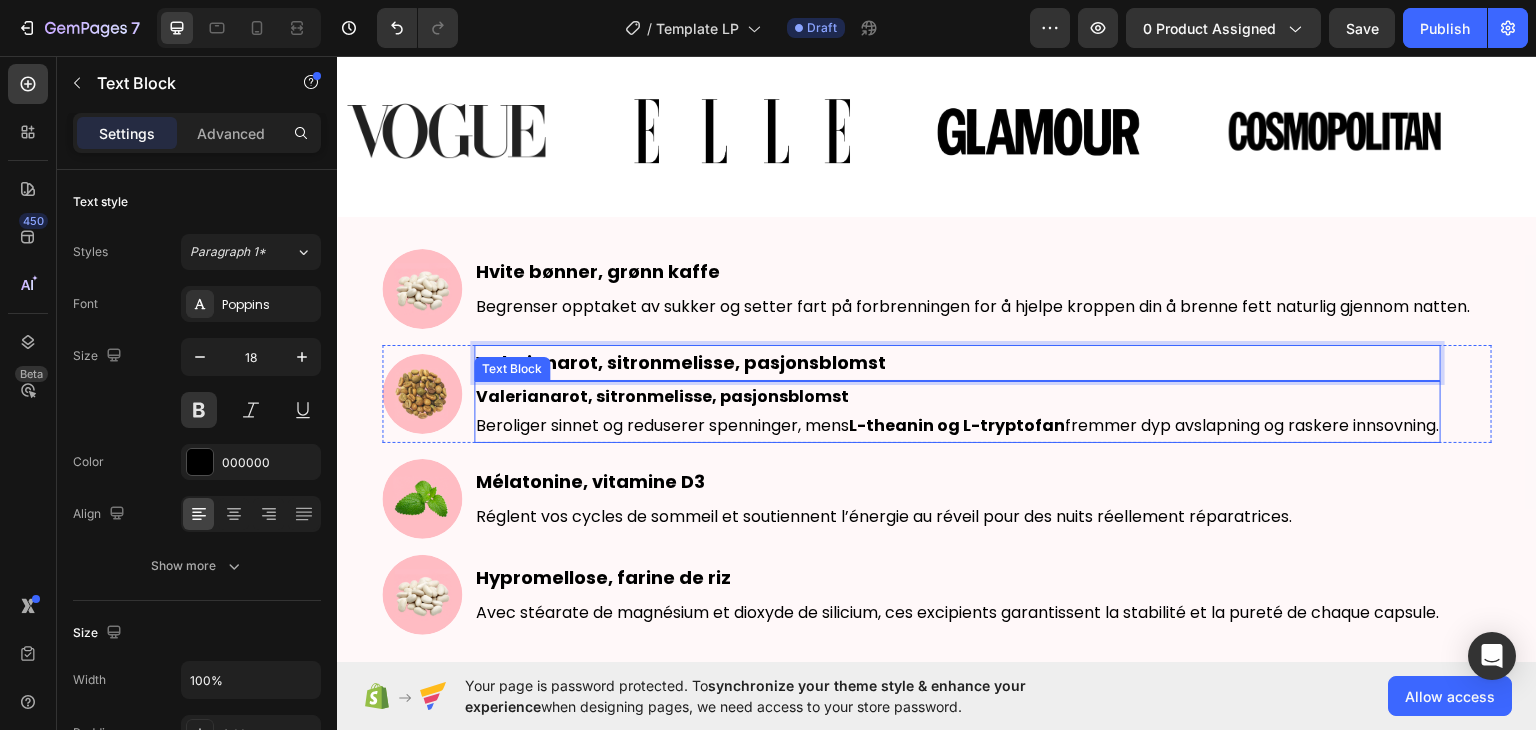 click on "Valerianarot, sitronmelisse, pasjonsblomst" at bounding box center (662, 395) 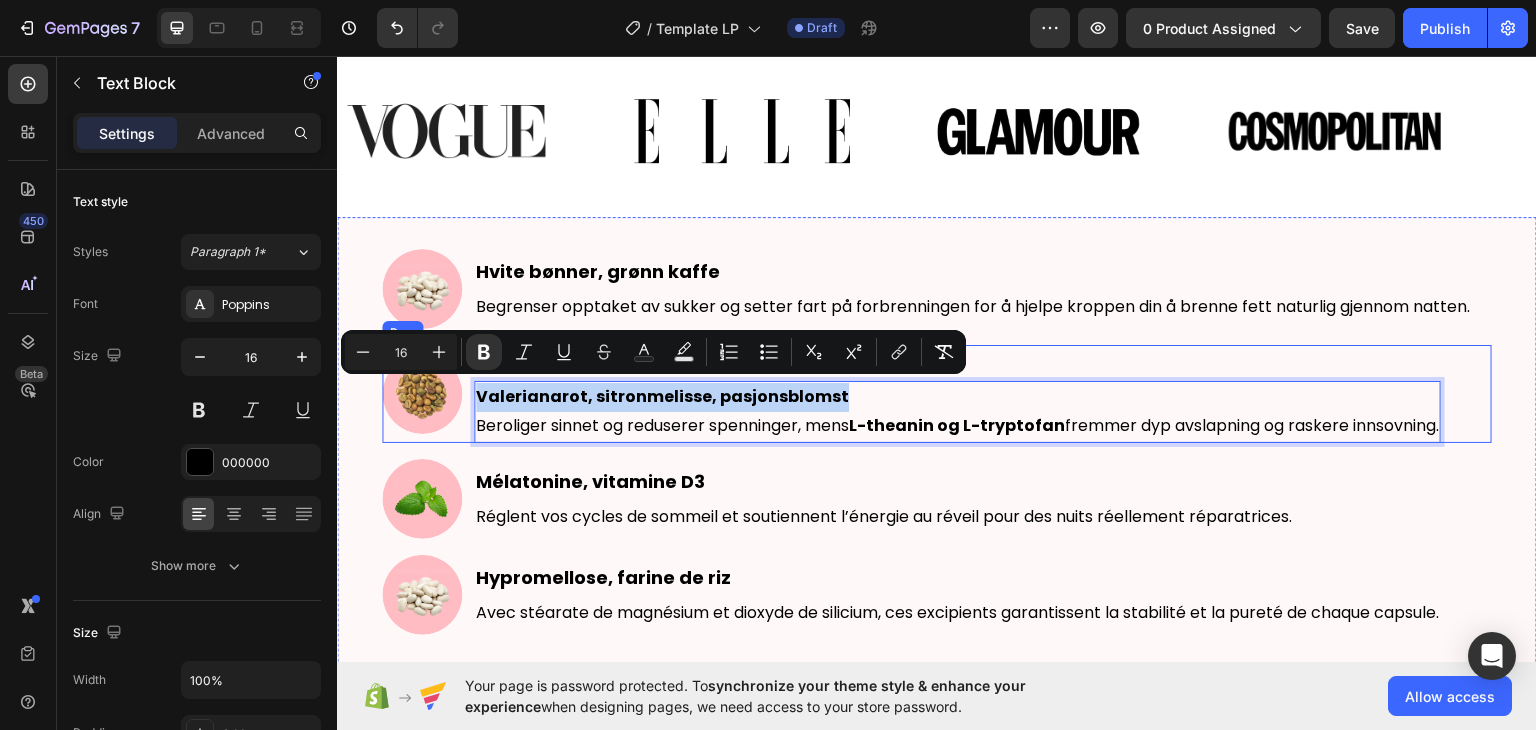 drag, startPoint x: 837, startPoint y: 393, endPoint x: 471, endPoint y: 381, distance: 366.19666 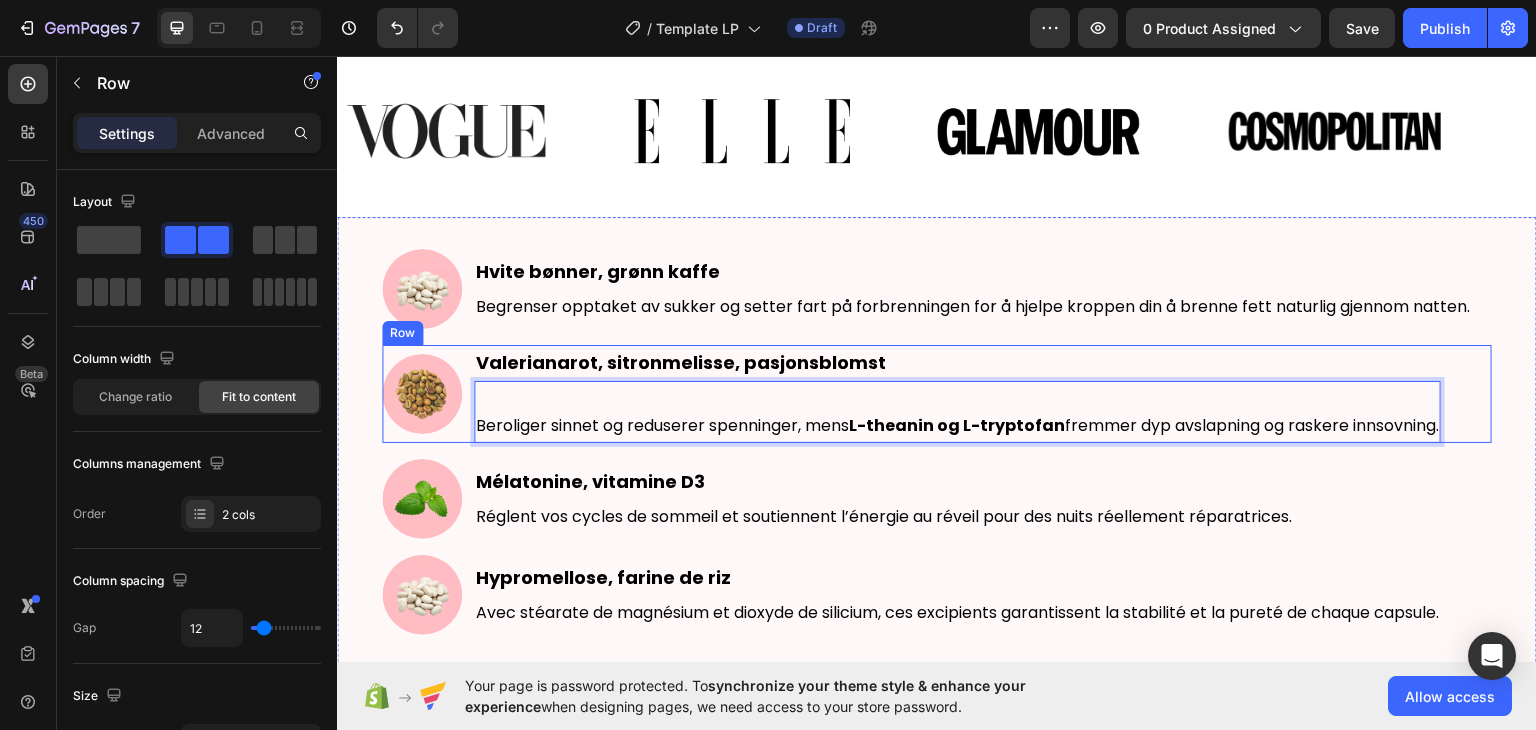 click on "Image Valerianarot, sitronmelisse, pasjonsblomst Text Block Beroliger sinnet og reduserer spenninger, mens  L-theanin og L-tryptofan  fremmer dyp avslapning og raskere innsovning. Text Block   0 Row" at bounding box center (937, 393) 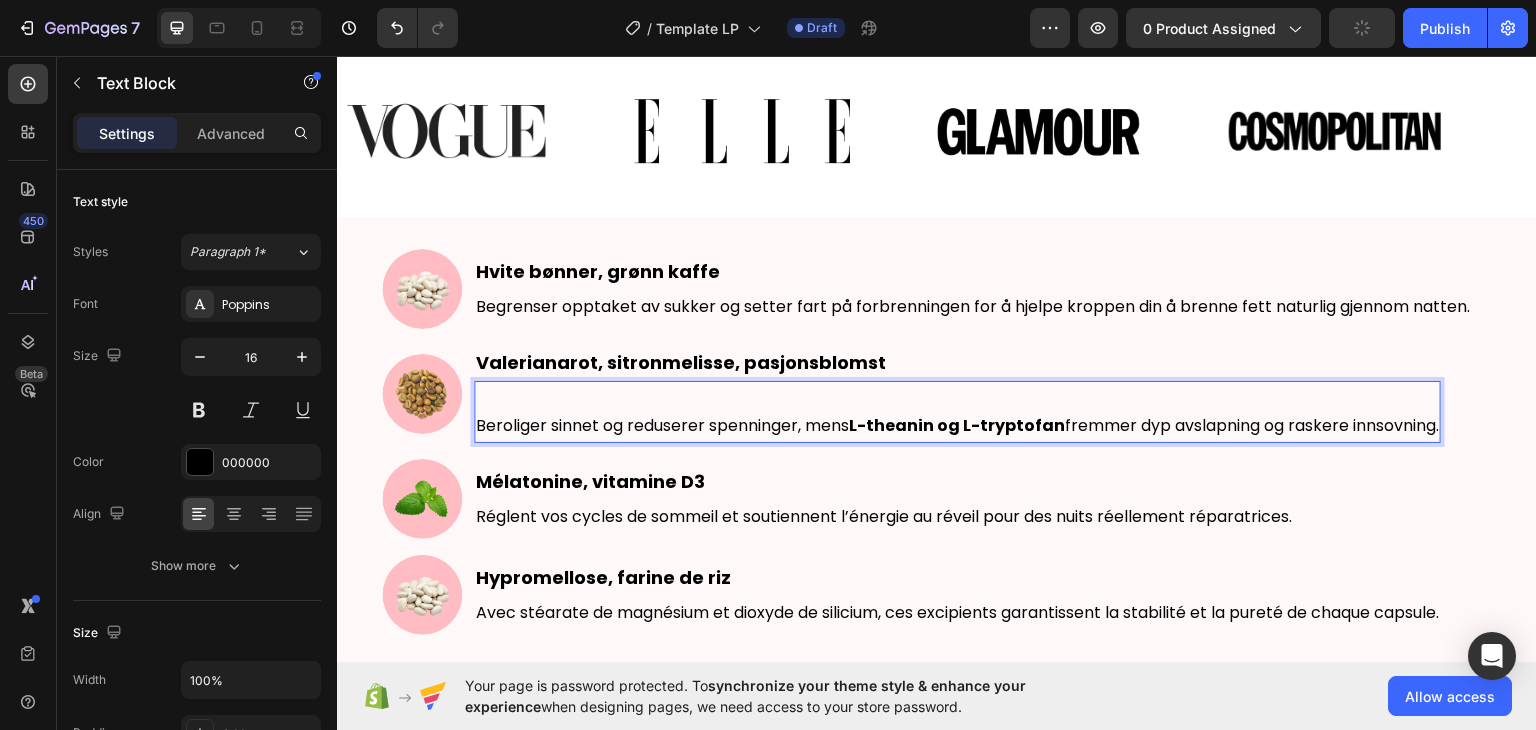 click on "Beroliger sinnet og reduserer spenninger, mens  L-theanin og L-tryptofan  fremmer dyp avslapning og raskere innsovning." at bounding box center (957, 425) 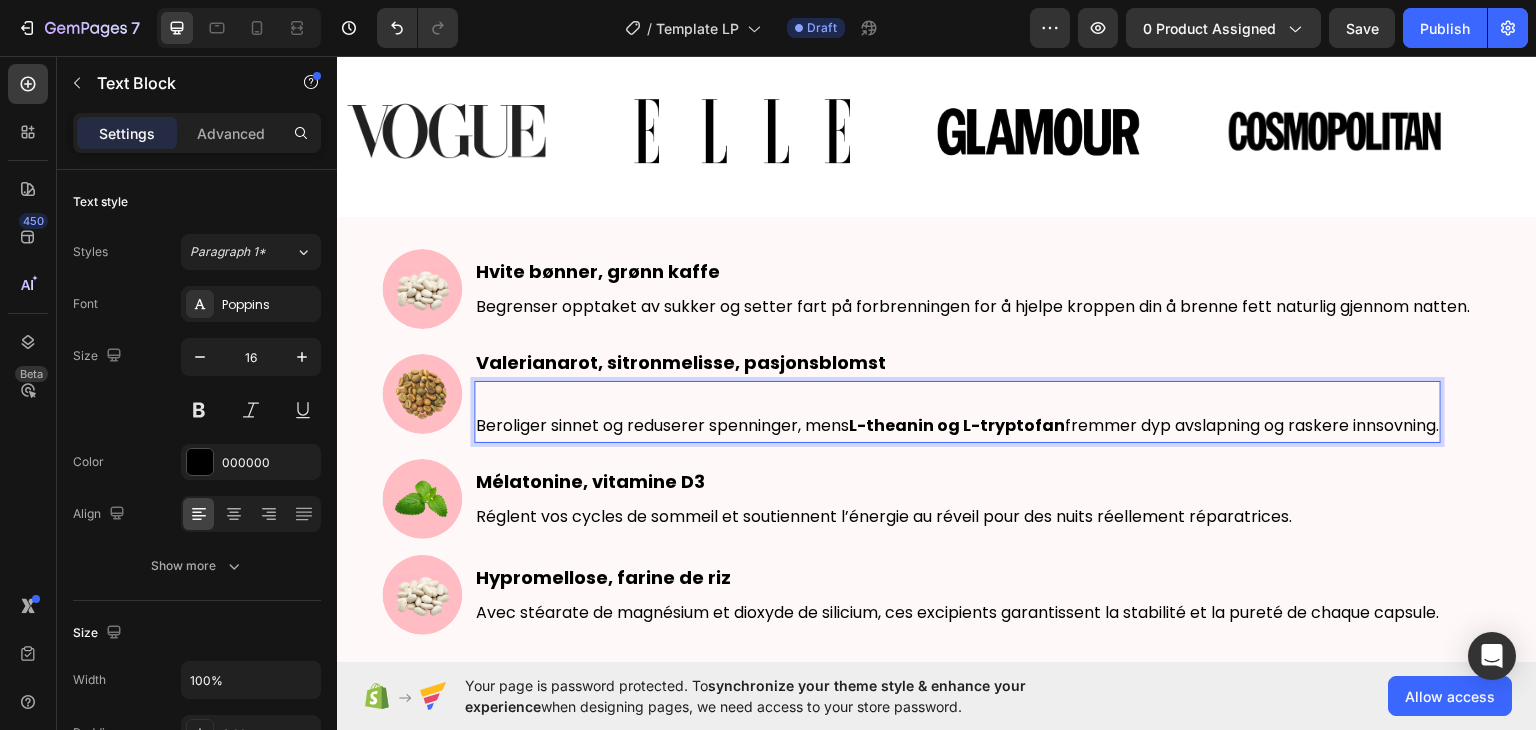 scroll, scrollTop: 249, scrollLeft: 0, axis: vertical 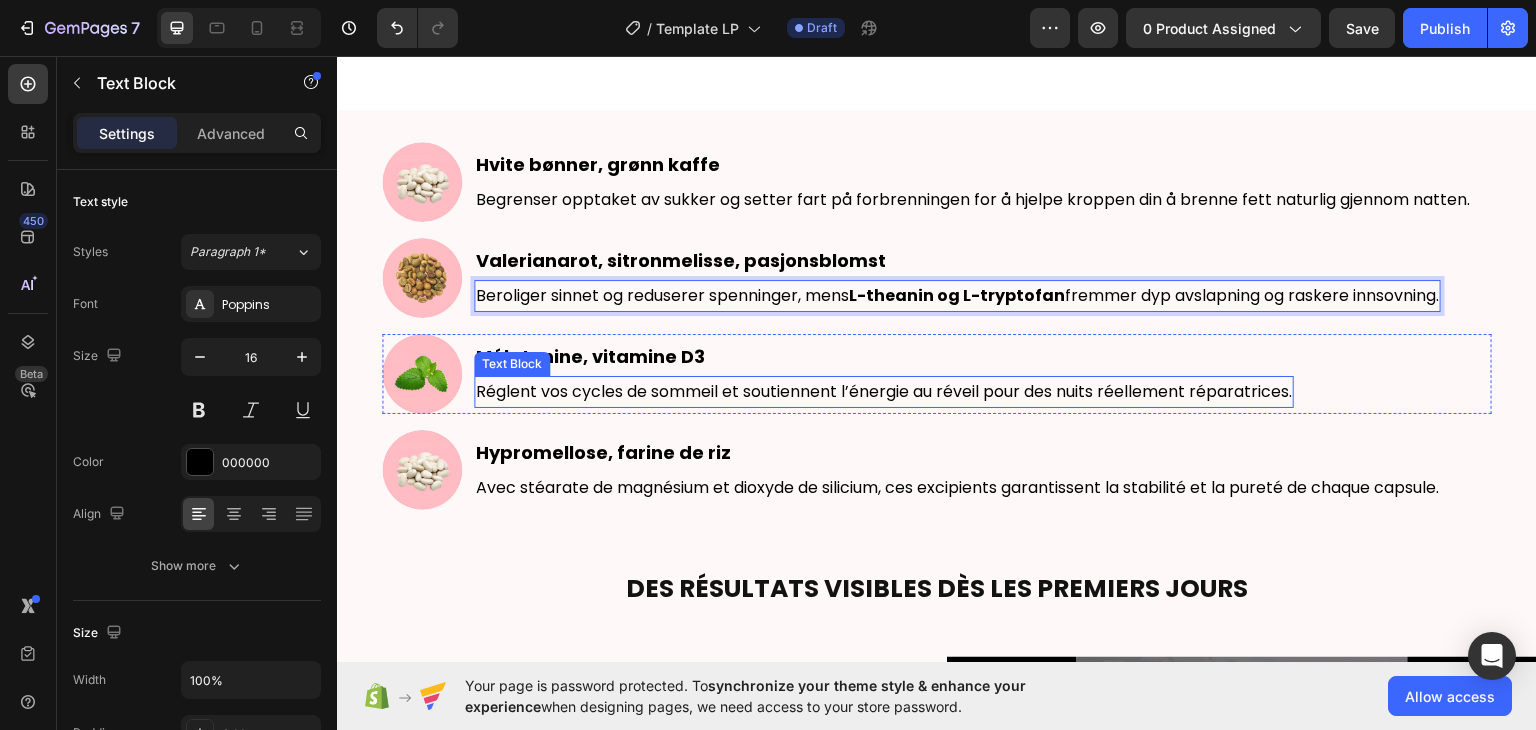 click on "Réglent vos cycles de sommeil et soutiennent l’énergie au réveil pour des nuits réellement réparatrices." at bounding box center [884, 391] 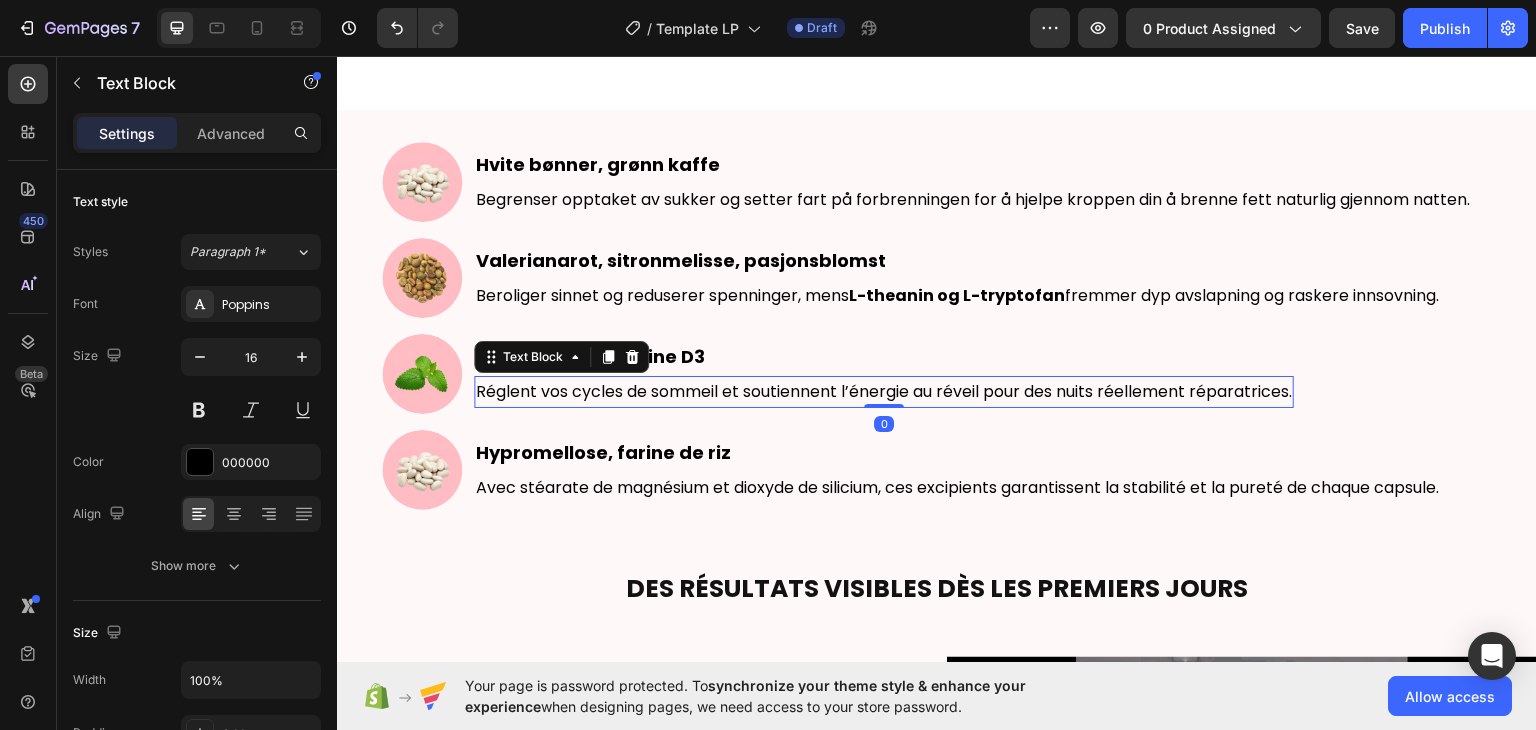 click on "Réglent vos cycles de sommeil et soutiennent l’énergie au réveil pour des nuits réellement réparatrices." at bounding box center (884, 391) 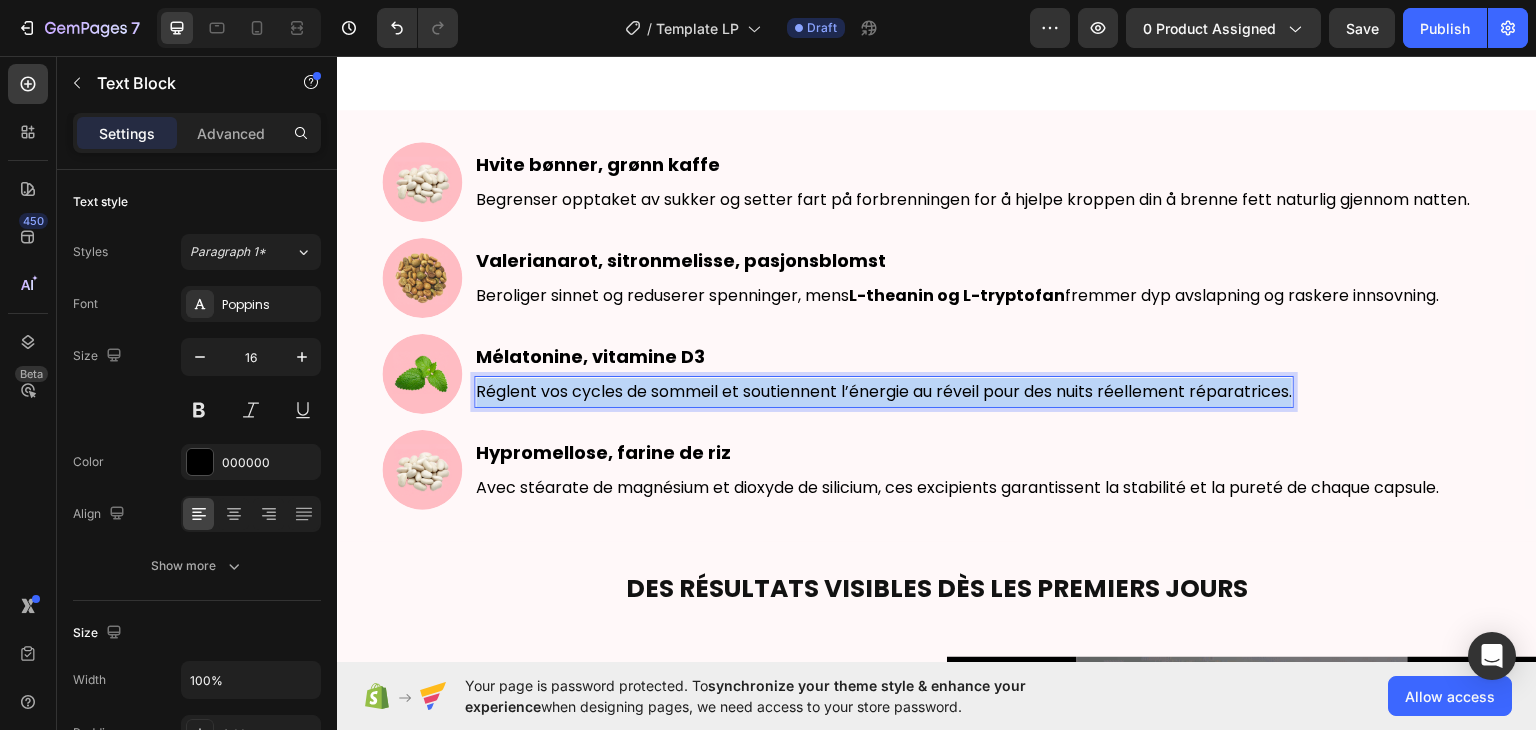 click on "Réglent vos cycles de sommeil et soutiennent l’énergie au réveil pour des nuits réellement réparatrices." at bounding box center [884, 391] 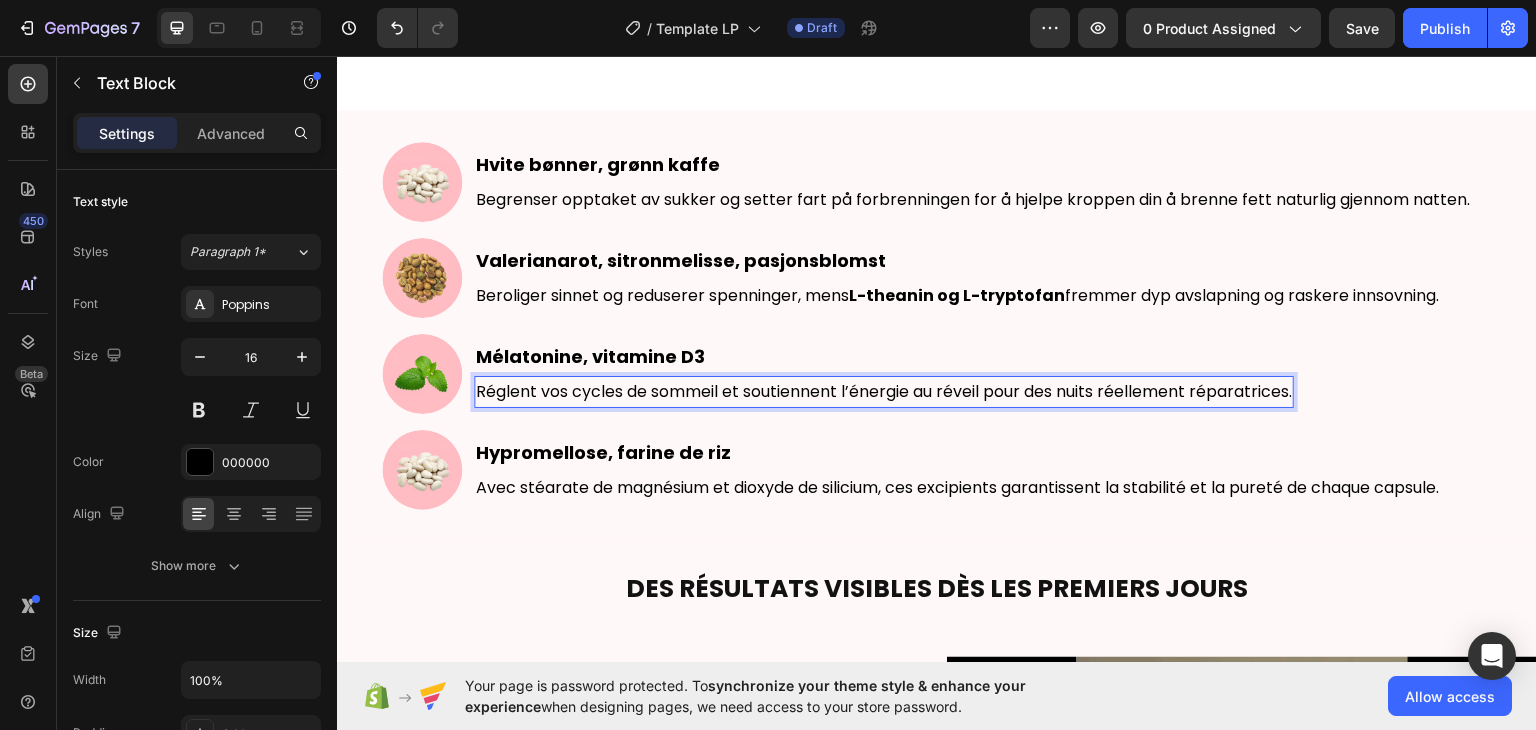 scroll, scrollTop: 346, scrollLeft: 0, axis: vertical 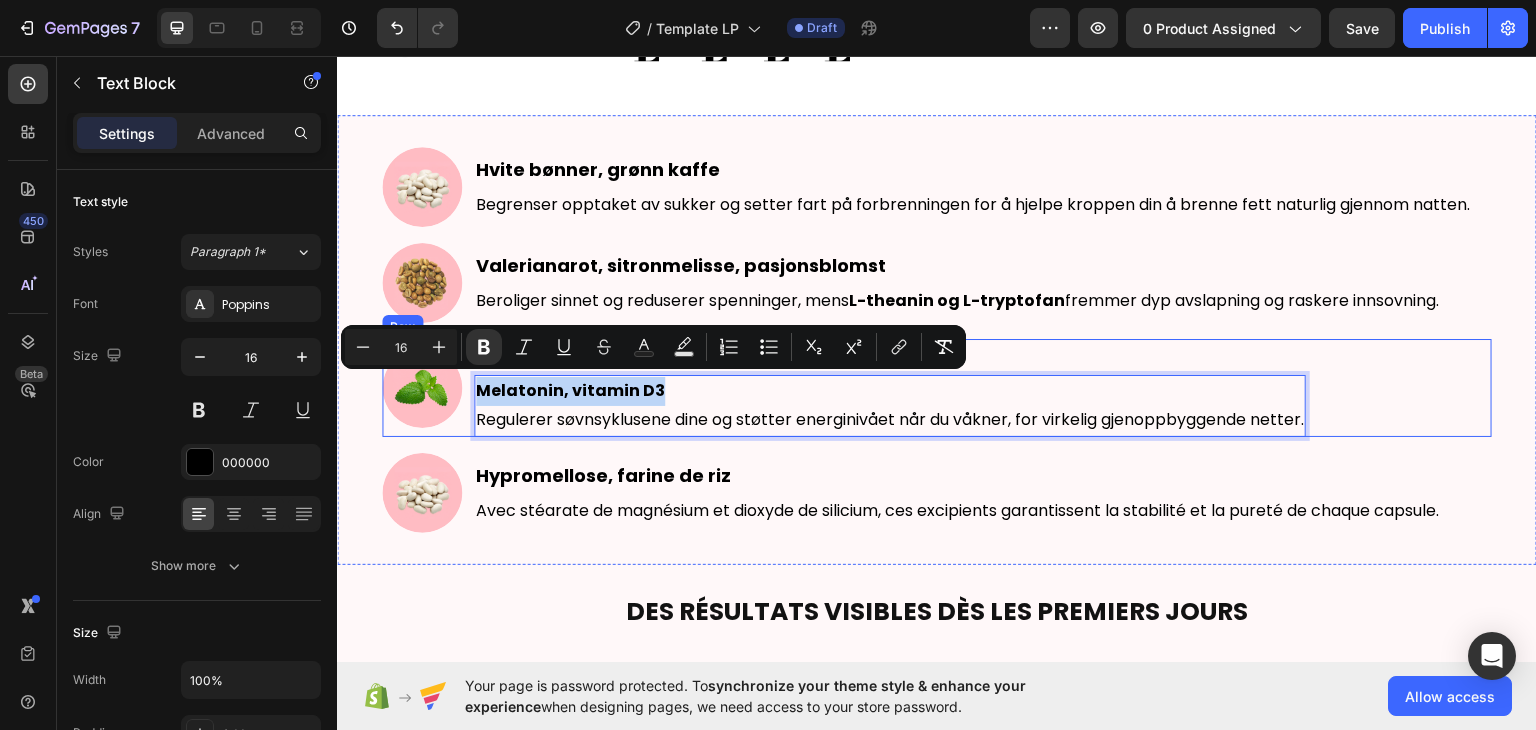 drag, startPoint x: 672, startPoint y: 384, endPoint x: 468, endPoint y: 387, distance: 204.02206 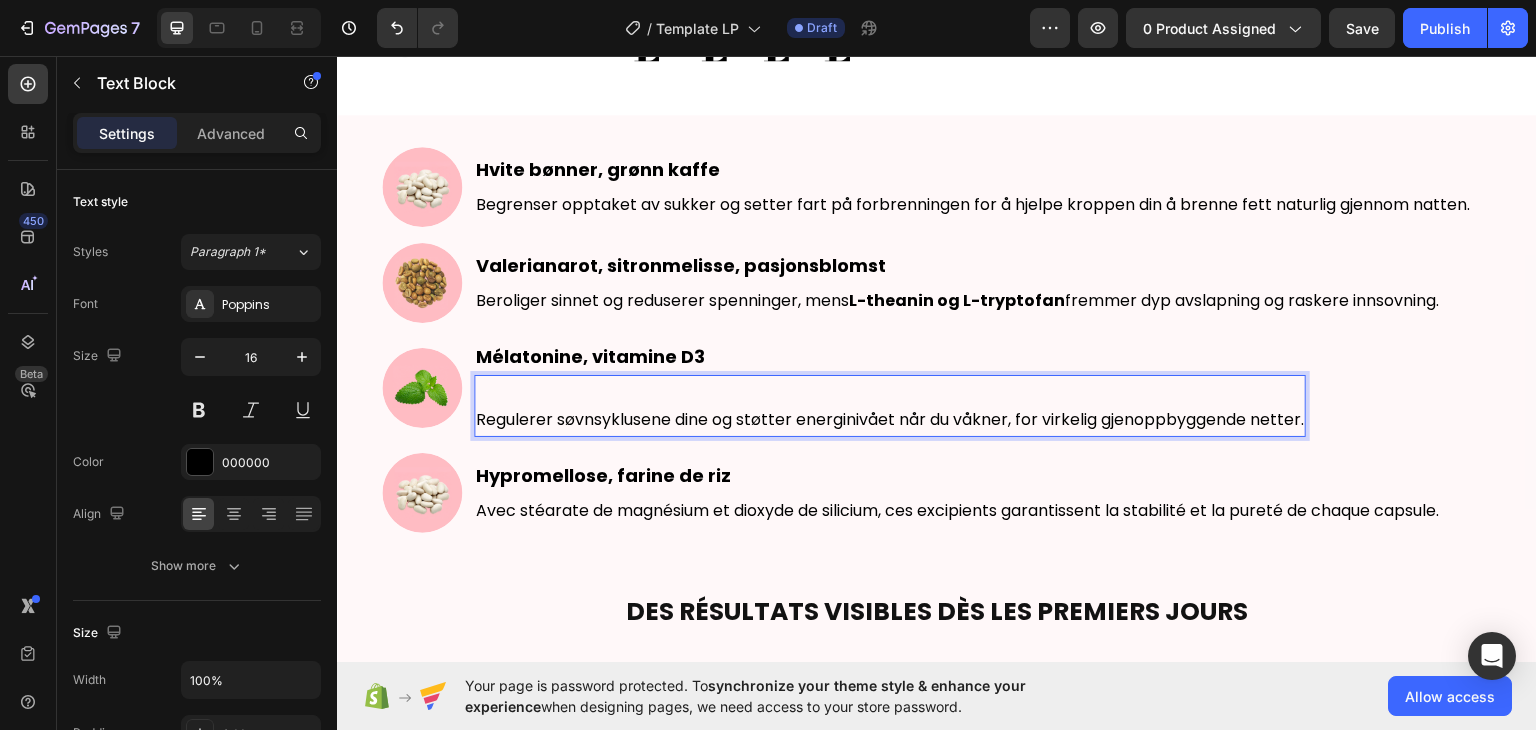 click on "Regulerer søvnsyklusene dine og støtter energinivået når du våkner, for virkelig gjenoppbyggende netter." at bounding box center (890, 419) 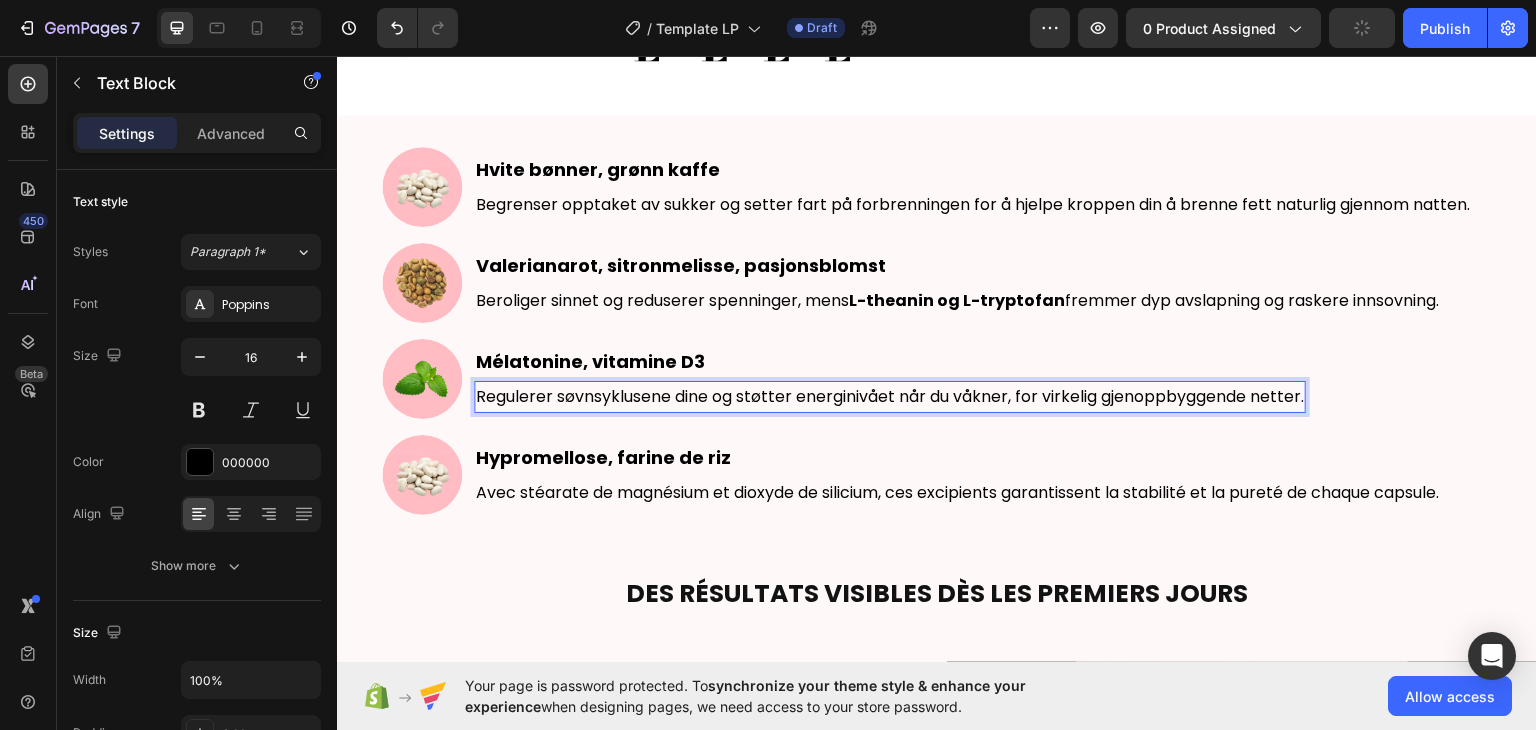 scroll, scrollTop: 351, scrollLeft: 0, axis: vertical 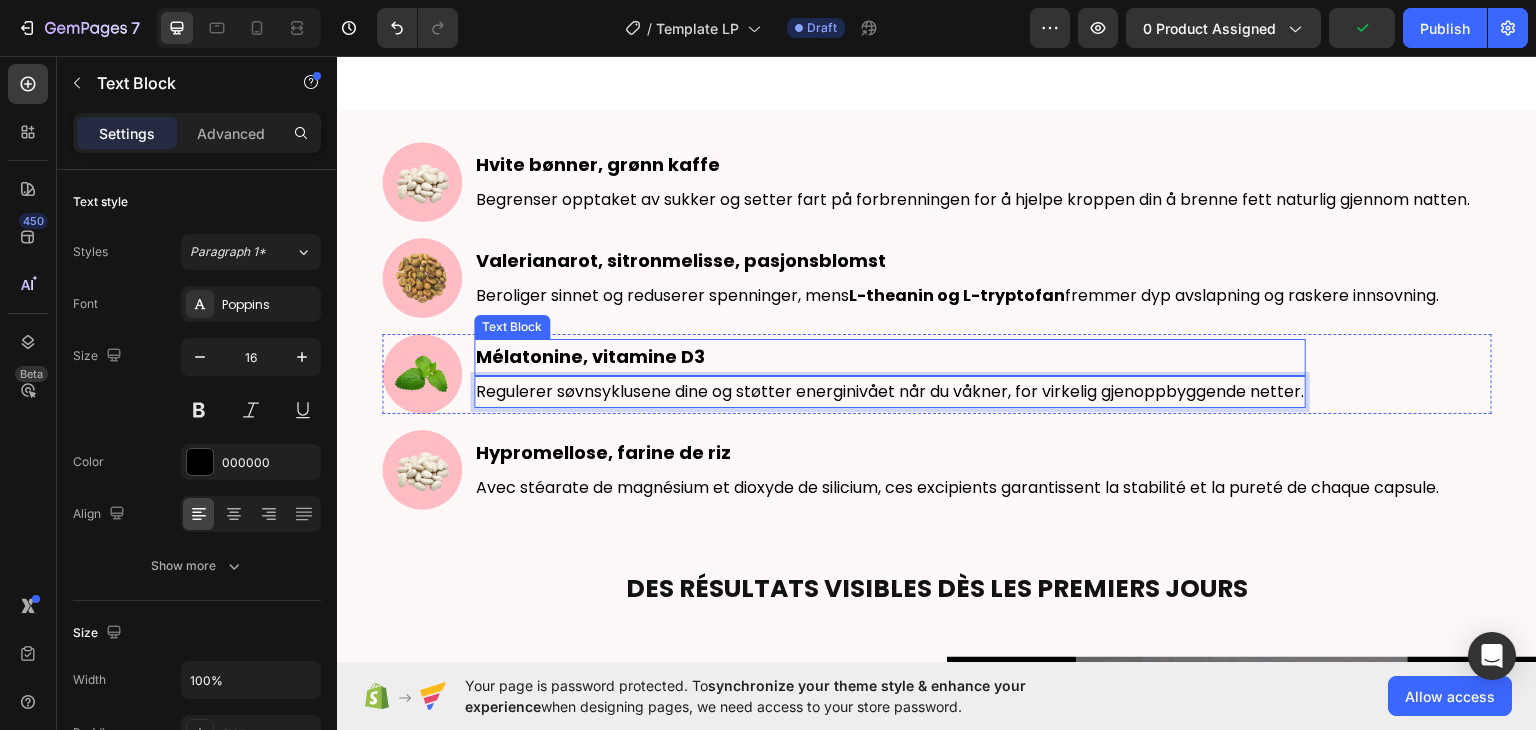 click on "Mélatonine, vitamine D3" at bounding box center (890, 356) 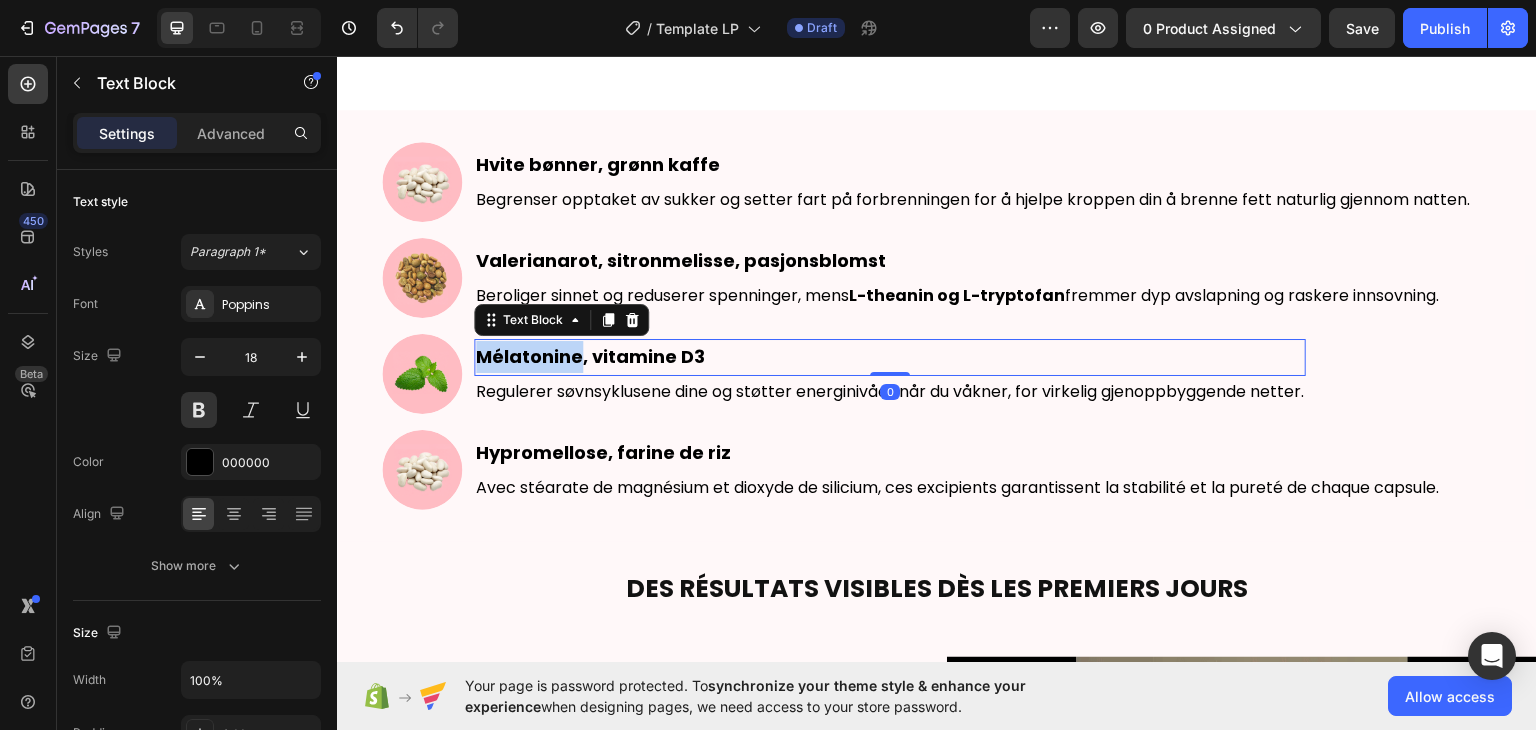 click on "Mélatonine, vitamine D3" at bounding box center [890, 356] 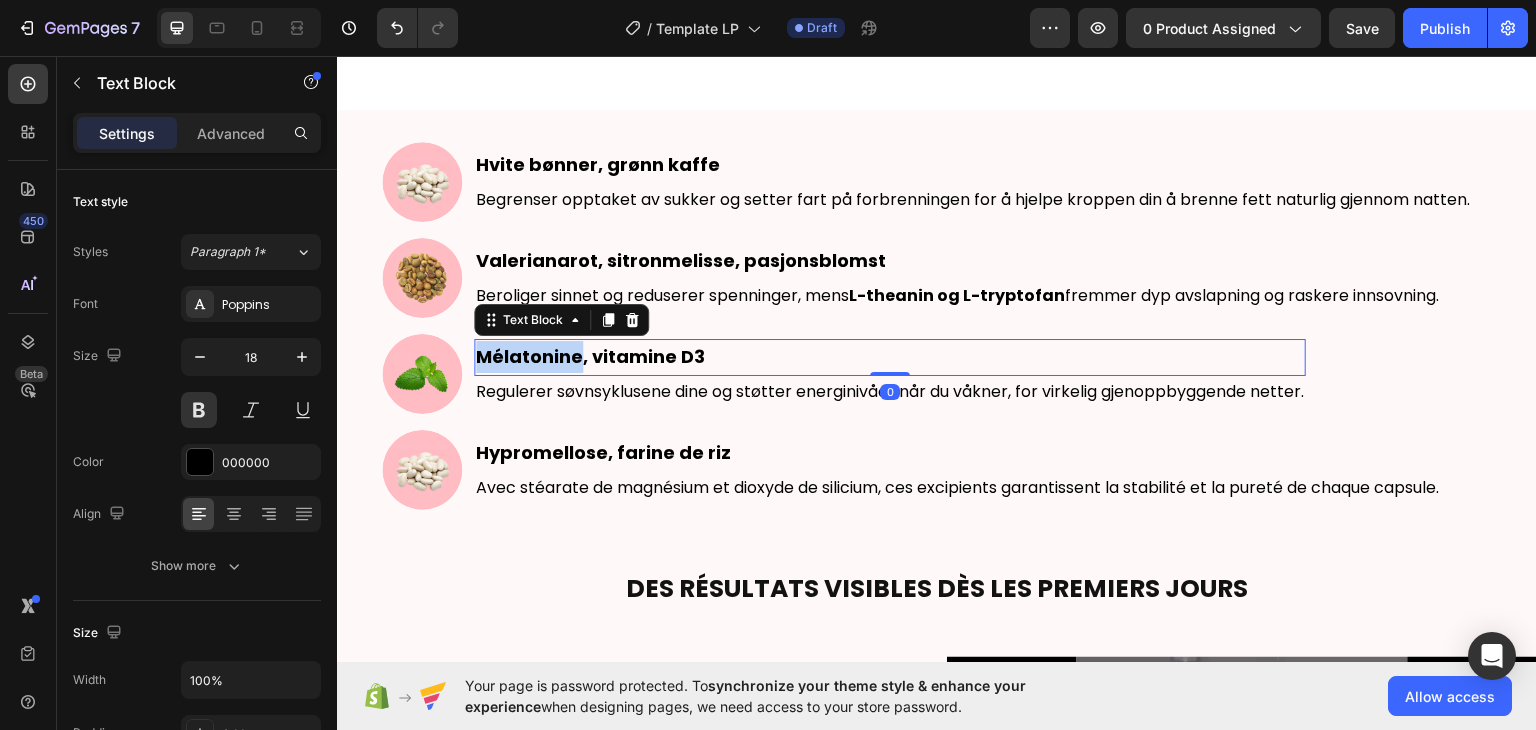 scroll, scrollTop: 345, scrollLeft: 0, axis: vertical 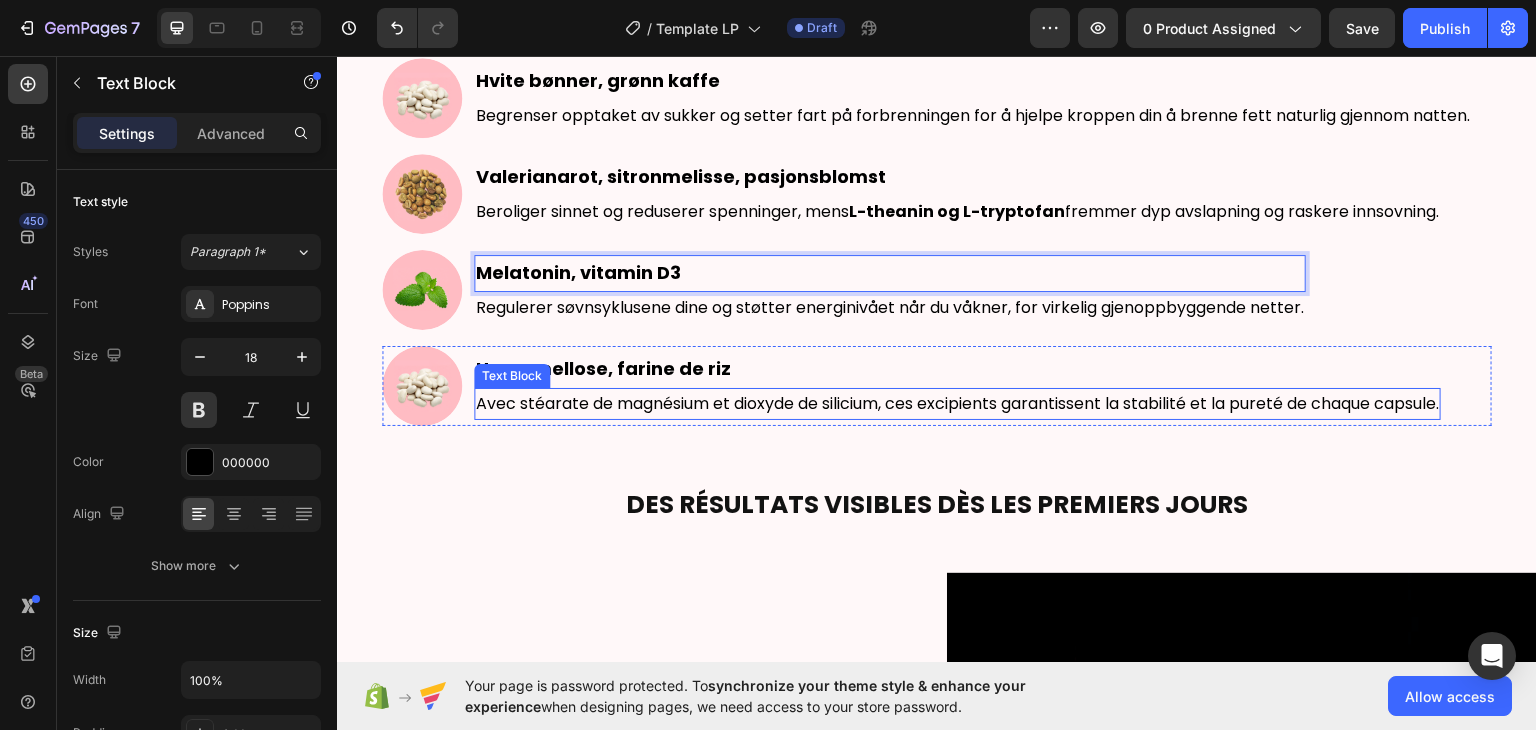click on "Avec stéarate de magnésium et dioxyde de silicium, ces excipients garantissent la stabilité et la pureté de chaque capsule." at bounding box center (957, 403) 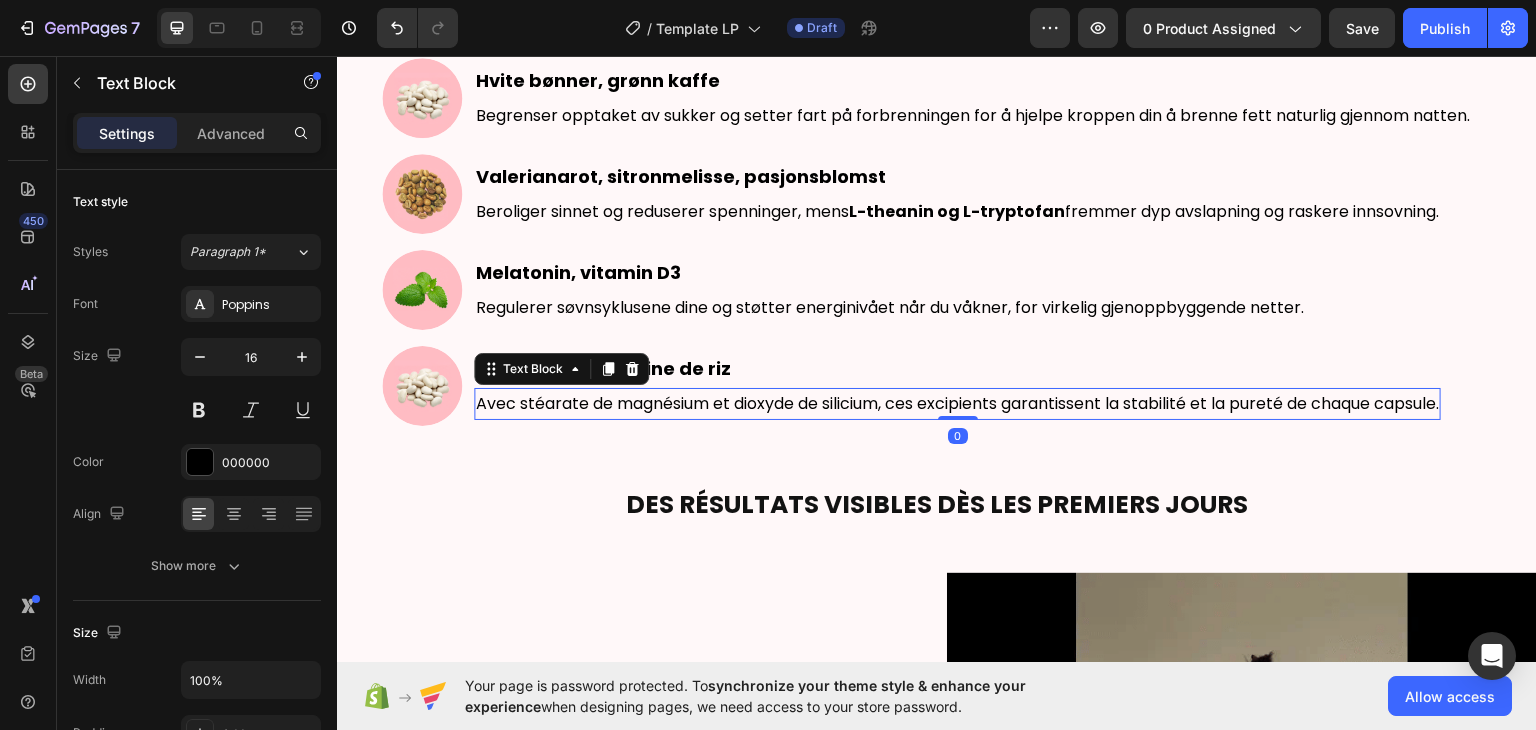 click on "Avec stéarate de magnésium et dioxyde de silicium, ces excipients garantissent la stabilité et la pureté de chaque capsule." at bounding box center [957, 403] 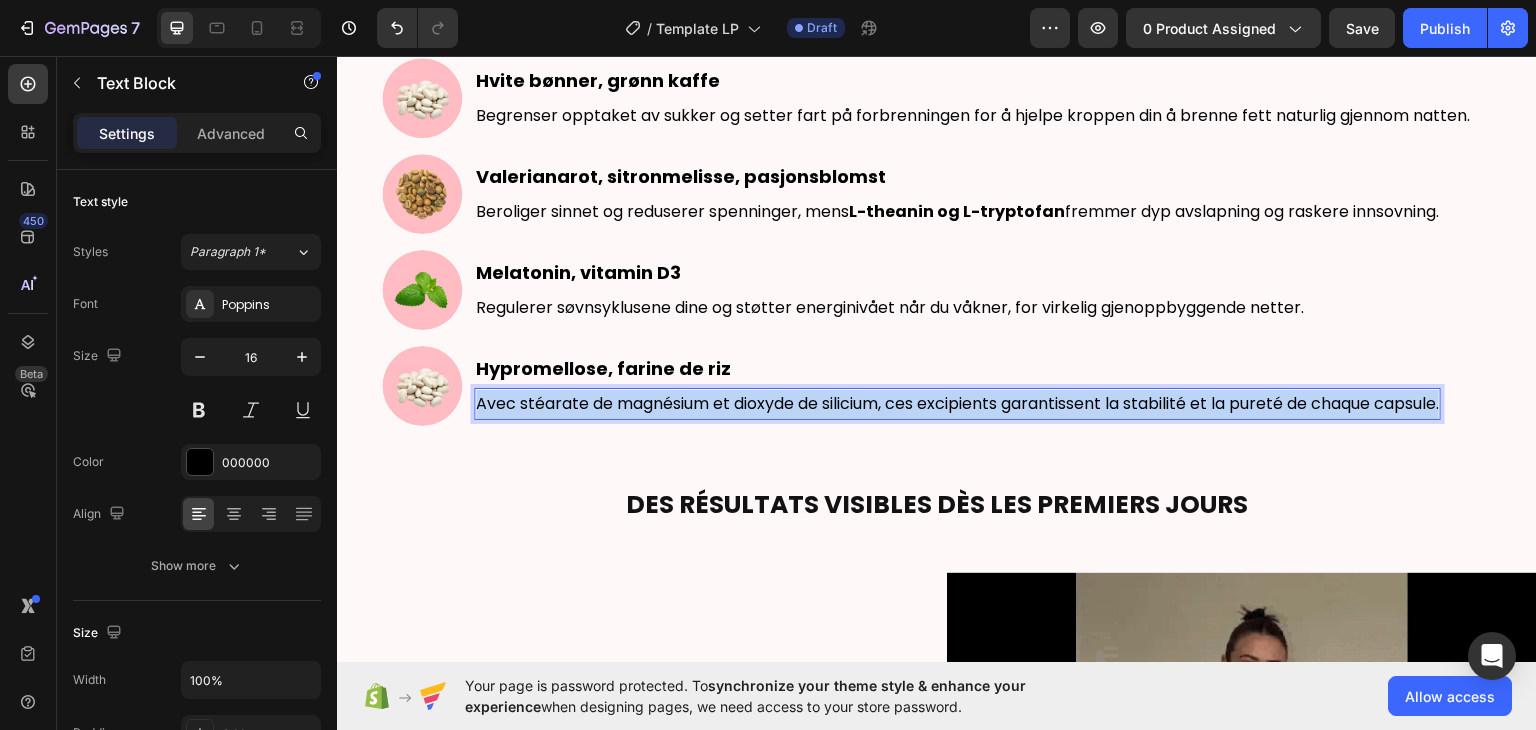 click on "Avec stéarate de magnésium et dioxyde de silicium, ces excipients garantissent la stabilité et la pureté de chaque capsule." at bounding box center (957, 403) 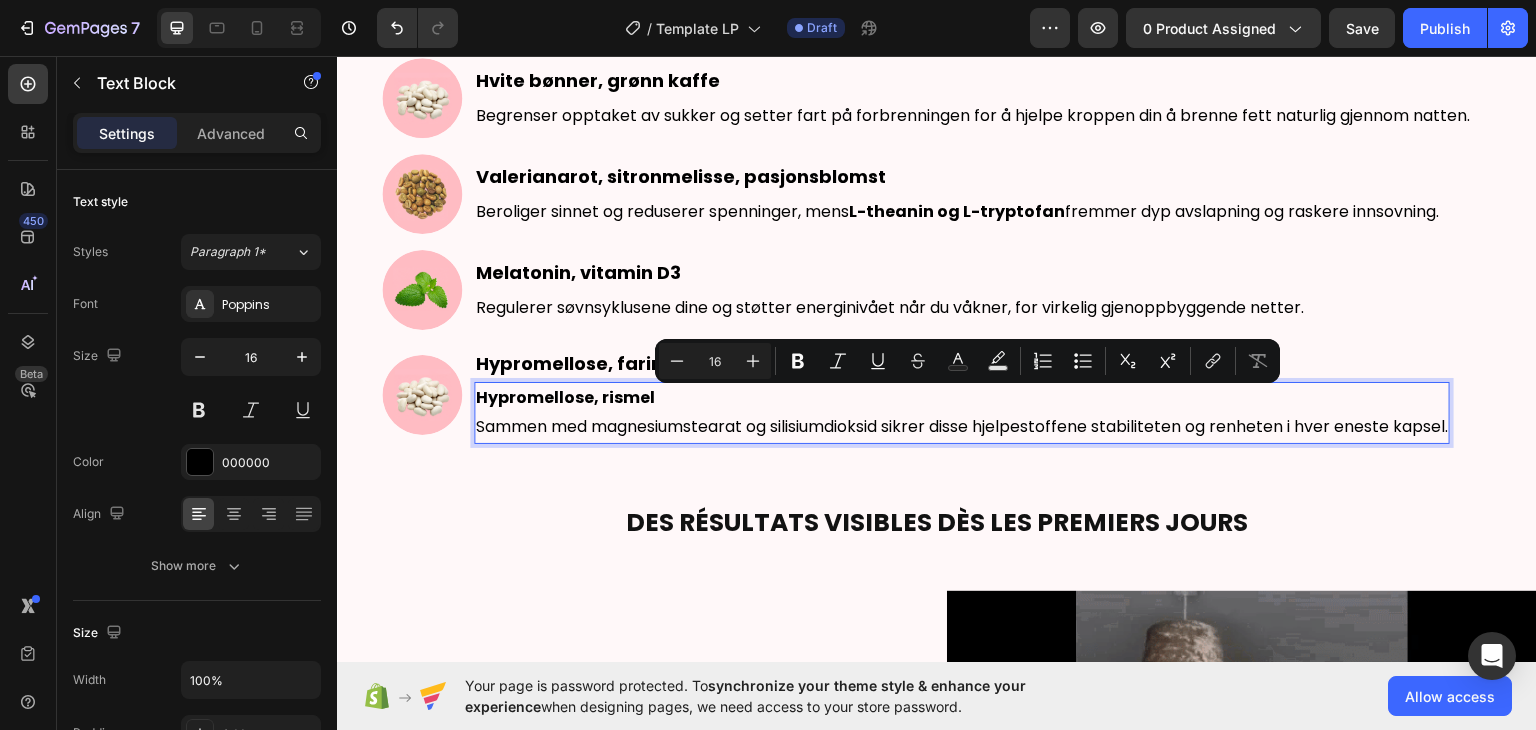 scroll, scrollTop: 428, scrollLeft: 0, axis: vertical 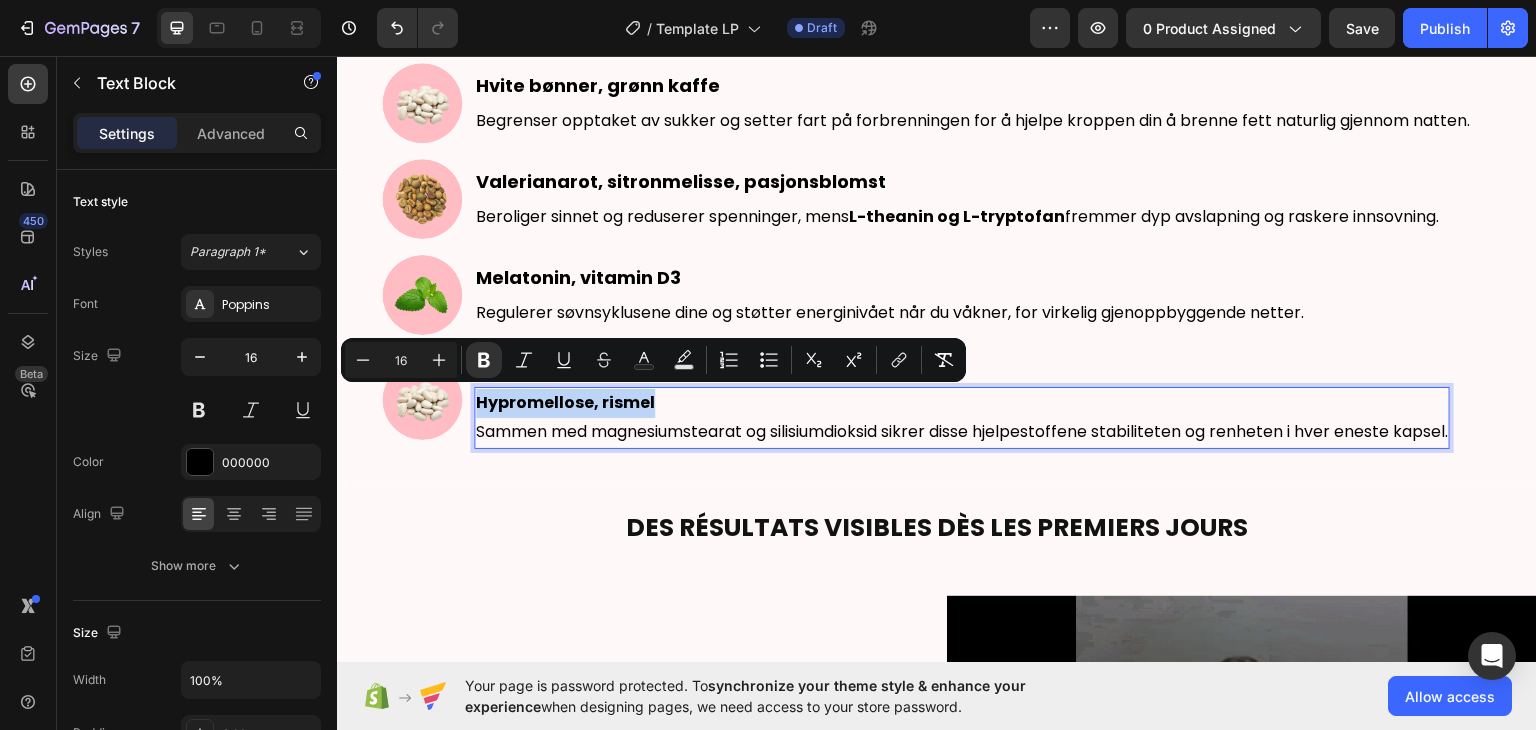 drag, startPoint x: 662, startPoint y: 399, endPoint x: 476, endPoint y: 394, distance: 186.0672 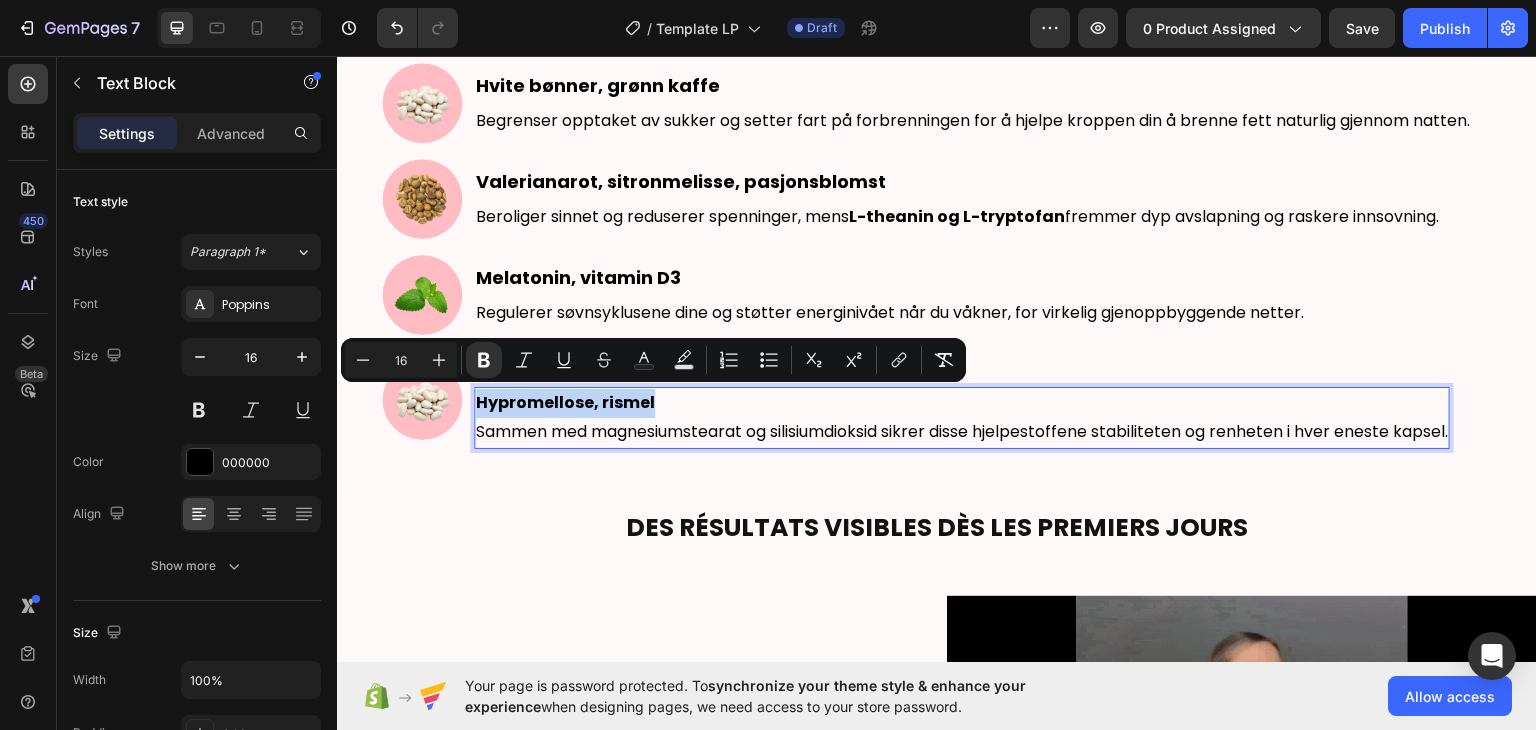 click on "Hypromellose, rismel" at bounding box center [962, 402] 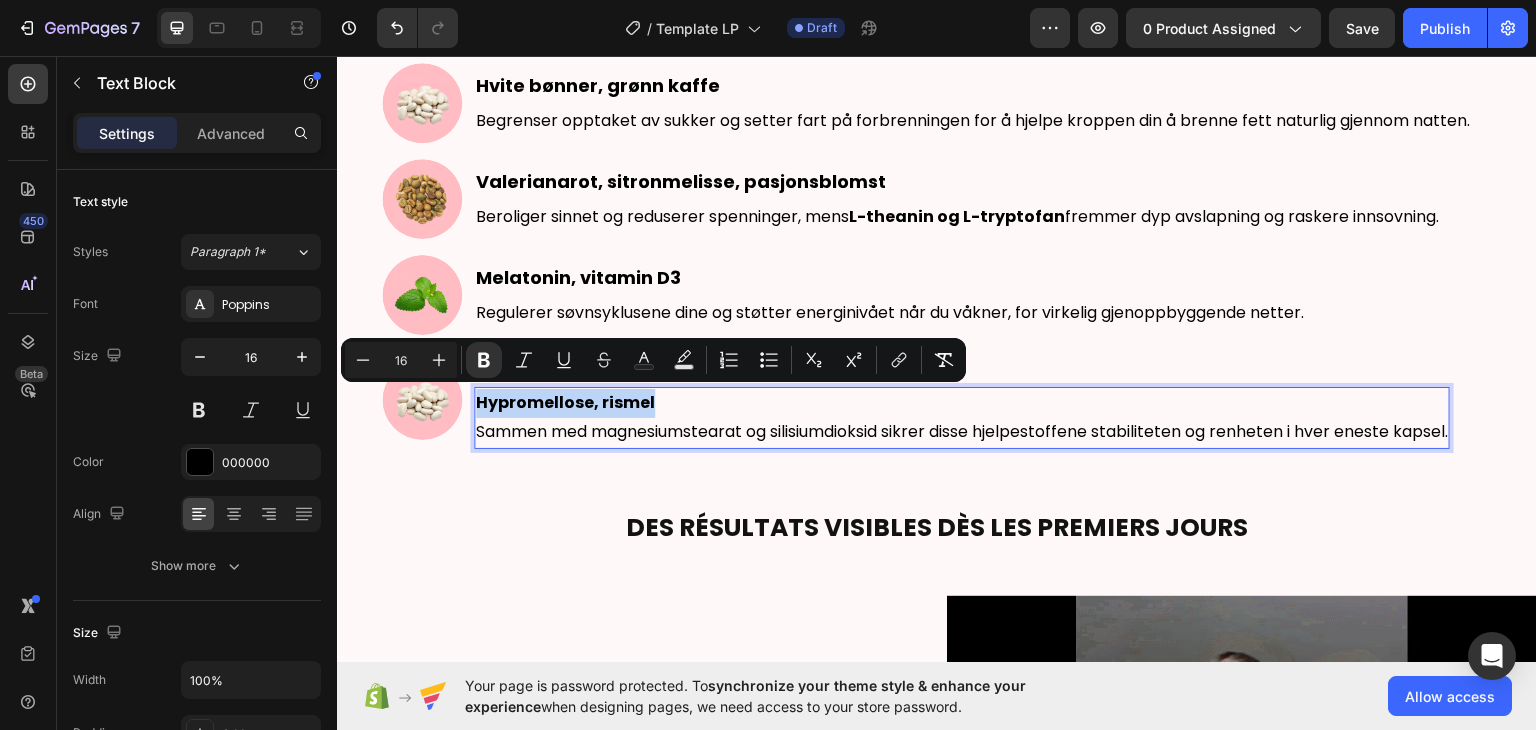 copy on "Hypromellose, rismel" 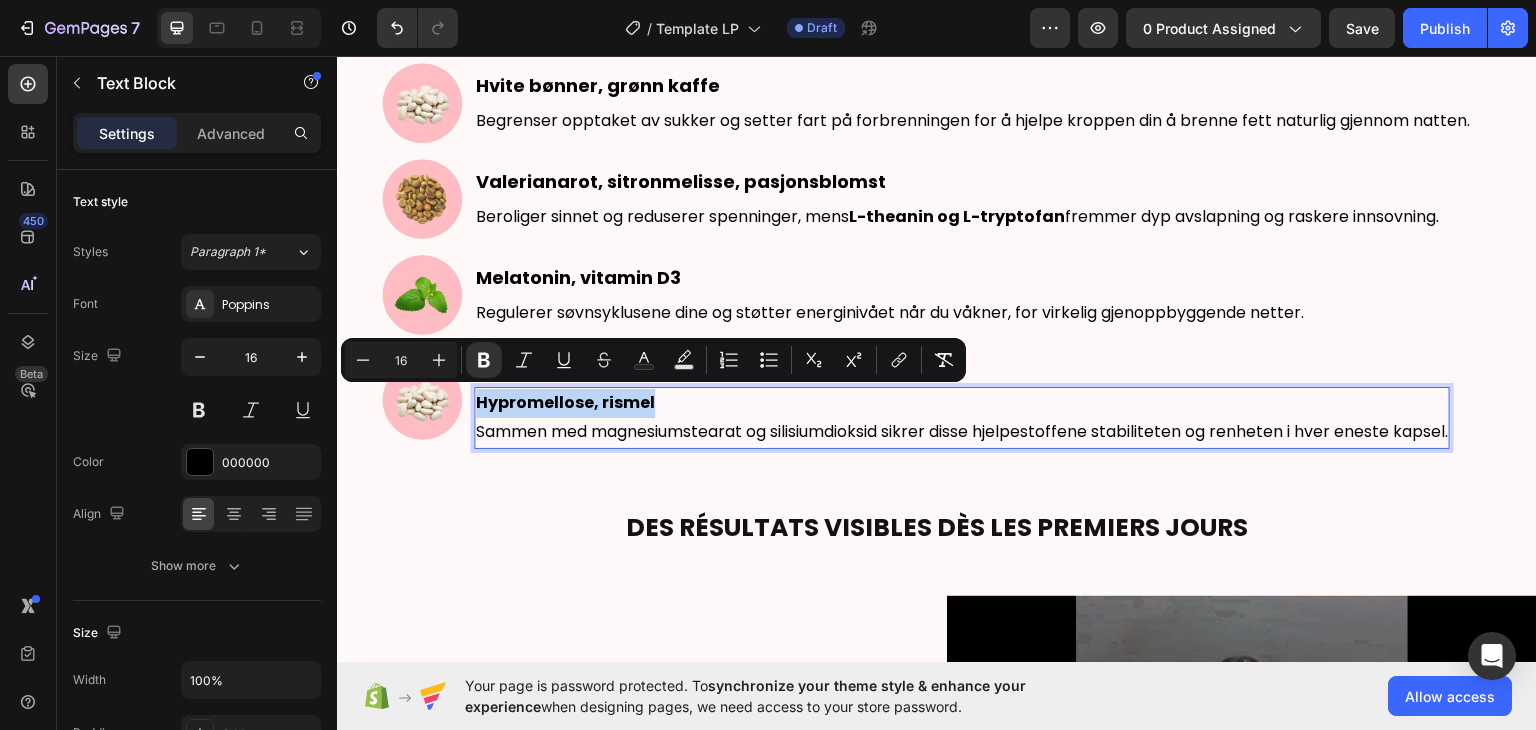 click on "Hypromellose, rismel" at bounding box center (962, 402) 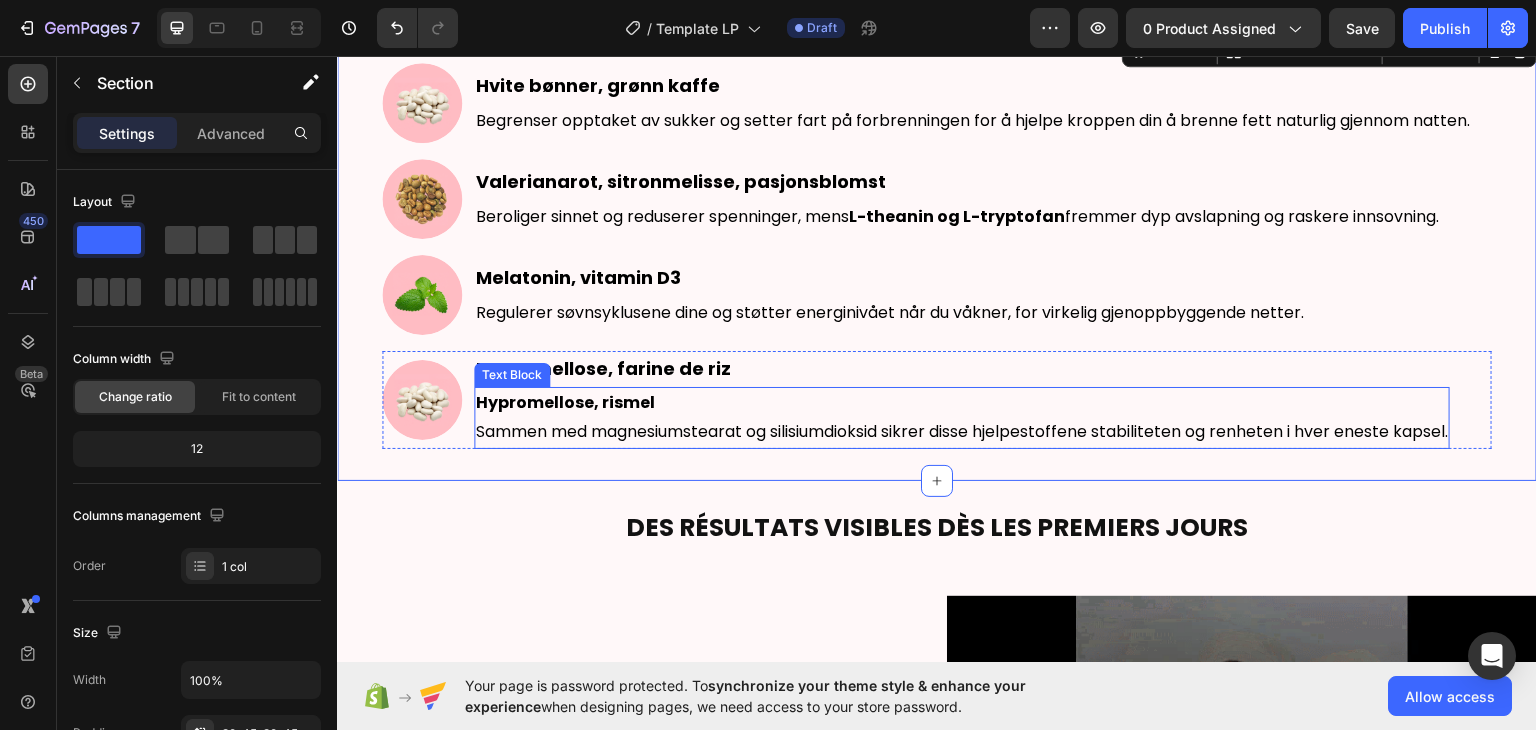 drag, startPoint x: 671, startPoint y: 447, endPoint x: 684, endPoint y: 395, distance: 53.600372 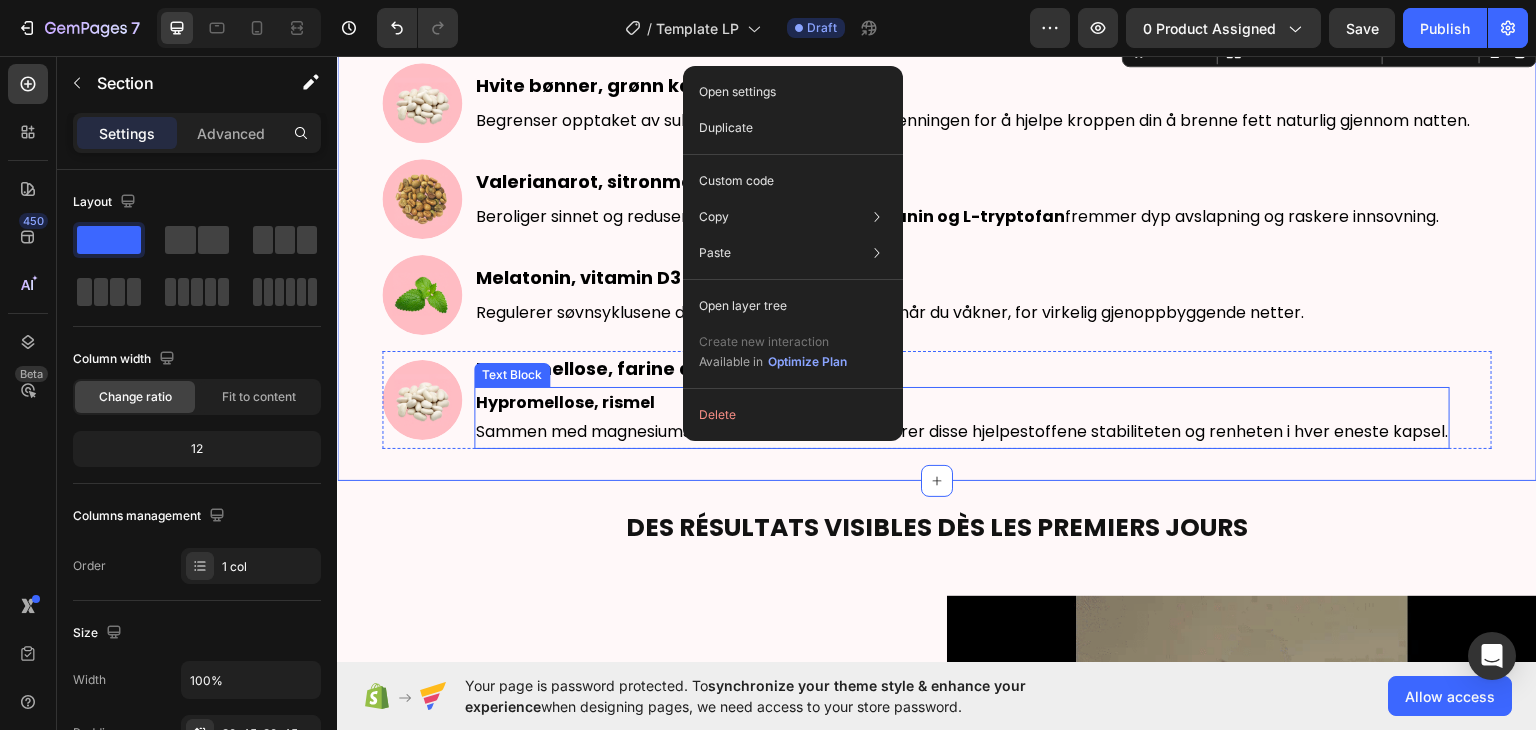click on "Hypromellose, rismel" at bounding box center (565, 401) 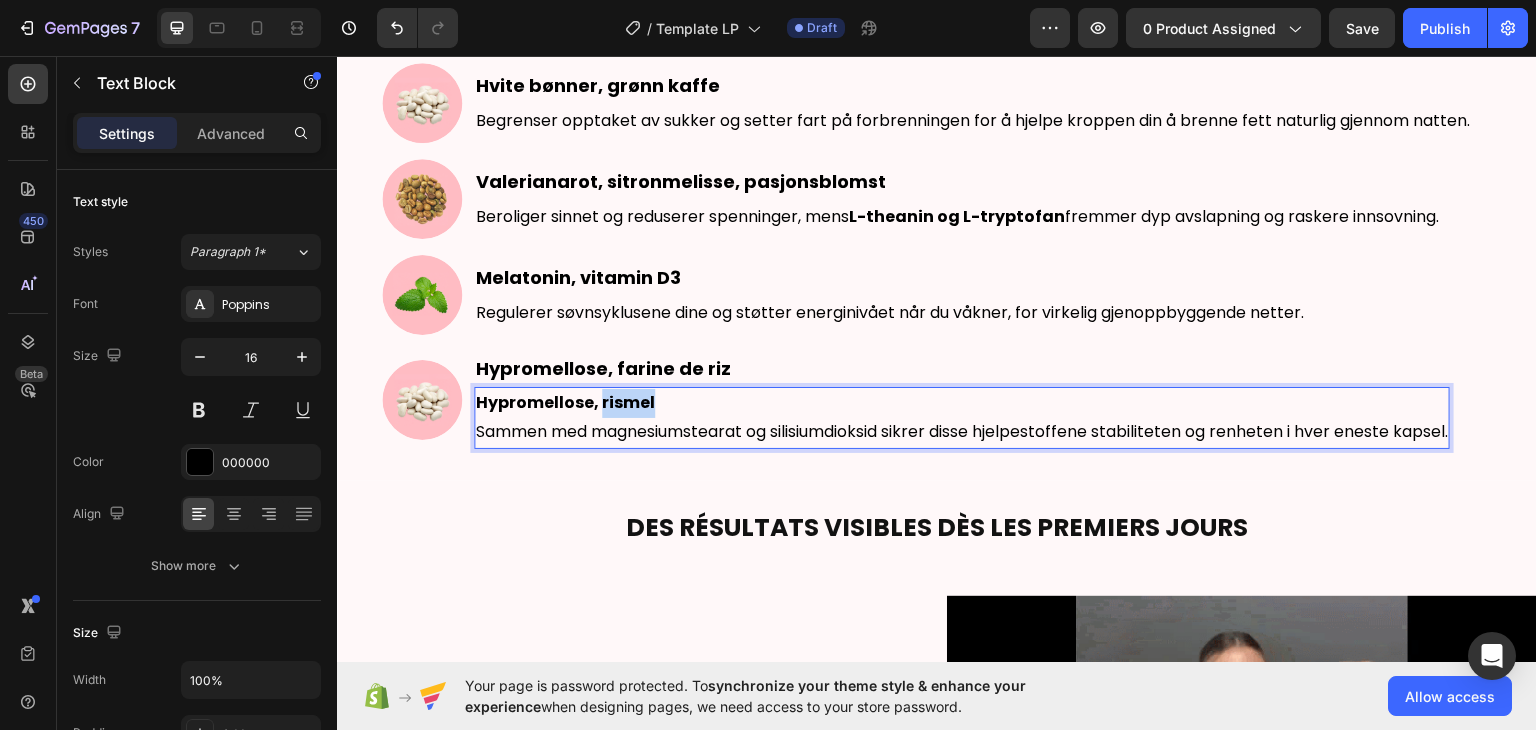 click on "Hypromellose, rismel" at bounding box center (565, 401) 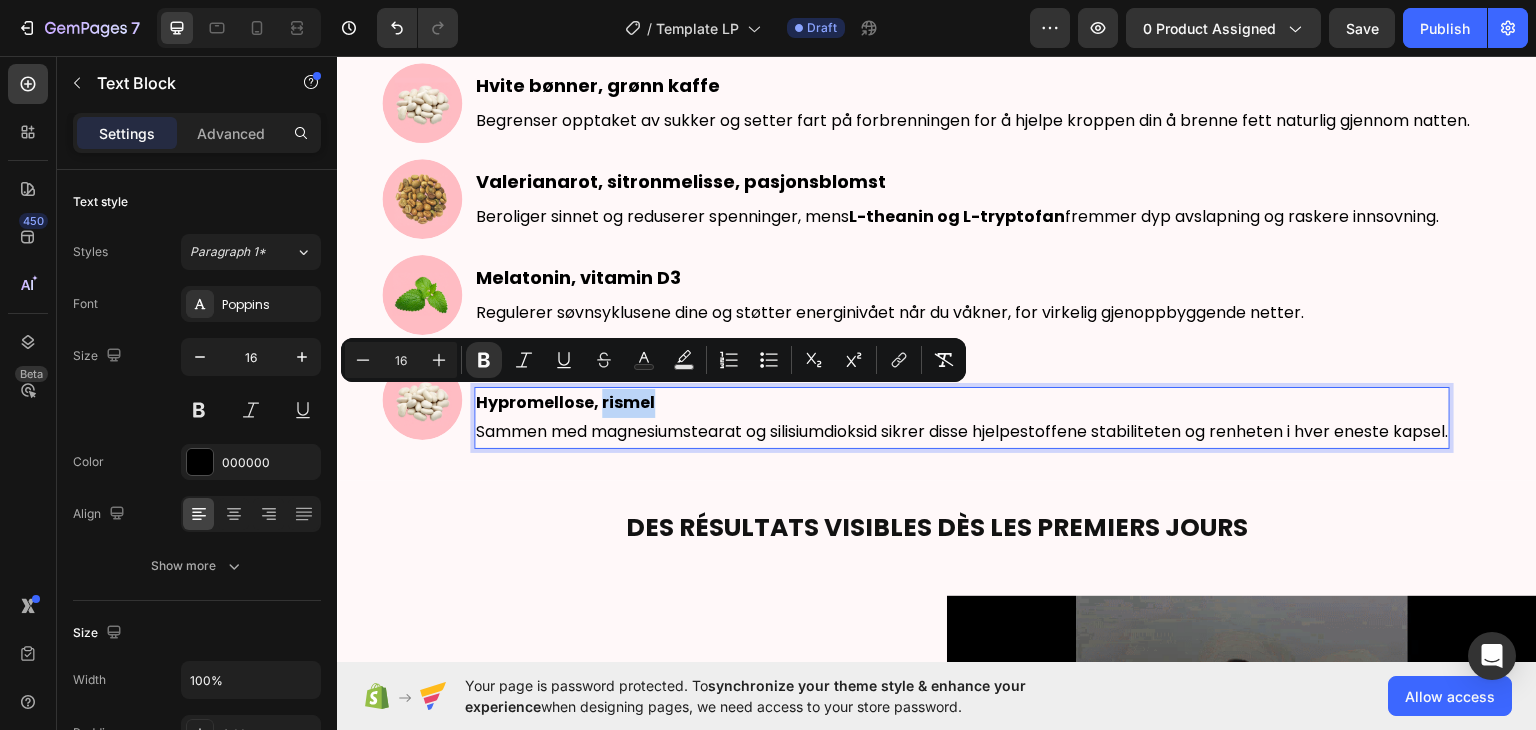 click on "Hypromellose, rismel" at bounding box center (565, 401) 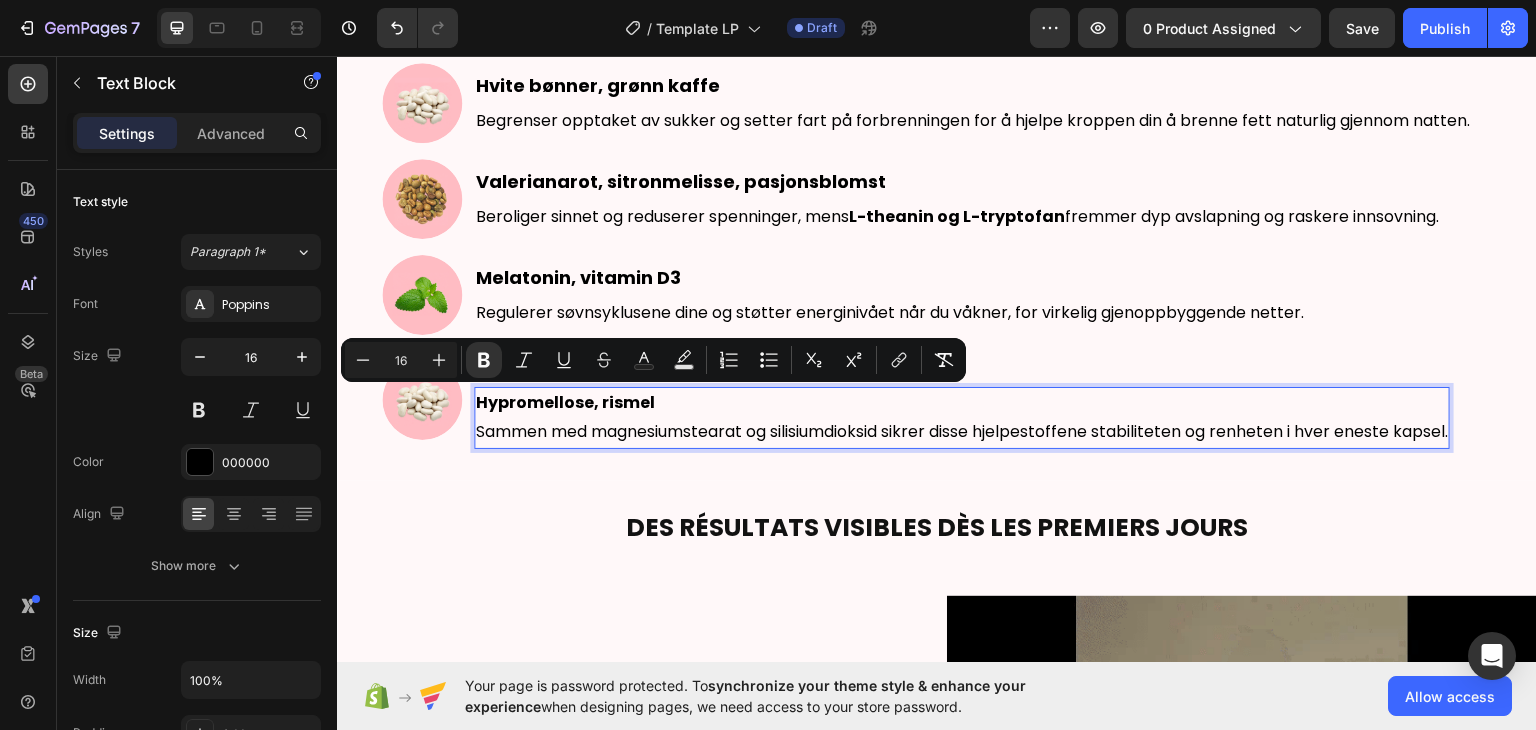 click on "Hypromellose, rismel" at bounding box center [565, 401] 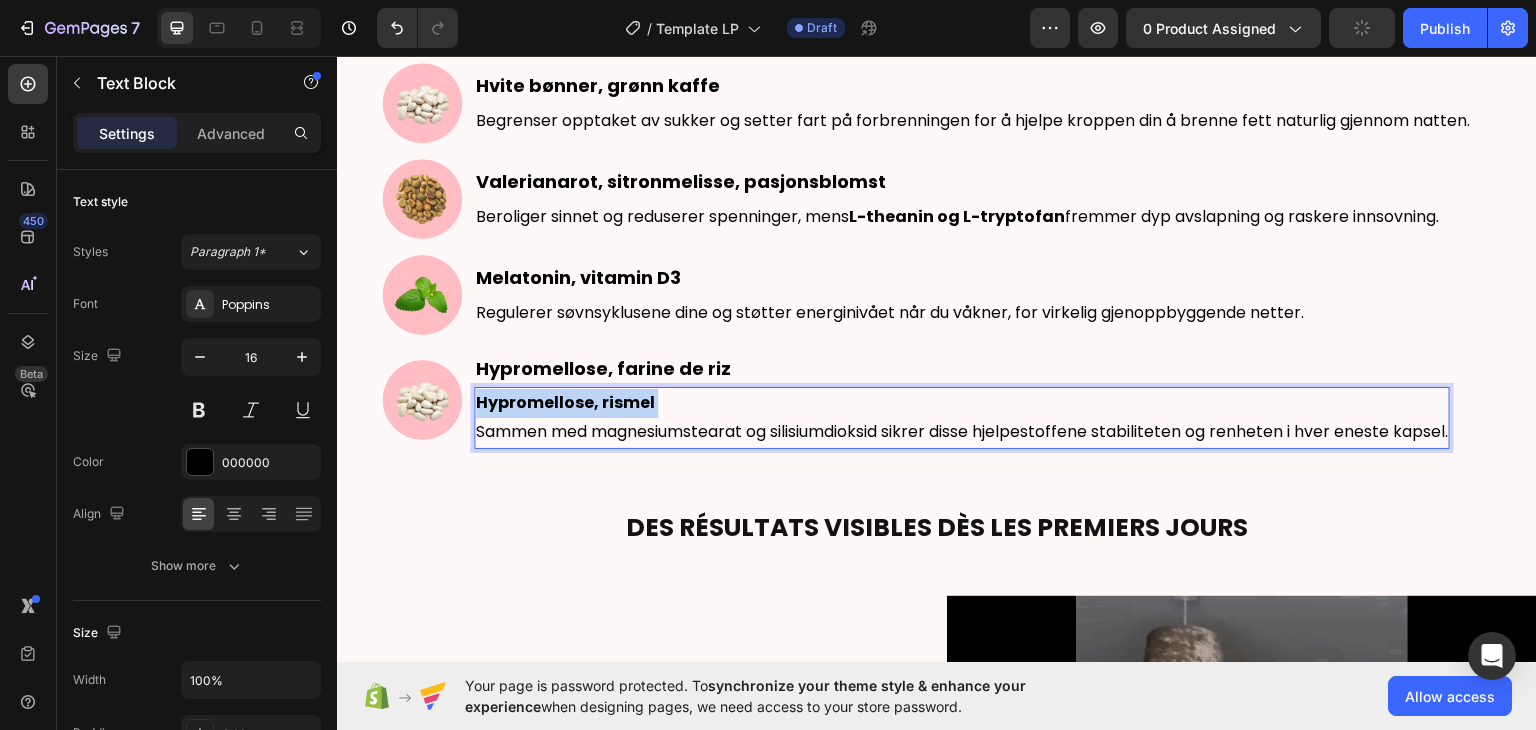 click on "Hypromellose, rismel" at bounding box center (565, 401) 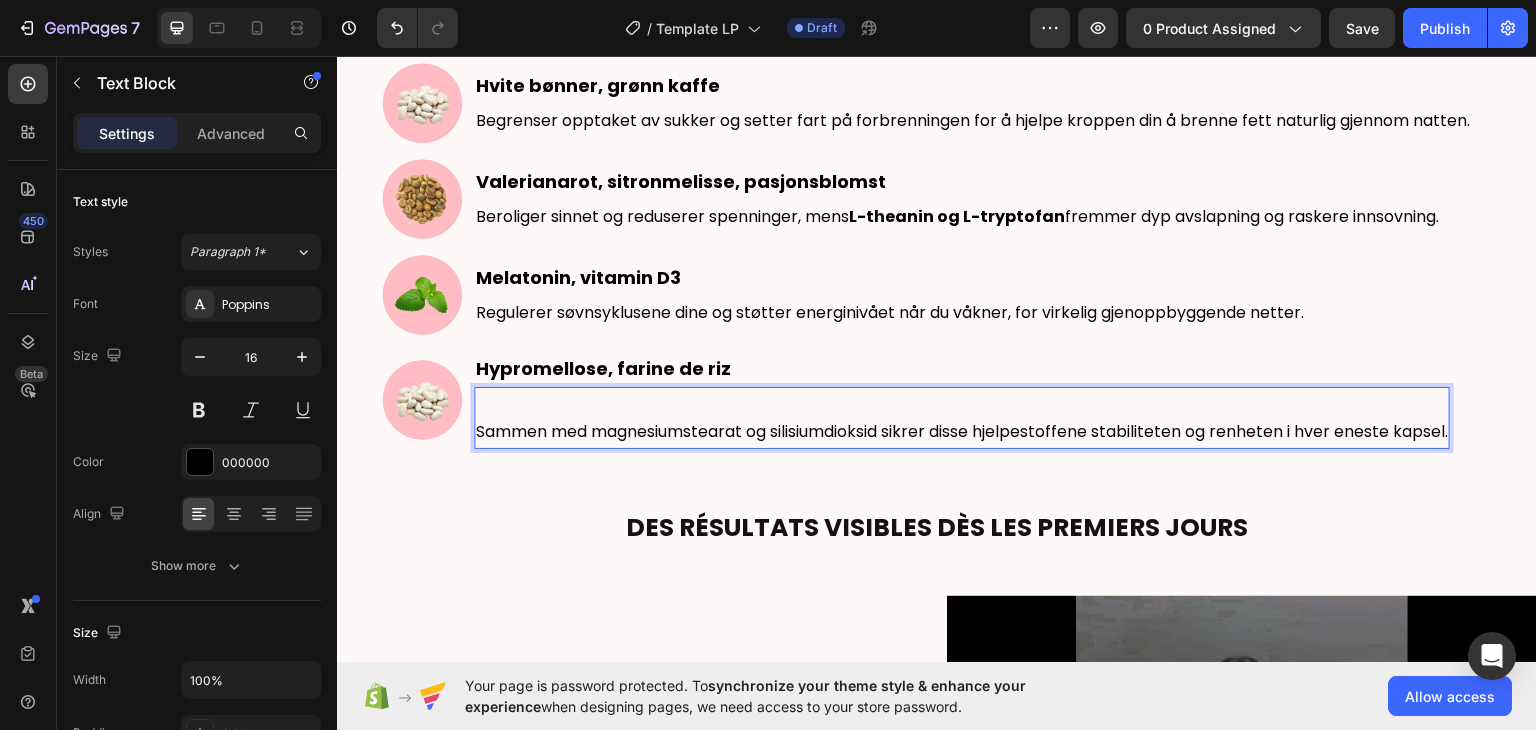 click on "Sammen med magnesiumstearat og silisiumdioksid sikrer disse hjelpestoffene stabiliteten og renheten i hver eneste kapsel." at bounding box center (962, 431) 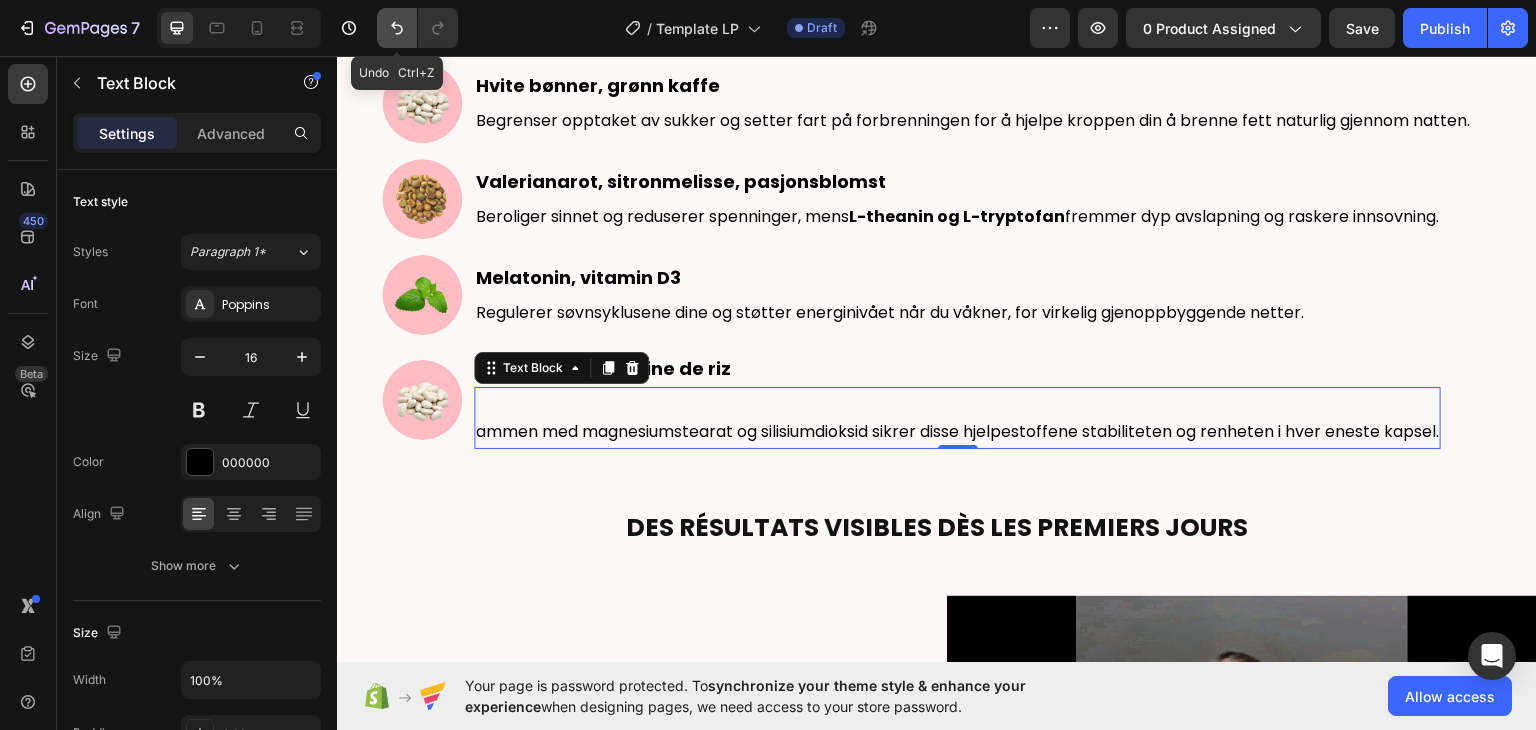 click 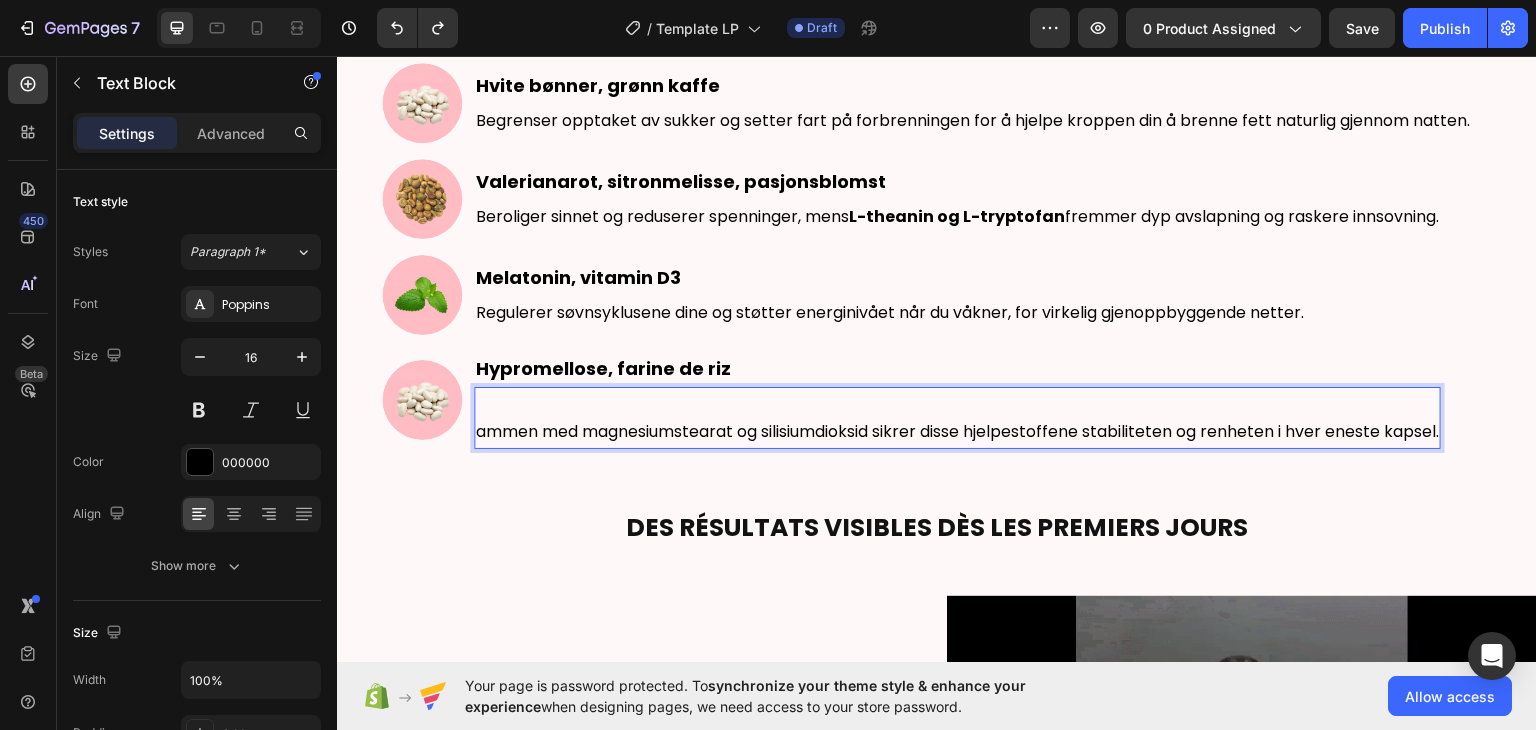 click on "ammen med magnesiumstearat og silisiumdioksid sikrer disse hjelpestoffene stabiliteten og renheten i hver eneste kapsel." at bounding box center (957, 431) 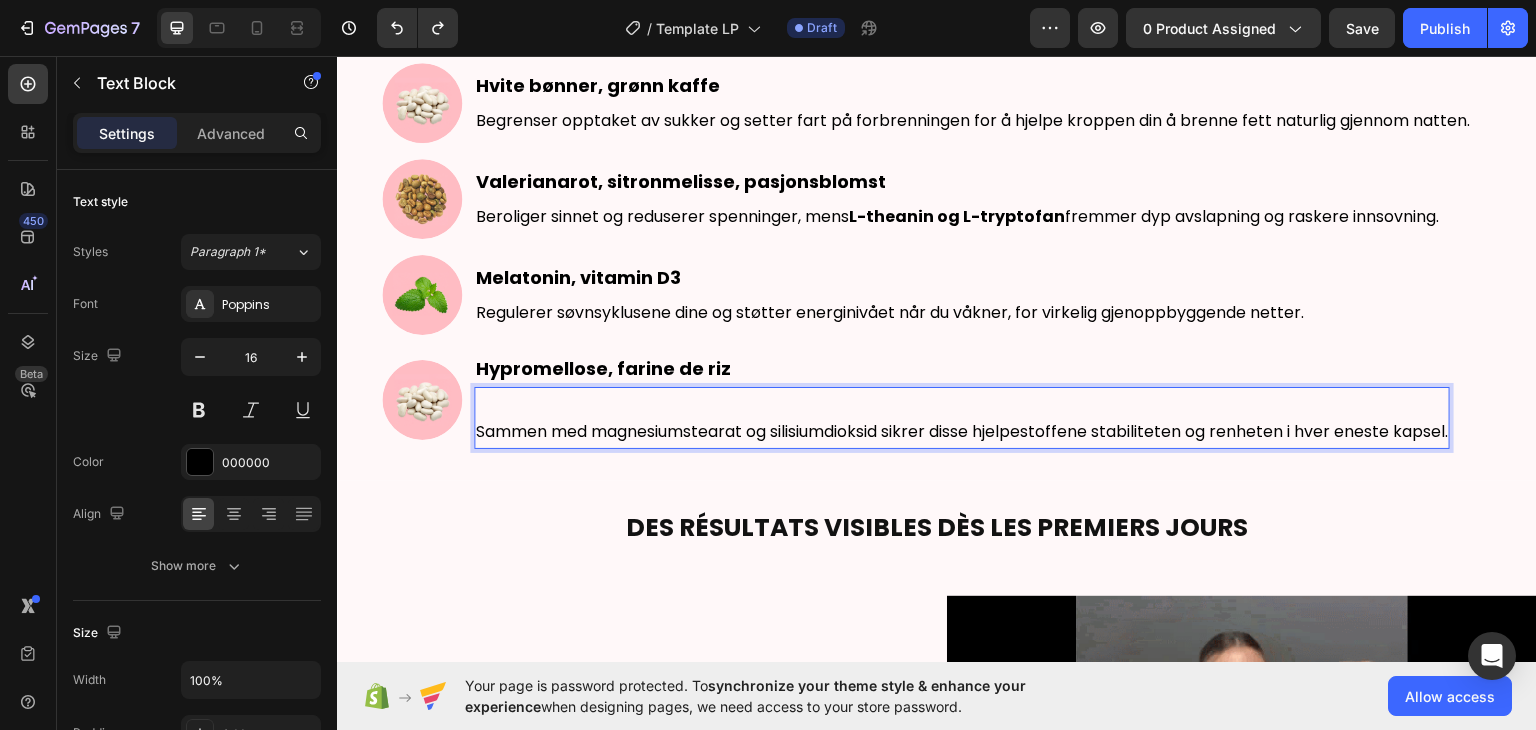 scroll, scrollTop: 433, scrollLeft: 0, axis: vertical 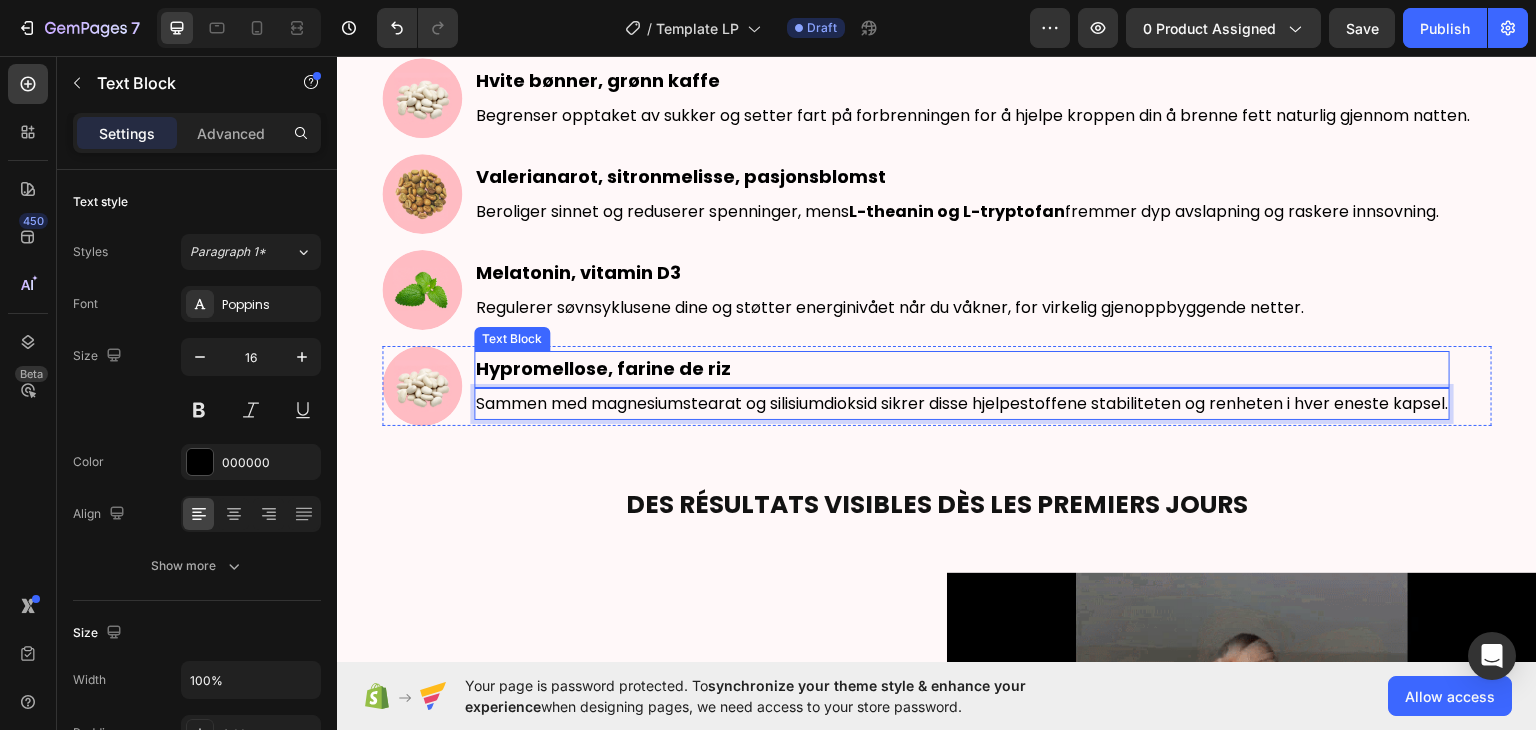 click on "Hypromellose, farine de riz" at bounding box center (962, 368) 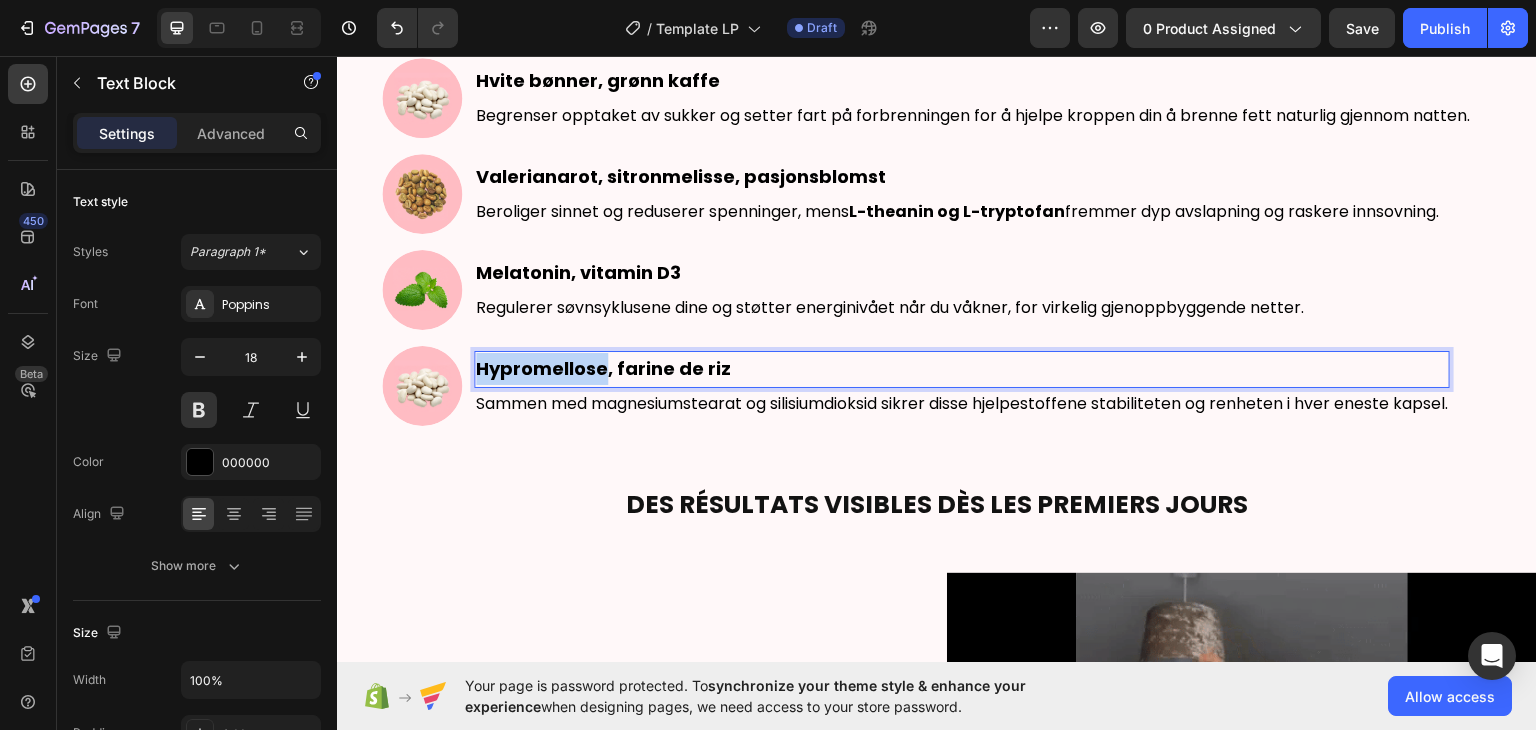 click on "Hypromellose, farine de riz" at bounding box center [962, 368] 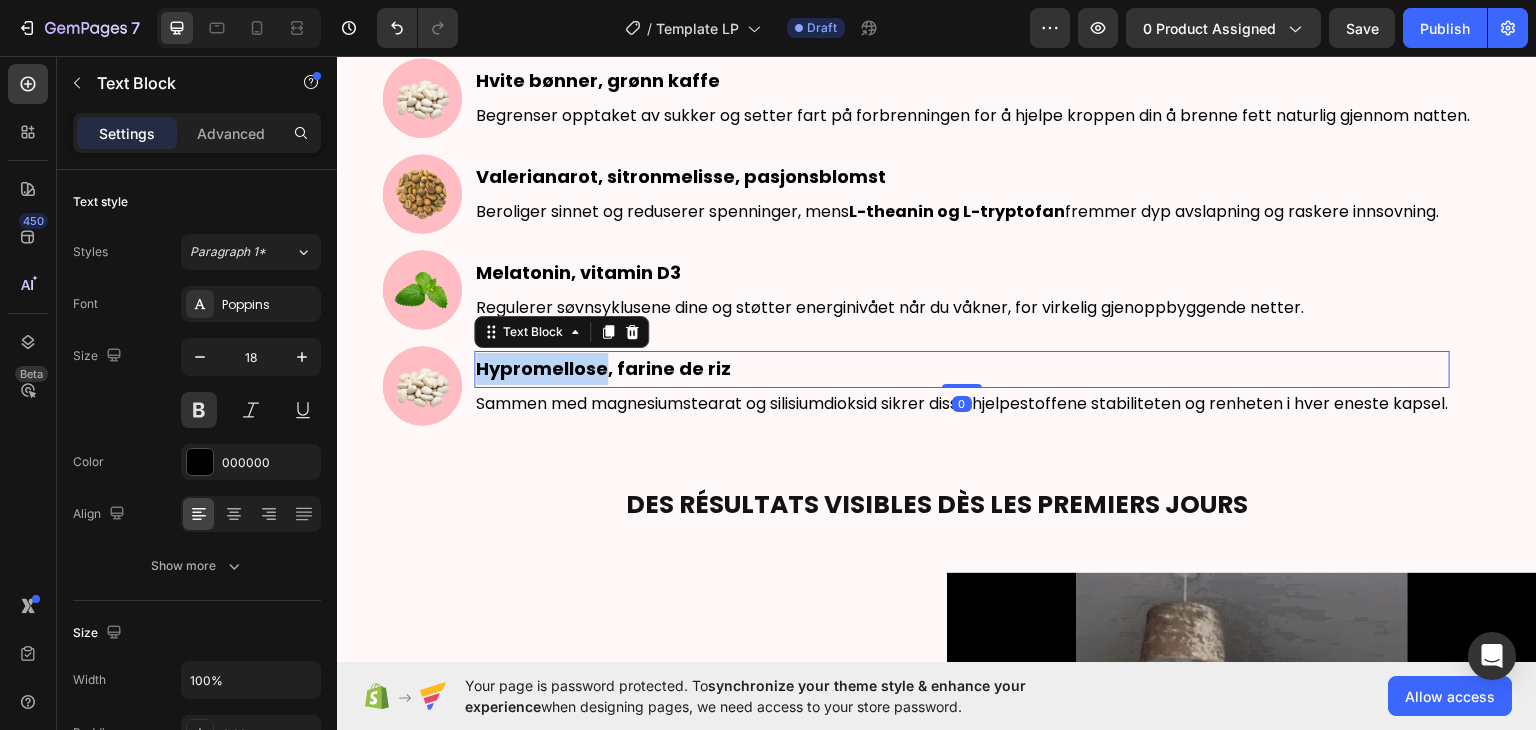 scroll, scrollTop: 428, scrollLeft: 0, axis: vertical 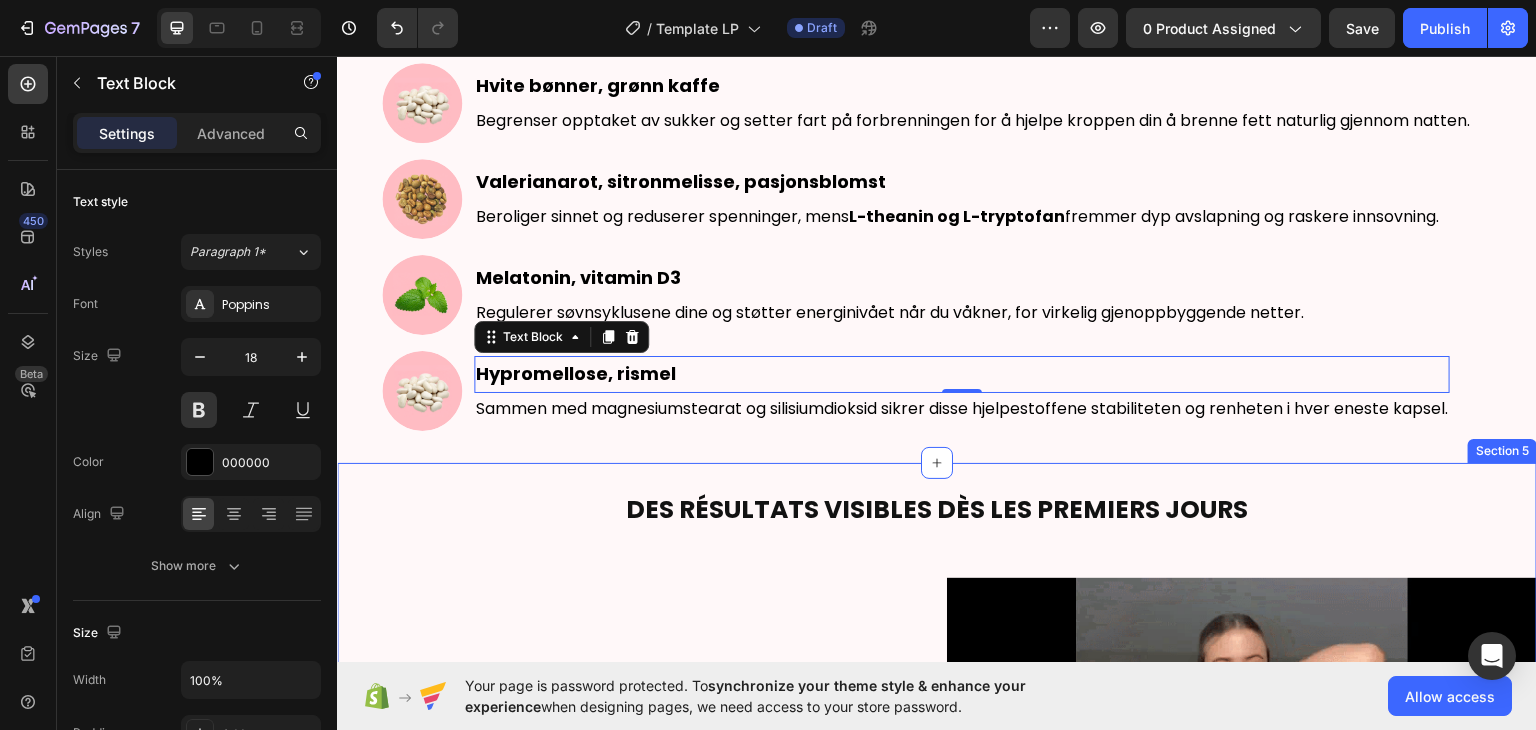 click on "Des Résultats visibles dès les premiers jours Heading     Allerede fra første uke opplever mange kvinner en  flatere mage når de våkner , en roligere fordøyelse og en  dyp, gjenoppbyggende søvn .   Mens du sover godt,  aktiverer Slimélya® naturlig fettforbrenningen .   Helt uten koffein, smaksløs og skånsom mot kroppen. Hver ingrediens er nøye utvalgt for maksimal toleranse:  ingen GMO, ingen gluten, ingen skadelige stoffer .   2 kapsler + 1 glass vann = en lettere og roligere kropp, natt etter natt. Text Block Image Row" at bounding box center [937, 817] 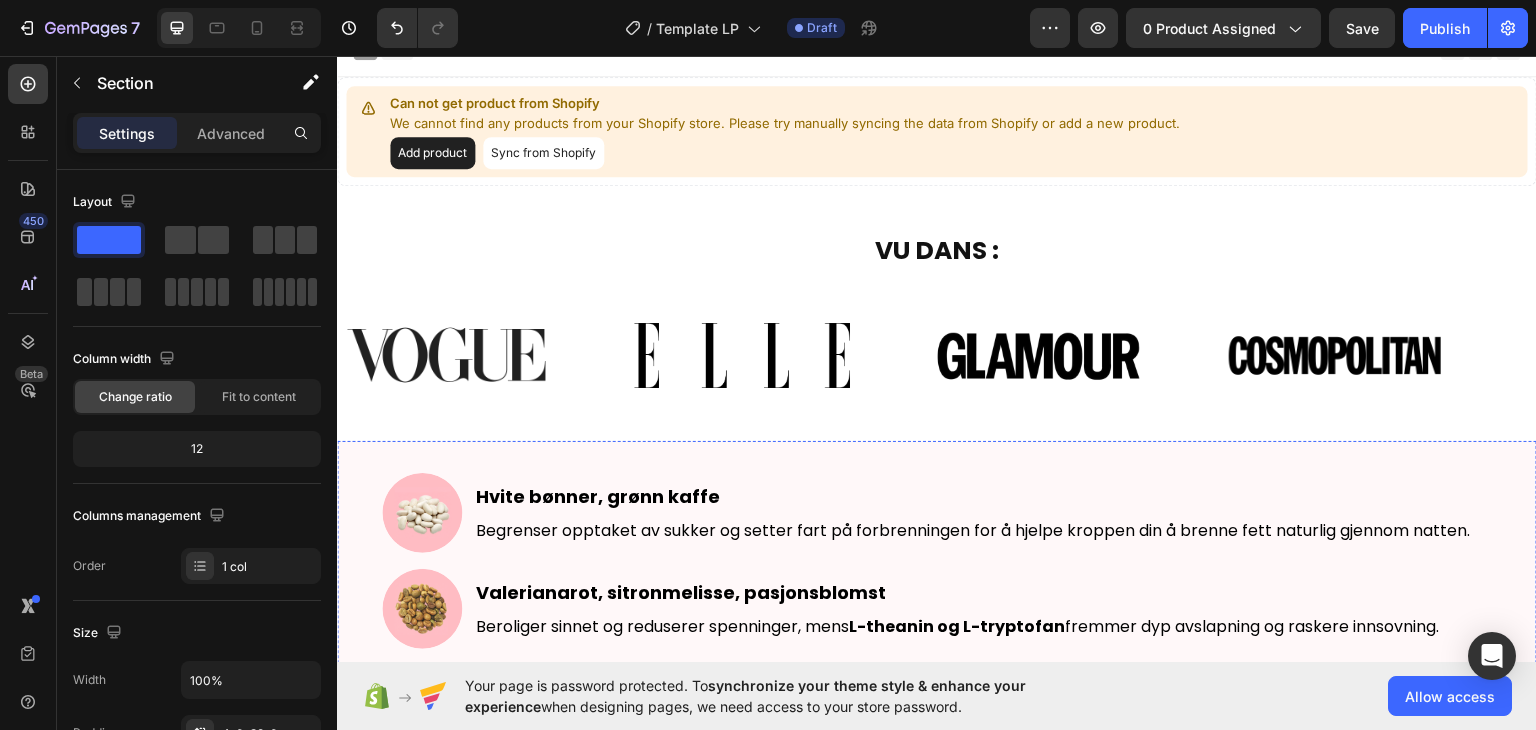 scroll, scrollTop: 0, scrollLeft: 0, axis: both 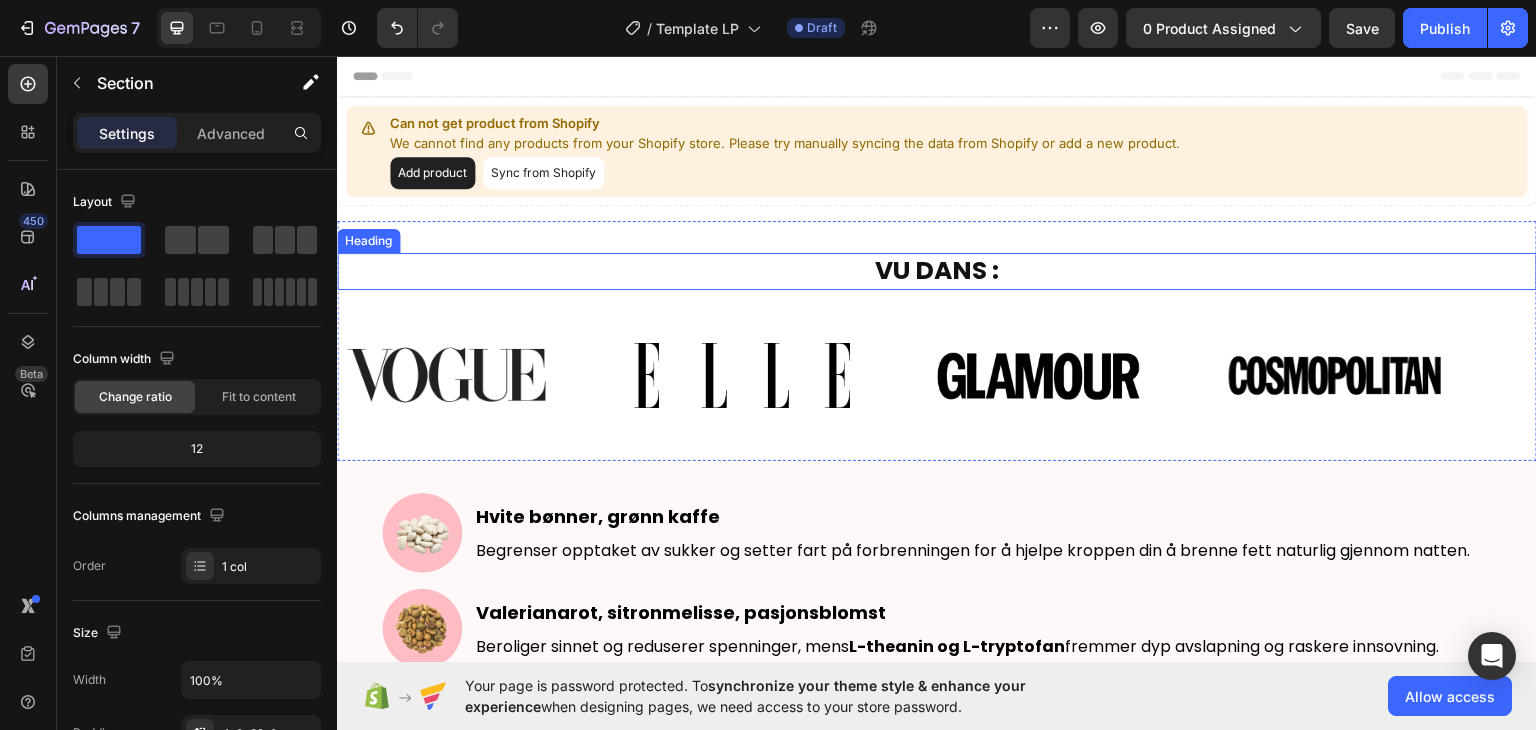 click on "VU DANS :" at bounding box center [937, 270] 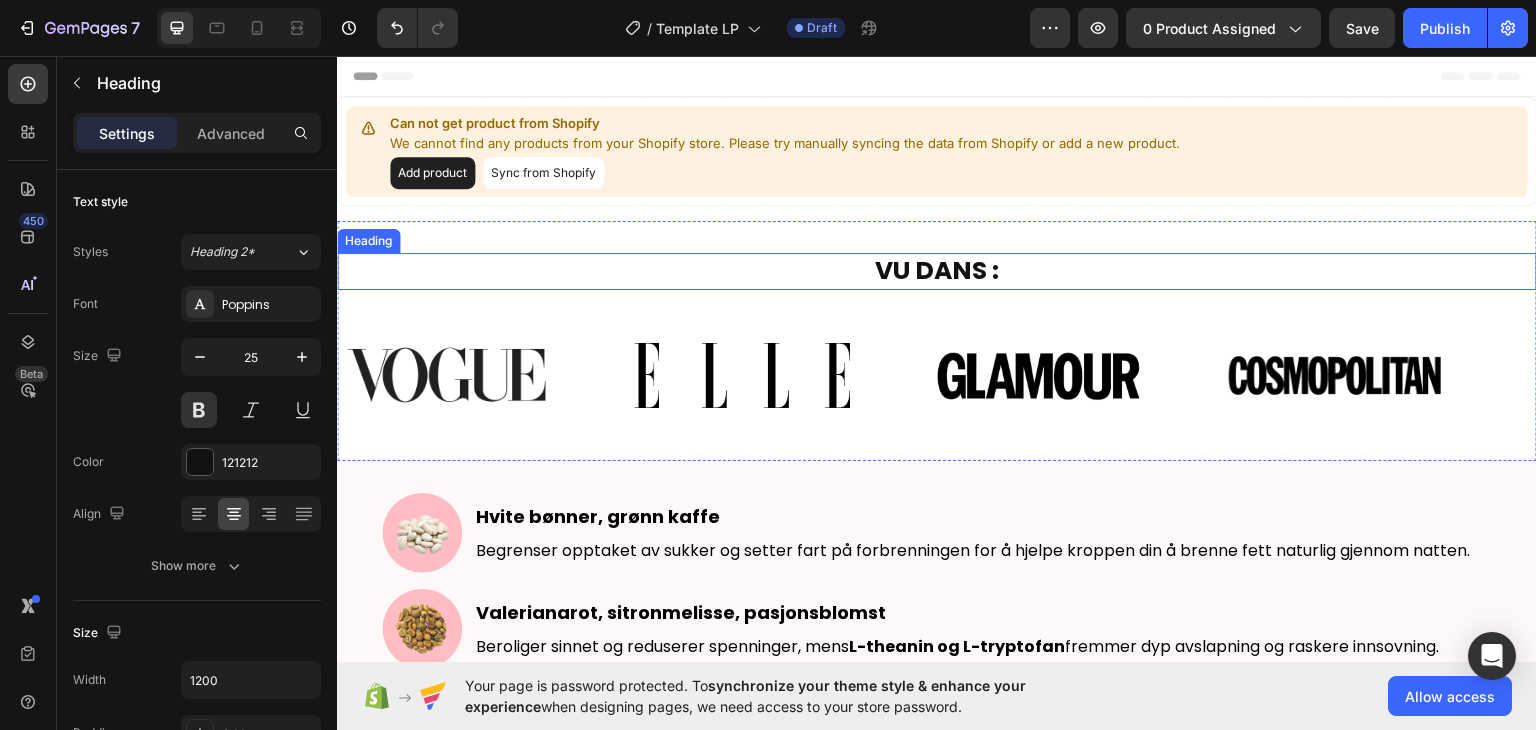 click on "VU DANS :" at bounding box center [937, 270] 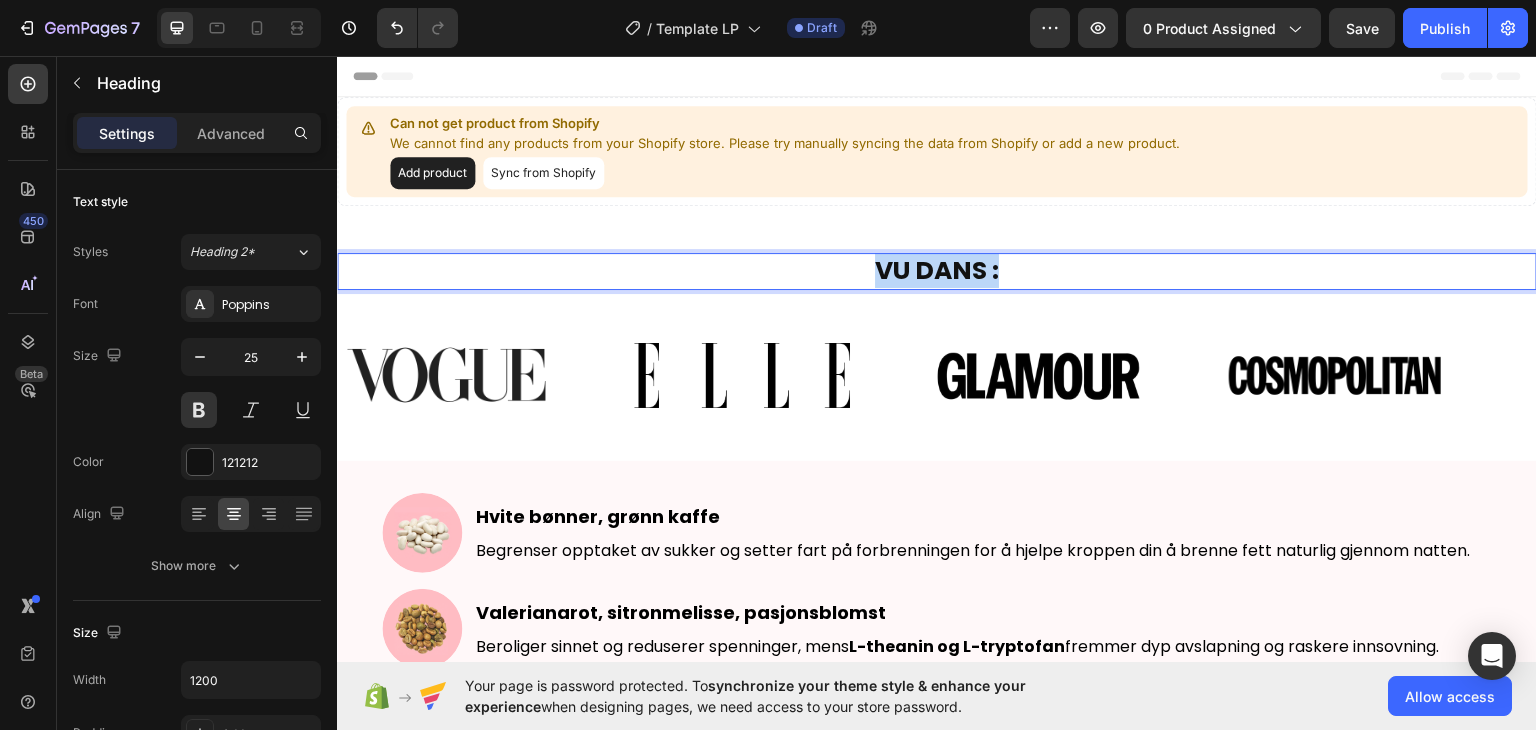 click on "VU DANS :" at bounding box center (937, 270) 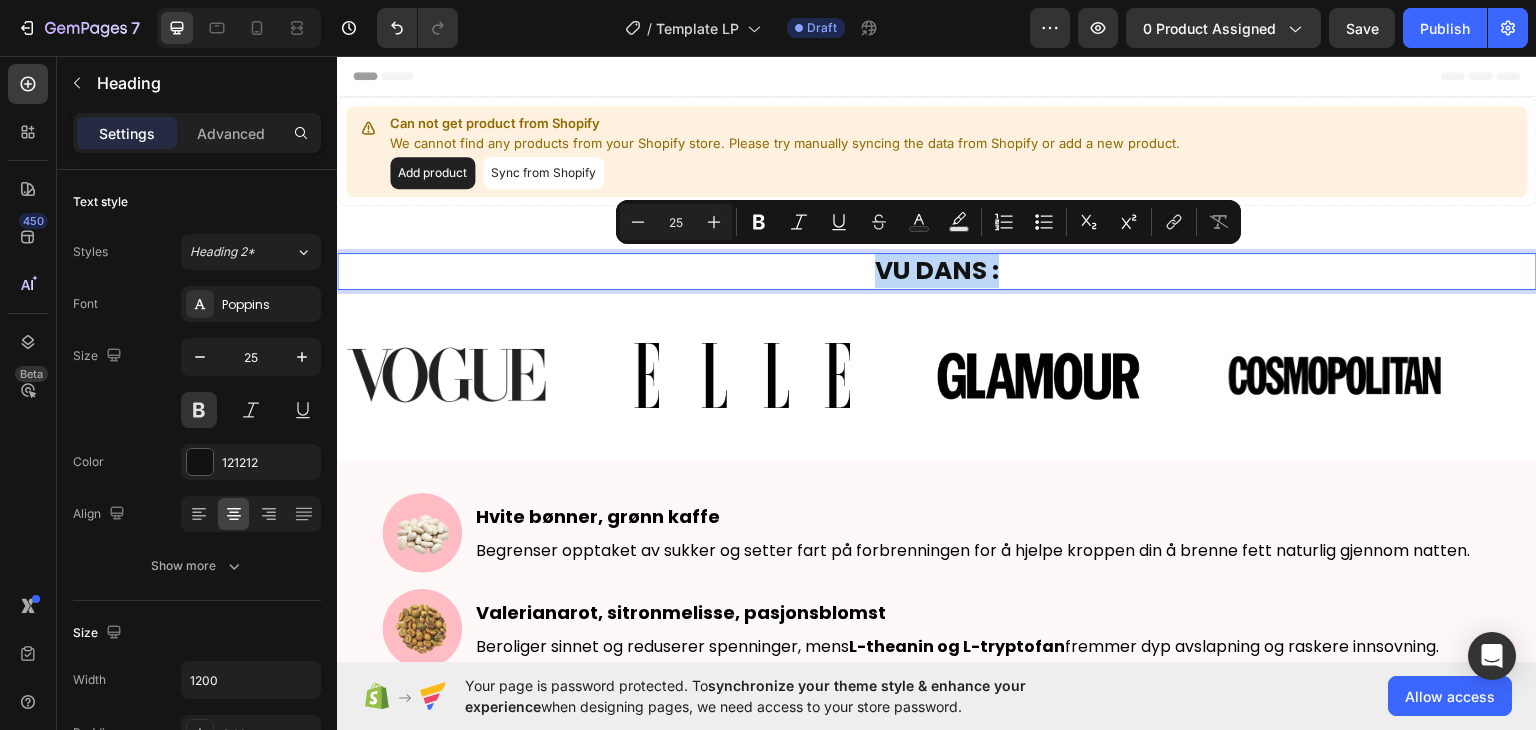 copy on "VU DANS :" 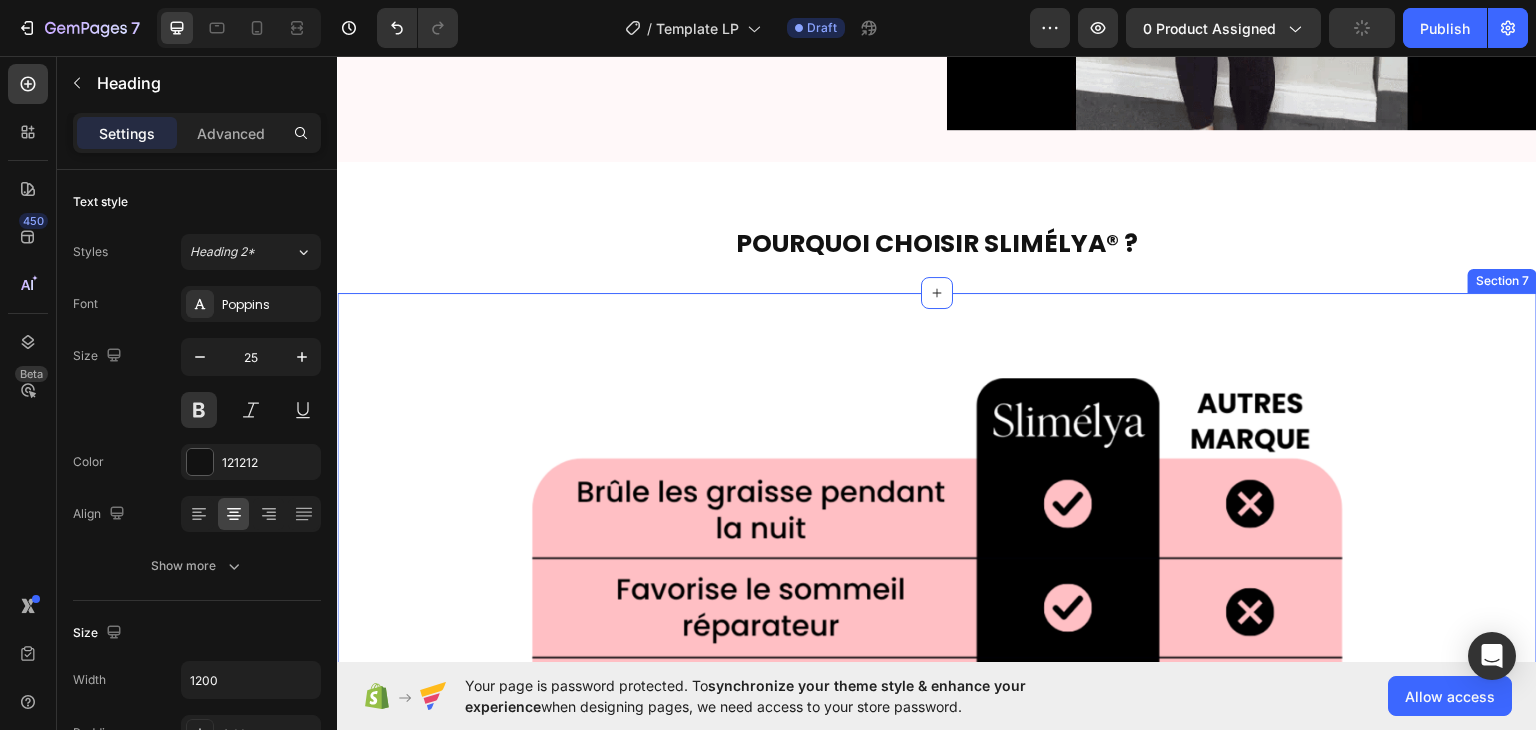 scroll, scrollTop: 1463, scrollLeft: 0, axis: vertical 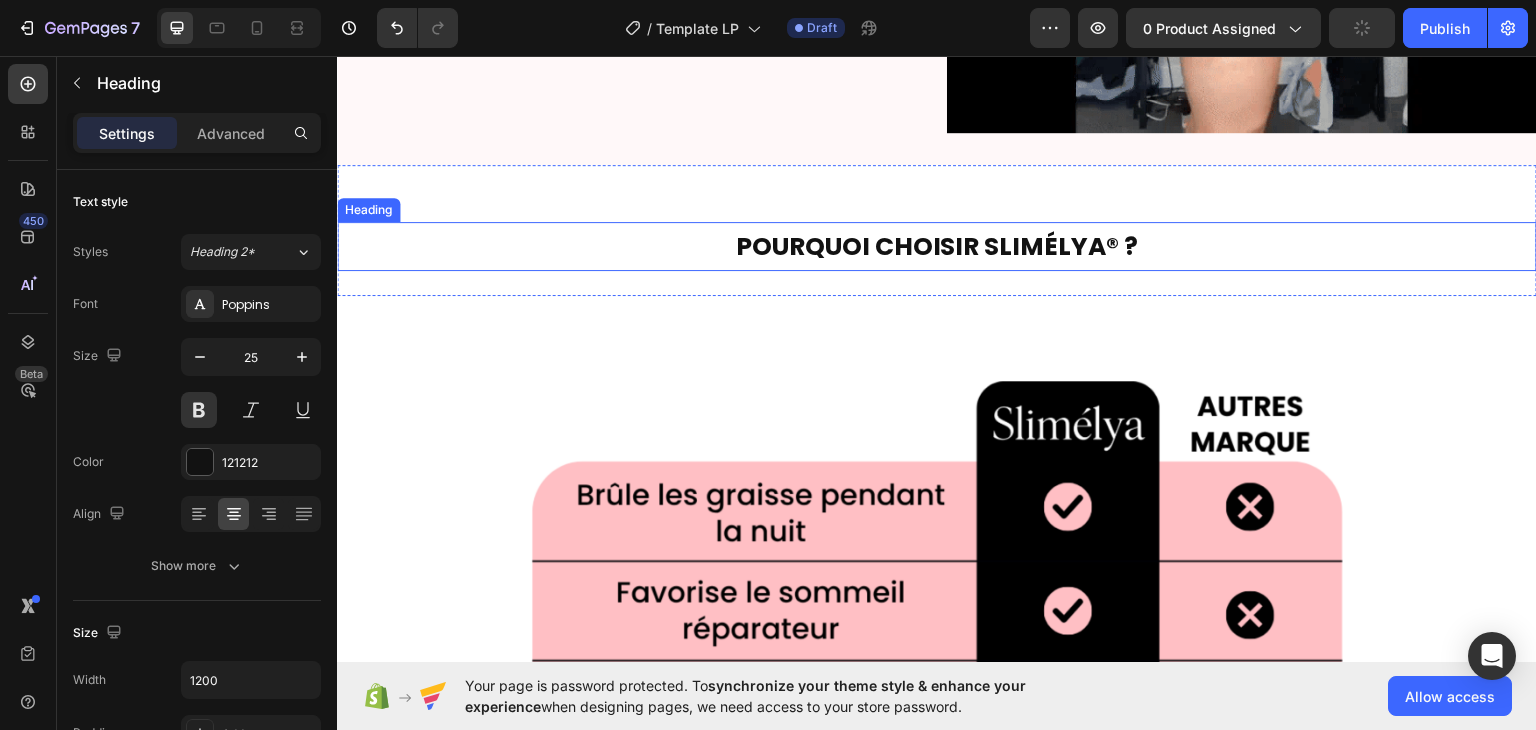 click on "POURQUOI CHOISIR Slimélya® ?" at bounding box center (937, 245) 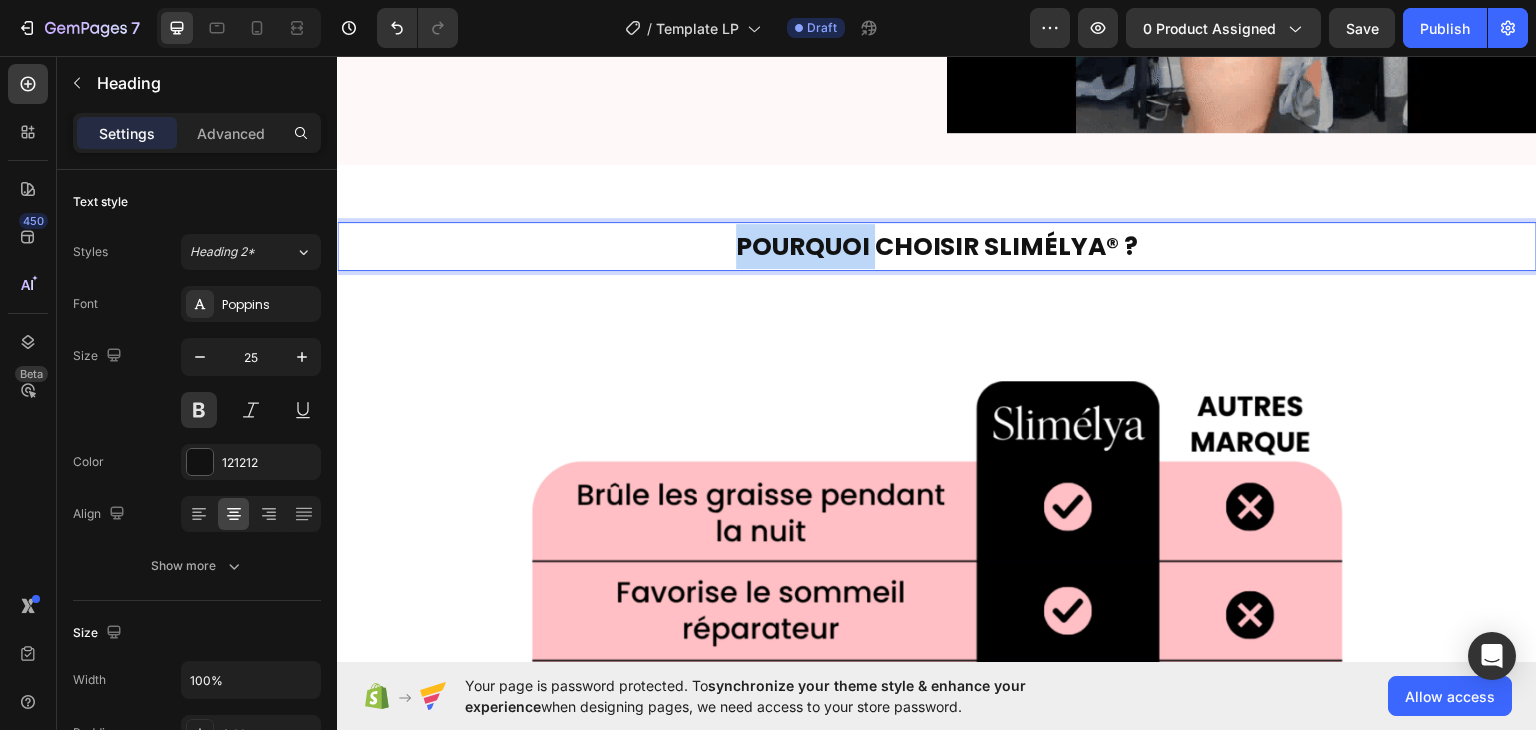 click on "POURQUOI CHOISIR Slimélya® ?" at bounding box center (937, 245) 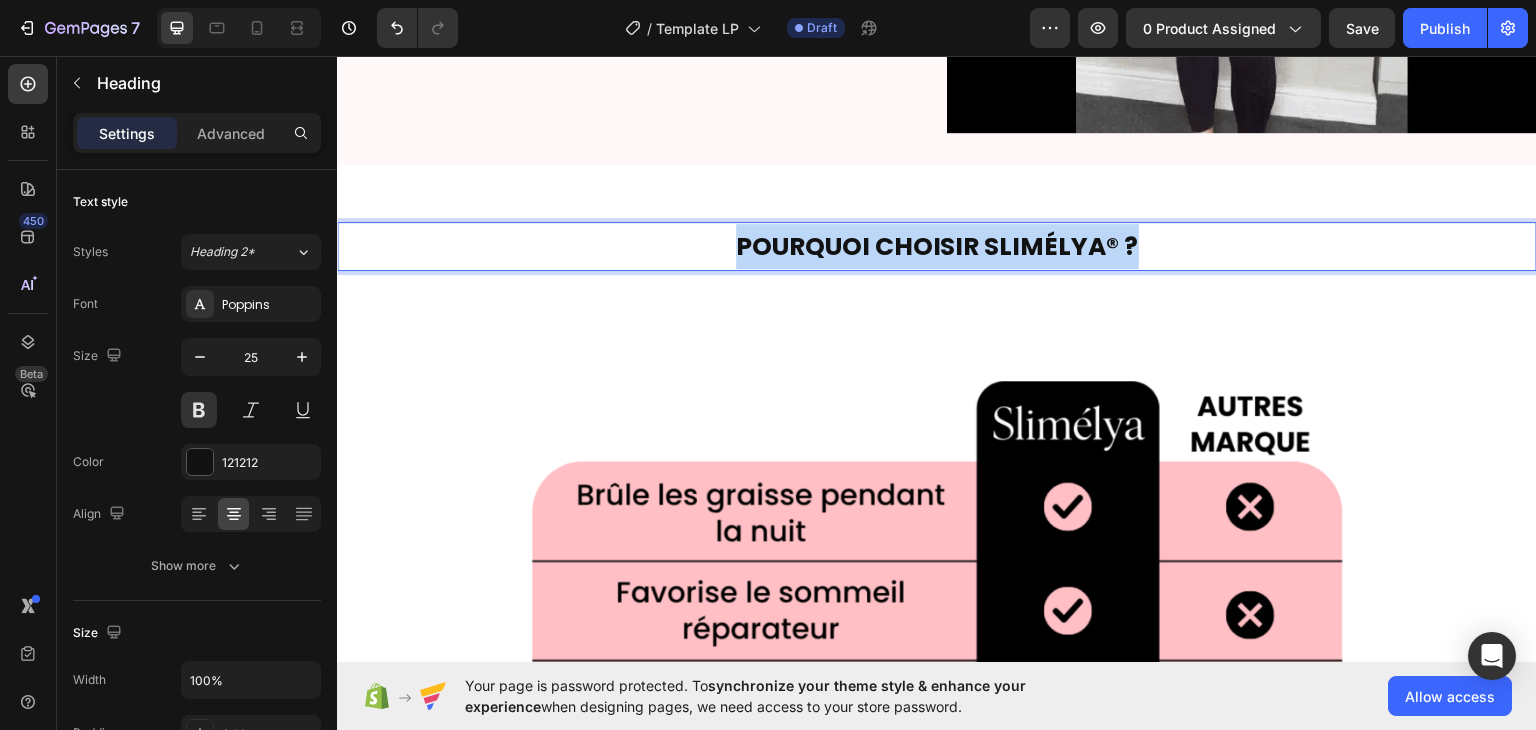 click on "POURQUOI CHOISIR Slimélya® ?" at bounding box center (937, 245) 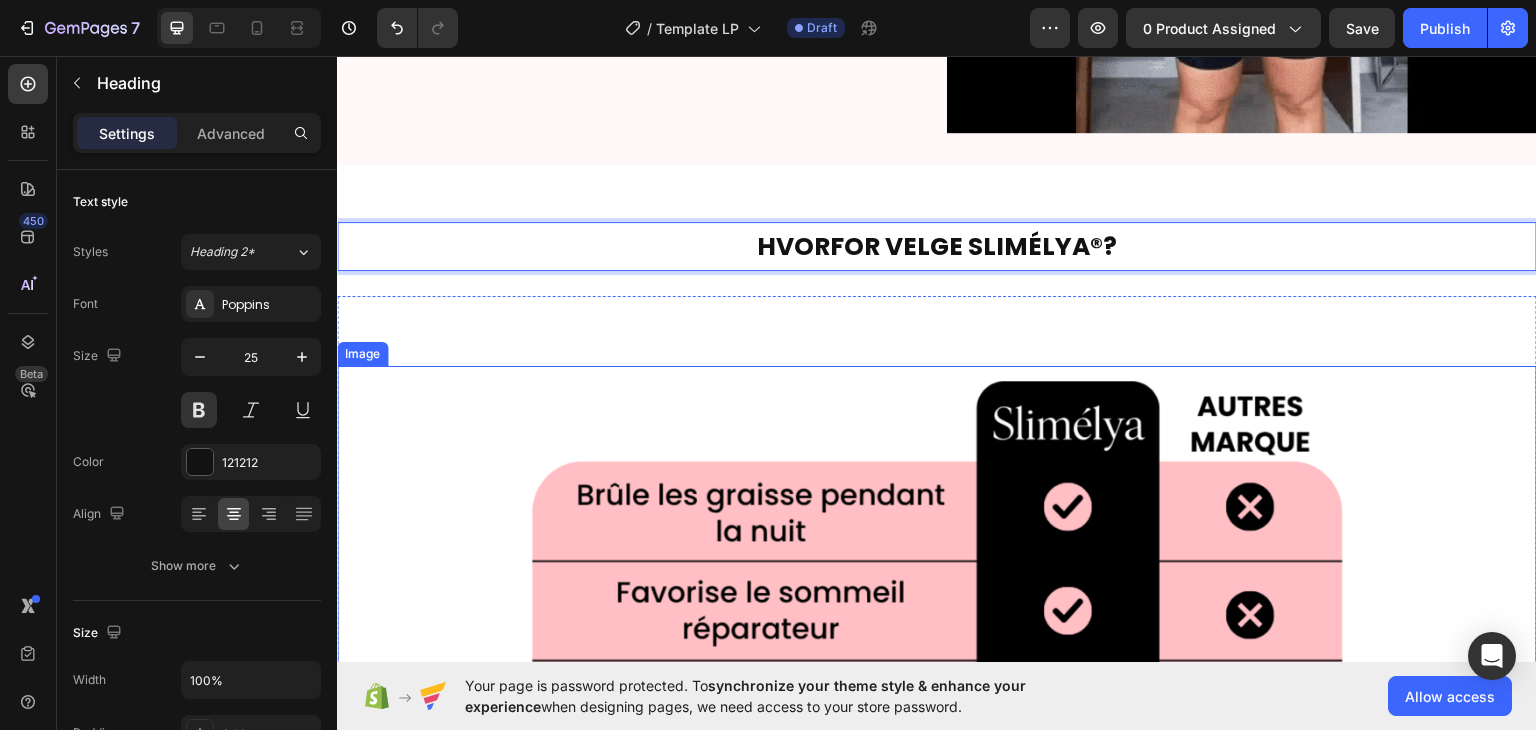 scroll, scrollTop: 1532, scrollLeft: 0, axis: vertical 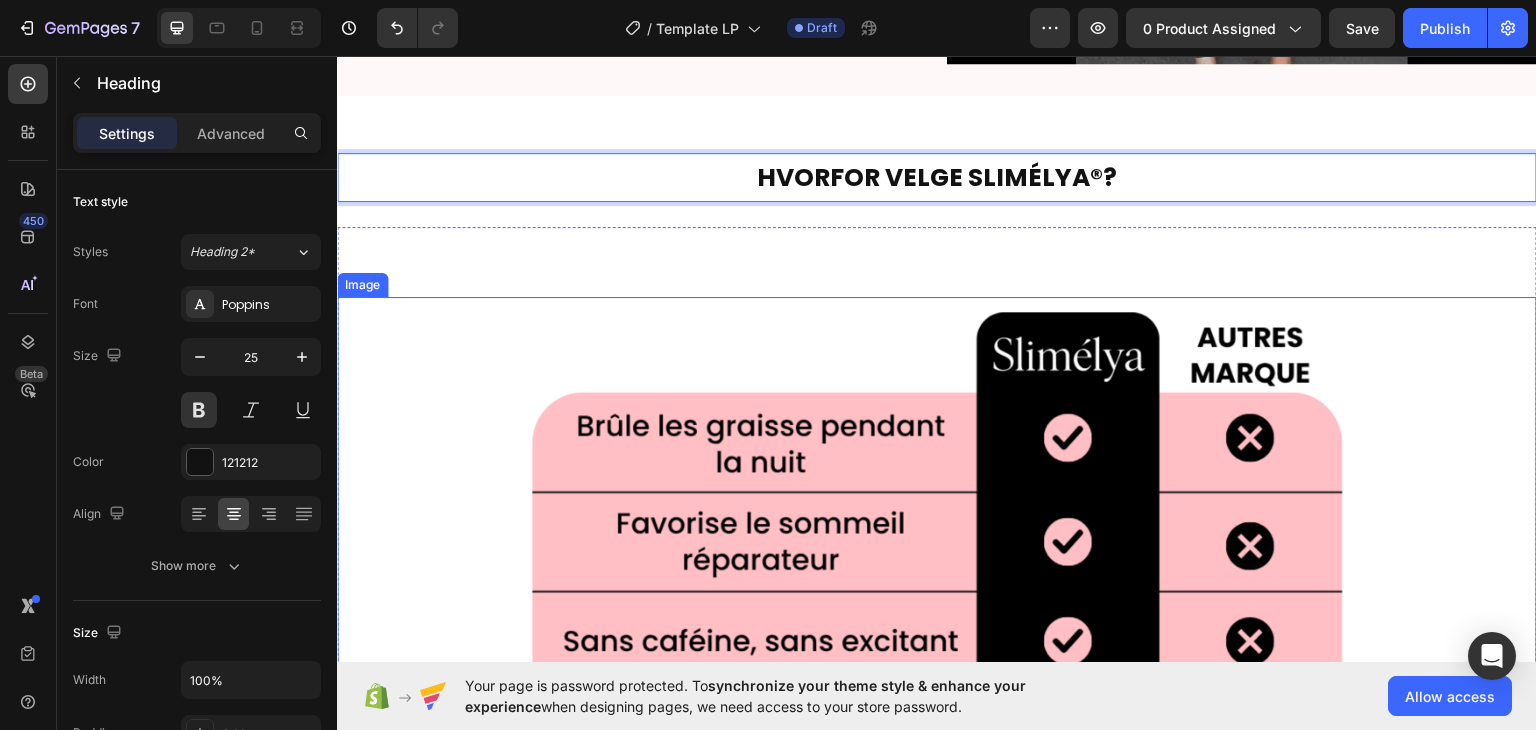 click at bounding box center (937, 616) 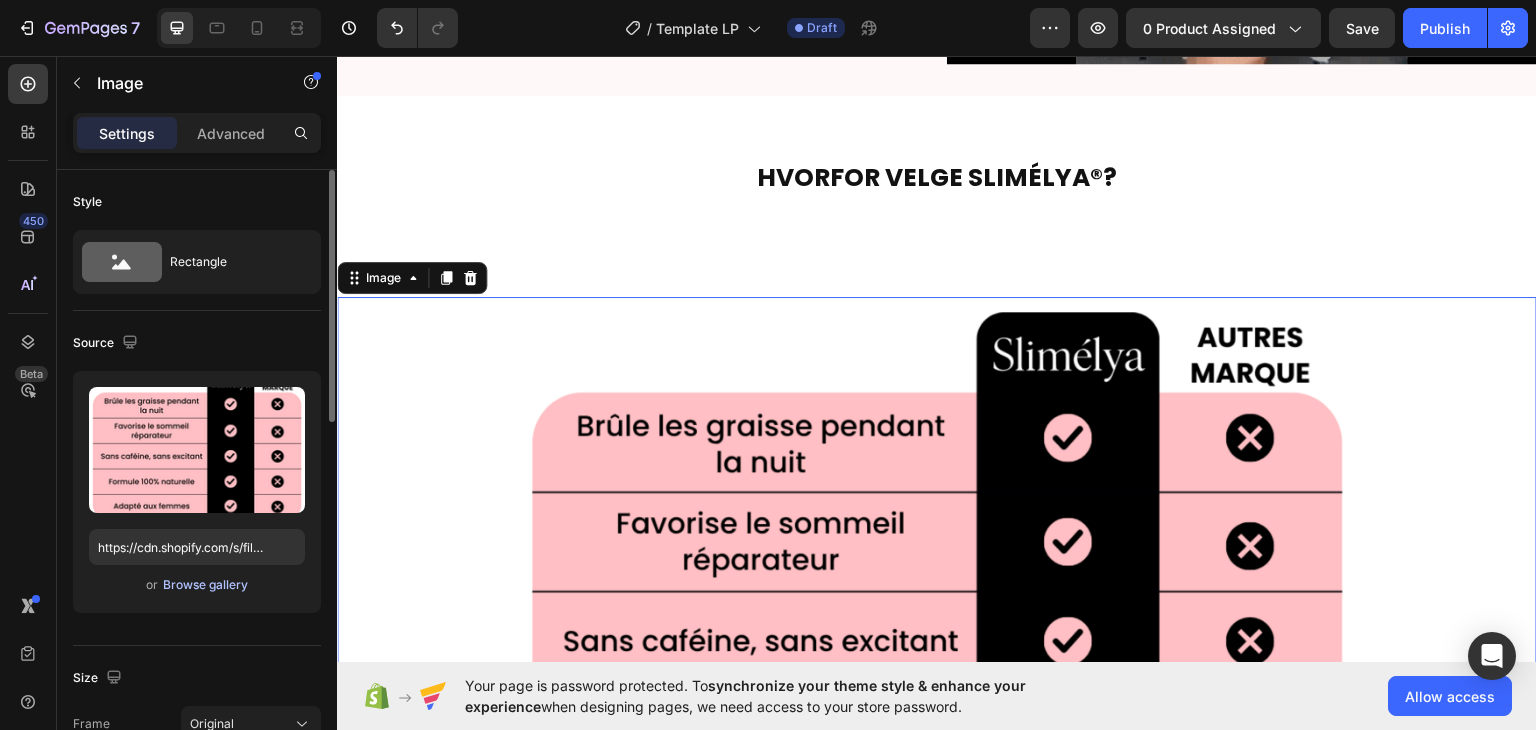 click on "Browse gallery" at bounding box center [205, 585] 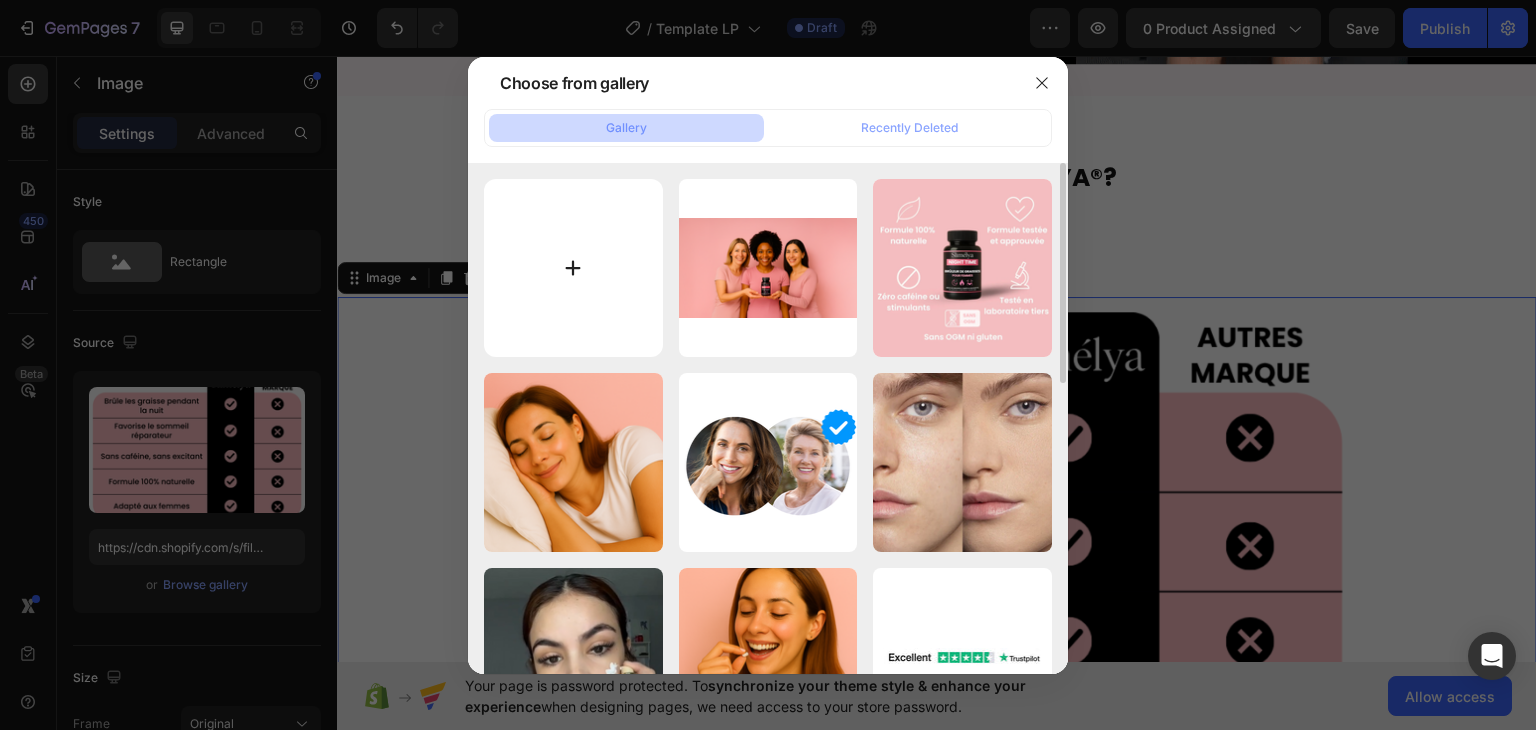 click at bounding box center [573, 268] 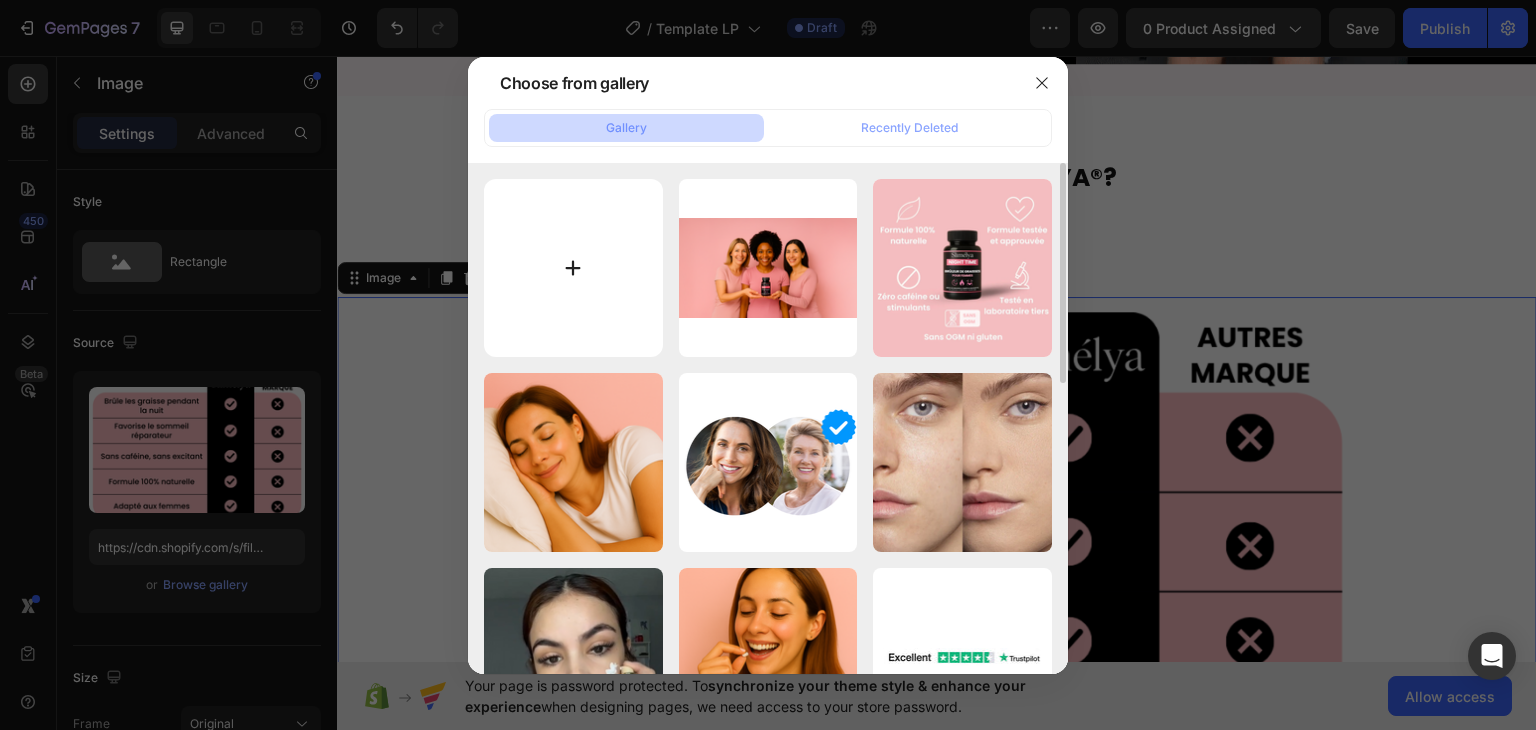 click at bounding box center [573, 268] 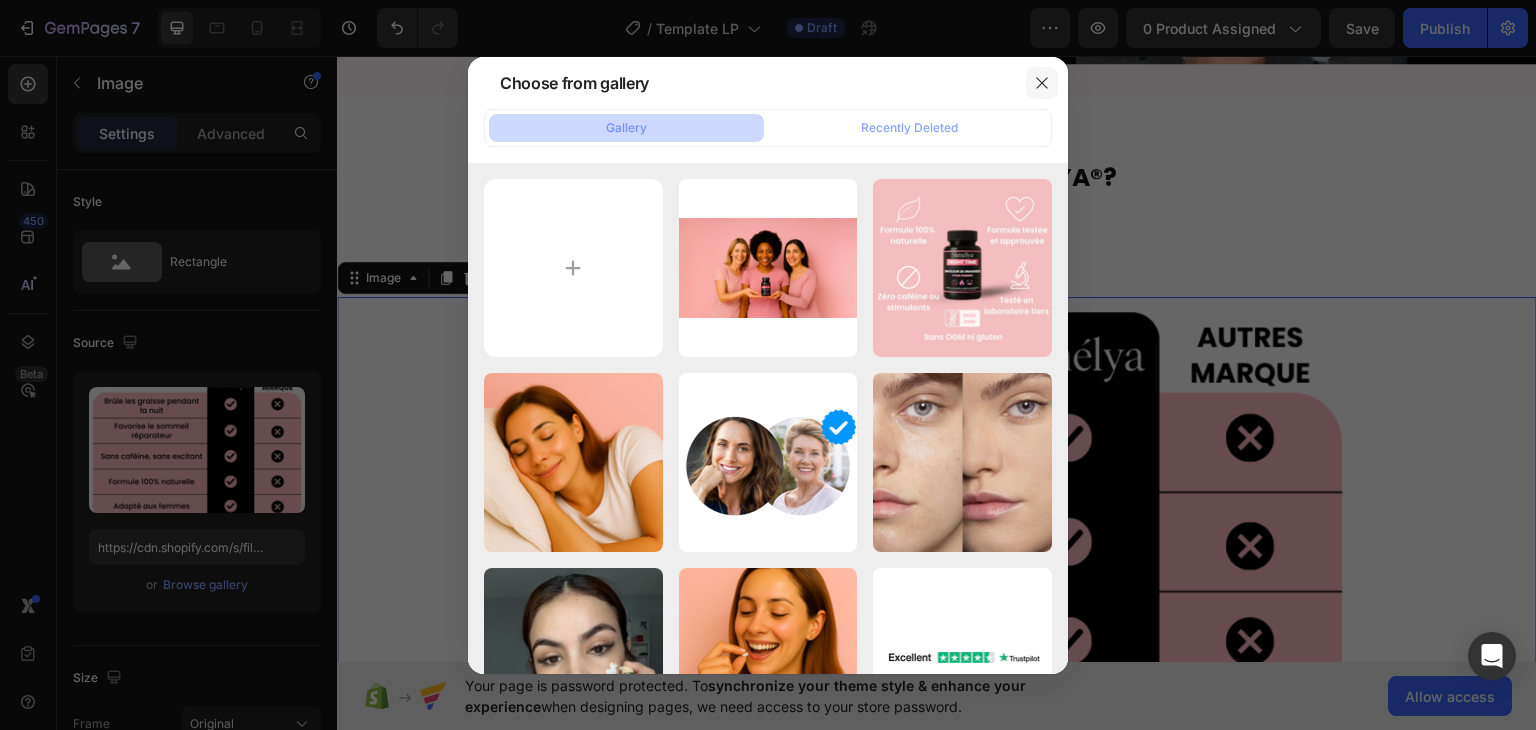 click 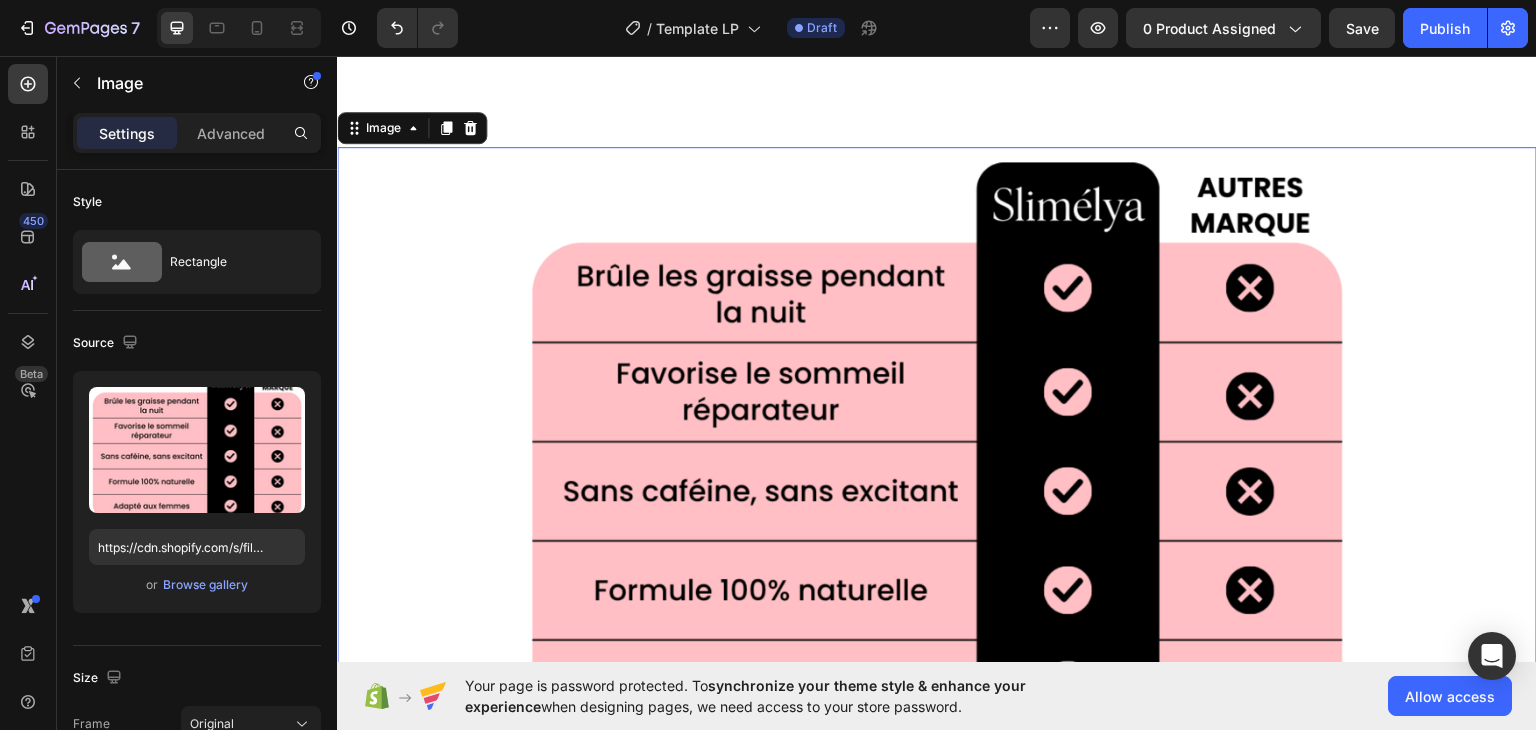 scroll, scrollTop: 1674, scrollLeft: 0, axis: vertical 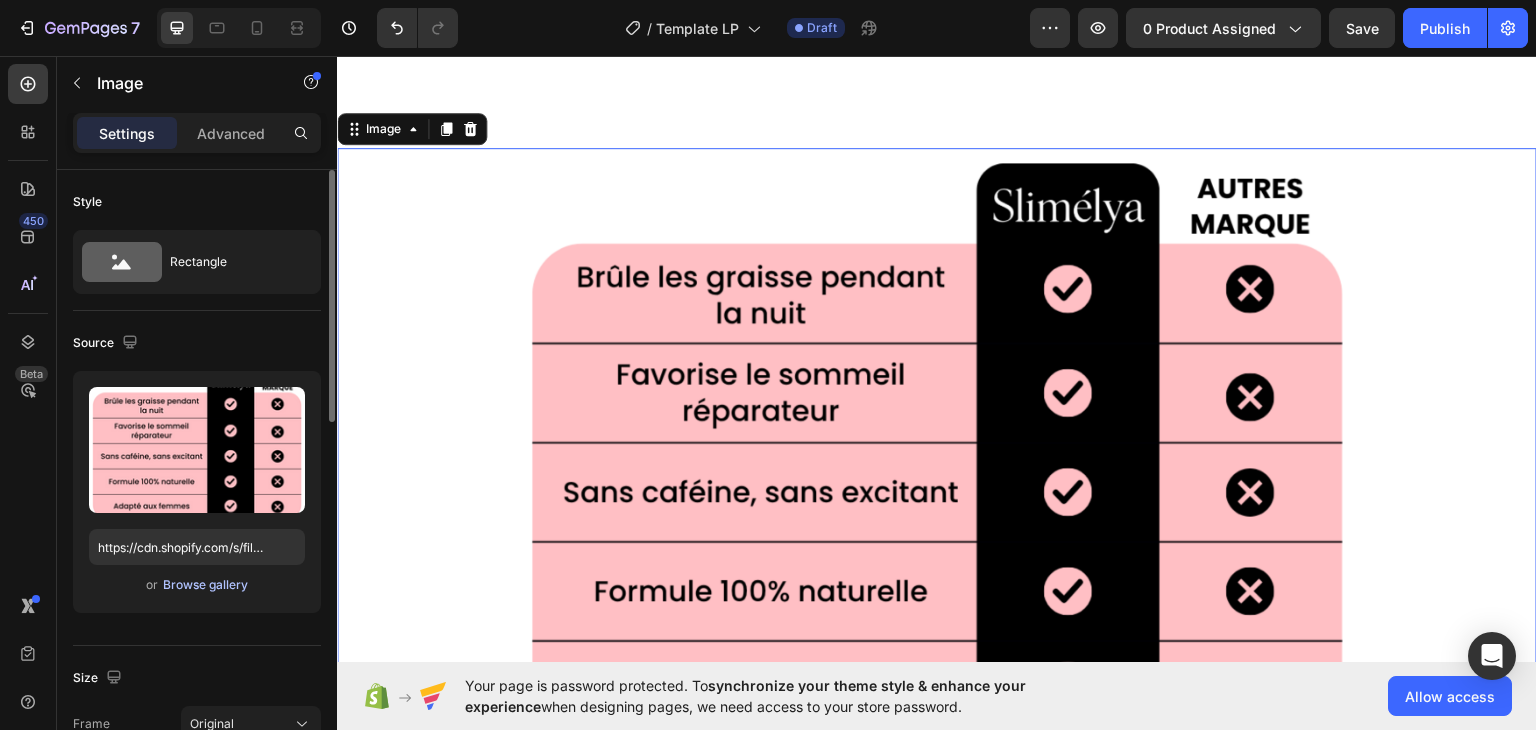 click on "Browse gallery" at bounding box center (205, 585) 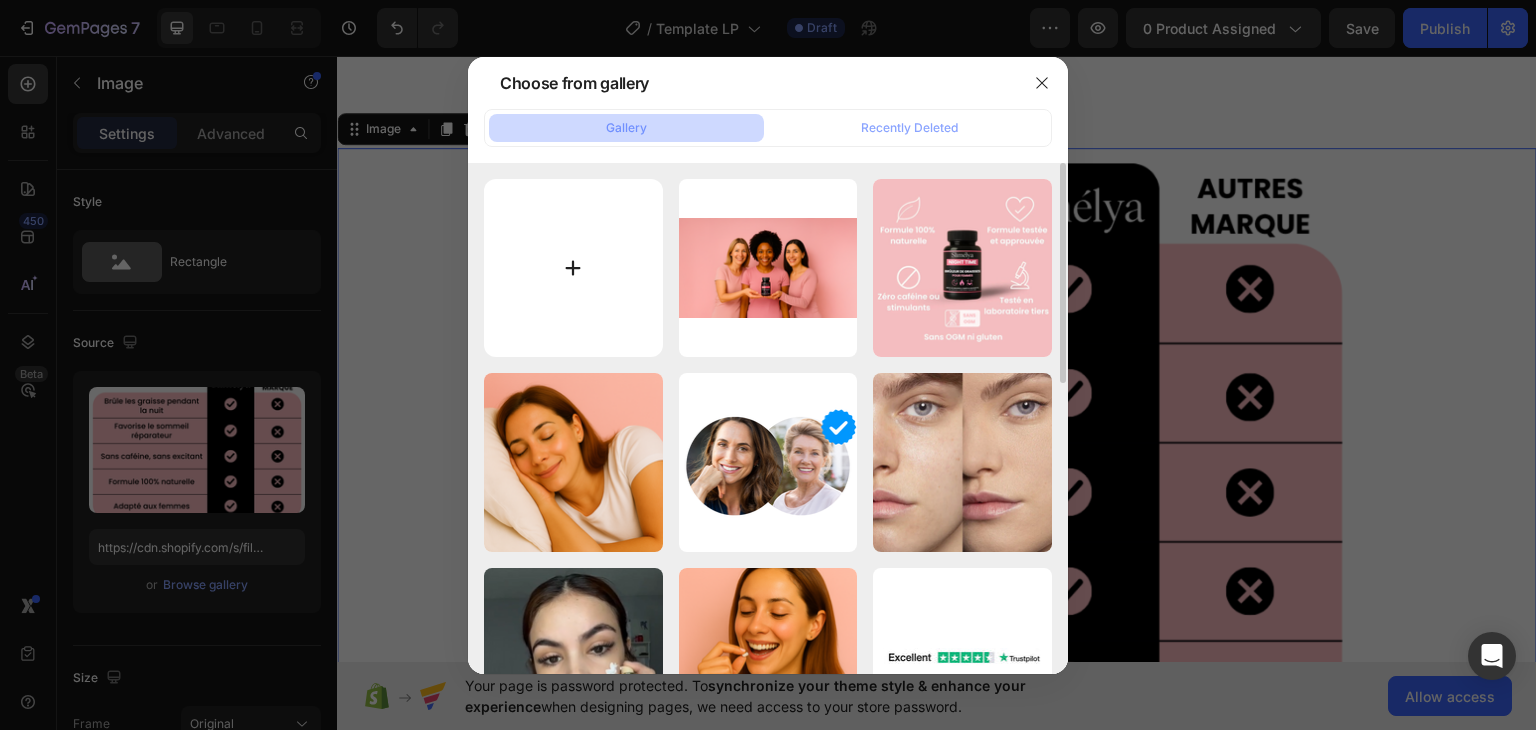 click at bounding box center [573, 268] 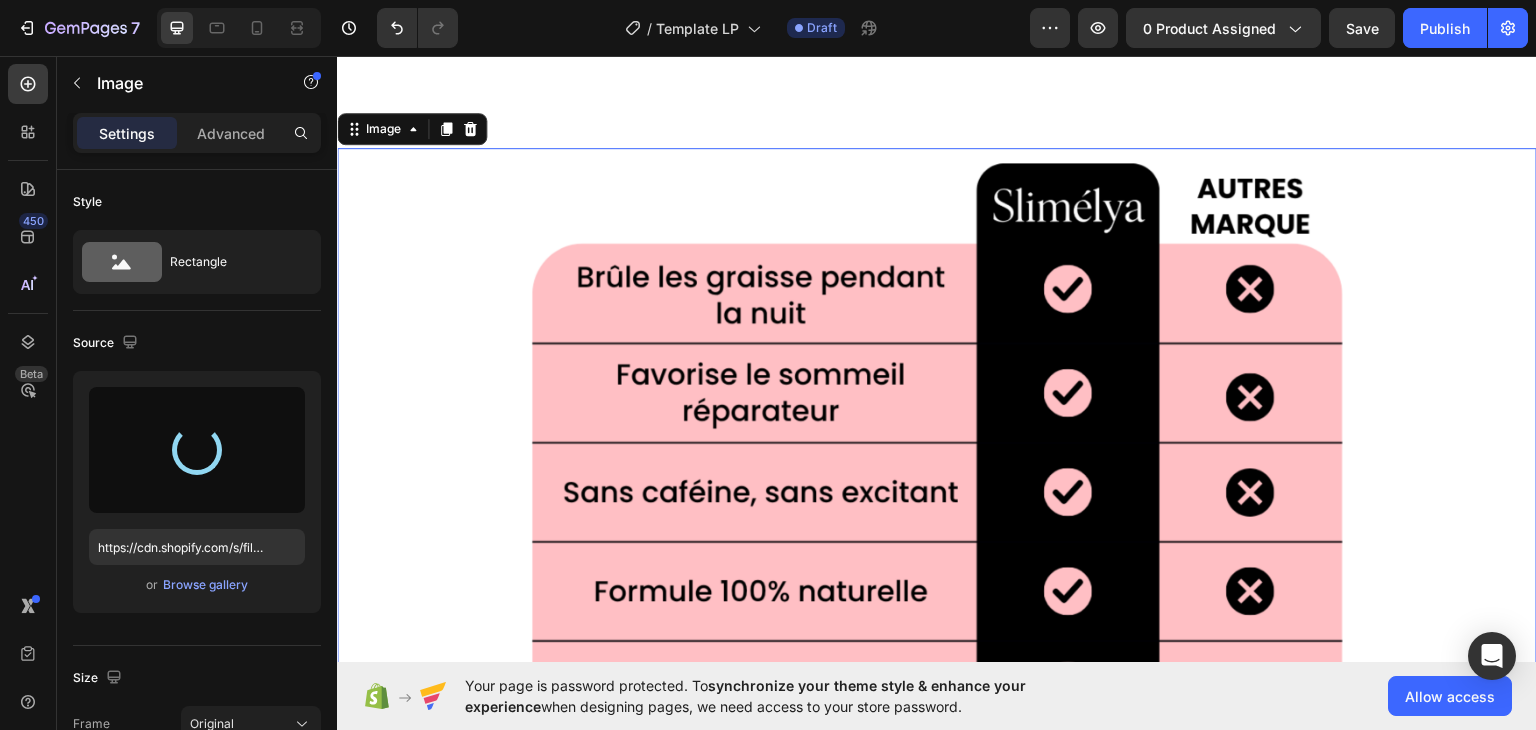 type on "https://cdn.shopify.com/s/files/1/0767/3118/7423/files/gempages_578144979218596626-31a431dd-2d9f-4524-9517-b30ea56f50cc.png" 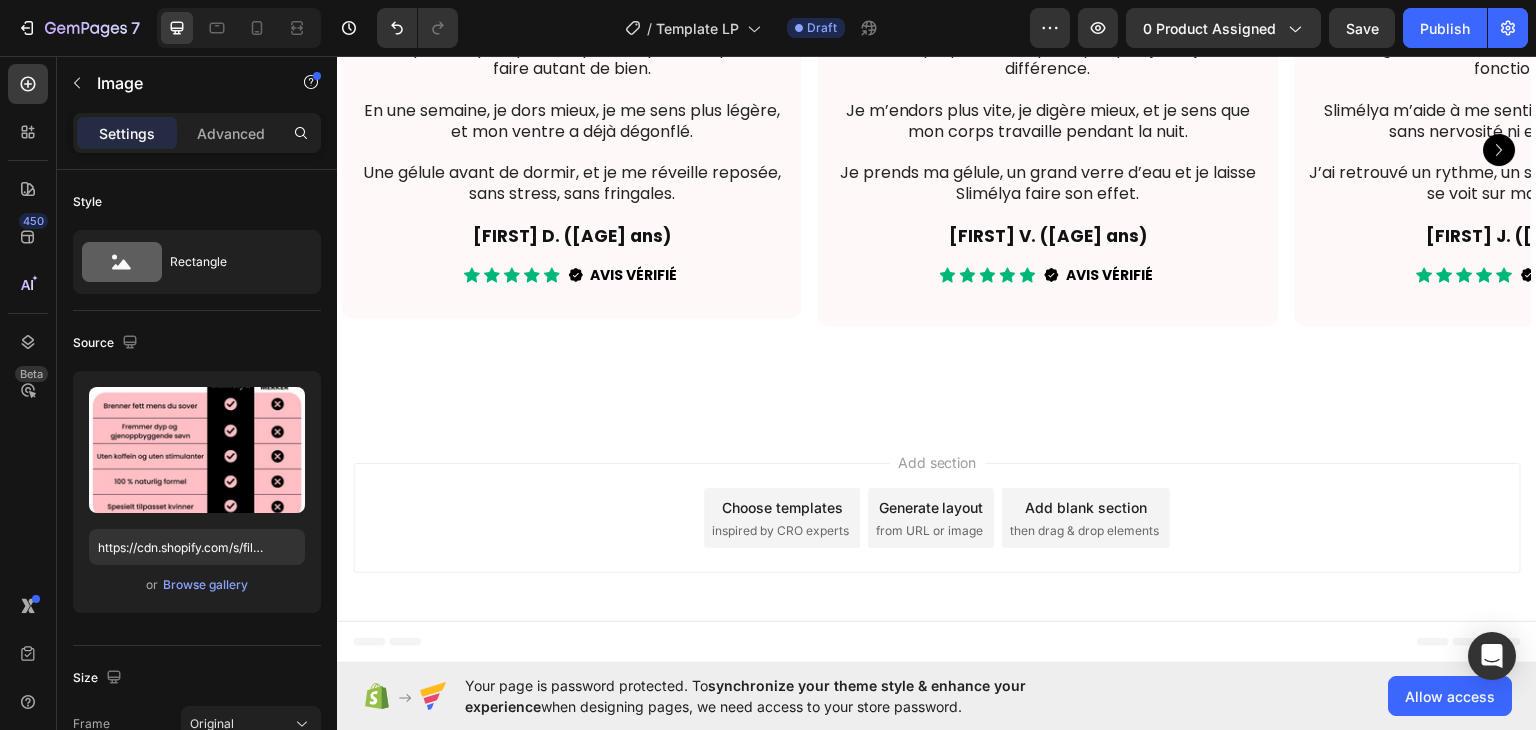 scroll, scrollTop: 2446, scrollLeft: 0, axis: vertical 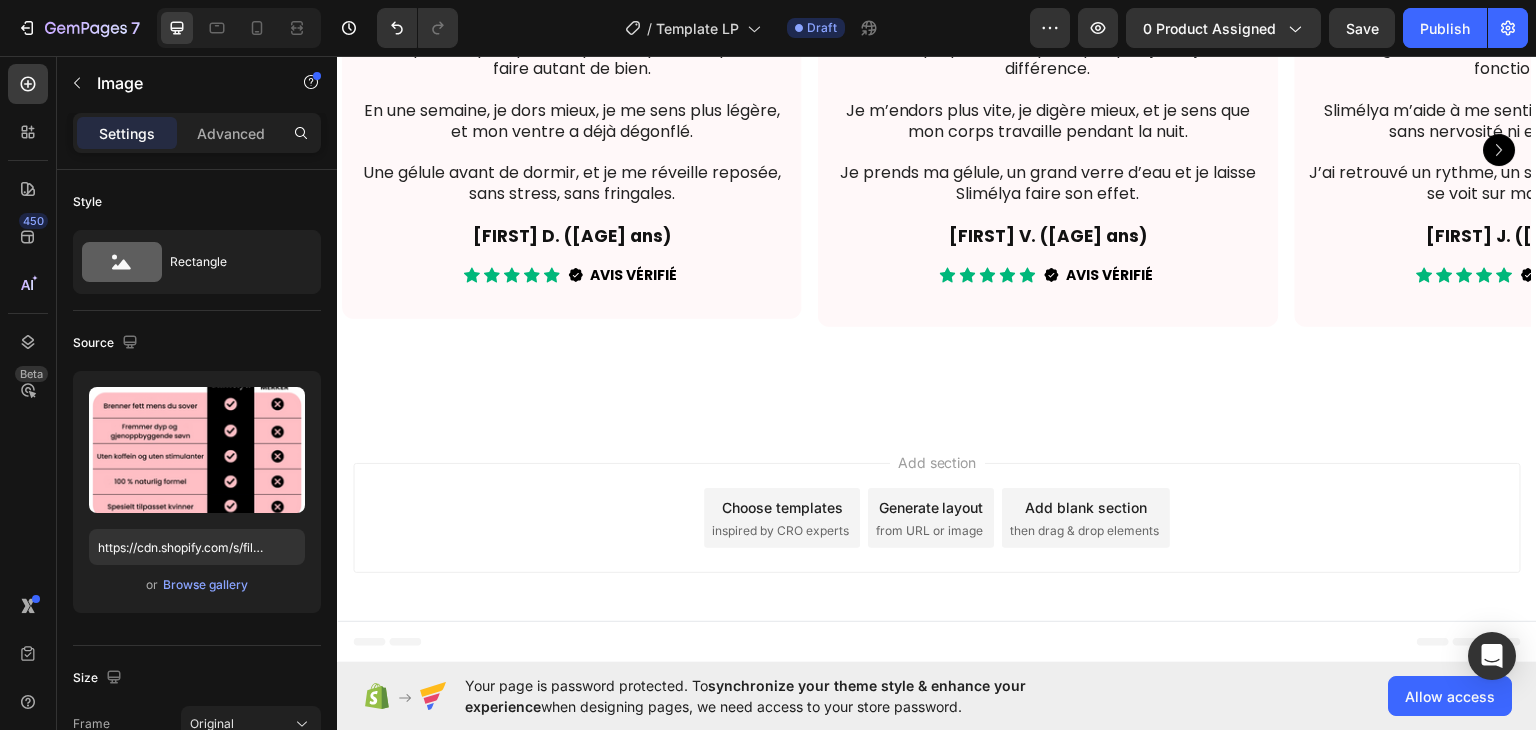 click on "3 étapes faciles" at bounding box center (937, -333) 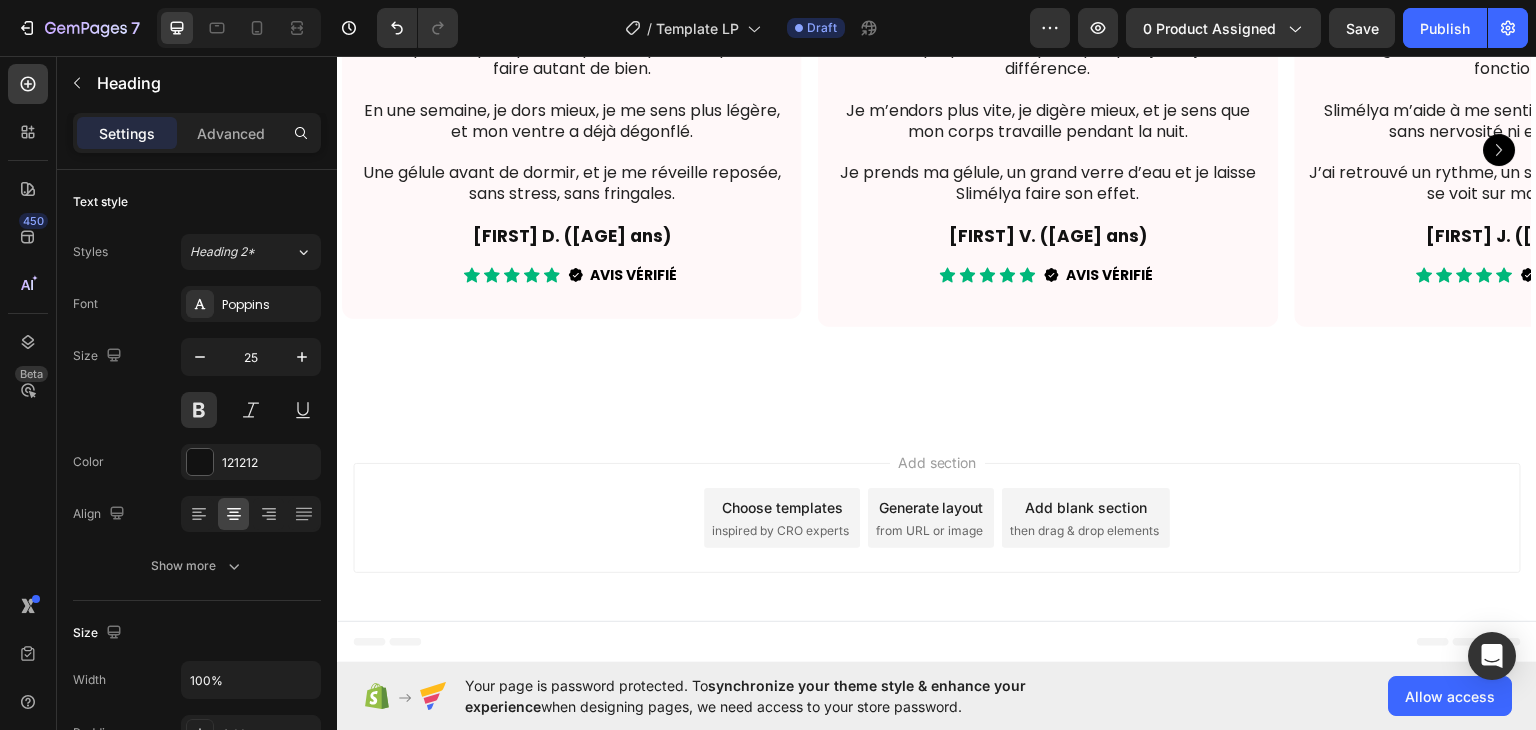 click on "3 étapes faciles" at bounding box center [937, -333] 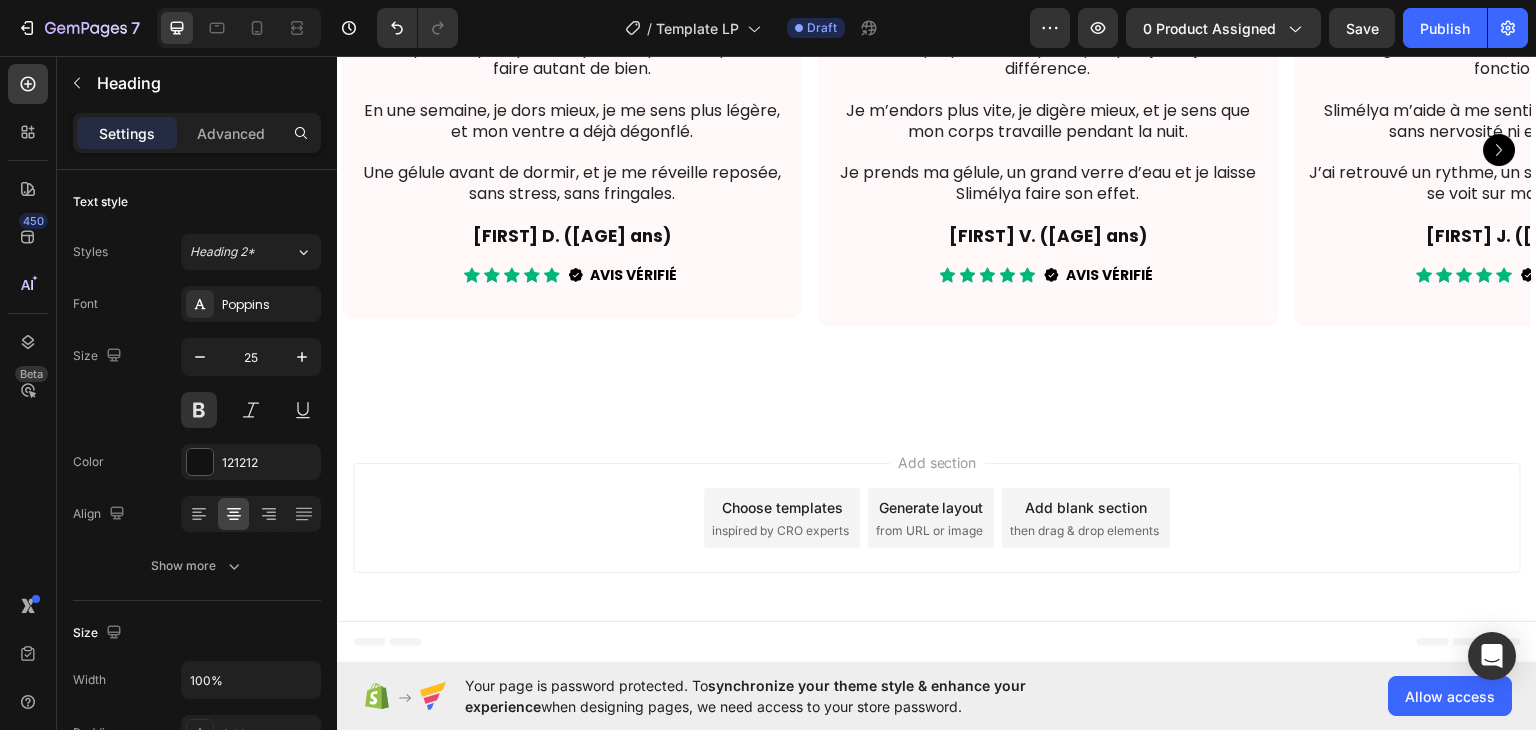 click on "Avaler" at bounding box center [570, -257] 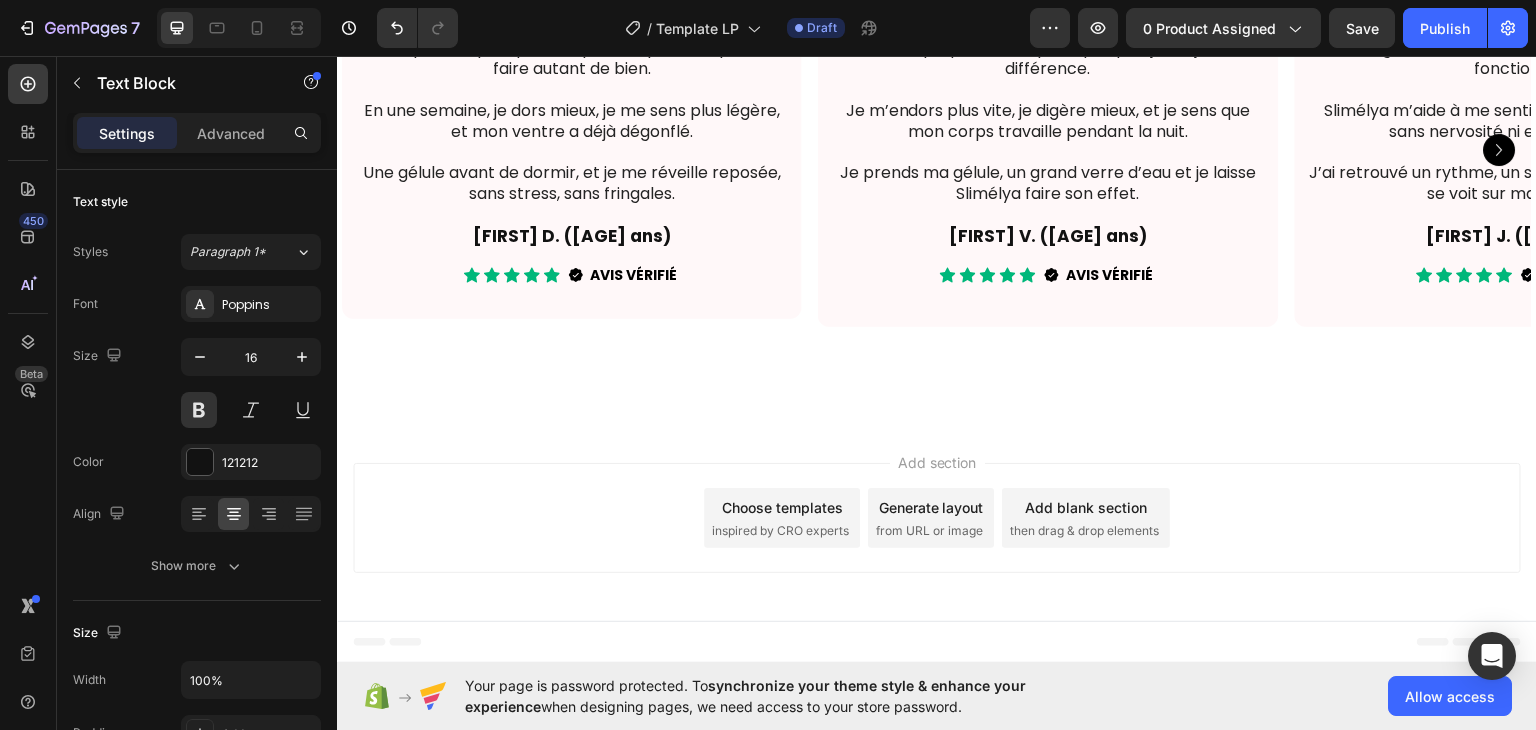 click on "Avaler" at bounding box center (570, -257) 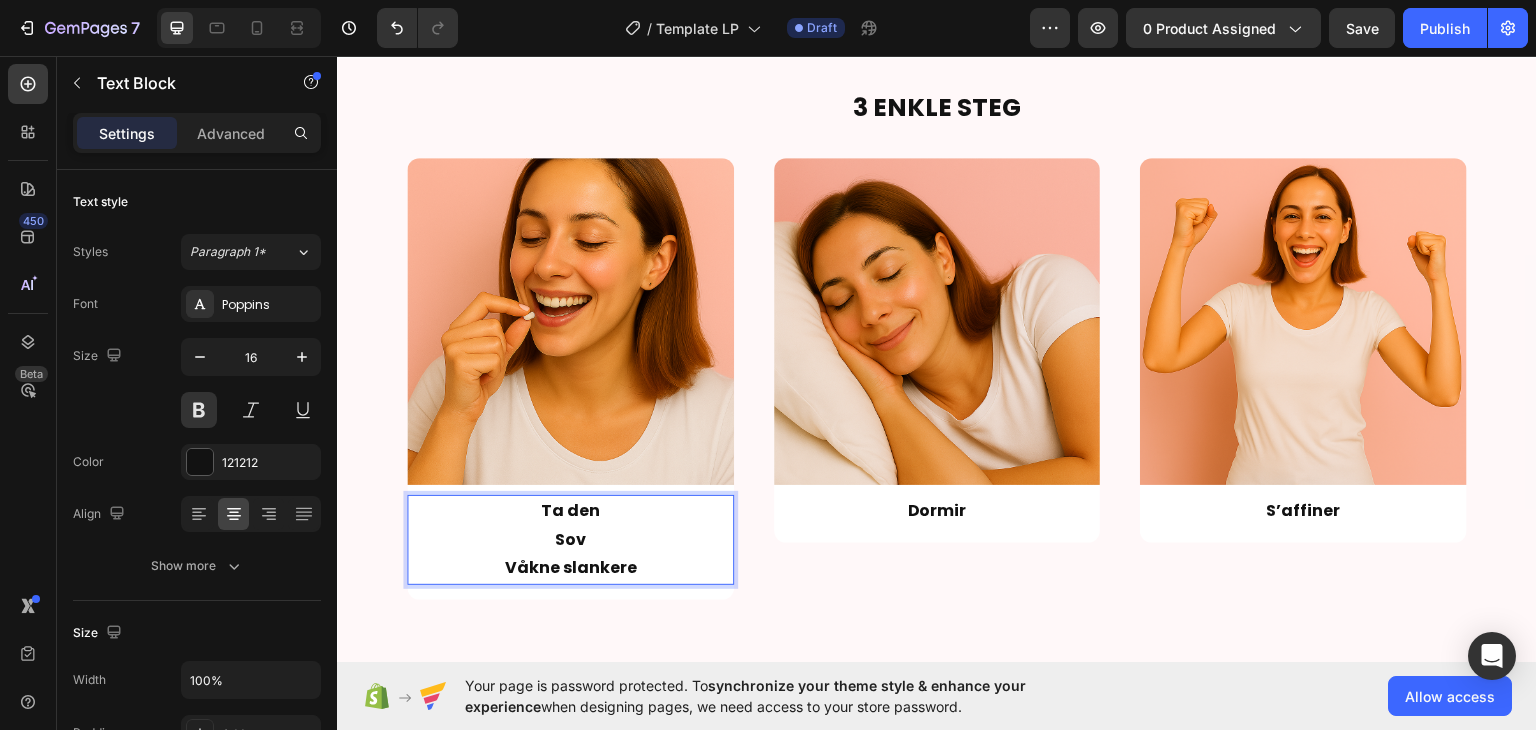 scroll, scrollTop: 2452, scrollLeft: 0, axis: vertical 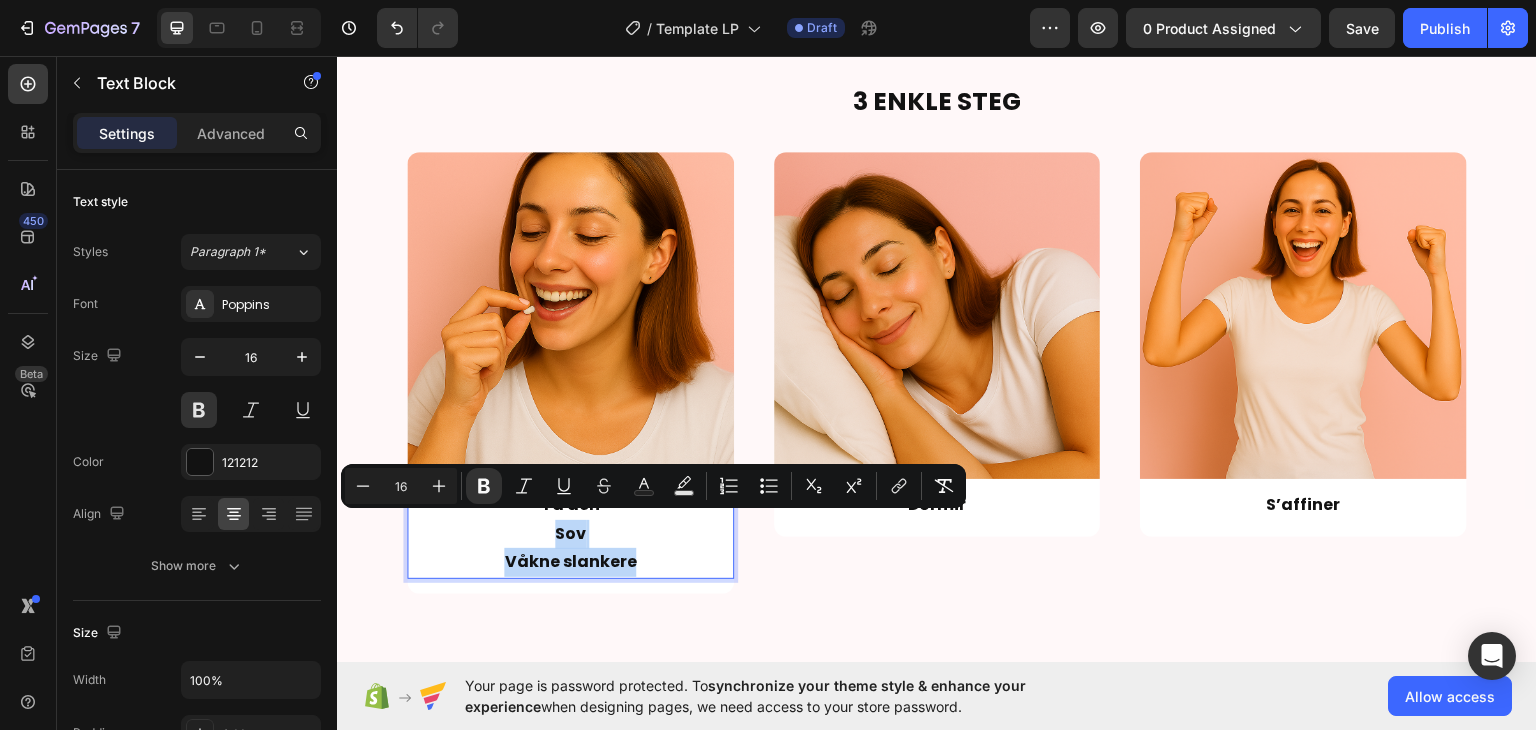 drag, startPoint x: 634, startPoint y: 559, endPoint x: 552, endPoint y: 536, distance: 85.16454 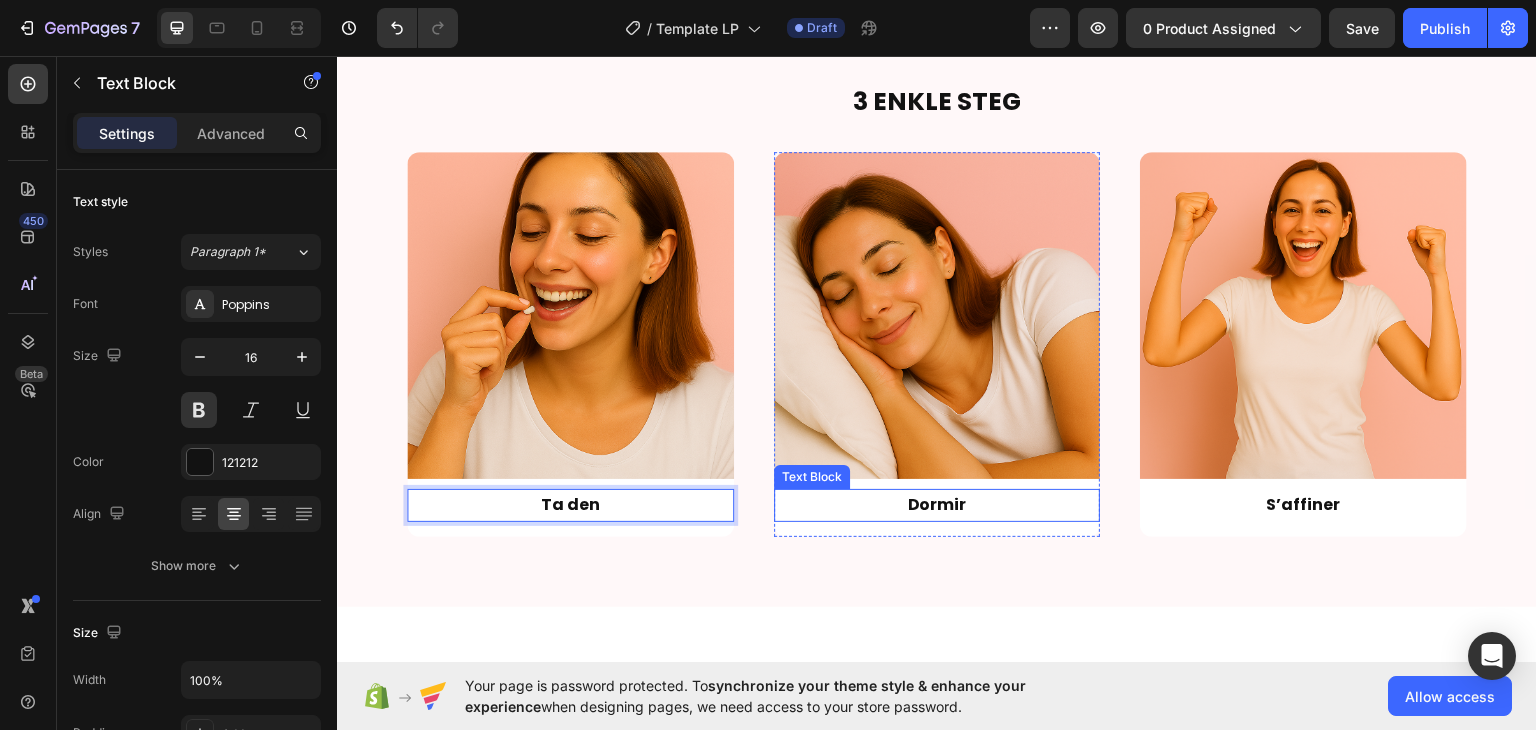 click on "Dormir" at bounding box center [936, 503] 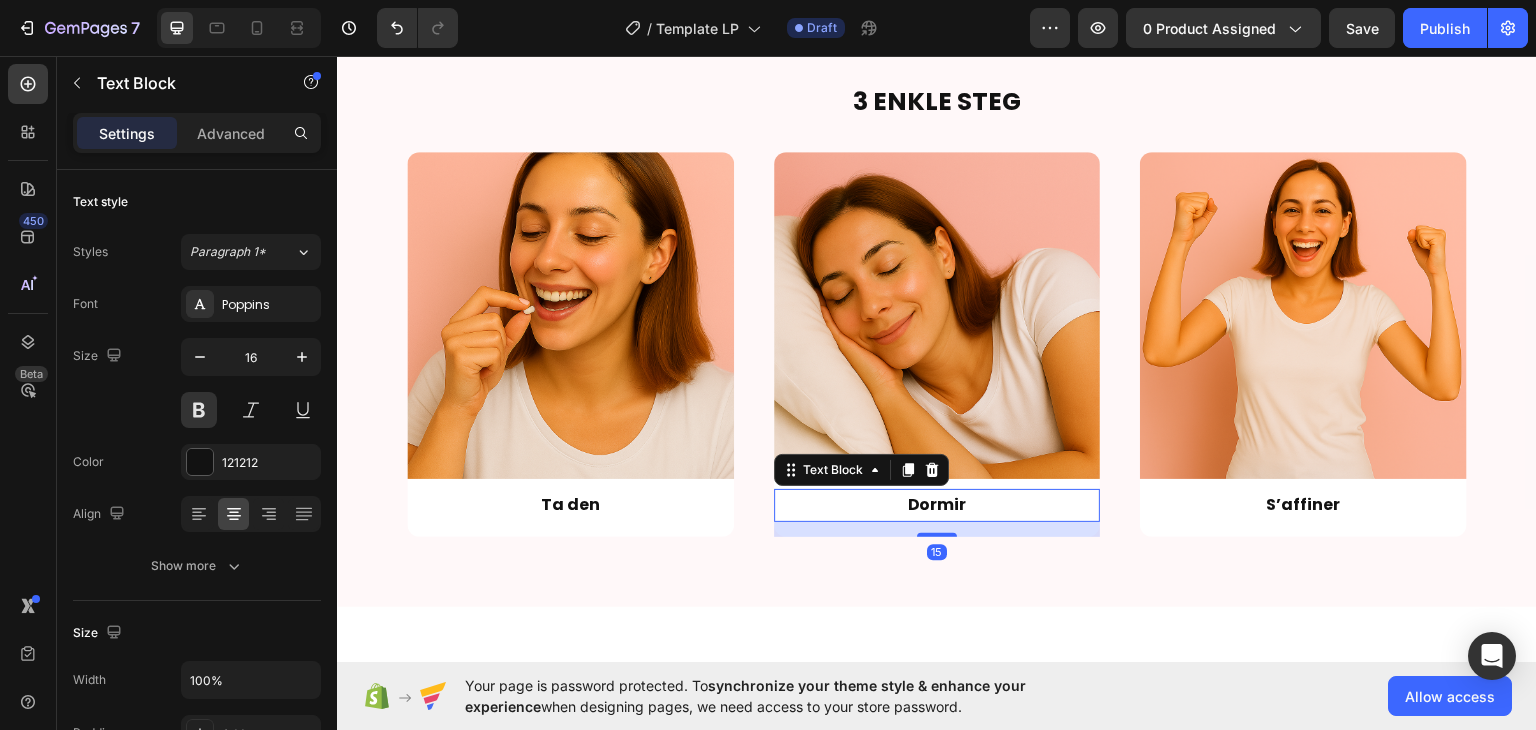 click on "Dormir" at bounding box center [936, 503] 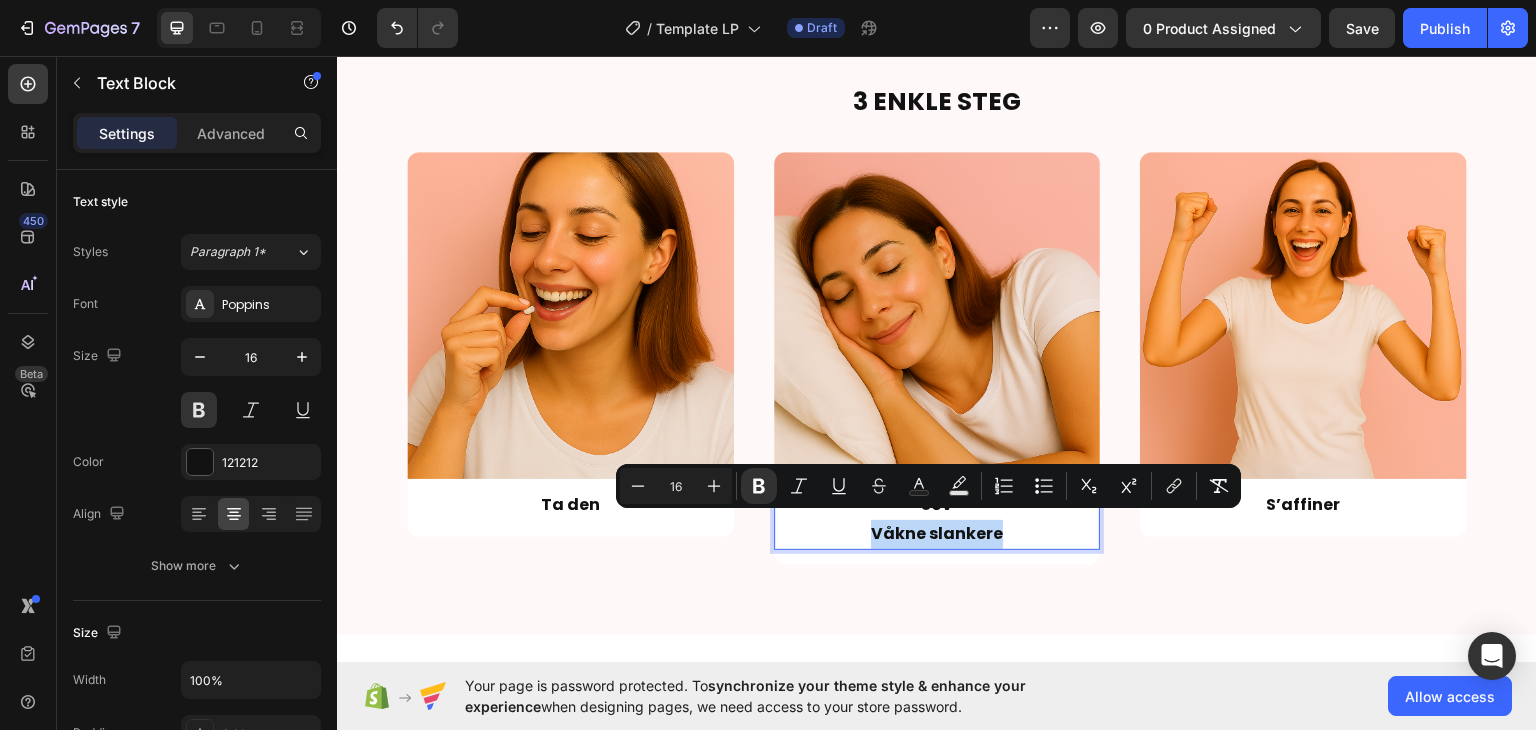 drag, startPoint x: 1013, startPoint y: 524, endPoint x: 866, endPoint y: 523, distance: 147.0034 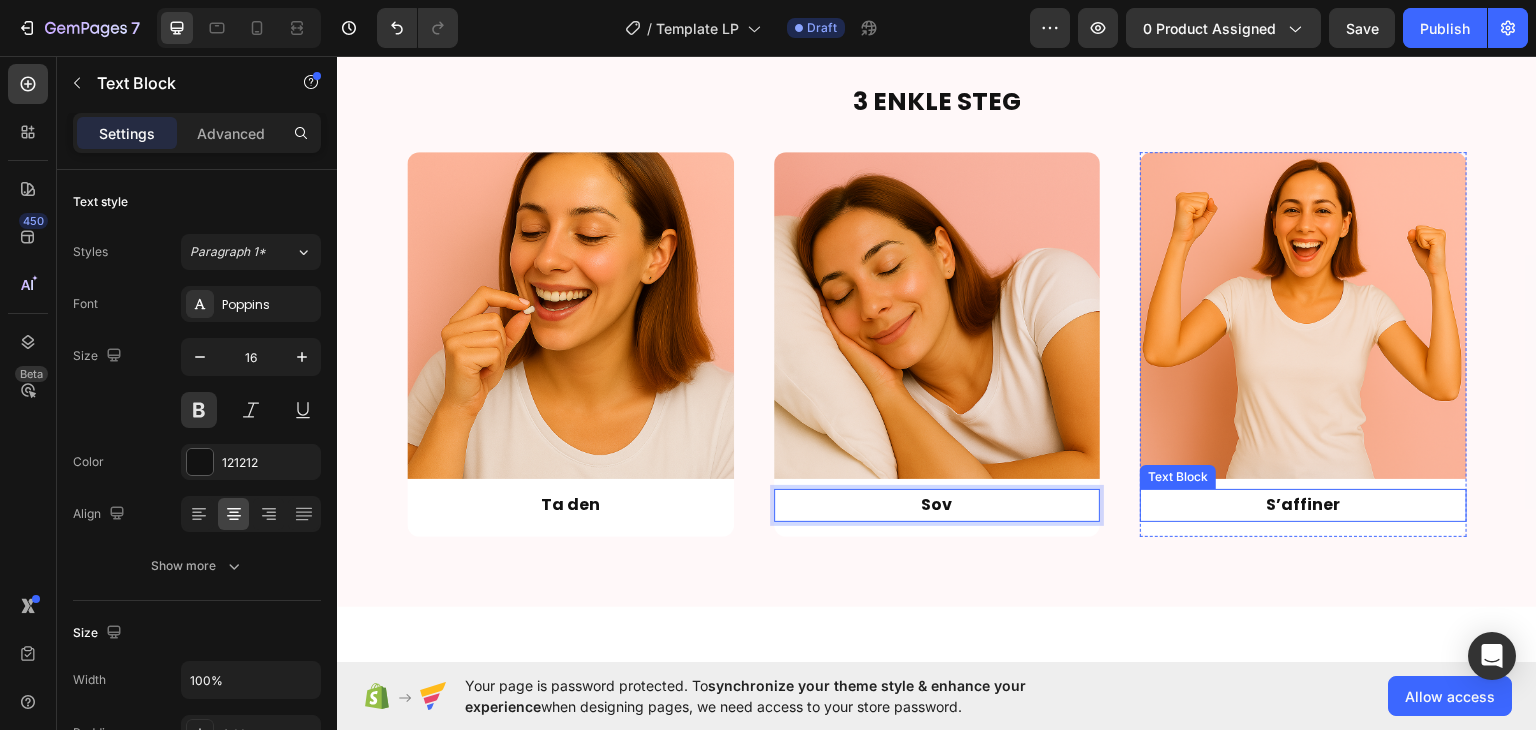 click on "S’affiner" at bounding box center (1304, 503) 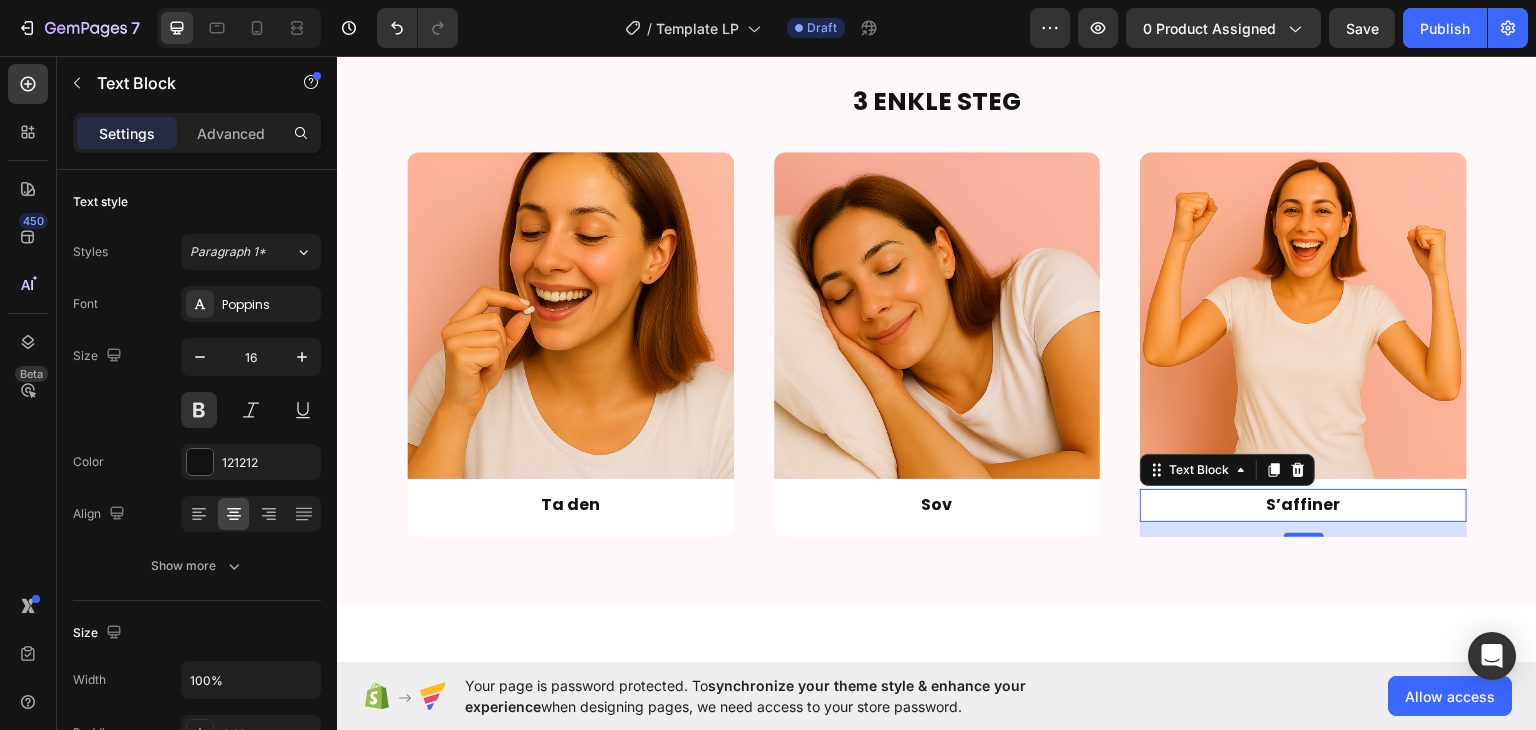 click on "S’affiner" at bounding box center [1304, 503] 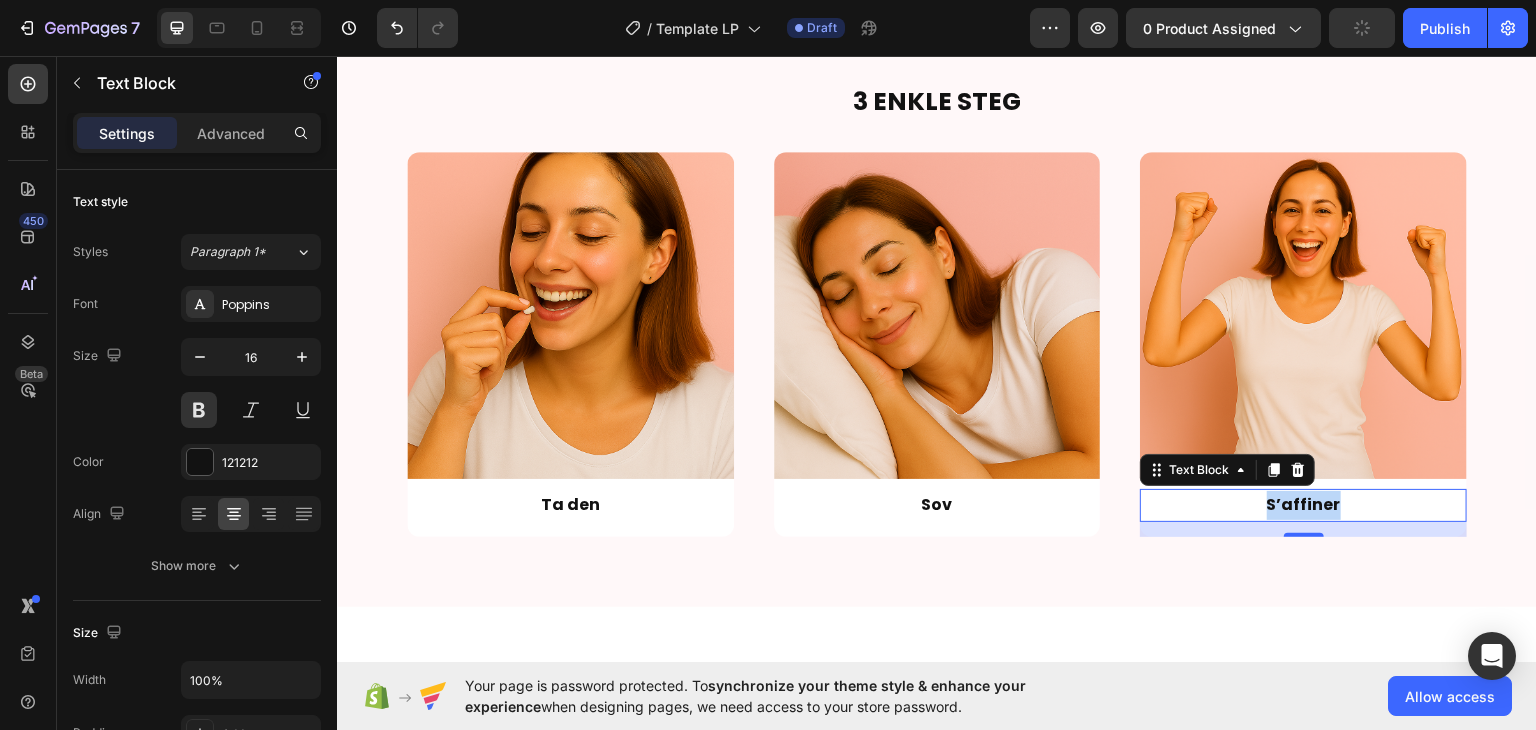 click on "S’affiner" at bounding box center (1304, 503) 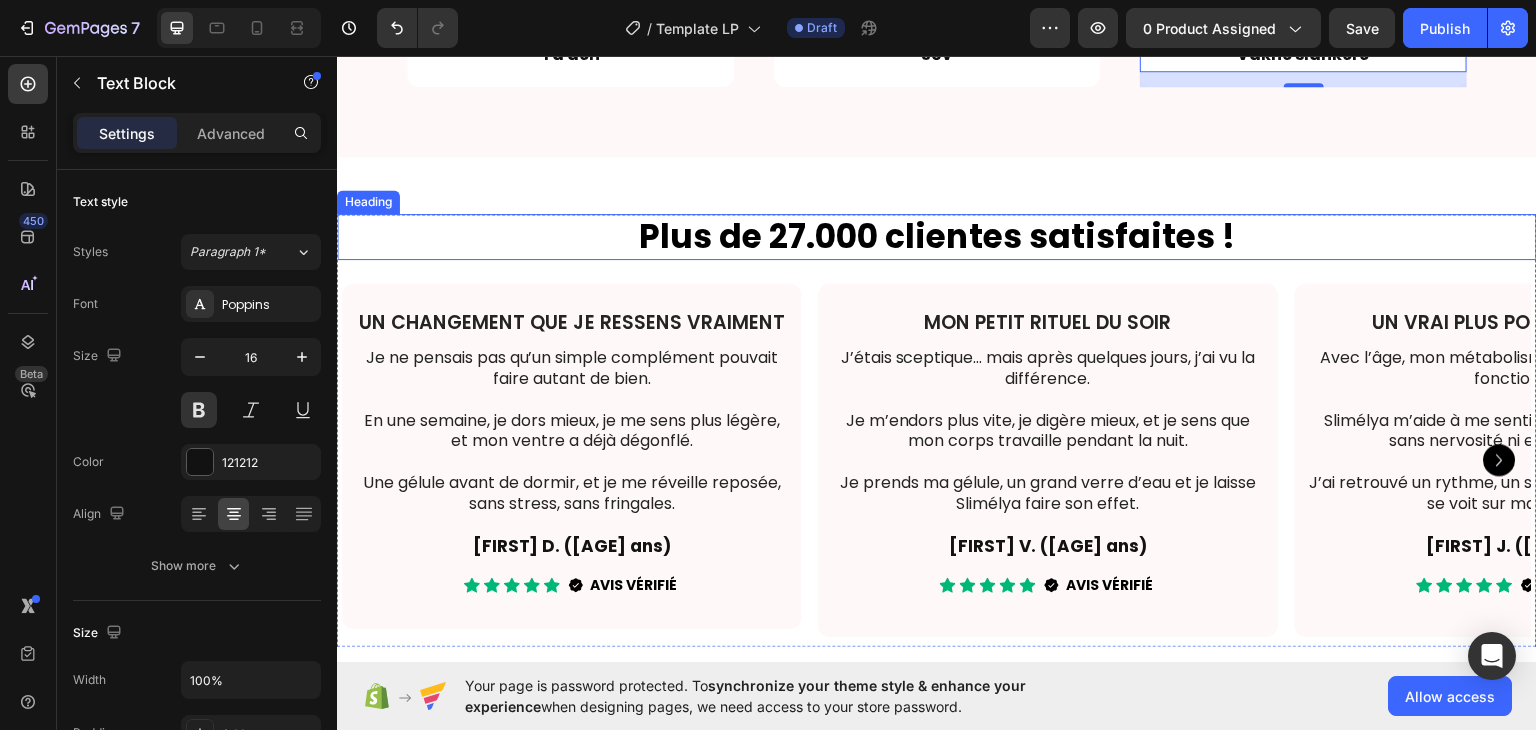 scroll, scrollTop: 2908, scrollLeft: 0, axis: vertical 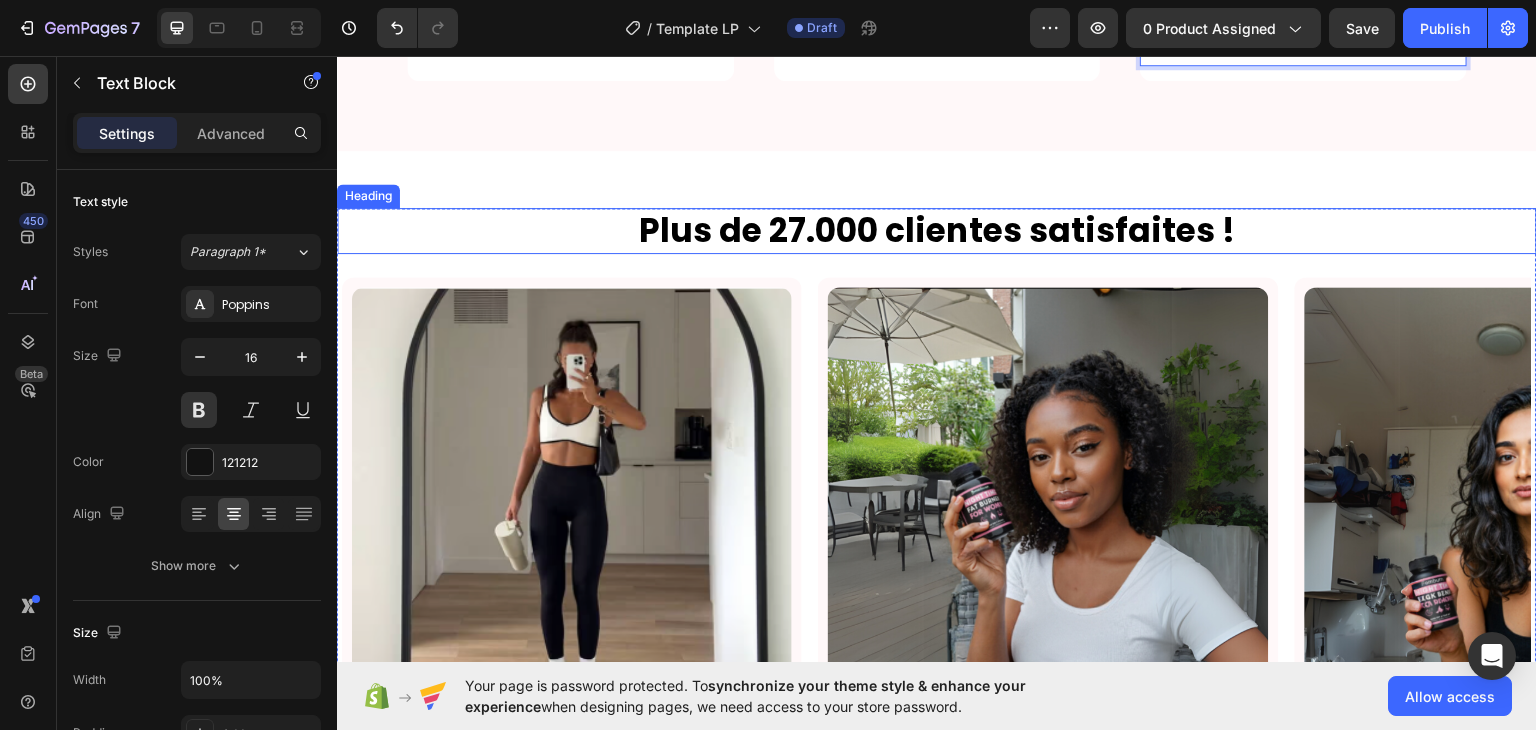 click on "Plus de 27.000 clientes satisfaites !" at bounding box center [937, 229] 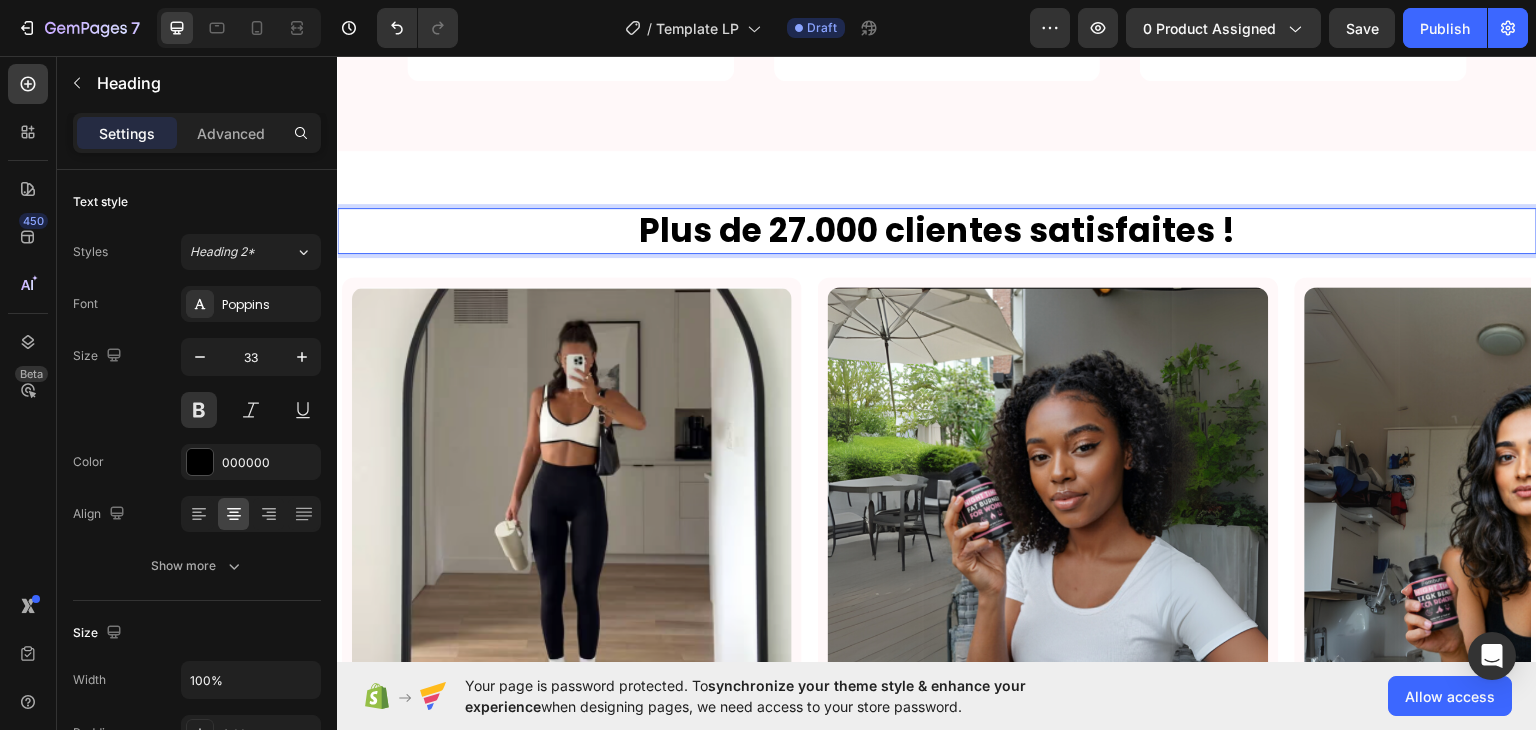 click on "Plus de 27.000 clientes satisfaites !" at bounding box center [937, 229] 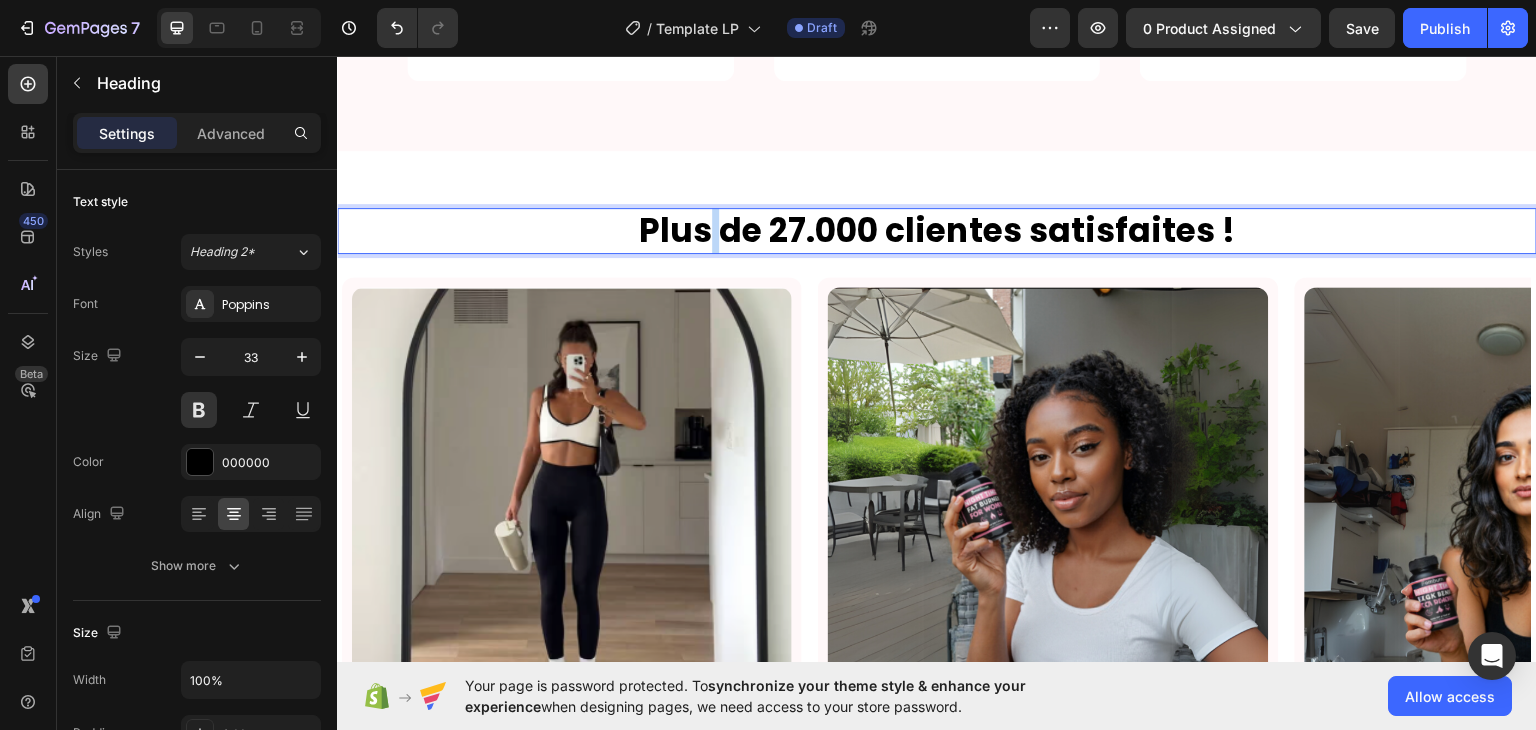 click on "Plus de 27.000 clientes satisfaites !" at bounding box center [937, 229] 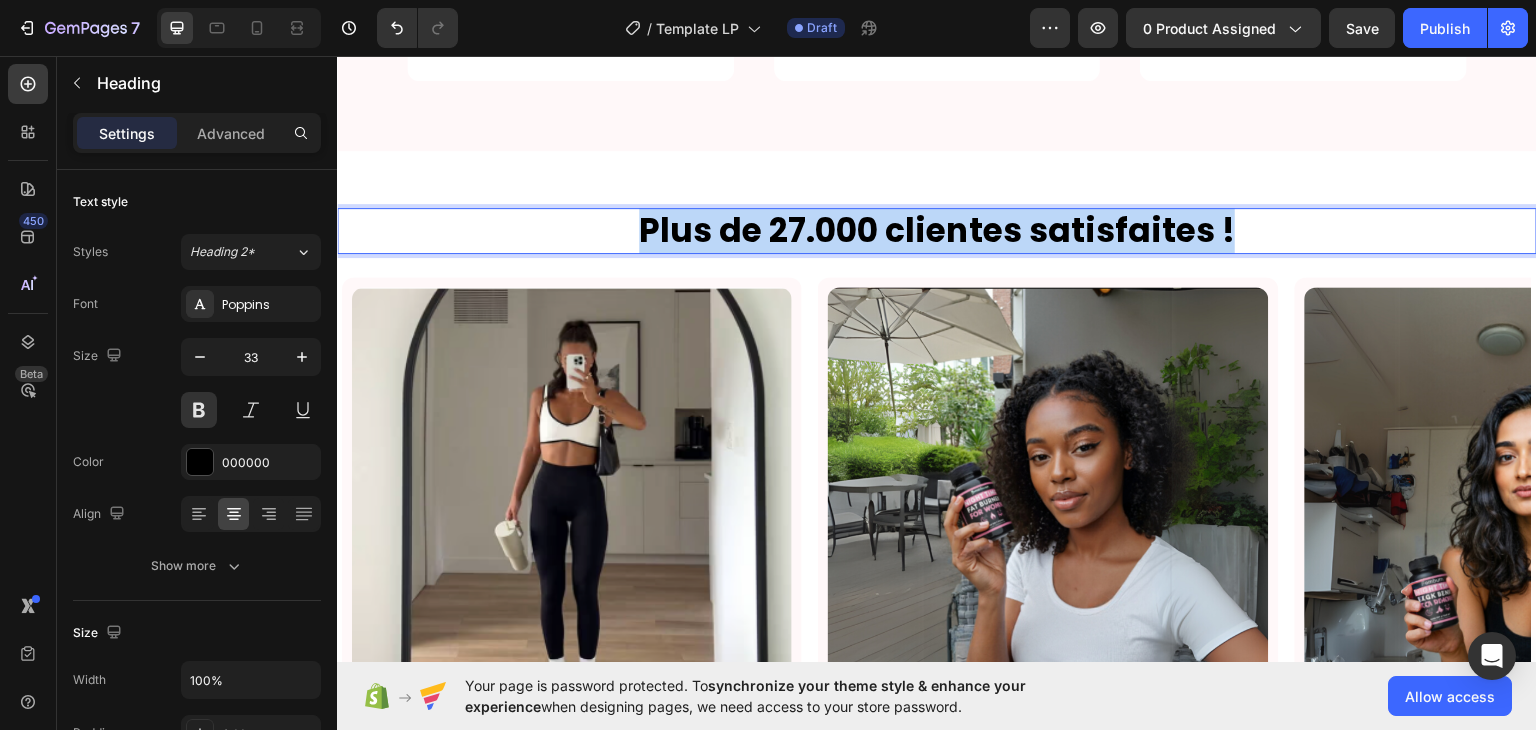 click on "Plus de 27.000 clientes satisfaites !" at bounding box center [937, 229] 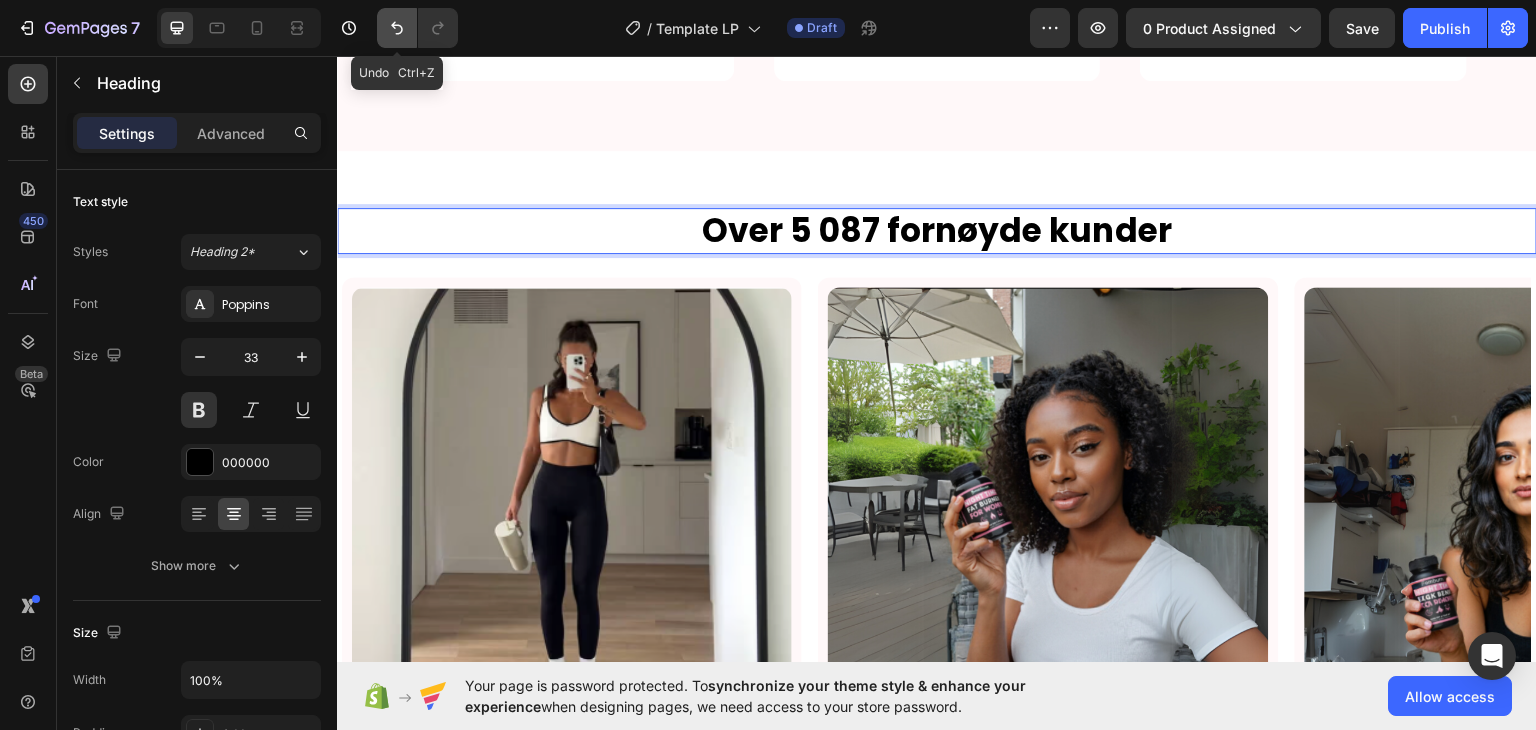 click 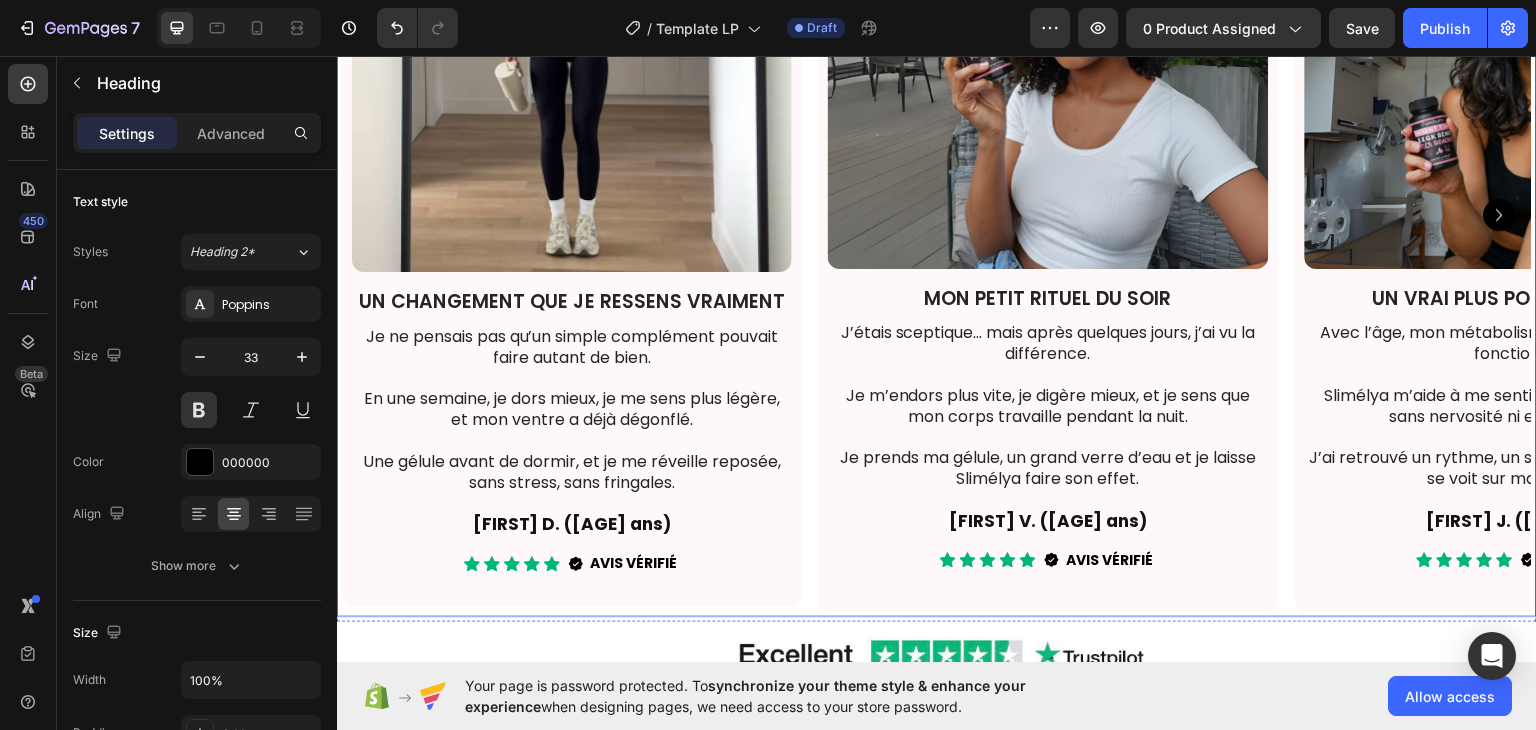 scroll, scrollTop: 3368, scrollLeft: 0, axis: vertical 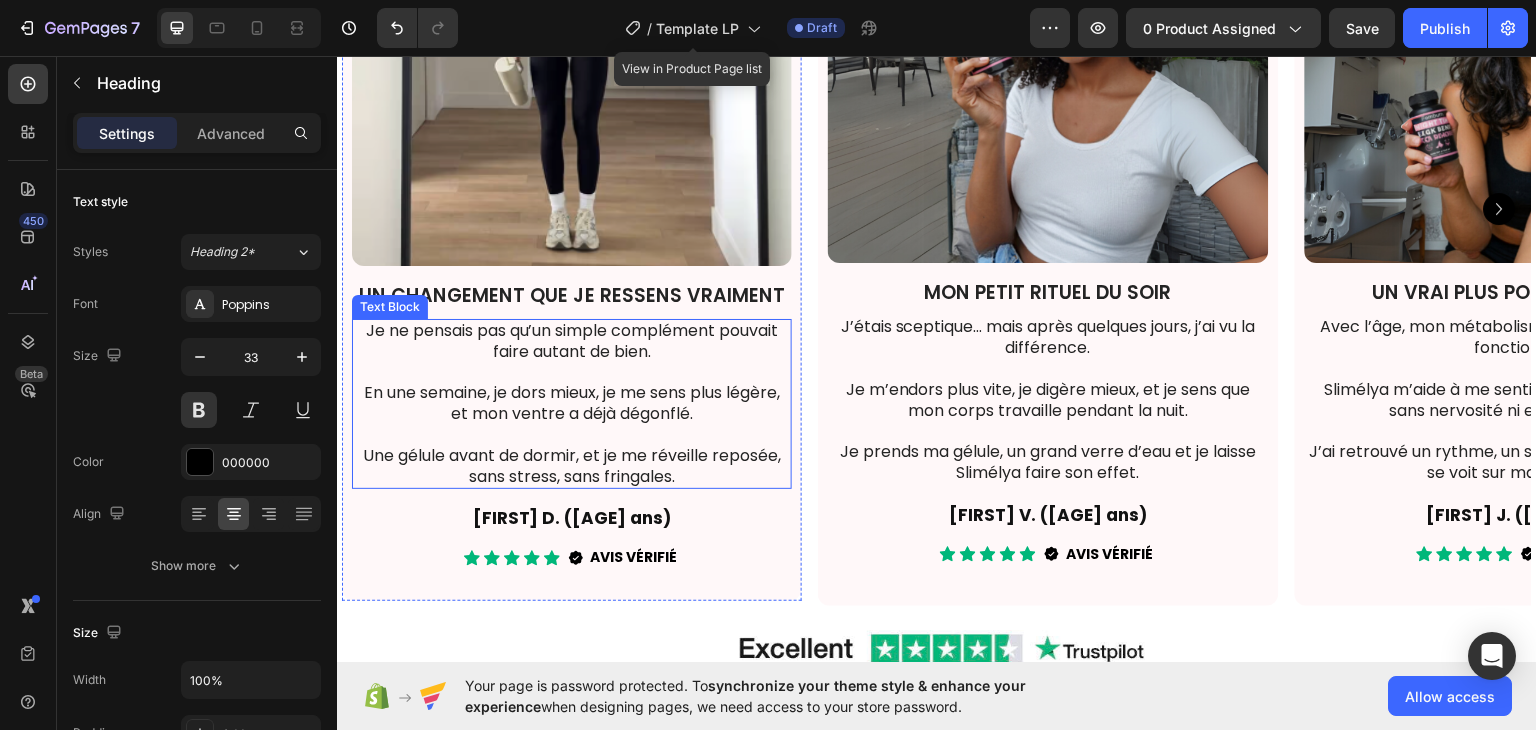 click on "Je ne pensais pas qu’un simple complément pouvait faire autant de bien. En une semaine, je dors mieux, je me sens plus légère, et mon ventre a déjà dégonflé. Une gélule avant de dormir, et je me réveille reposée, sans stress, sans fringales." at bounding box center [572, 403] 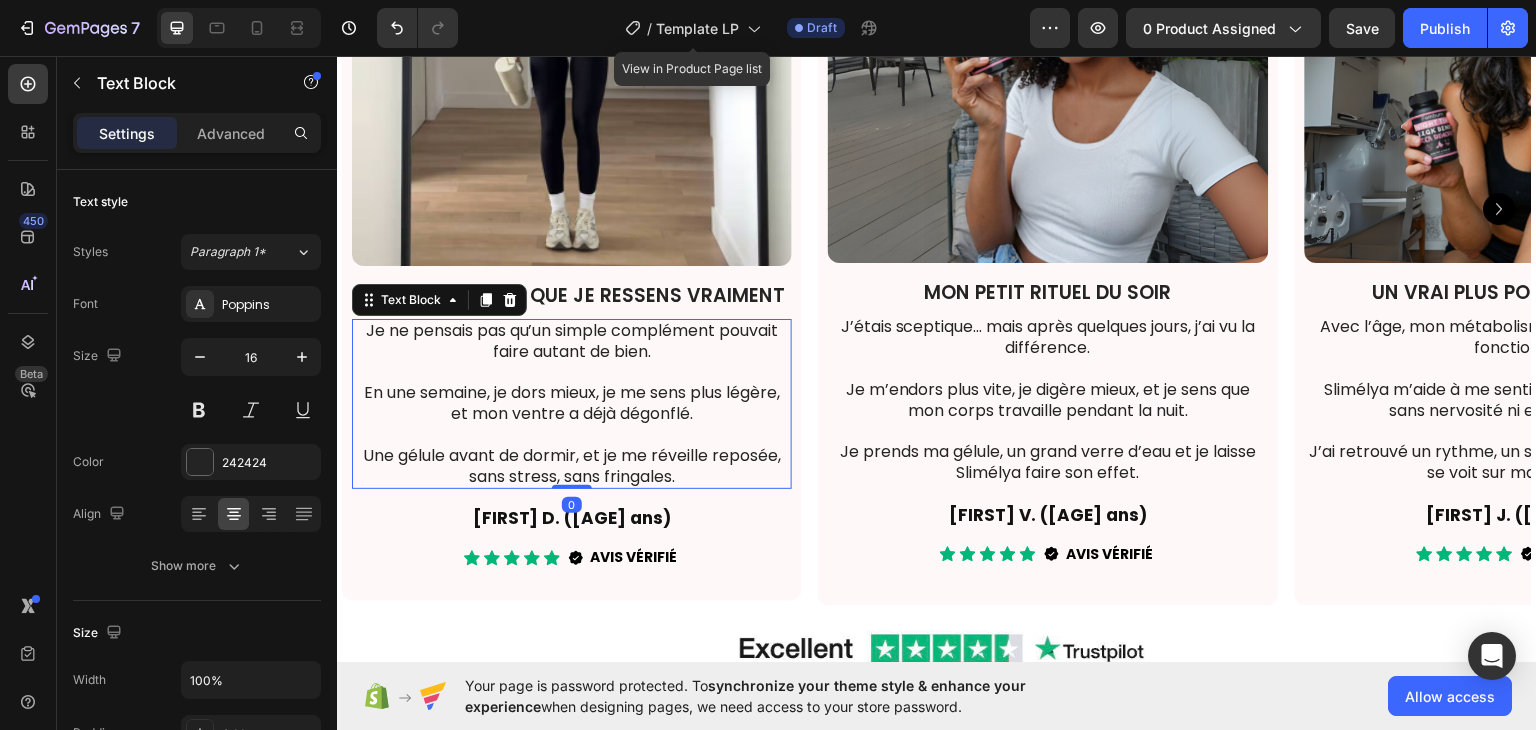 click on "Je ne pensais pas qu’un simple complément pouvait faire autant de bien. En une semaine, je dors mieux, je me sens plus légère, et mon ventre a déjà dégonflé. Une gélule avant de dormir, et je me réveille reposée, sans stress, sans fringales." at bounding box center (572, 403) 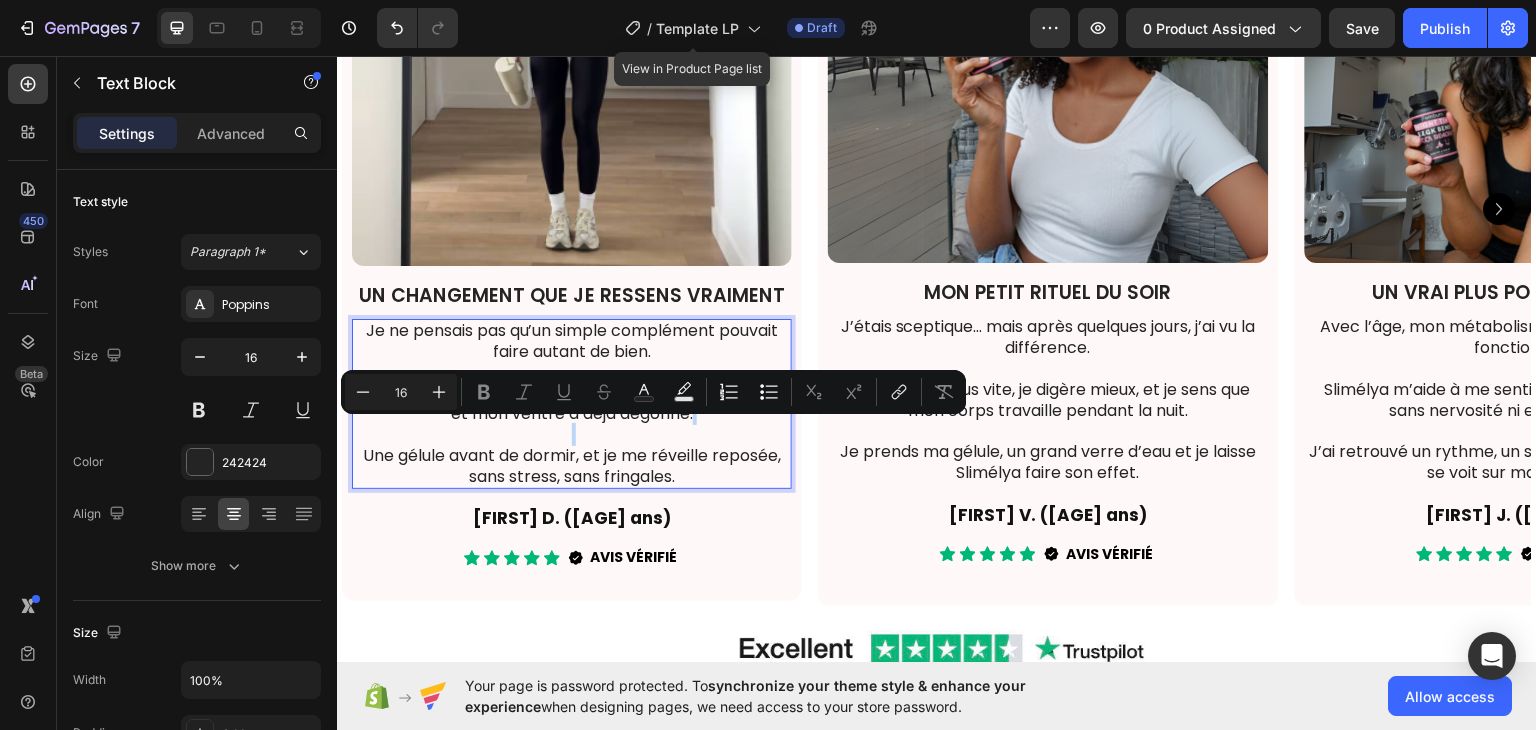 click on "Je ne pensais pas qu’un simple complément pouvait faire autant de bien. En une semaine, je dors mieux, je me sens plus légère, et mon ventre a déjà dégonflé. Une gélule avant de dormir, et je me réveille reposée, sans stress, sans fringales." at bounding box center (572, 403) 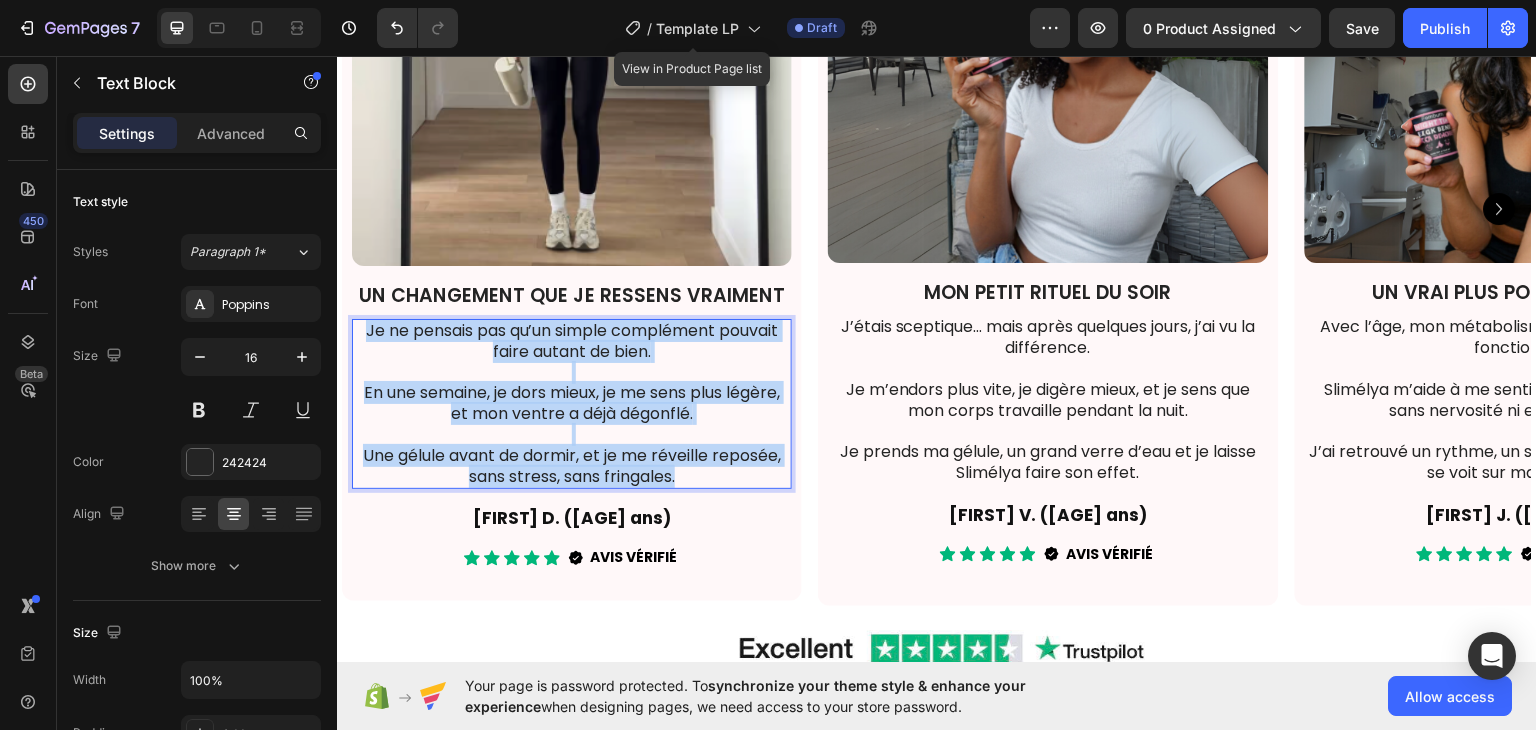 drag, startPoint x: 687, startPoint y: 477, endPoint x: 358, endPoint y: 327, distance: 361.58124 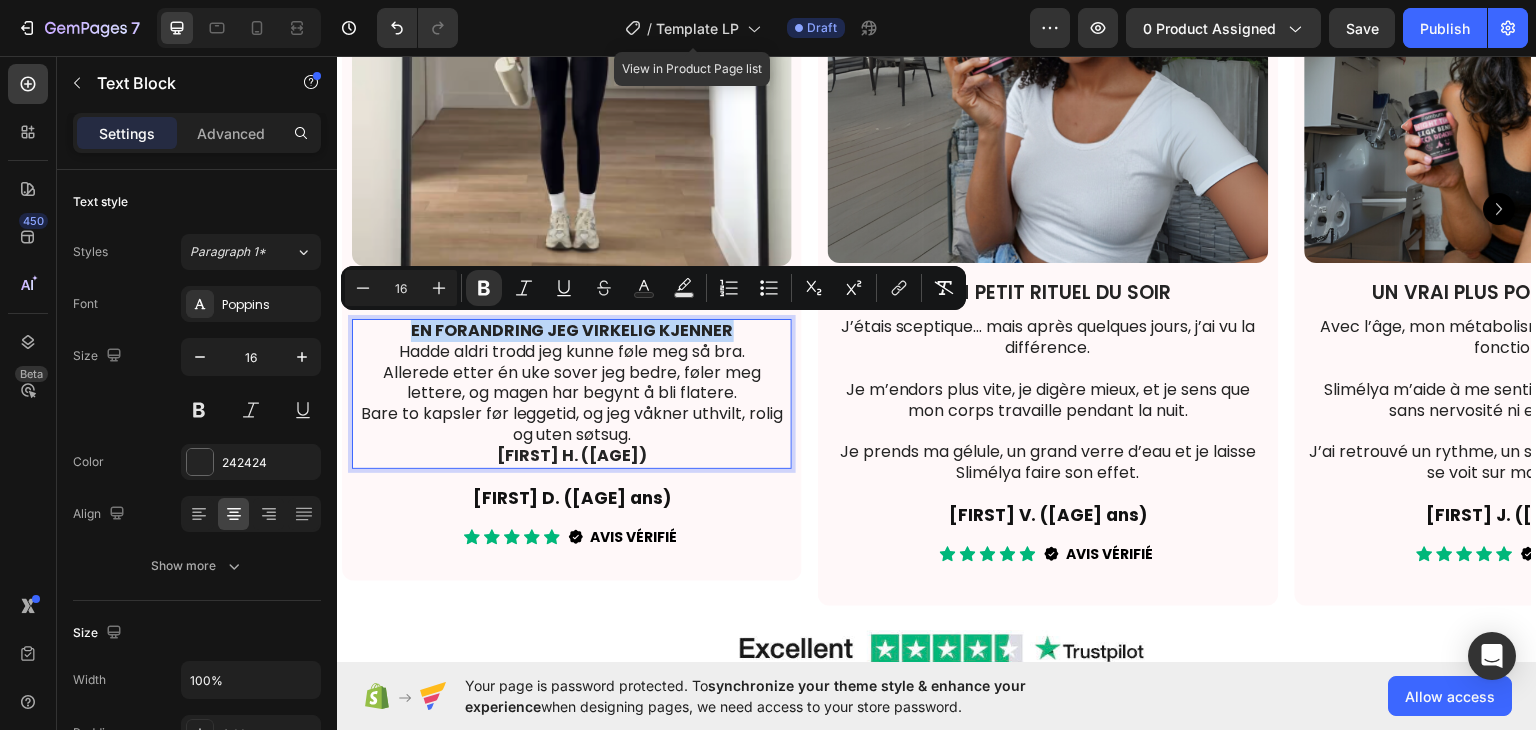 drag, startPoint x: 735, startPoint y: 323, endPoint x: 411, endPoint y: 324, distance: 324.00156 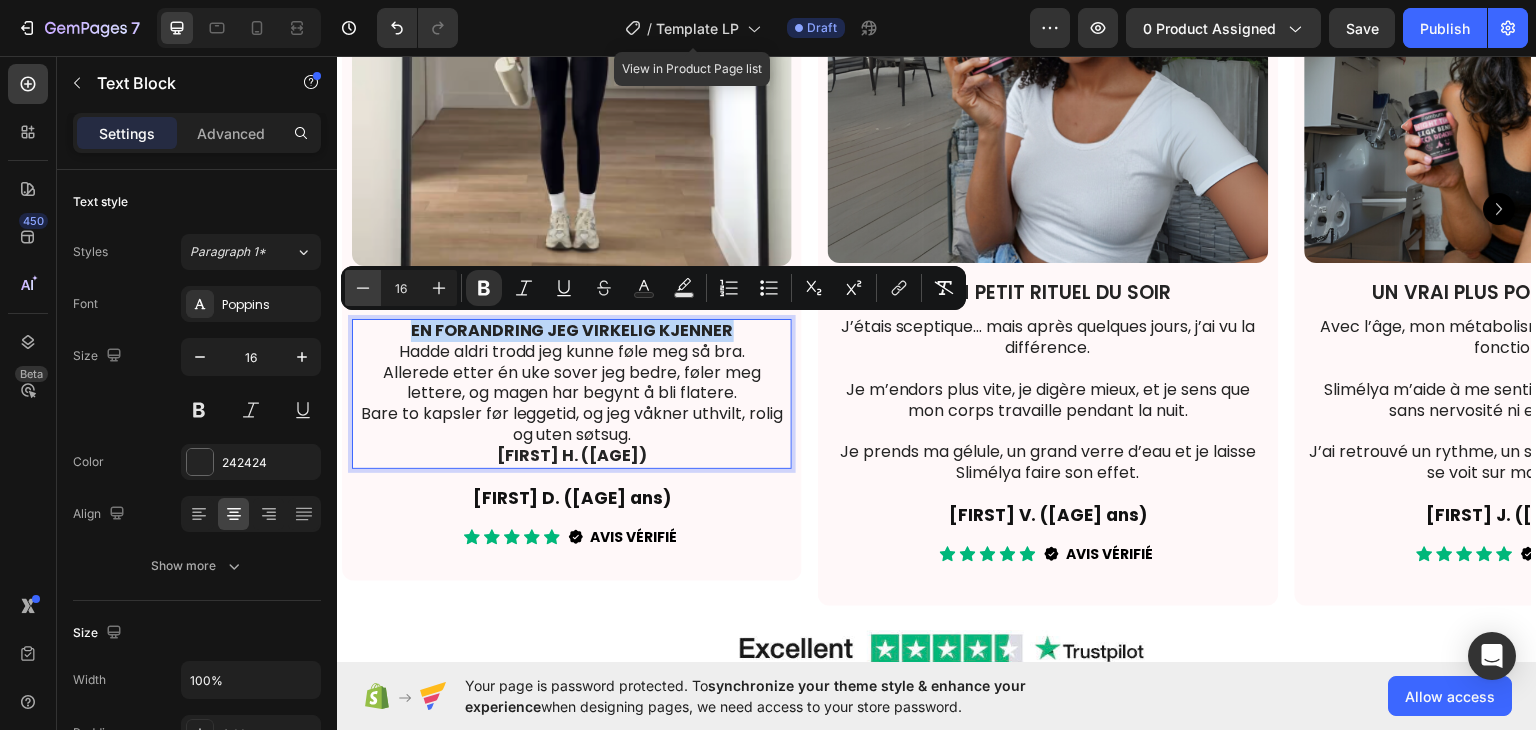 copy on "EN FORANDRING JEG VIRKELIG KJENNER" 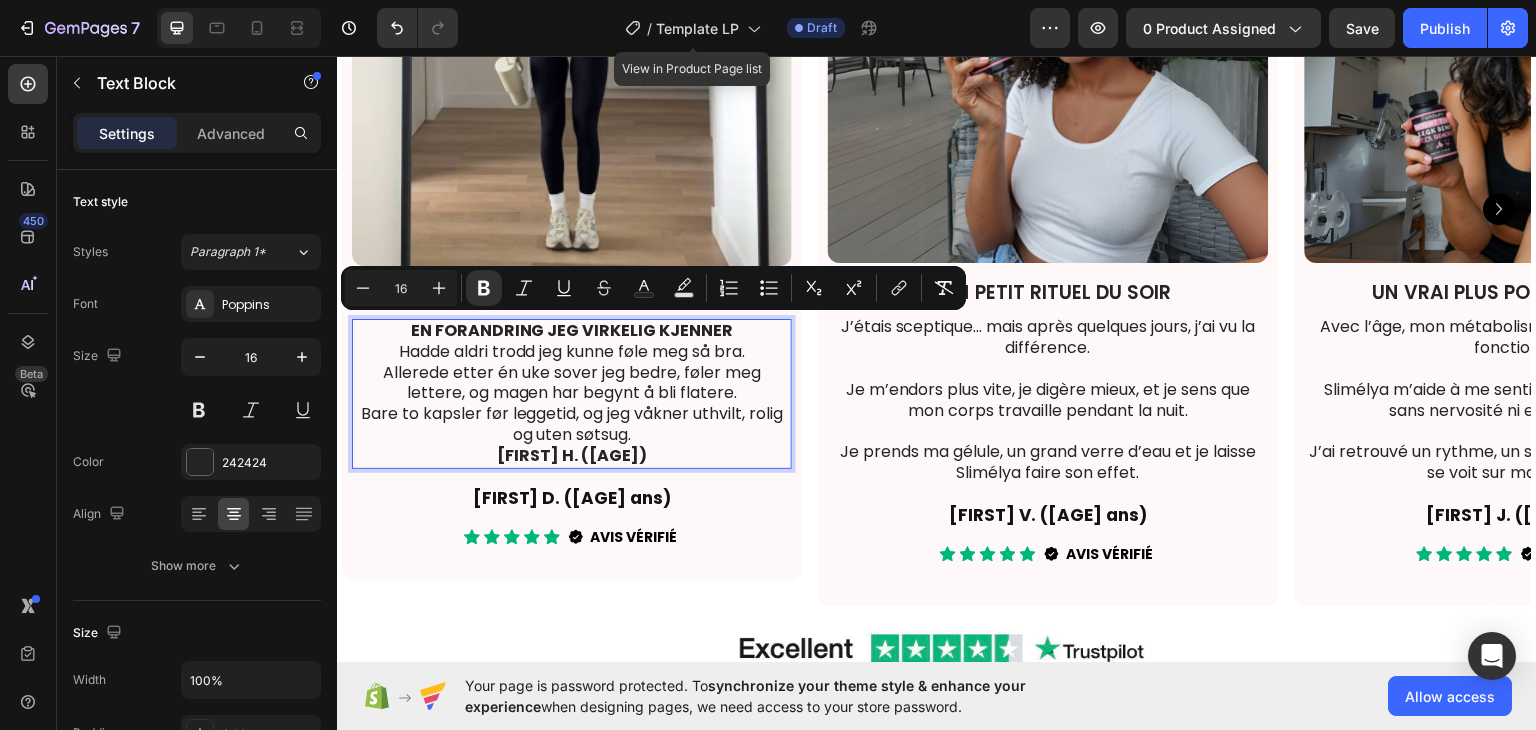 click on "Allerede etter én uke sover jeg bedre, føler meg lettere, og magen har begynt å bli flatere." at bounding box center [572, 383] 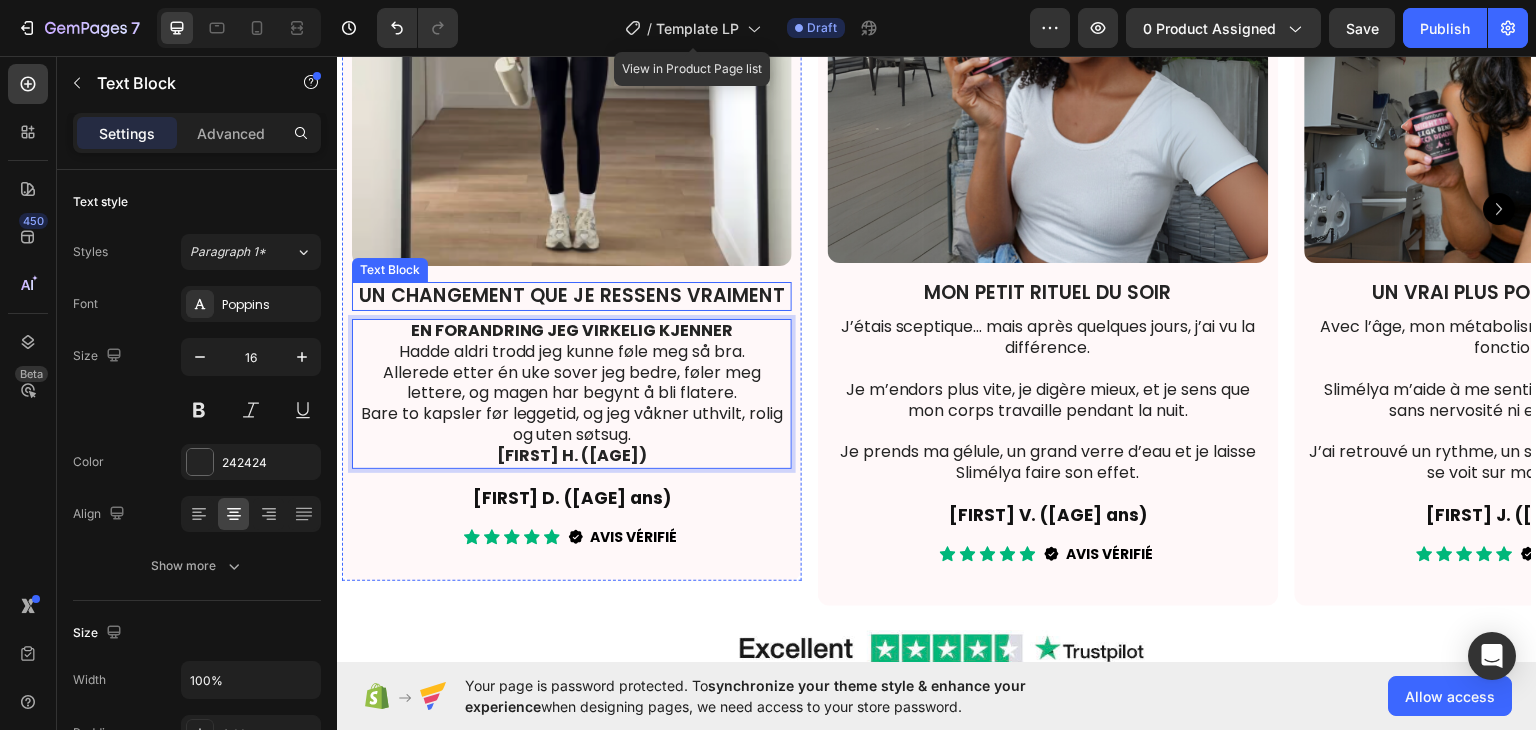 click on "UN CHANGEMENT QUE JE RESSENS VRAIMENT" at bounding box center (572, 295) 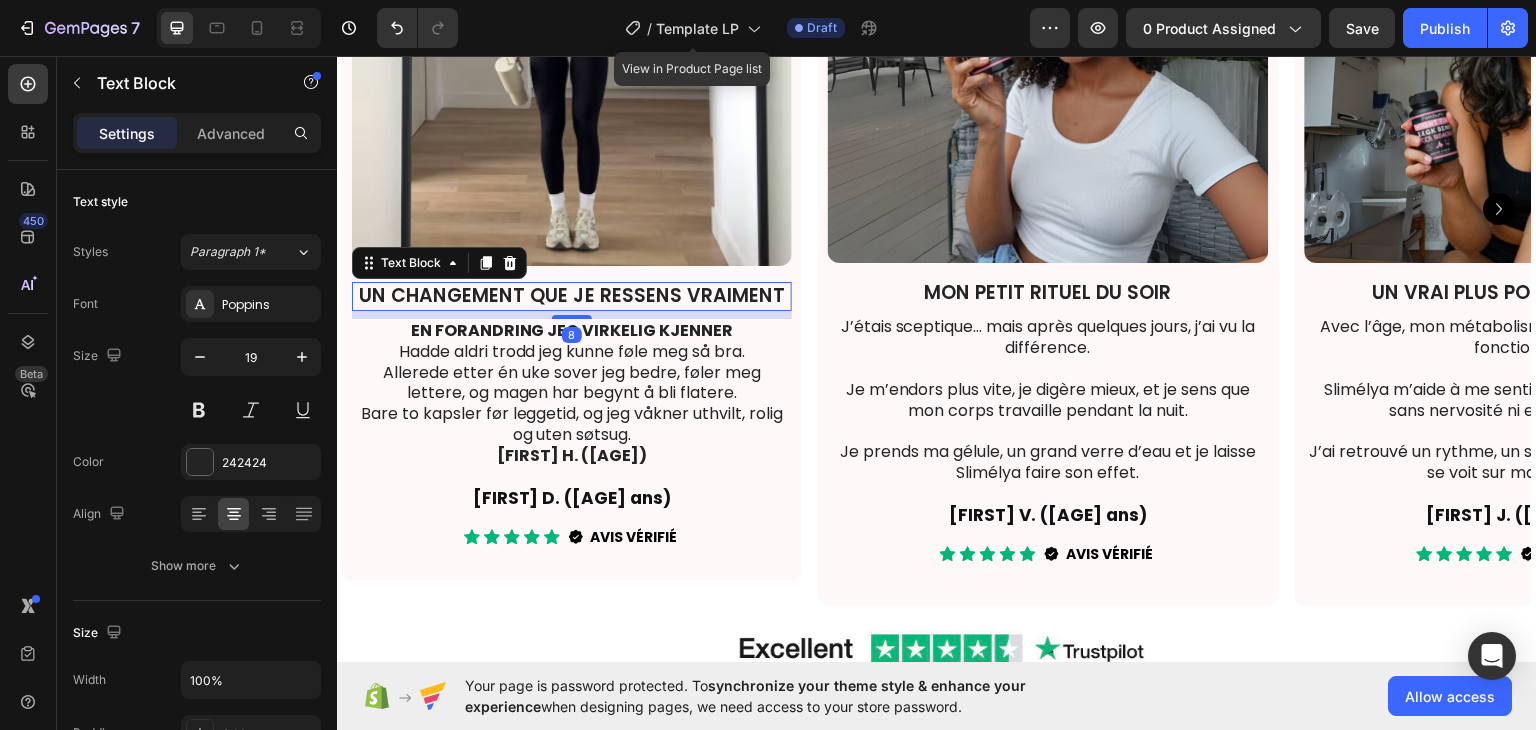 click on "UN CHANGEMENT QUE JE RESSENS VRAIMENT" at bounding box center [572, 295] 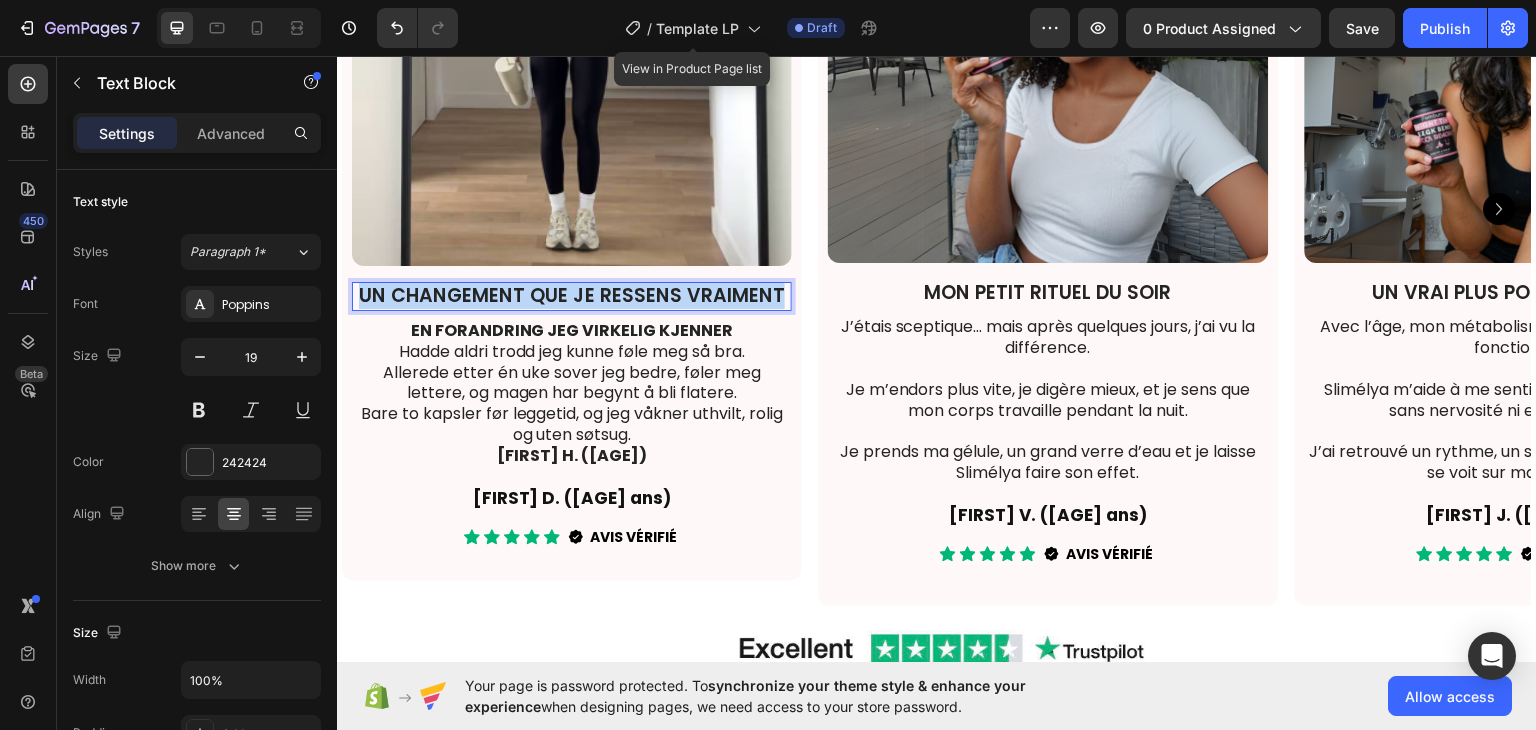click on "UN CHANGEMENT QUE JE RESSENS VRAIMENT" at bounding box center (572, 295) 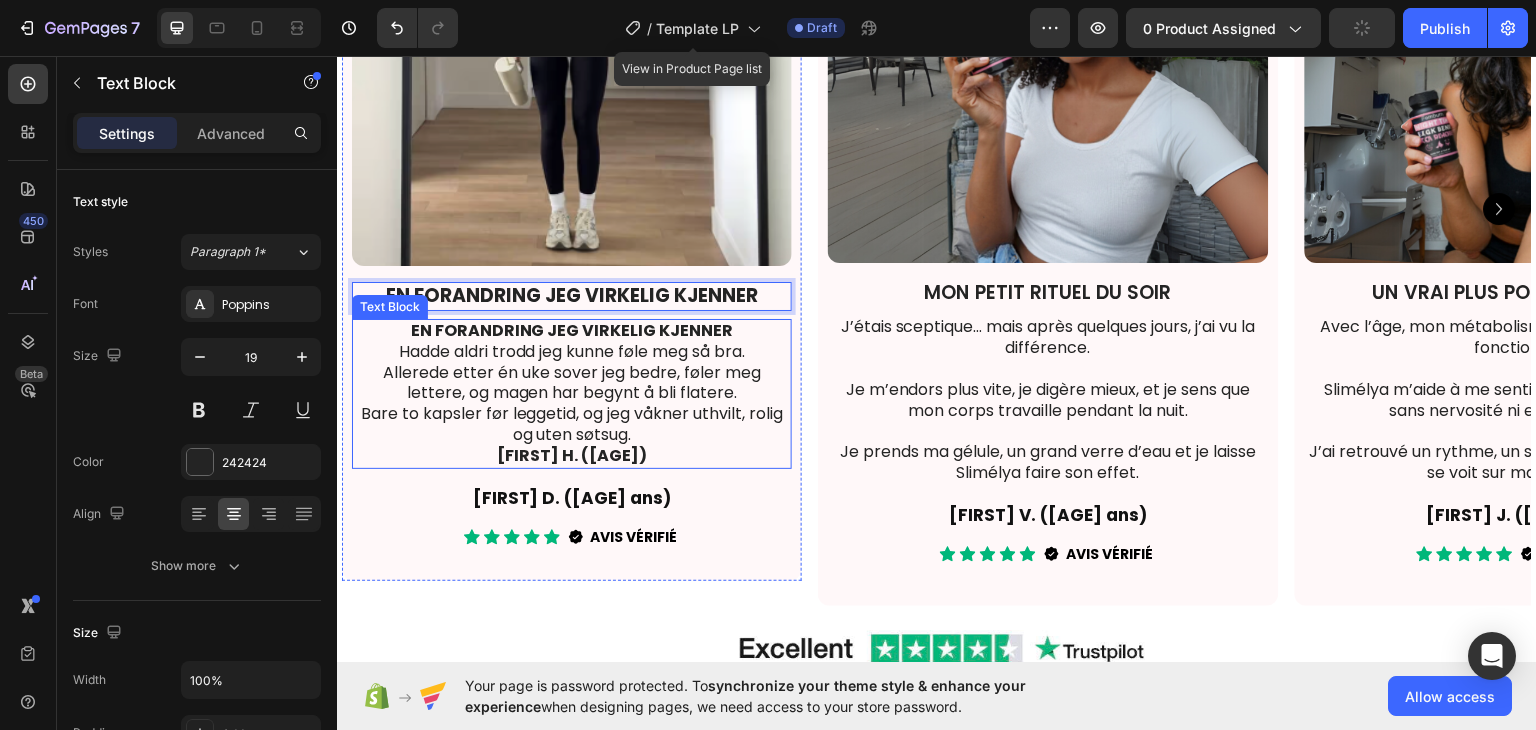 click on "EN FORANDRING JEG VIRKELIG KJENNER" at bounding box center (572, 329) 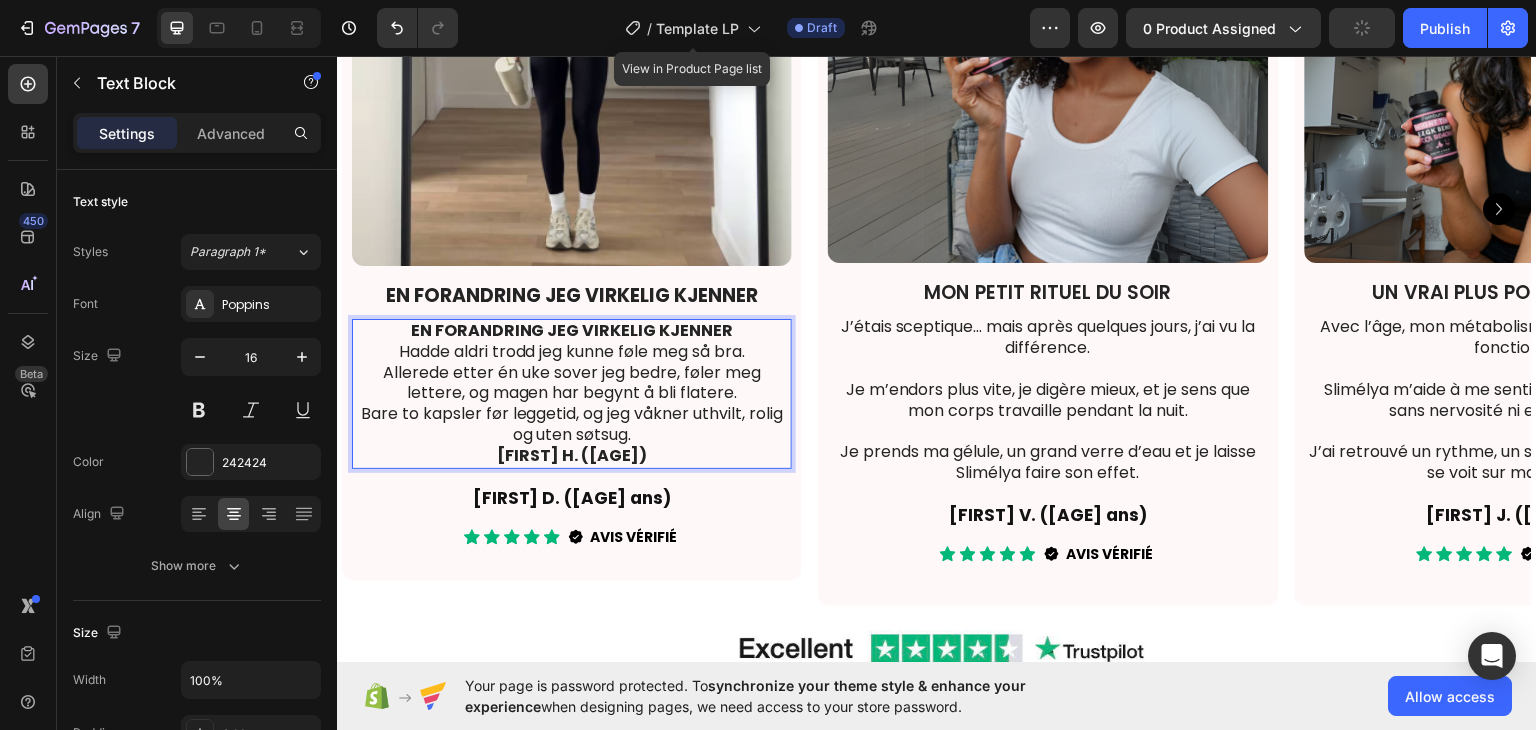 click on "EN FORANDRING JEG VIRKELIG KJENNER" at bounding box center (572, 329) 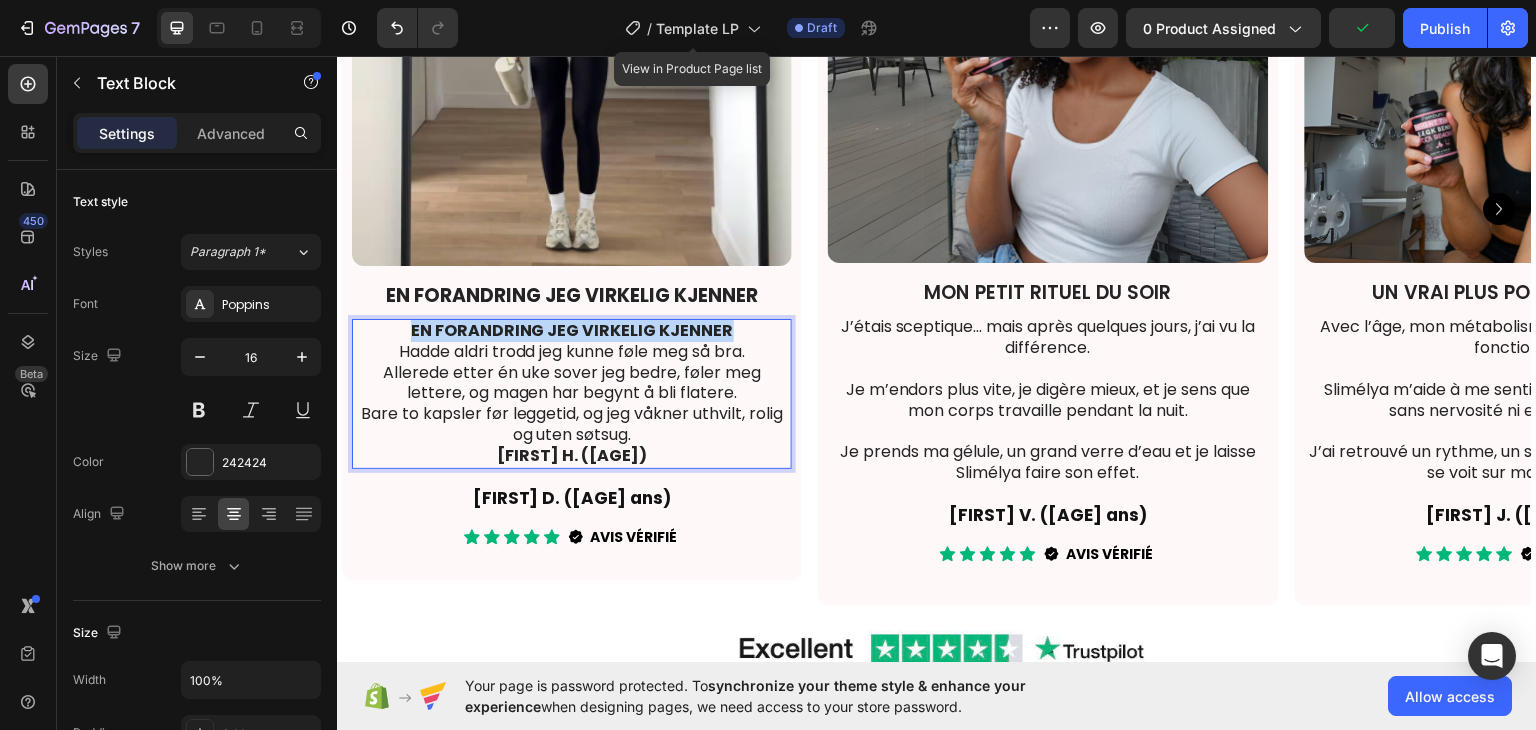 drag, startPoint x: 741, startPoint y: 330, endPoint x: 415, endPoint y: 333, distance: 326.0138 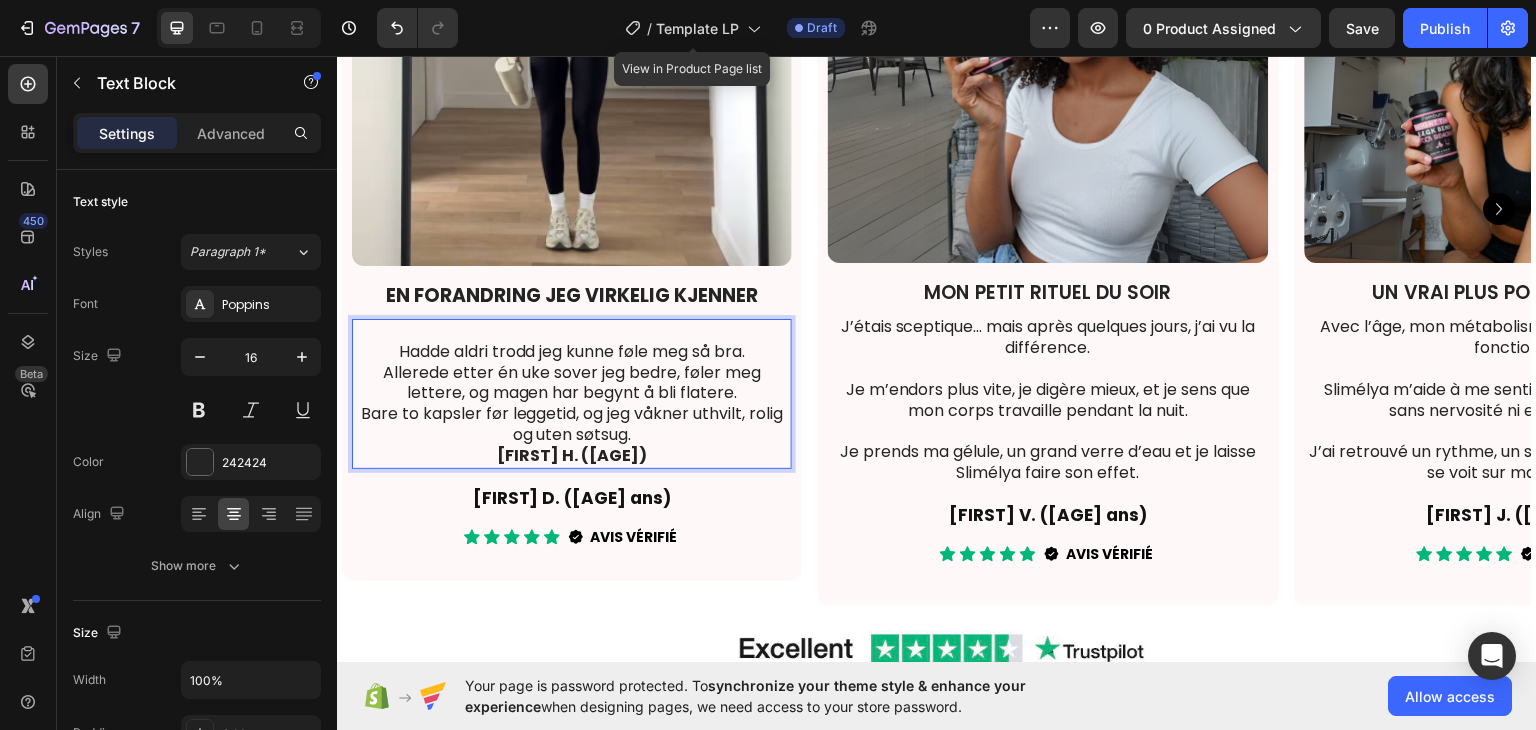 click on "Hadde aldri trodd jeg kunne føle meg så bra." at bounding box center (572, 351) 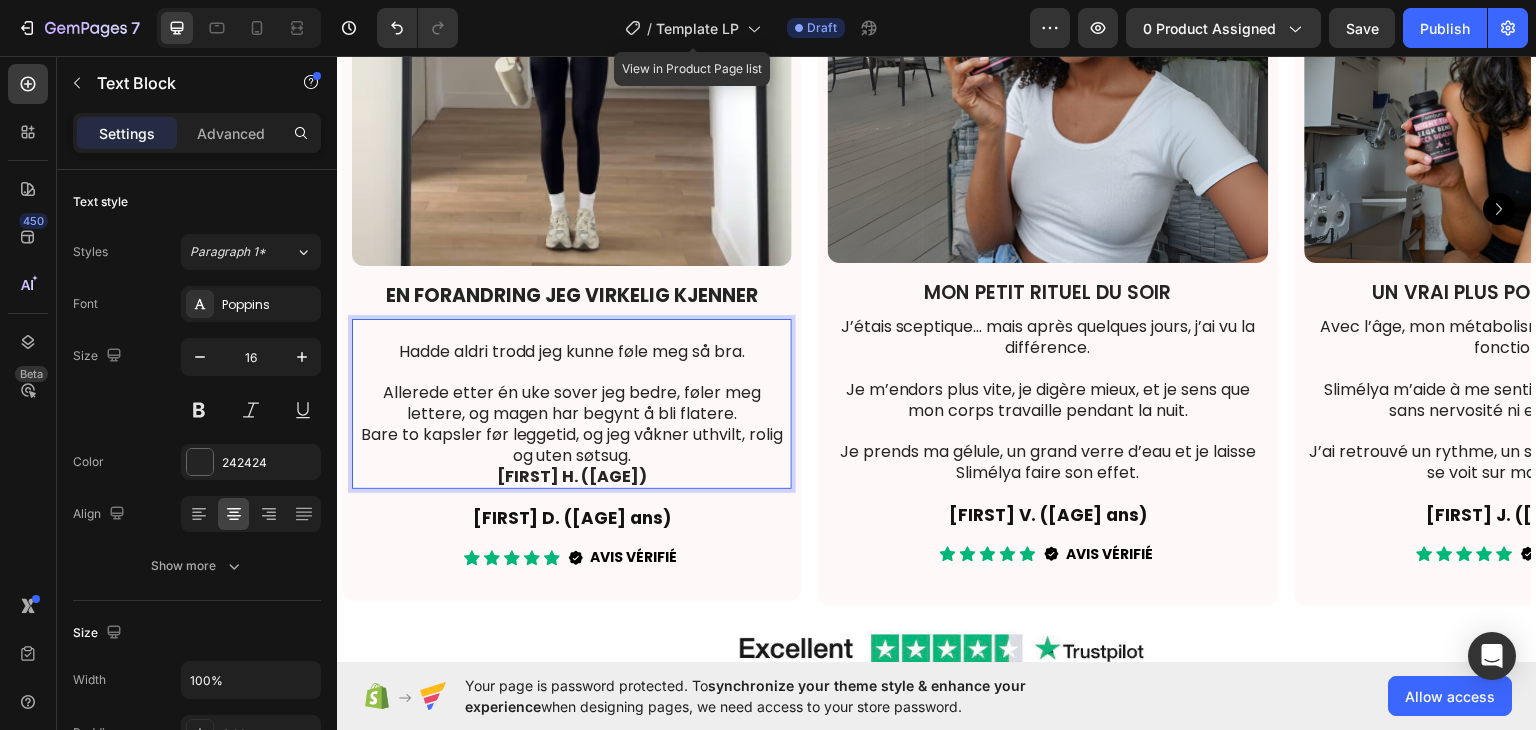 click on "Allerede etter én uke sover jeg bedre, føler meg lettere, og magen har begynt å bli flatere." at bounding box center [572, 403] 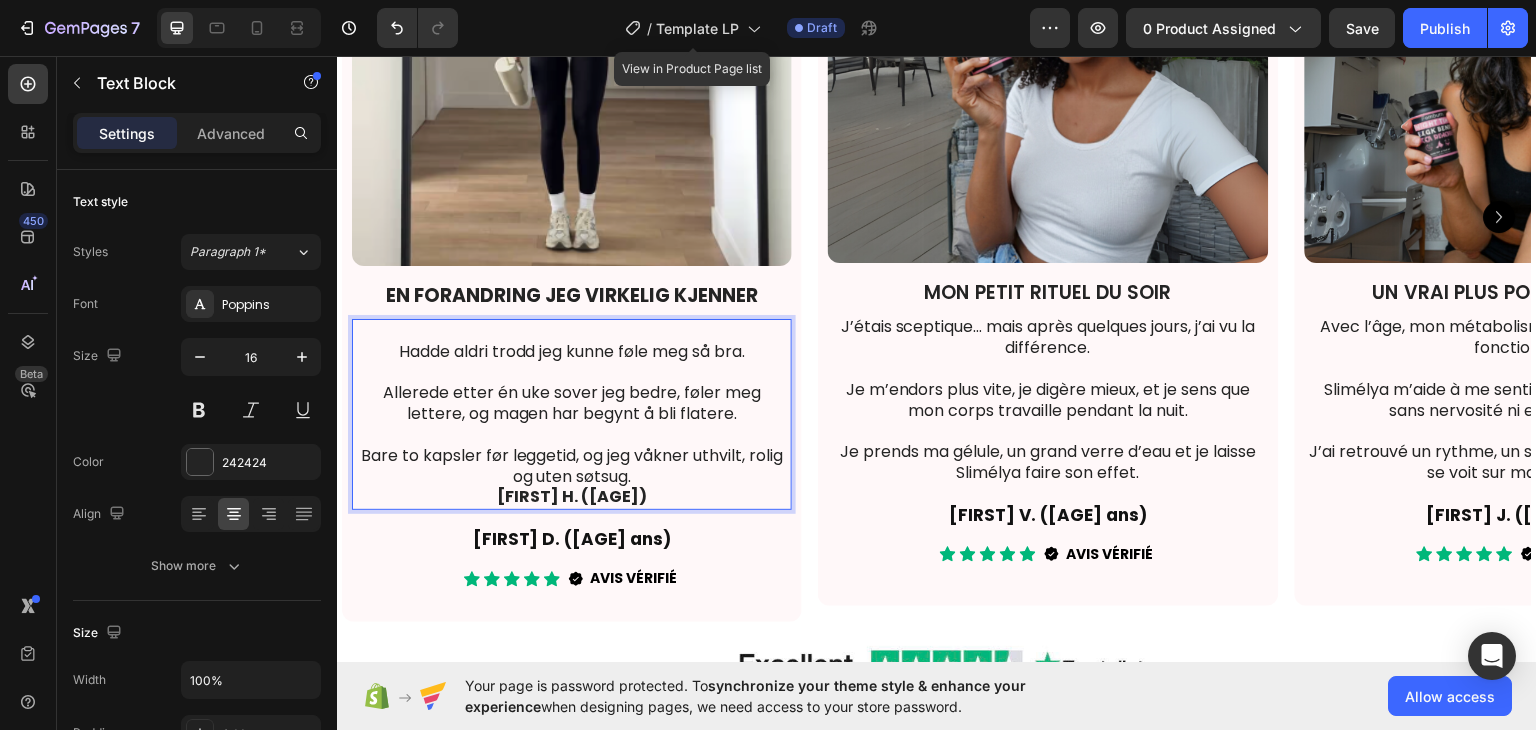 click on "Bare to kapsler før leggetid, og jeg våkner uthvilt, rolig og uten søtsug." at bounding box center [572, 466] 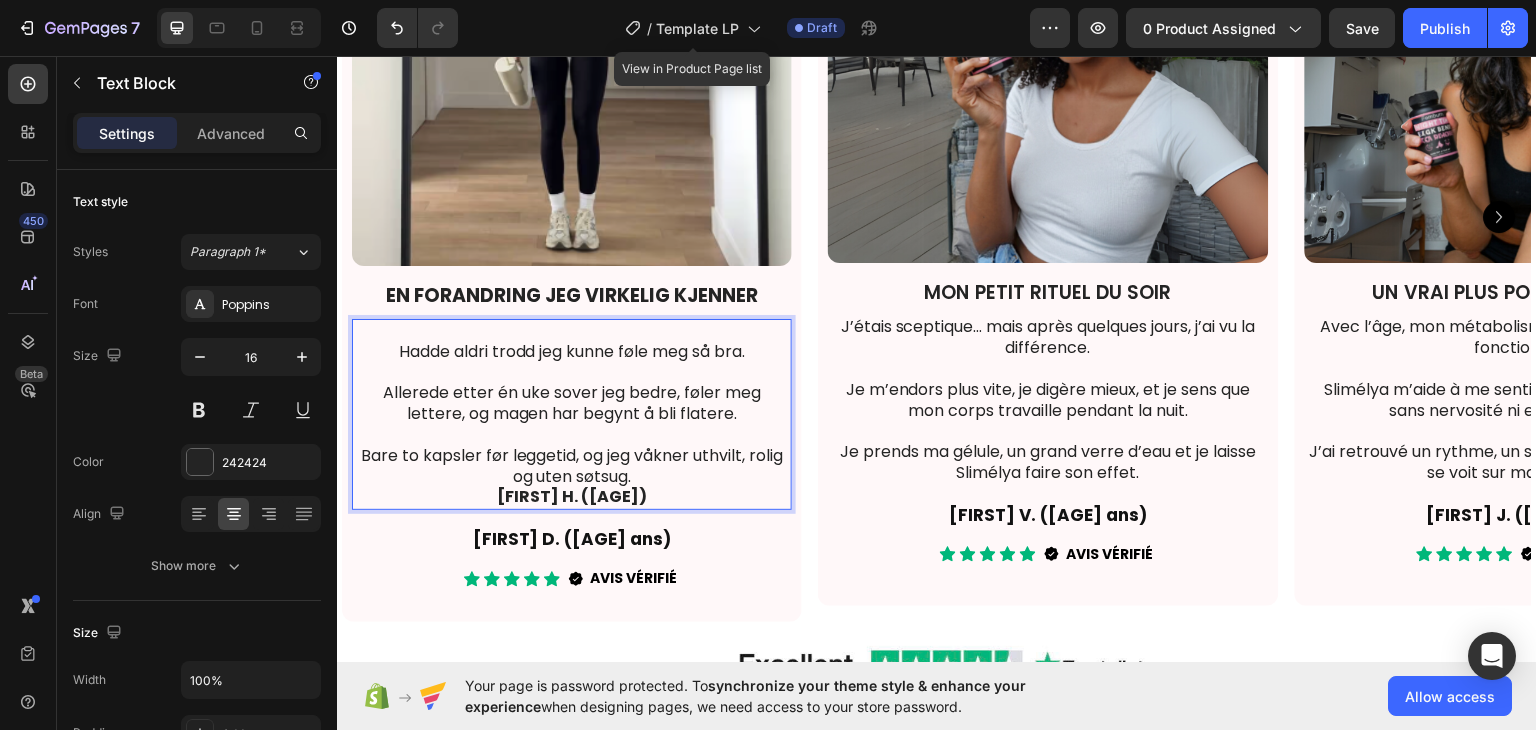 click on "Hadde aldri trodd jeg kunne føle meg så bra. Allerede etter én uke sover jeg bedre, føler meg lettere, og magen har begynt å bli flatere. Bare to kapsler før leggetid, og jeg våkner uthvilt, rolig og uten søtsug. Line H. (34)" at bounding box center (572, 413) 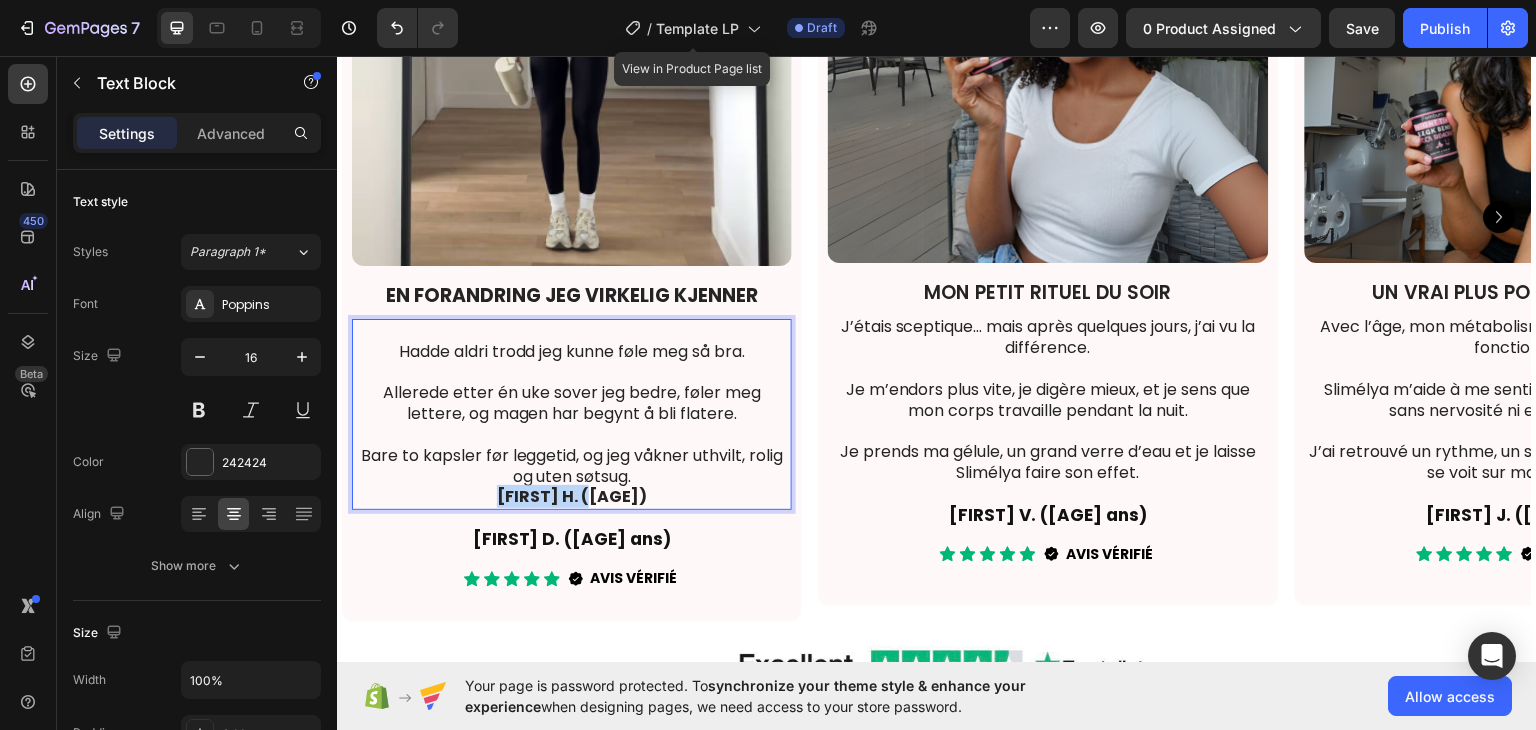 click on "Hadde aldri trodd jeg kunne føle meg så bra. Allerede etter én uke sover jeg bedre, føler meg lettere, og magen har begynt å bli flatere. Bare to kapsler før leggetid, og jeg våkner uthvilt, rolig og uten søtsug. Line H. (34)" at bounding box center [572, 413] 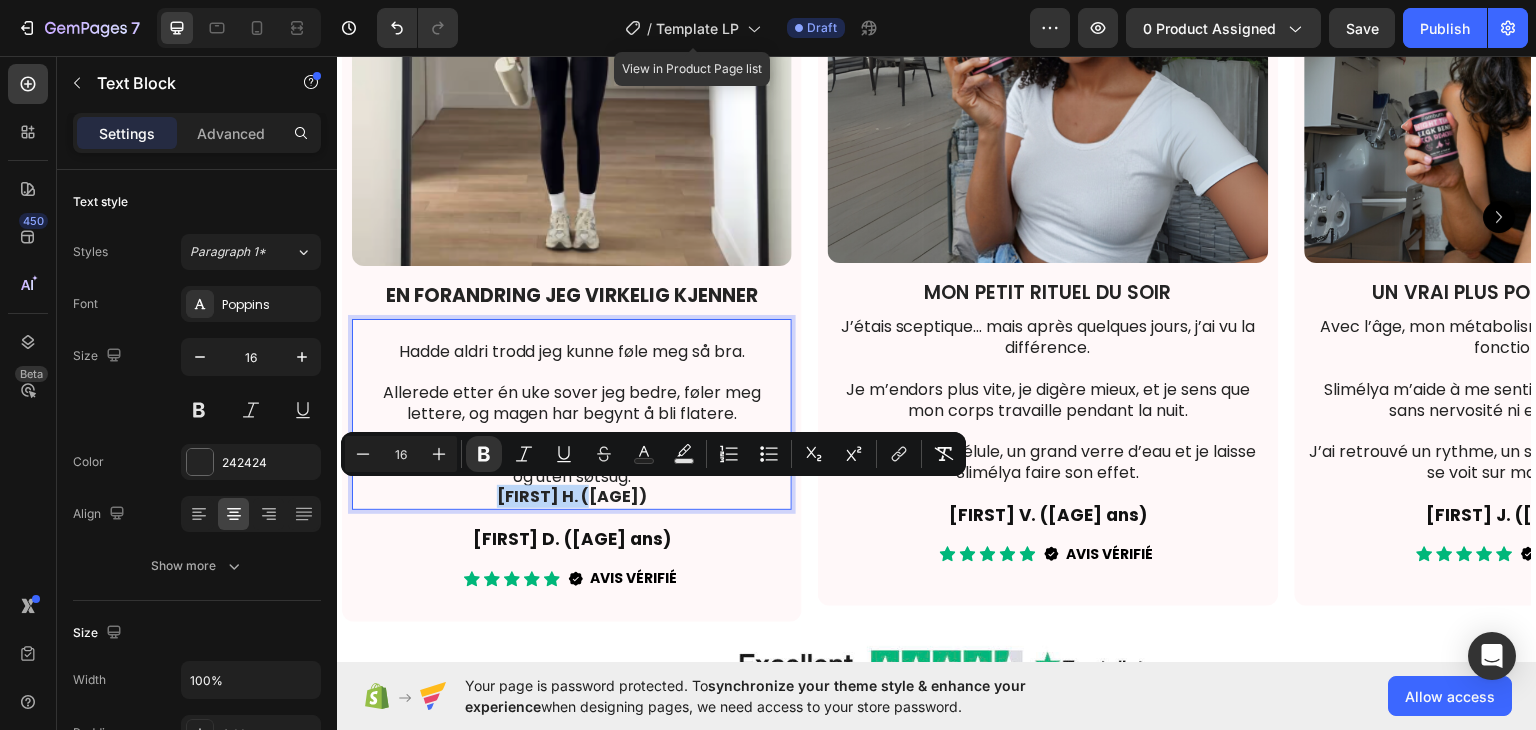 click on "Line H. (34)" at bounding box center [572, 496] 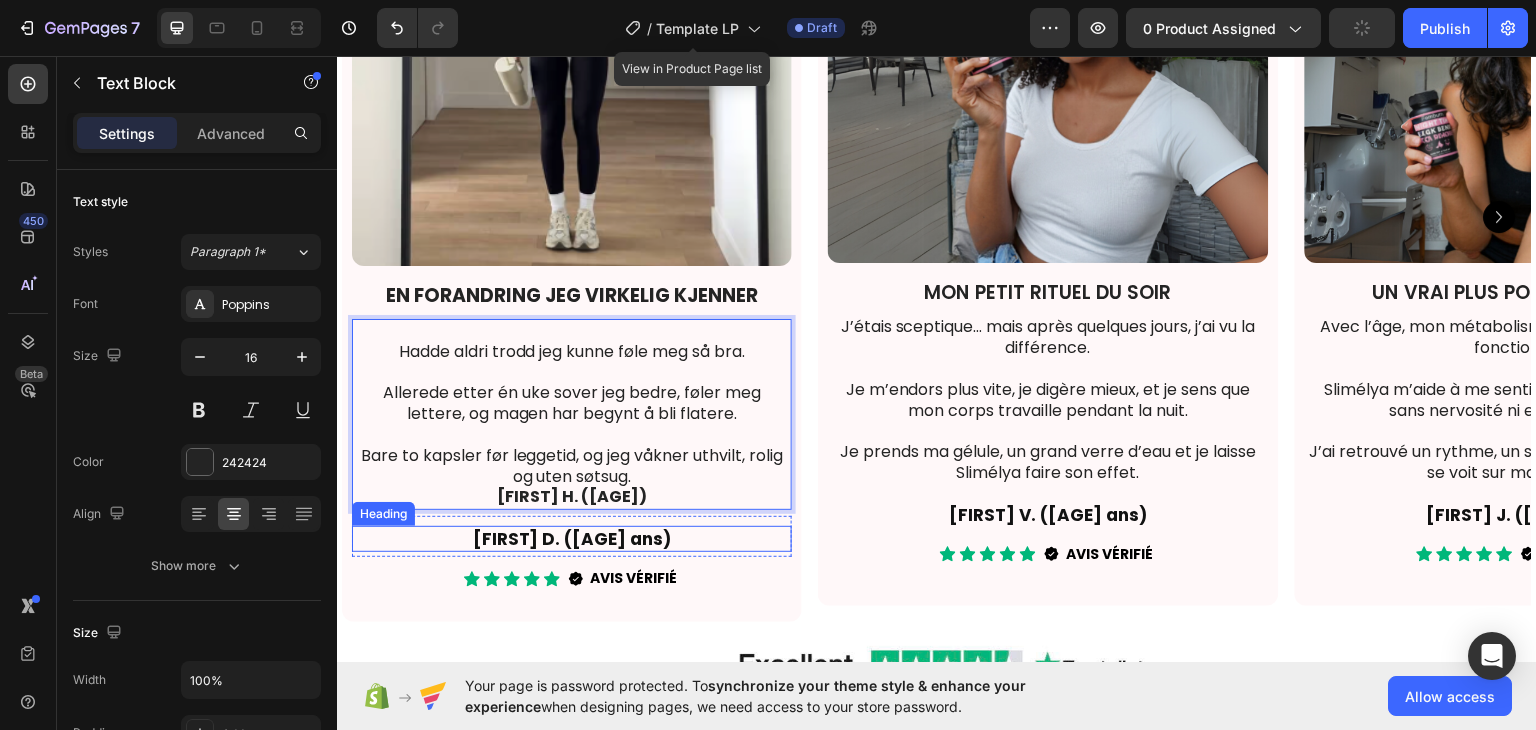 click on "Émilie D. (34 ans)" at bounding box center [572, 538] 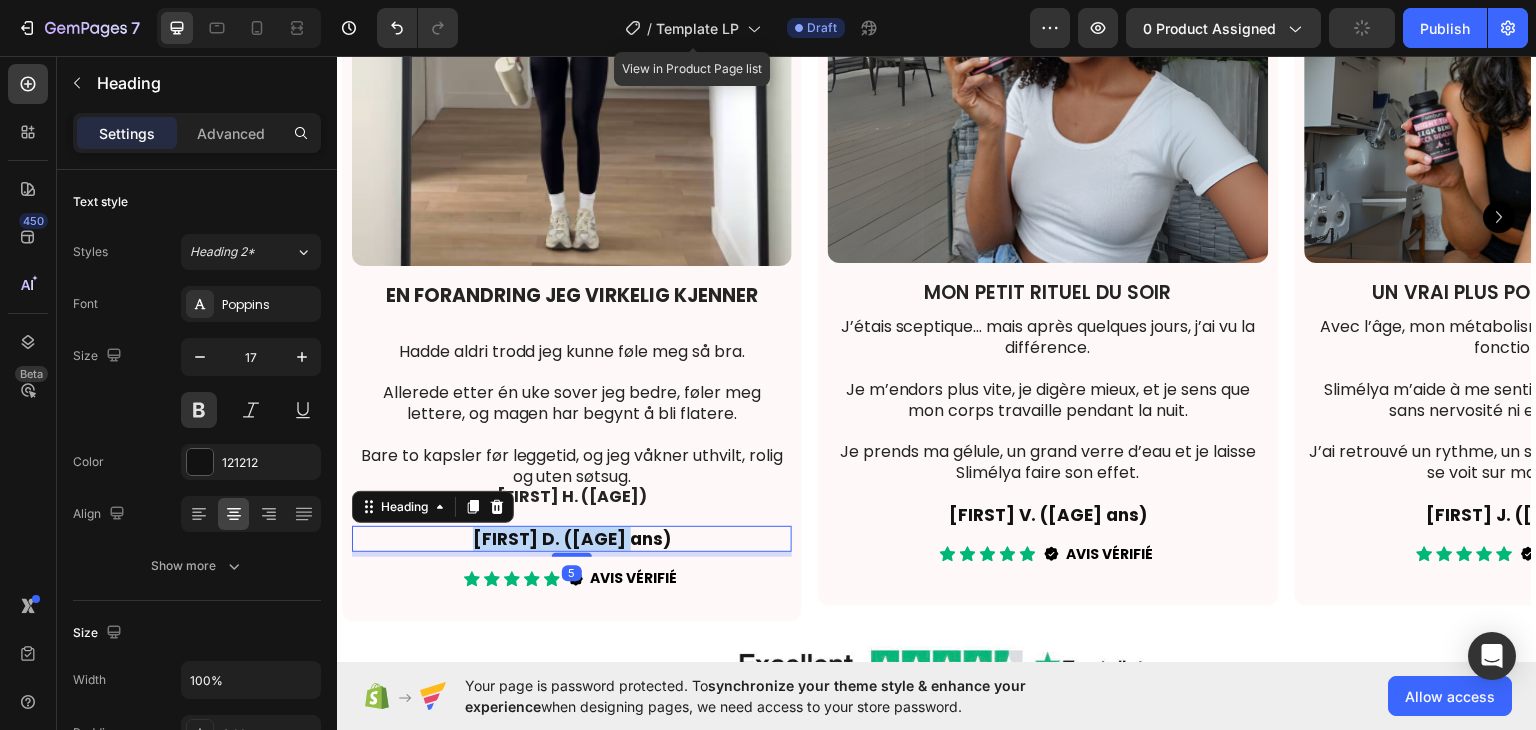 click on "Émilie D. (34 ans)" at bounding box center (572, 538) 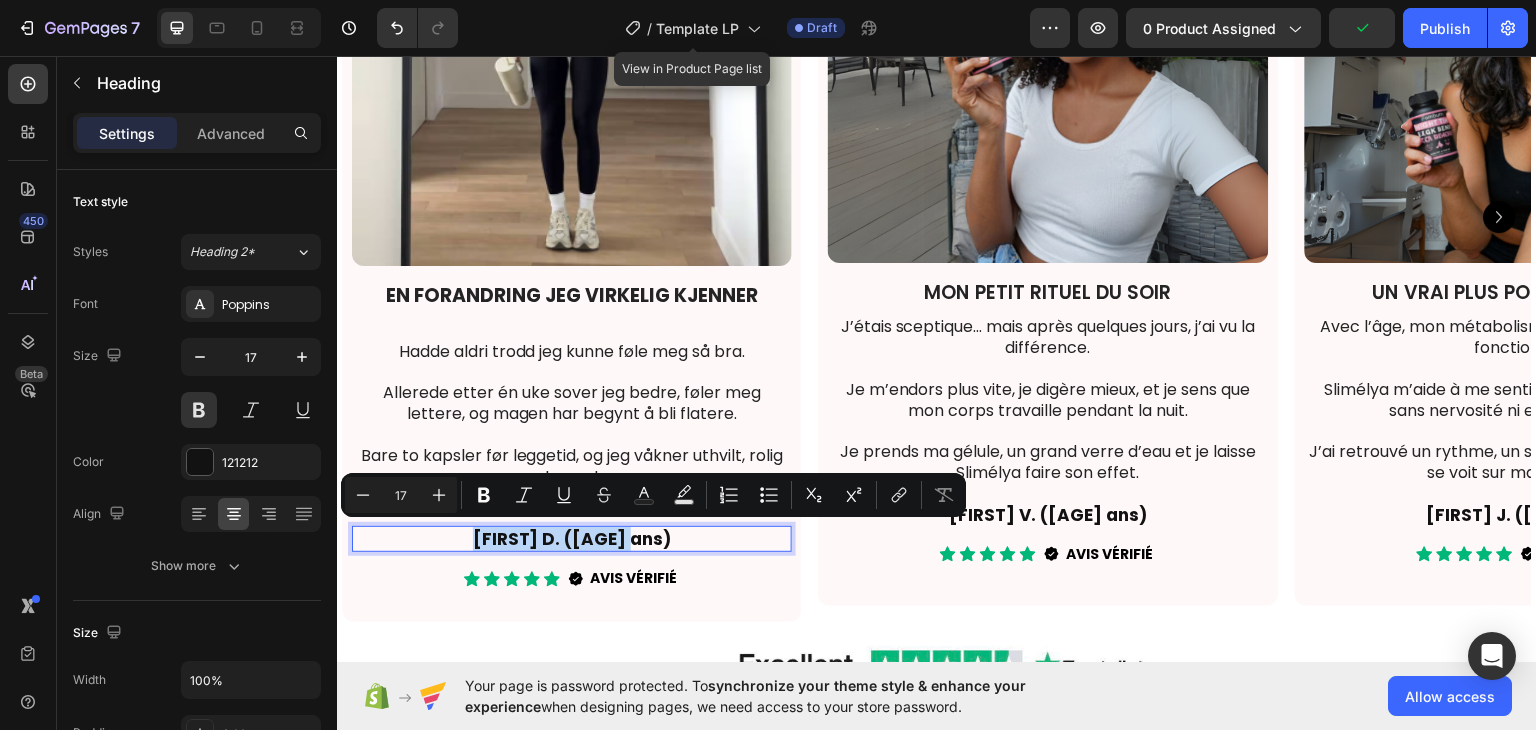 click on "Émilie D. (34 ans)" at bounding box center [572, 538] 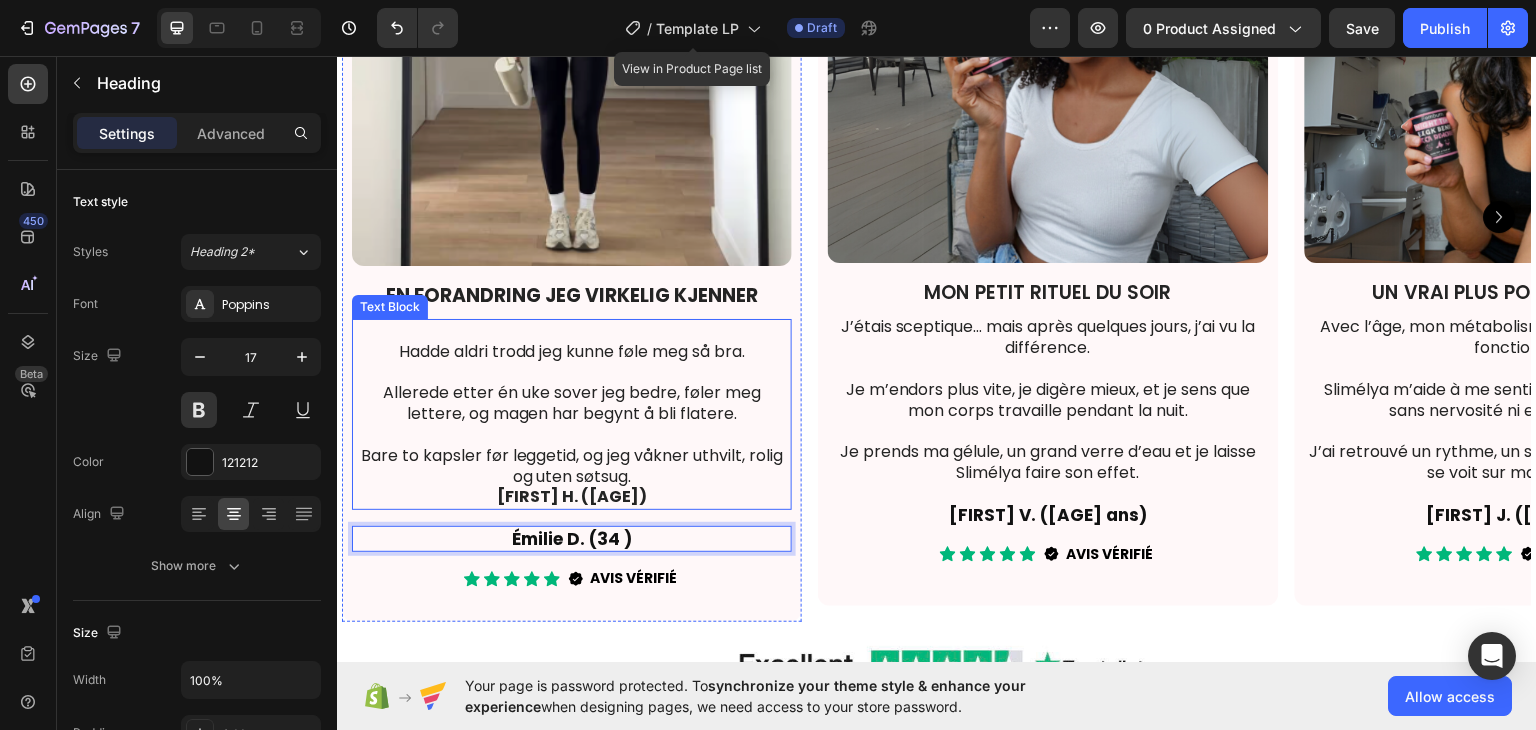 click on "Line H. (34)" at bounding box center (572, 495) 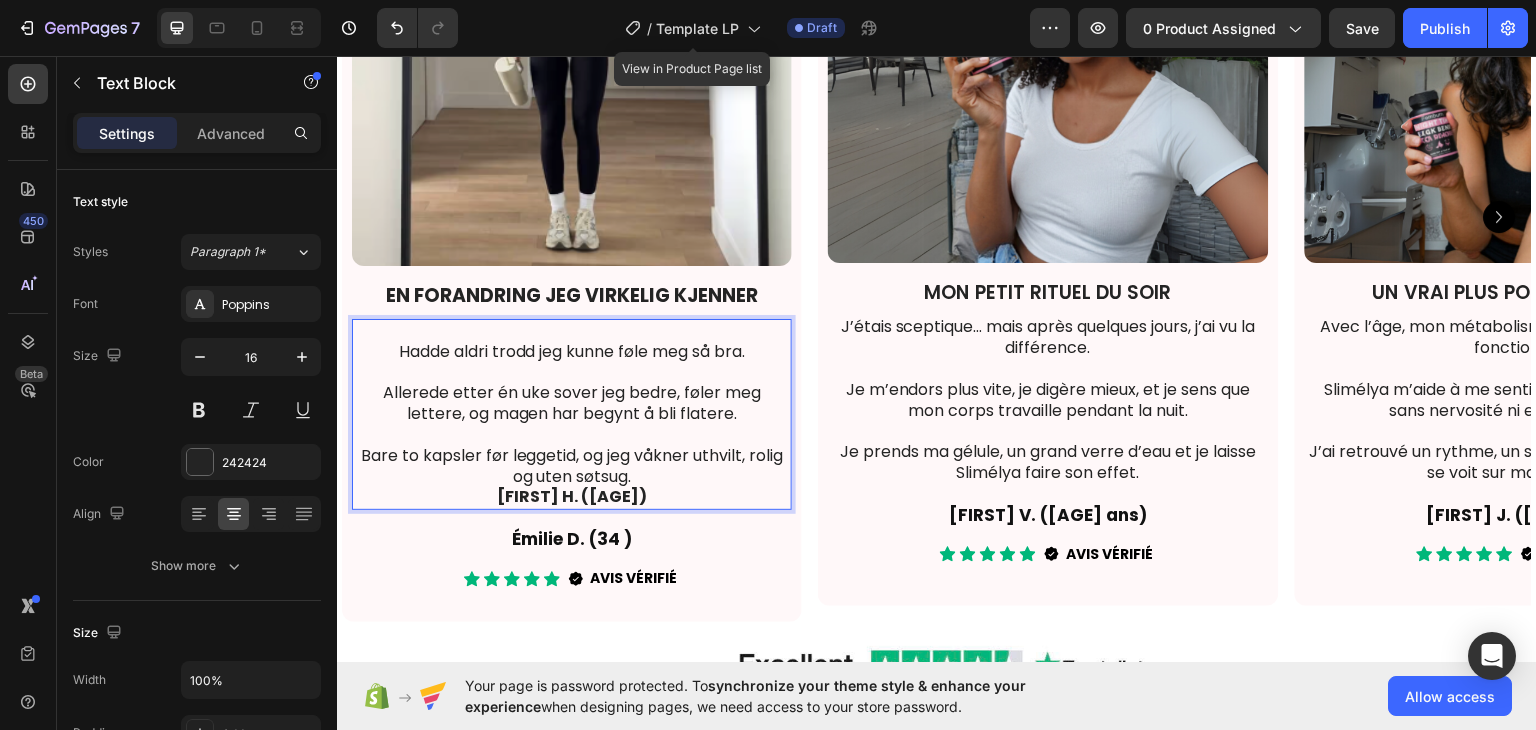 click on "Line H. (34)" at bounding box center (572, 495) 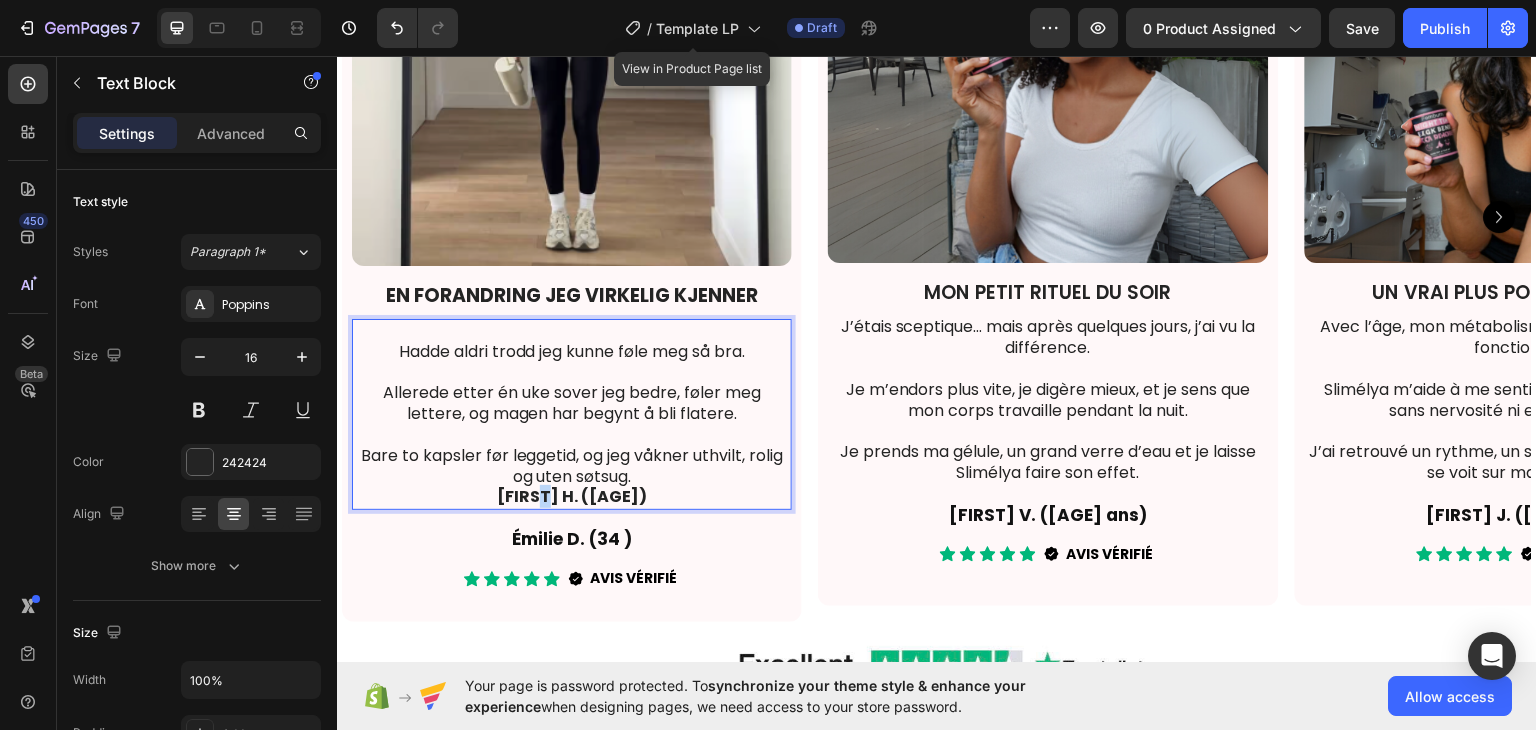 click on "Line H. (34)" at bounding box center (572, 495) 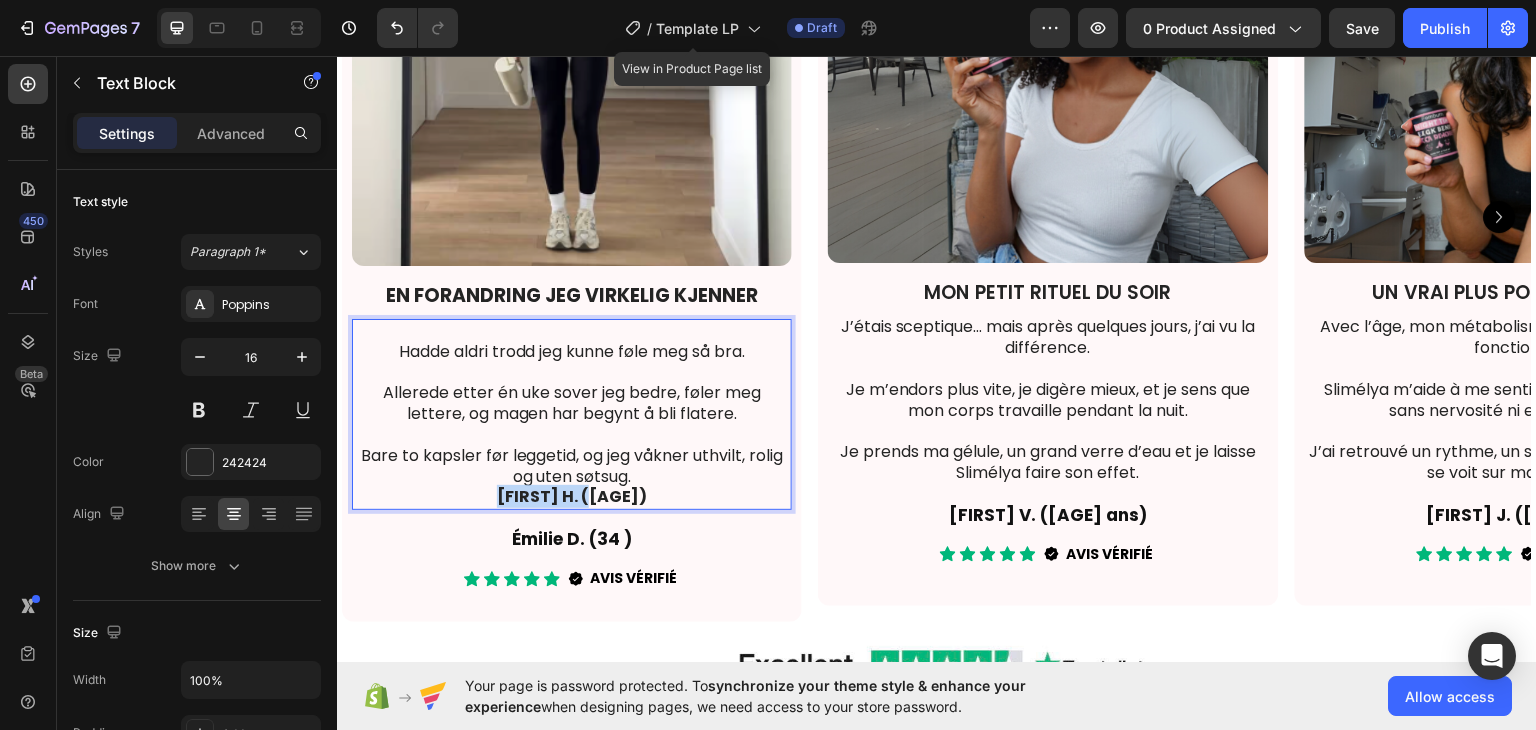 click on "Line H. (34)" at bounding box center (572, 495) 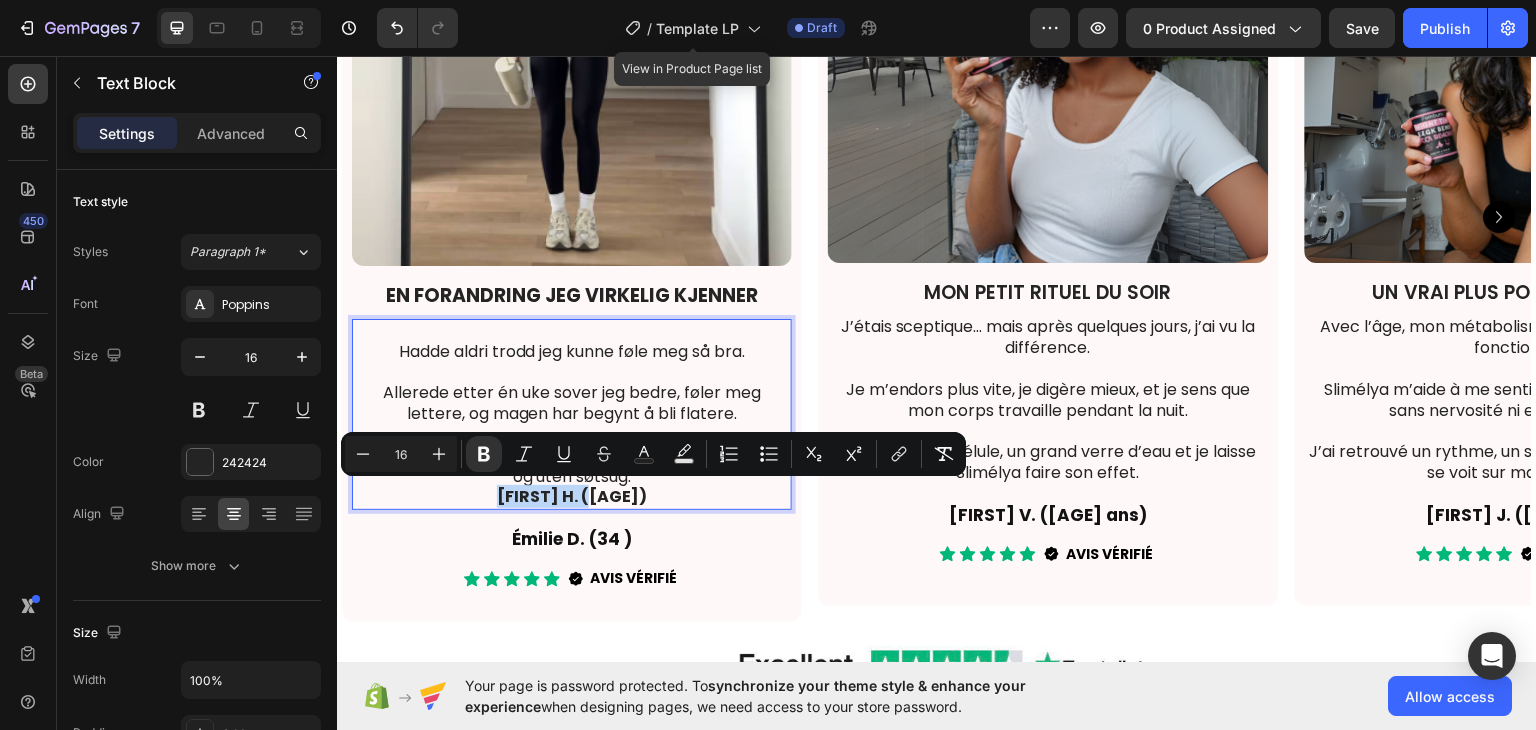 click on "Line H. (34)" at bounding box center [572, 495] 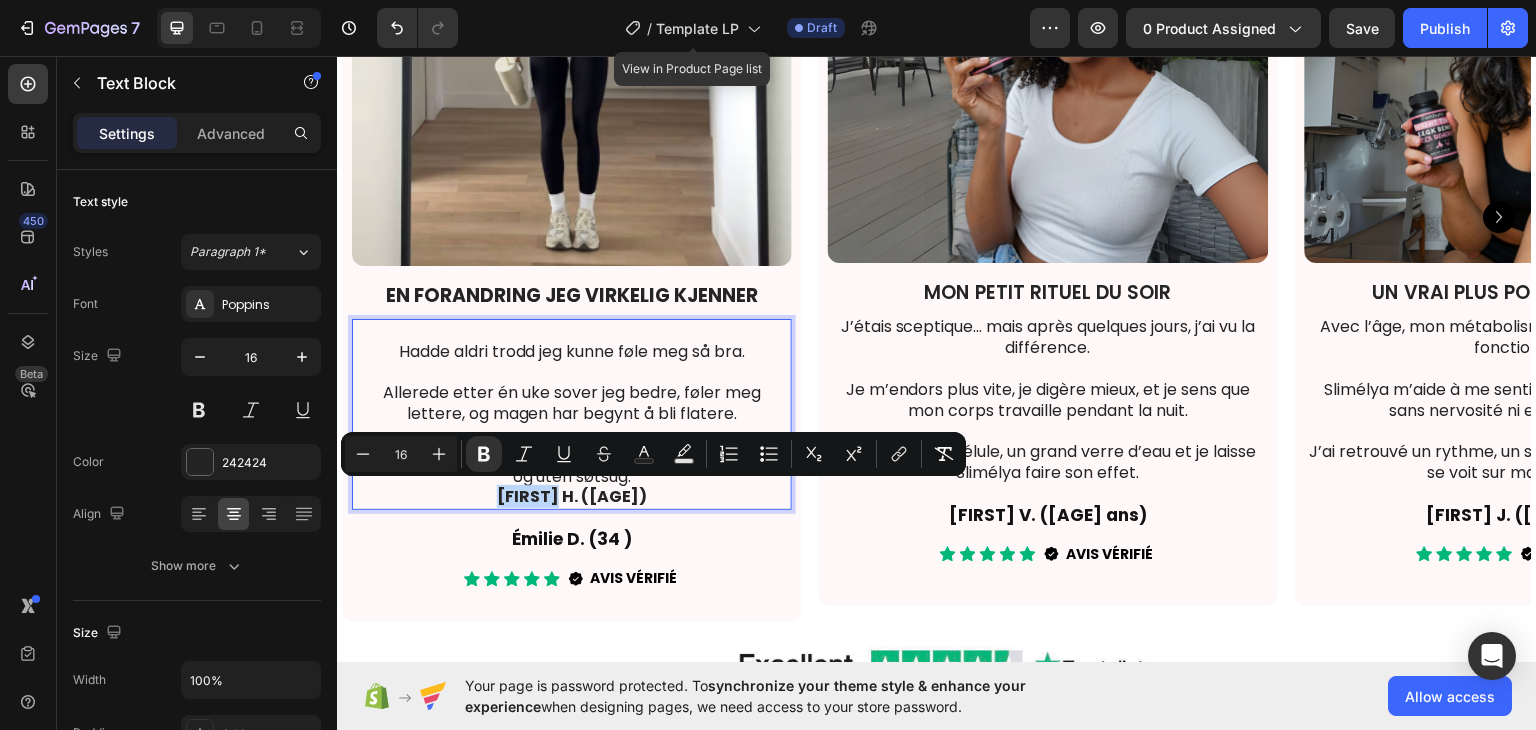 drag, startPoint x: 577, startPoint y: 500, endPoint x: 524, endPoint y: 493, distance: 53.460266 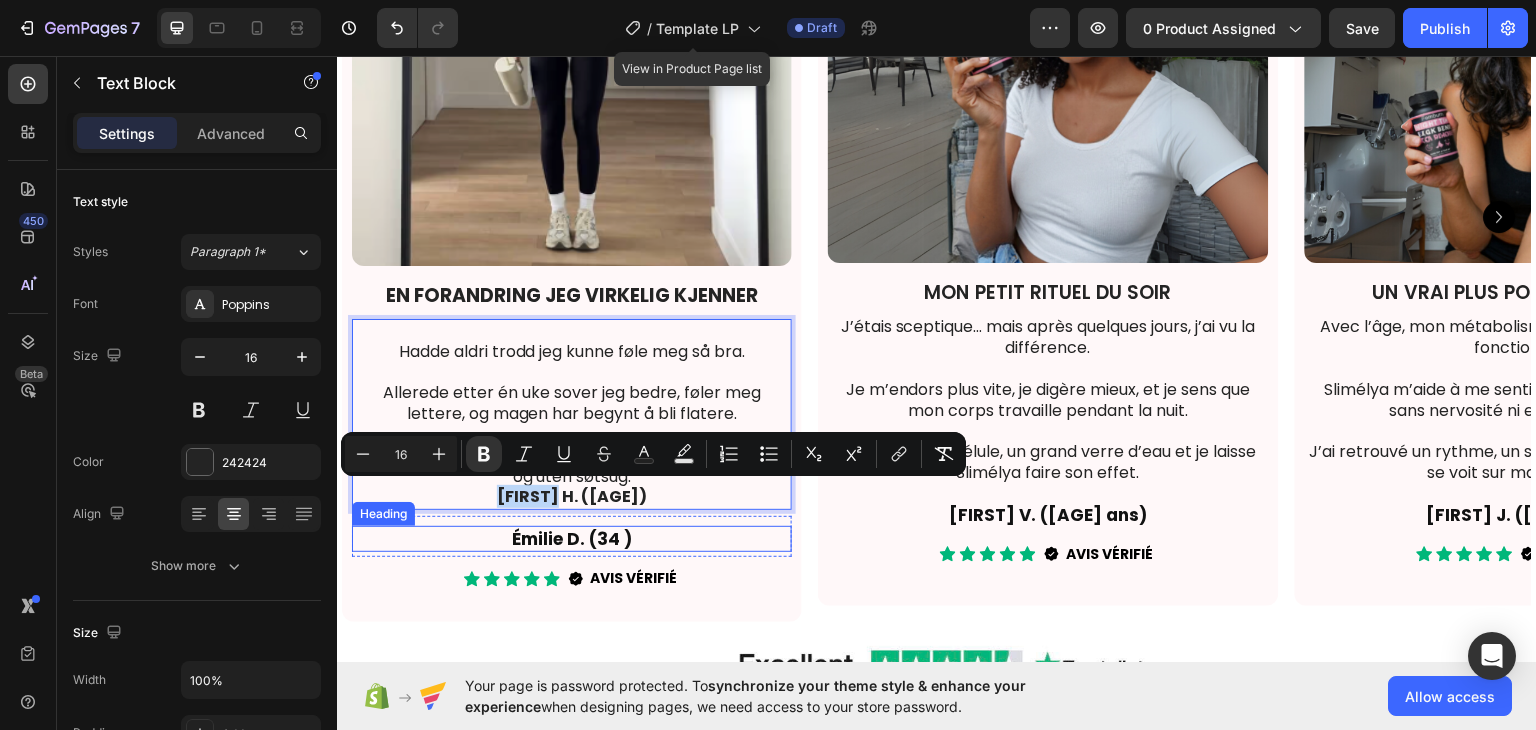 click on "Émilie D. (34 )" at bounding box center (572, 538) 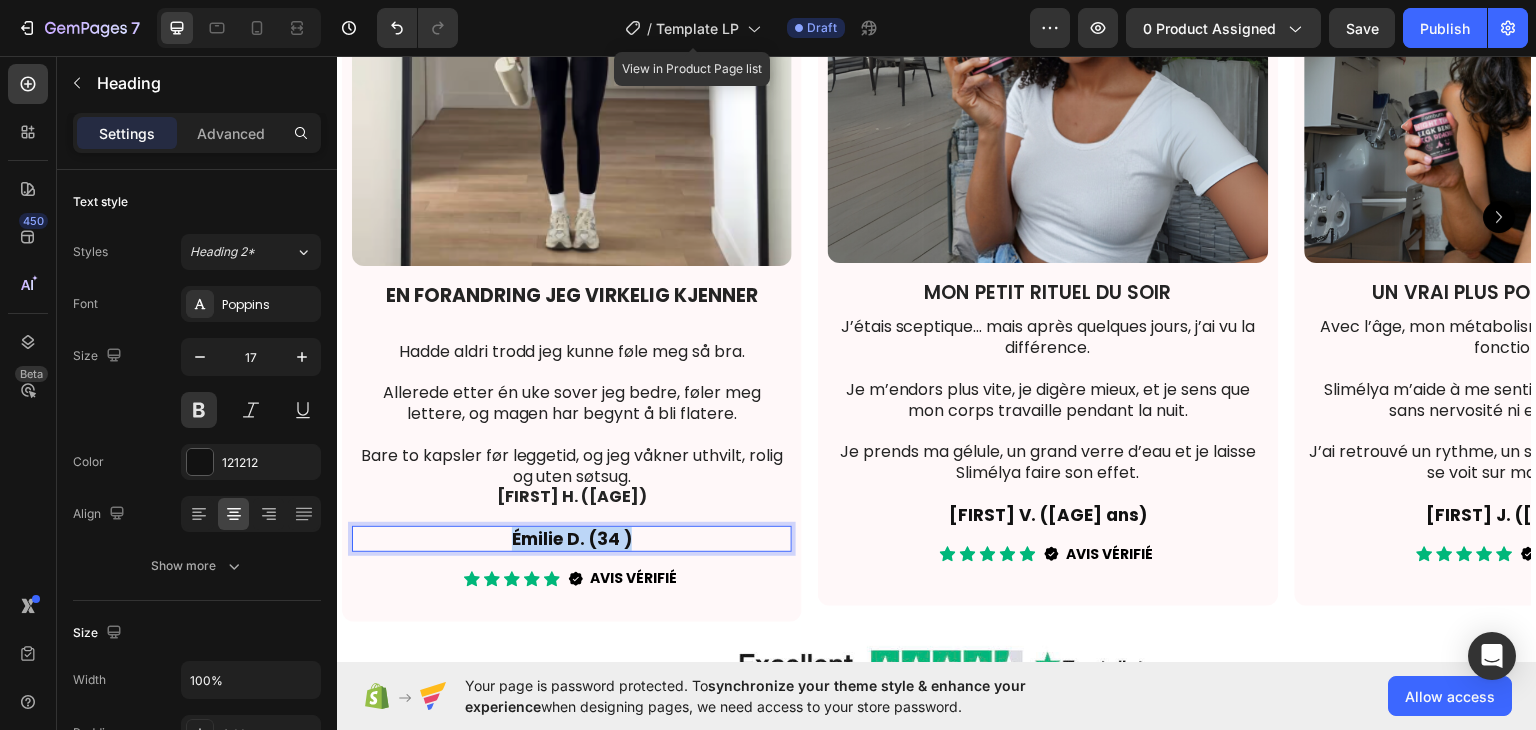 click on "Émilie D. (34 )" at bounding box center (572, 538) 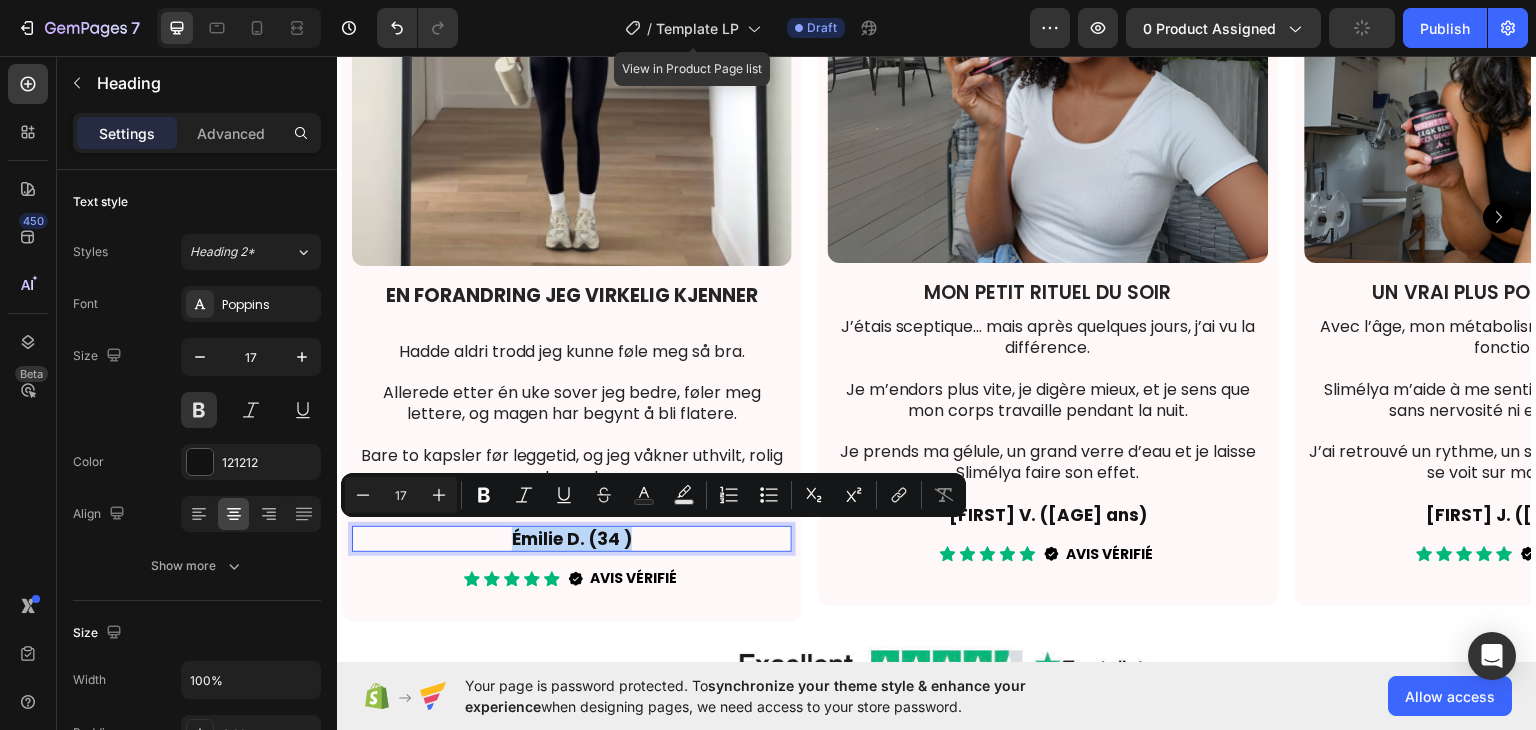 click on "Émilie D. (34 )" at bounding box center [572, 538] 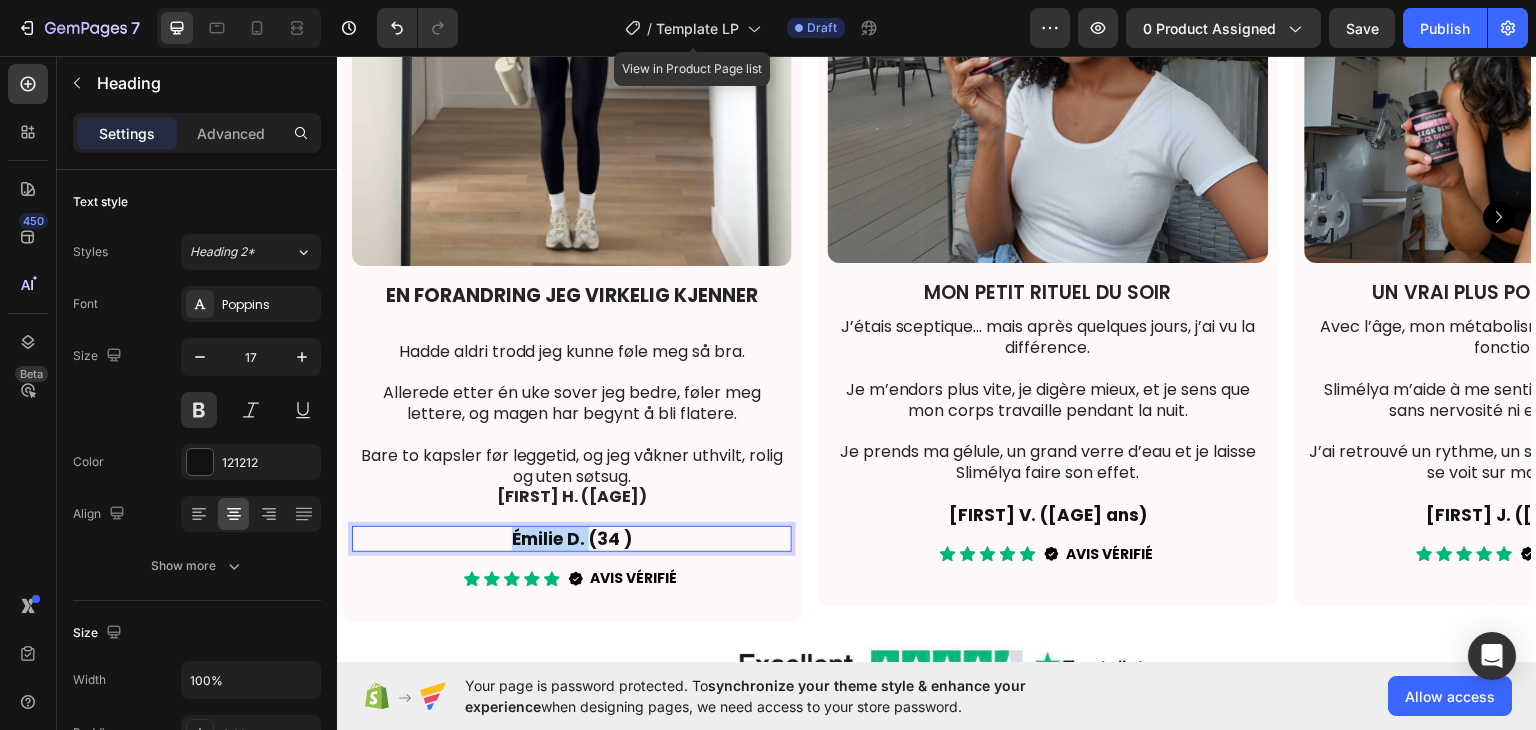 drag, startPoint x: 589, startPoint y: 539, endPoint x: 514, endPoint y: 532, distance: 75.32596 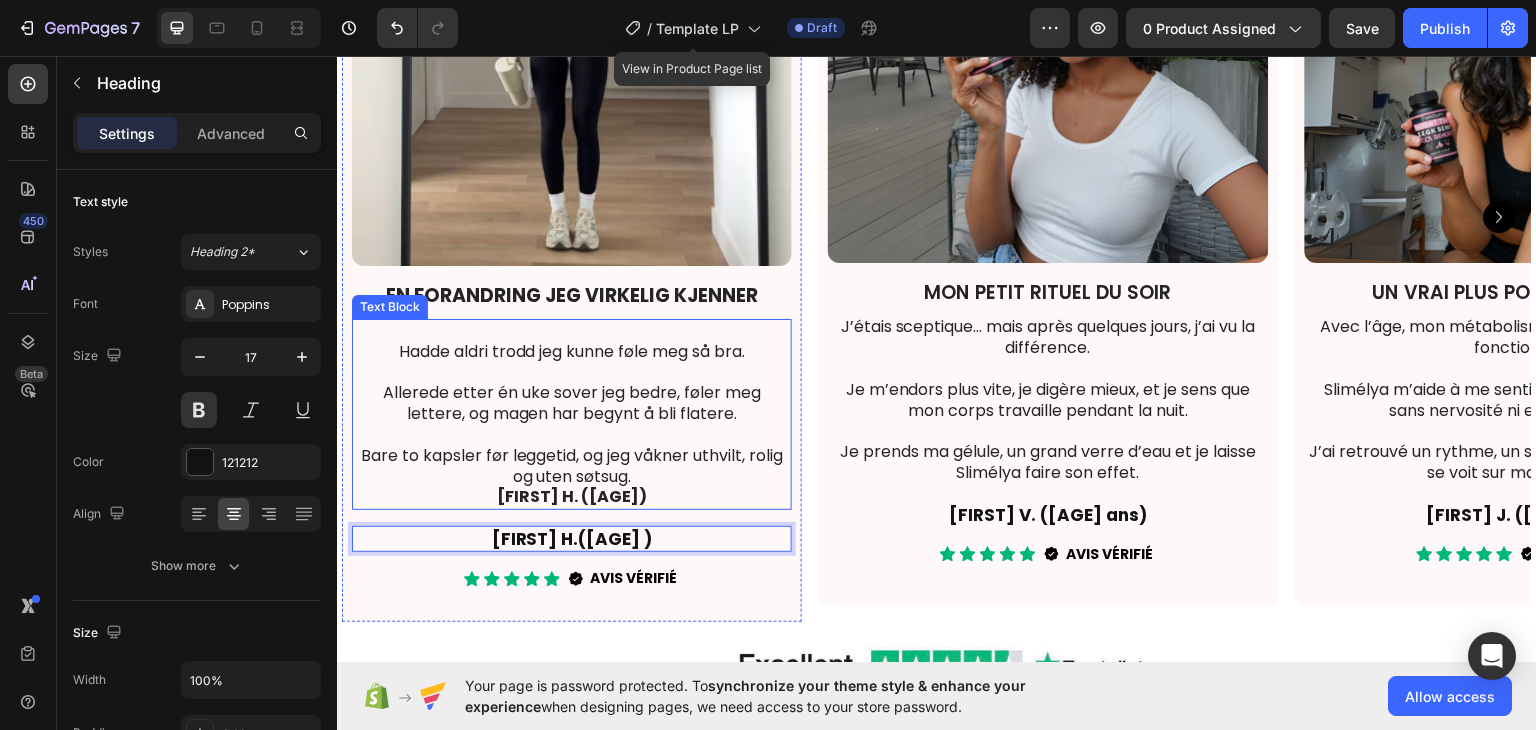 click on "Line H. (34)" at bounding box center [572, 495] 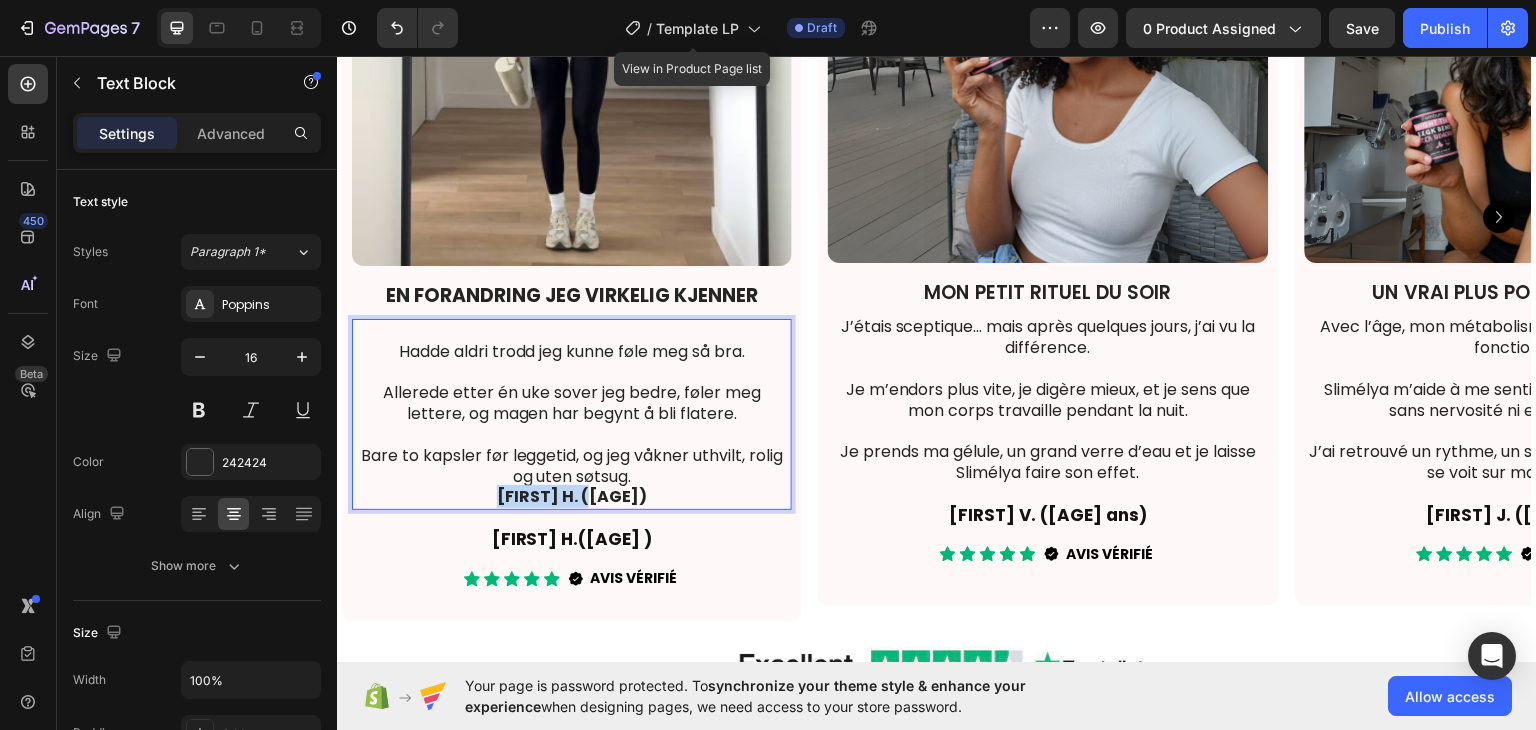 click on "Line H. (34)" at bounding box center [572, 495] 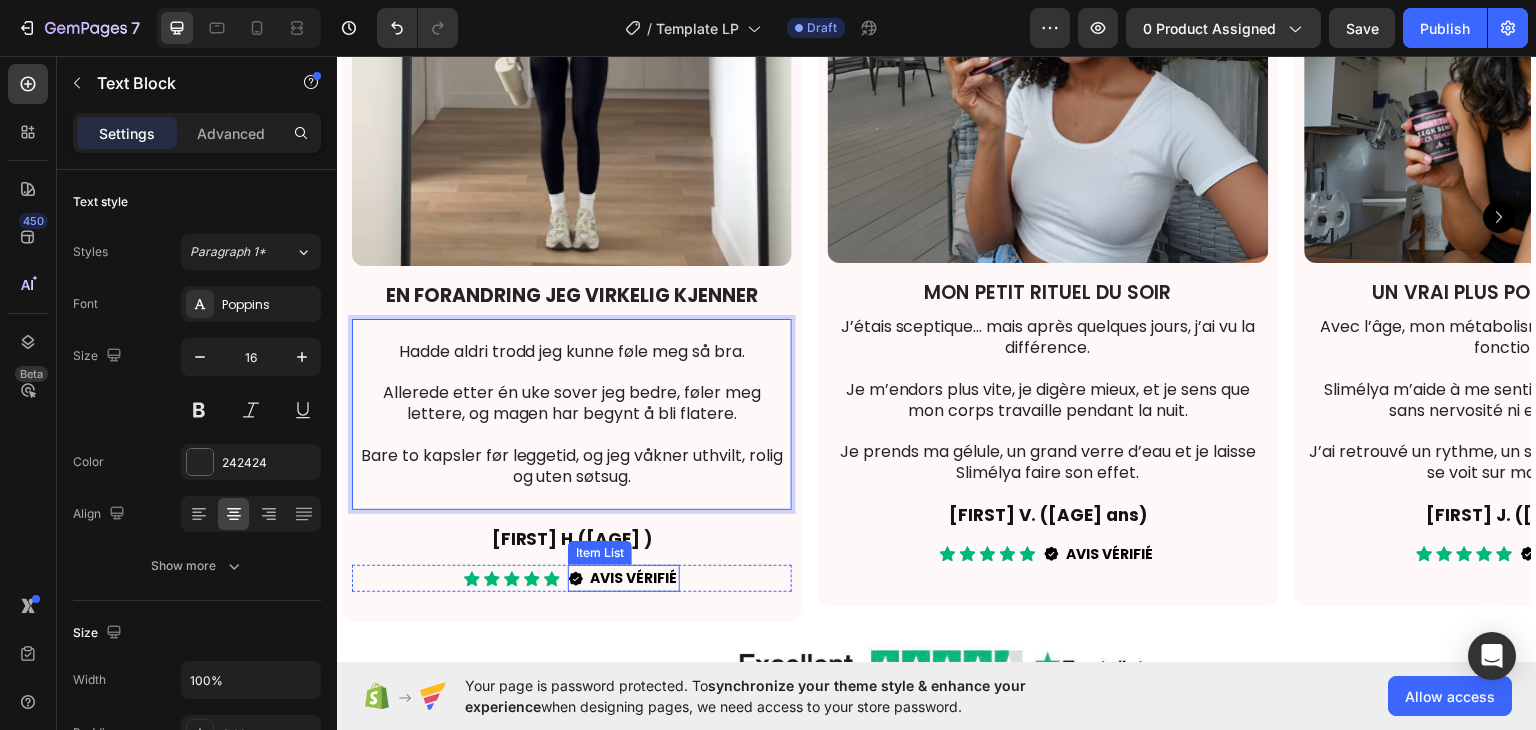 click on "AVIS VÉRIFIÉ" at bounding box center [633, 577] 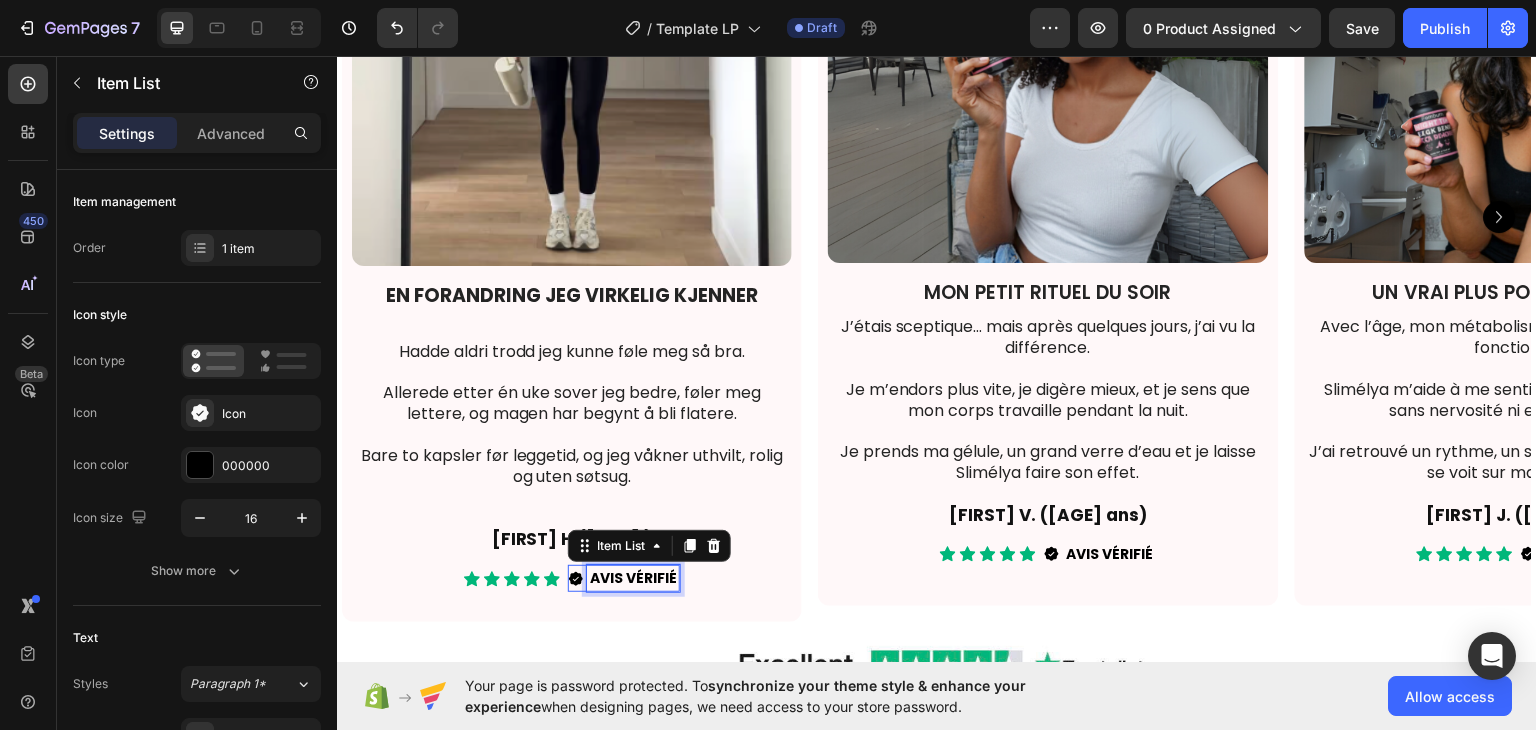 click on "AVIS VÉRIFIÉ" at bounding box center [633, 577] 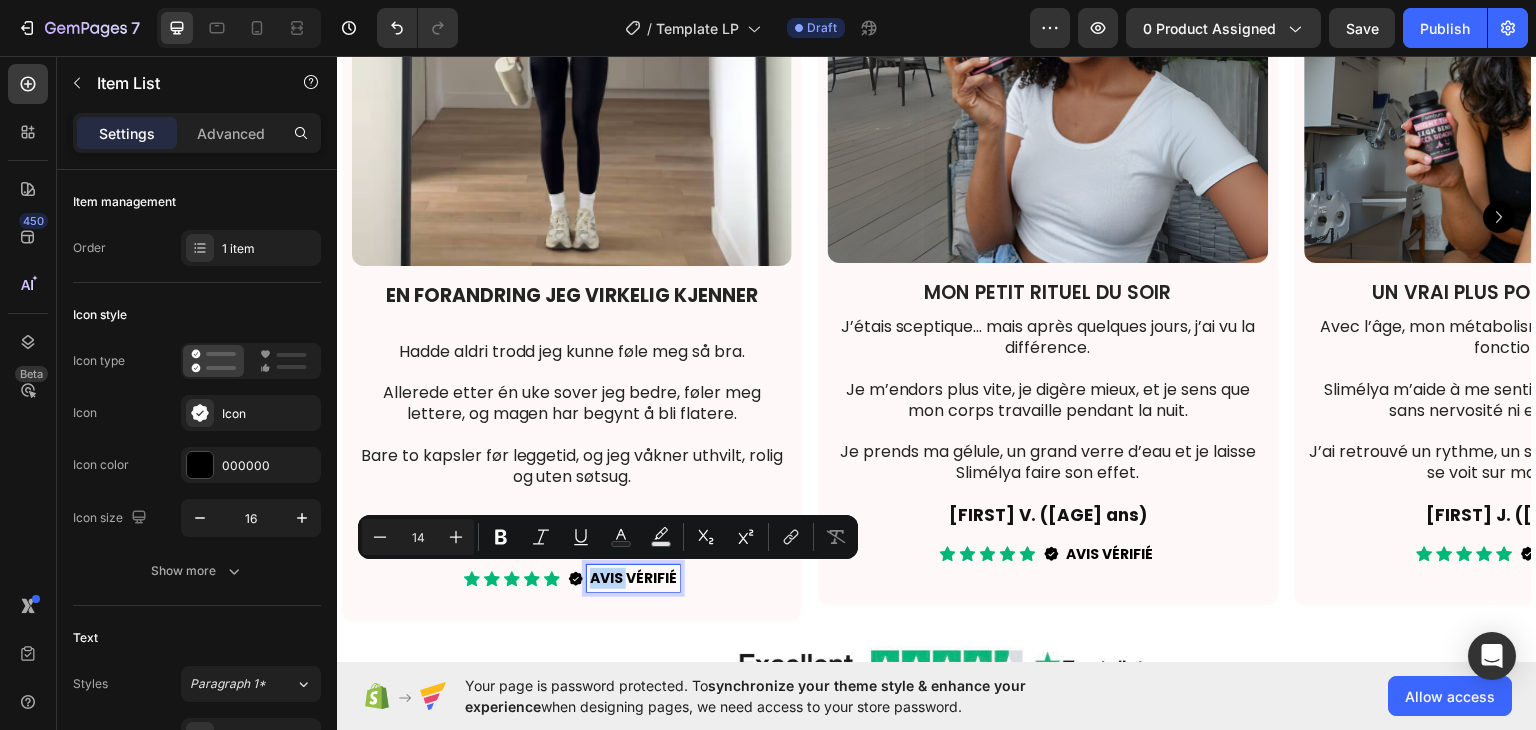 click on "AVIS VÉRIFIÉ" at bounding box center (633, 577) 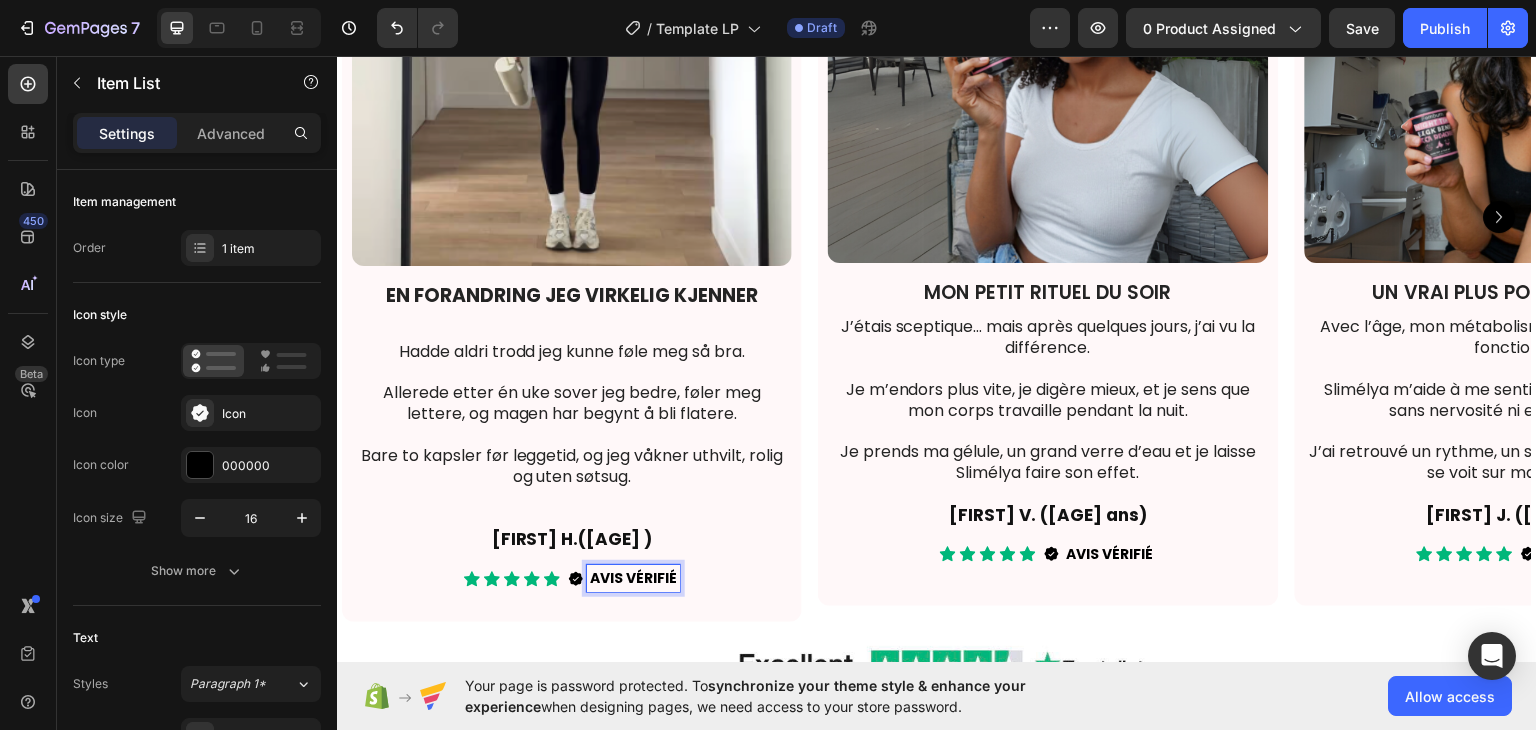click on "AVIS VÉRIFIÉ" at bounding box center (633, 577) 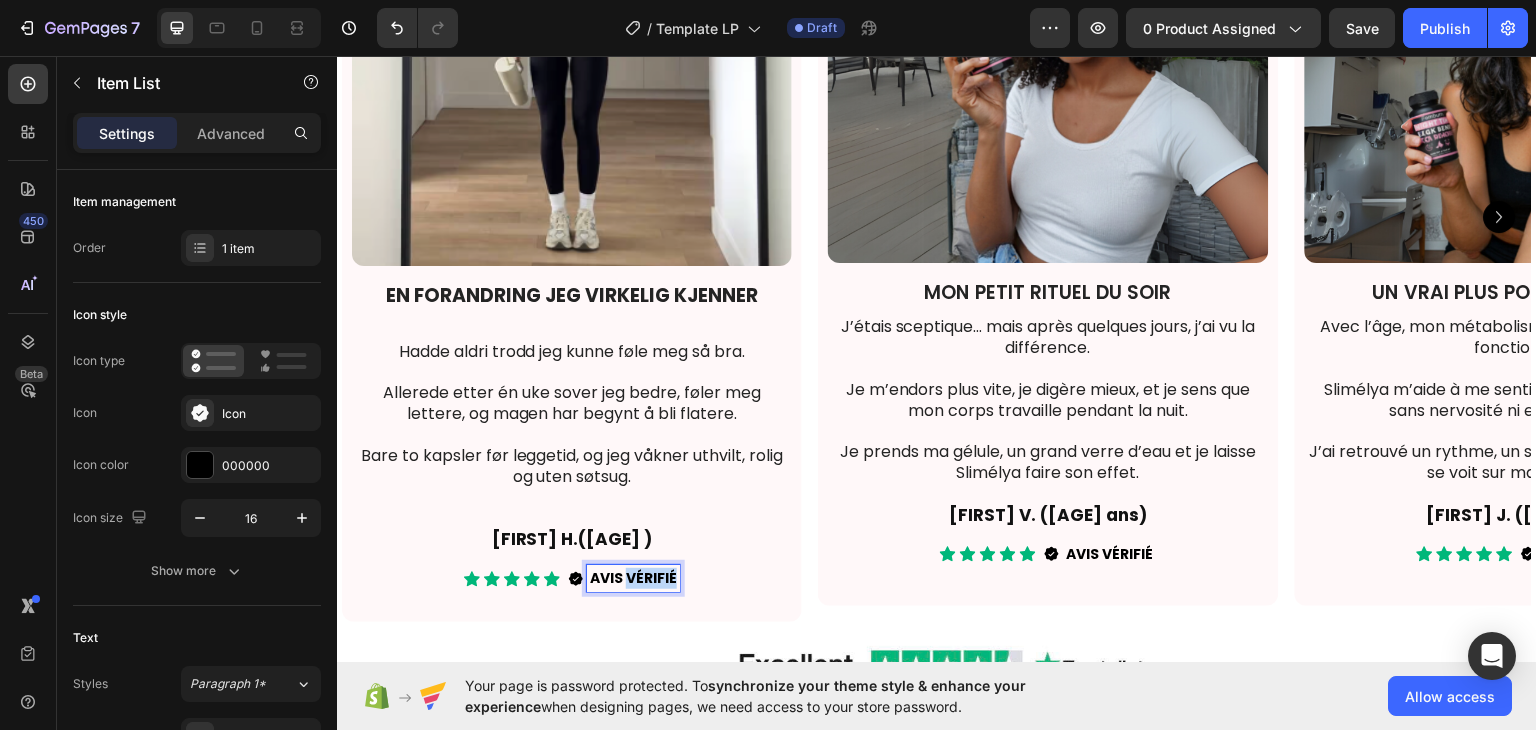 click on "AVIS VÉRIFIÉ" at bounding box center (633, 577) 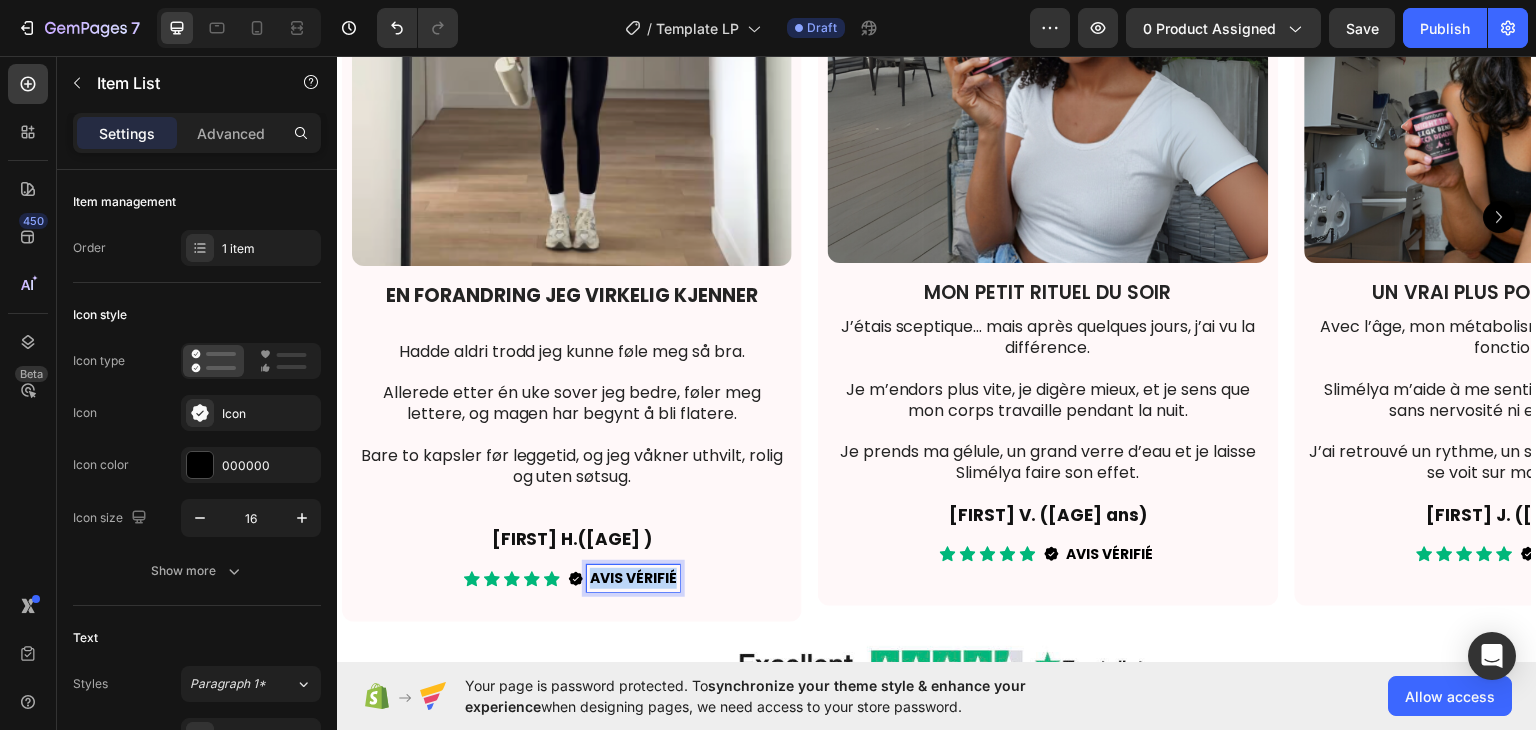click on "AVIS VÉRIFIÉ" at bounding box center [633, 577] 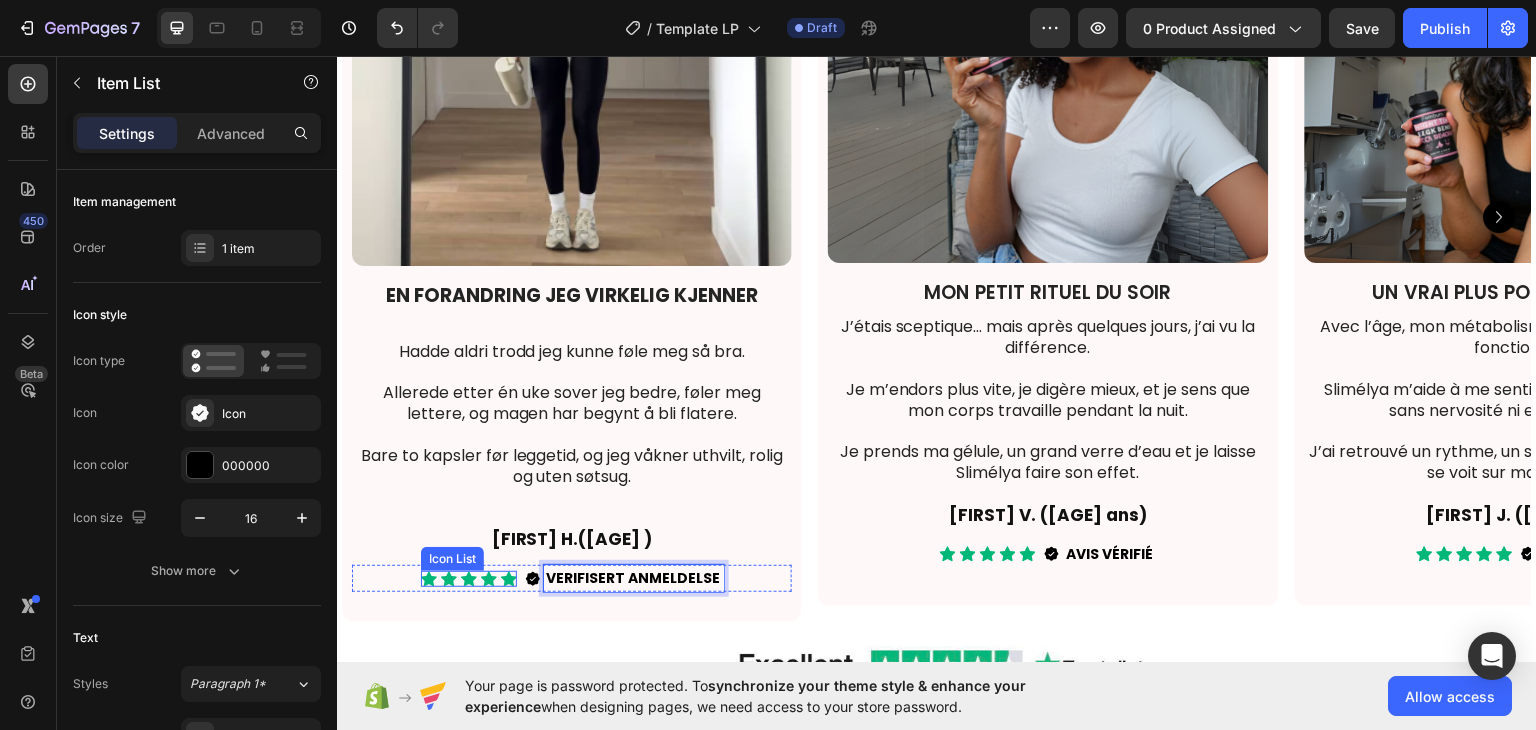 click on "Icon Icon Icon Icon Icon" at bounding box center [469, 578] 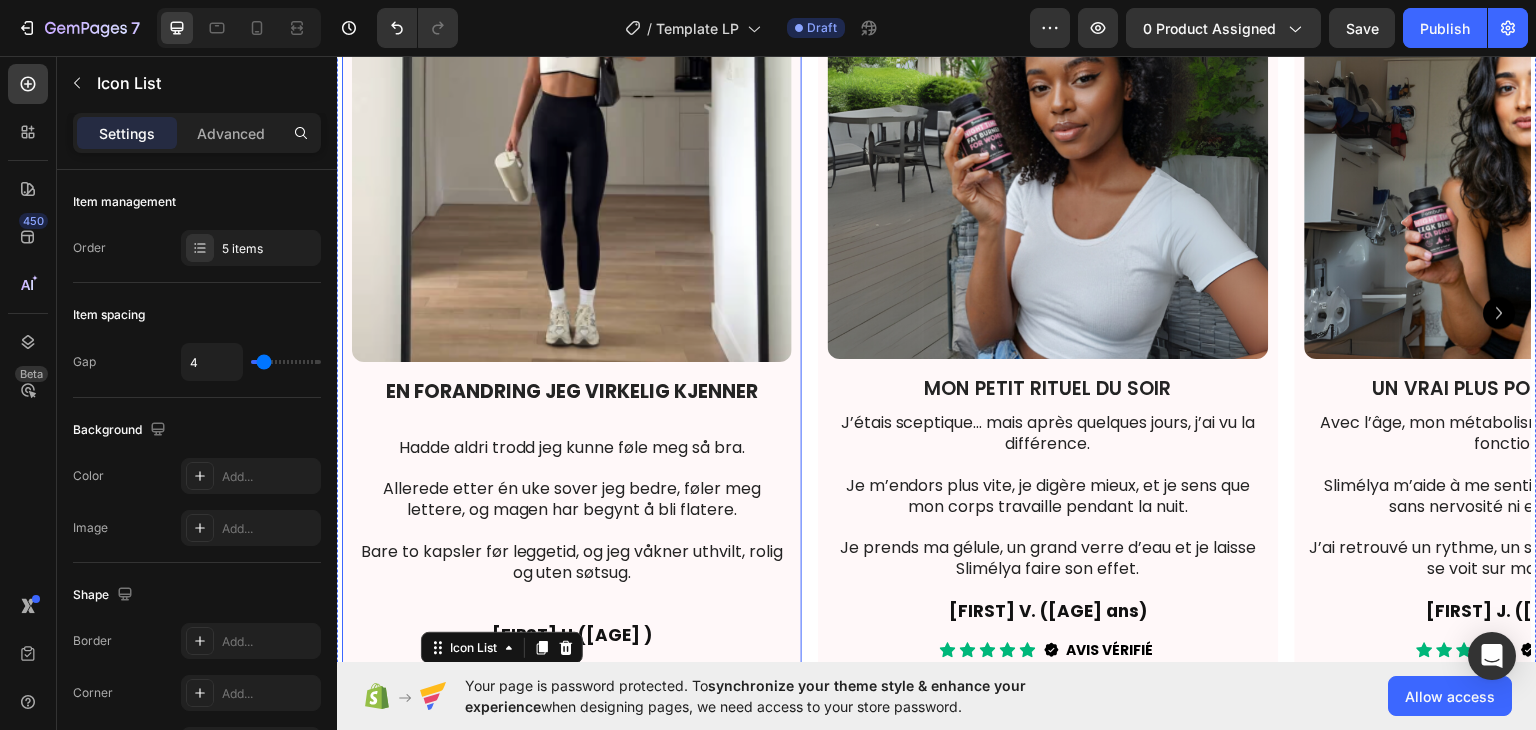 scroll, scrollTop: 3272, scrollLeft: 0, axis: vertical 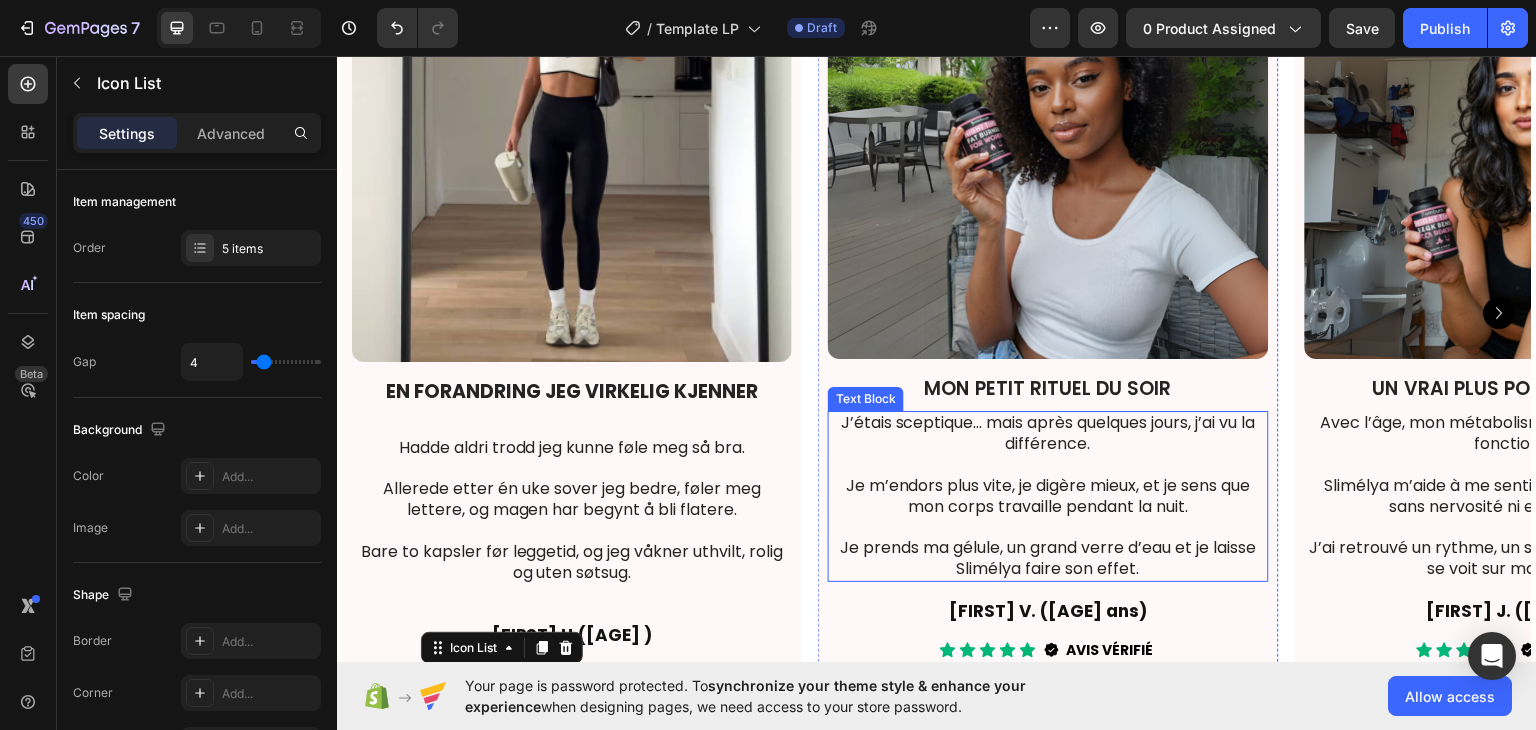 click on "J’étais sceptique… mais après quelques jours, j’ai vu la différence. Je m’endors plus vite, je digère mieux, et je sens que mon corps travaille pendant la nuit. Je prends ma gélule, un grand verre d’eau et je laisse Slimélya faire son effet." at bounding box center [1048, 495] 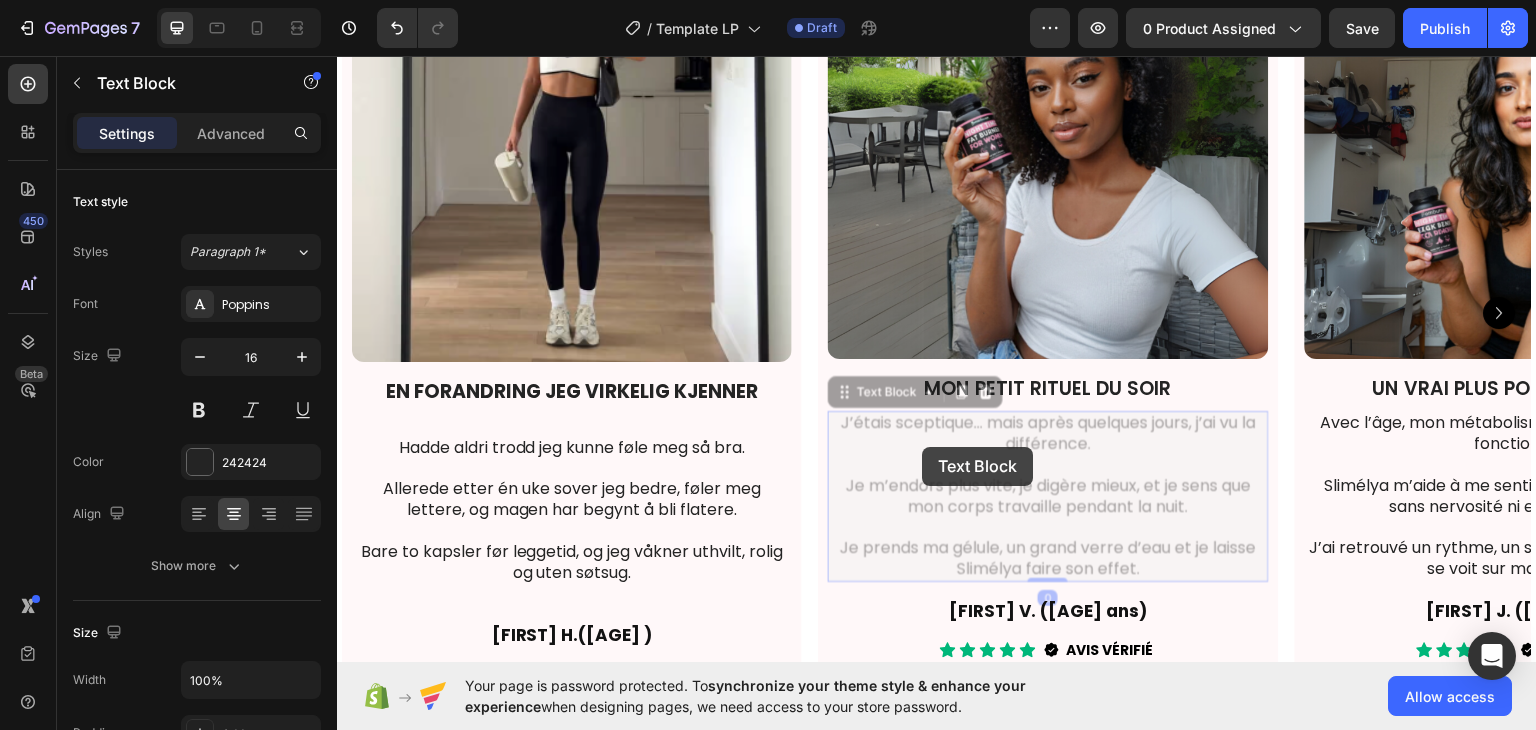 scroll, scrollTop: 3196, scrollLeft: 0, axis: vertical 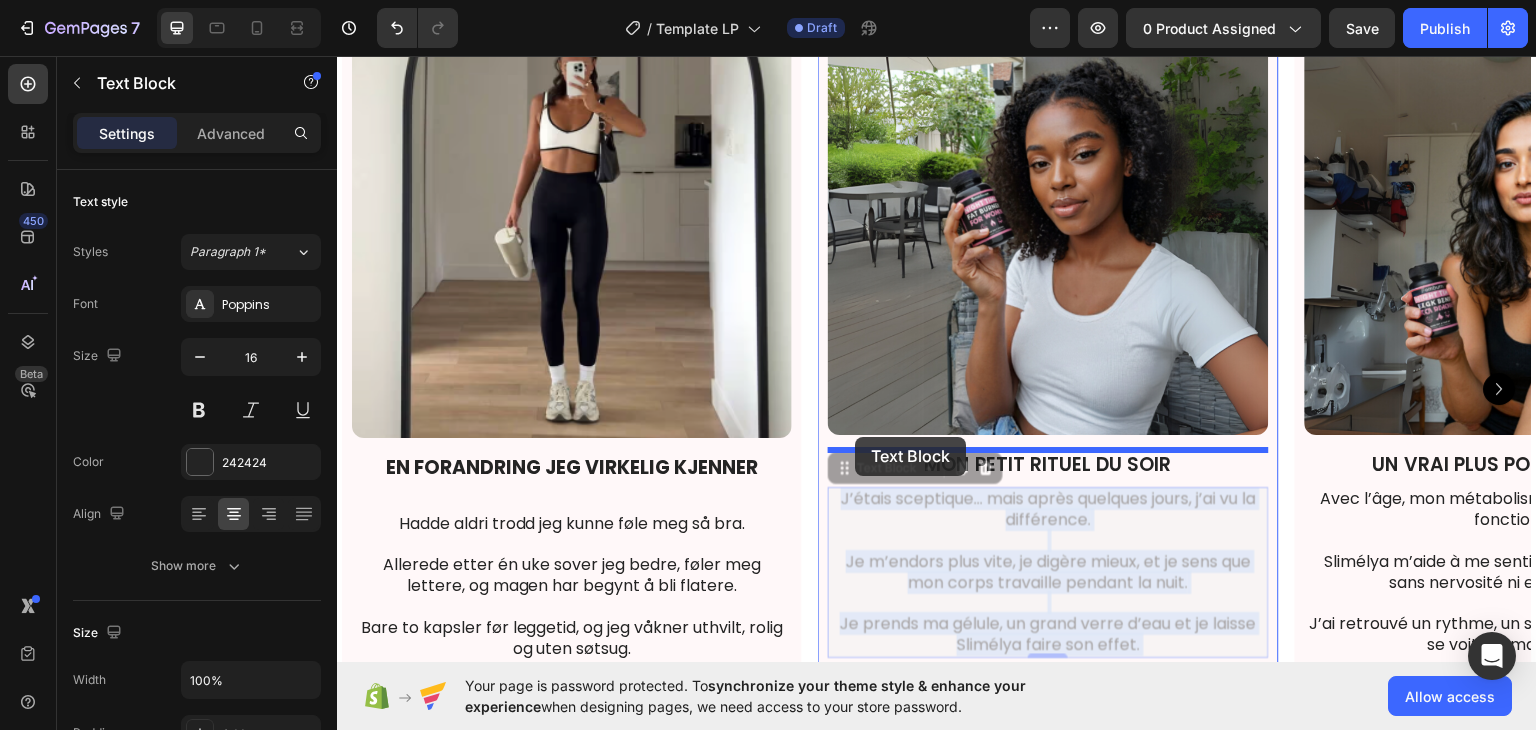 drag, startPoint x: 1158, startPoint y: 571, endPoint x: 855, endPoint y: 436, distance: 331.71375 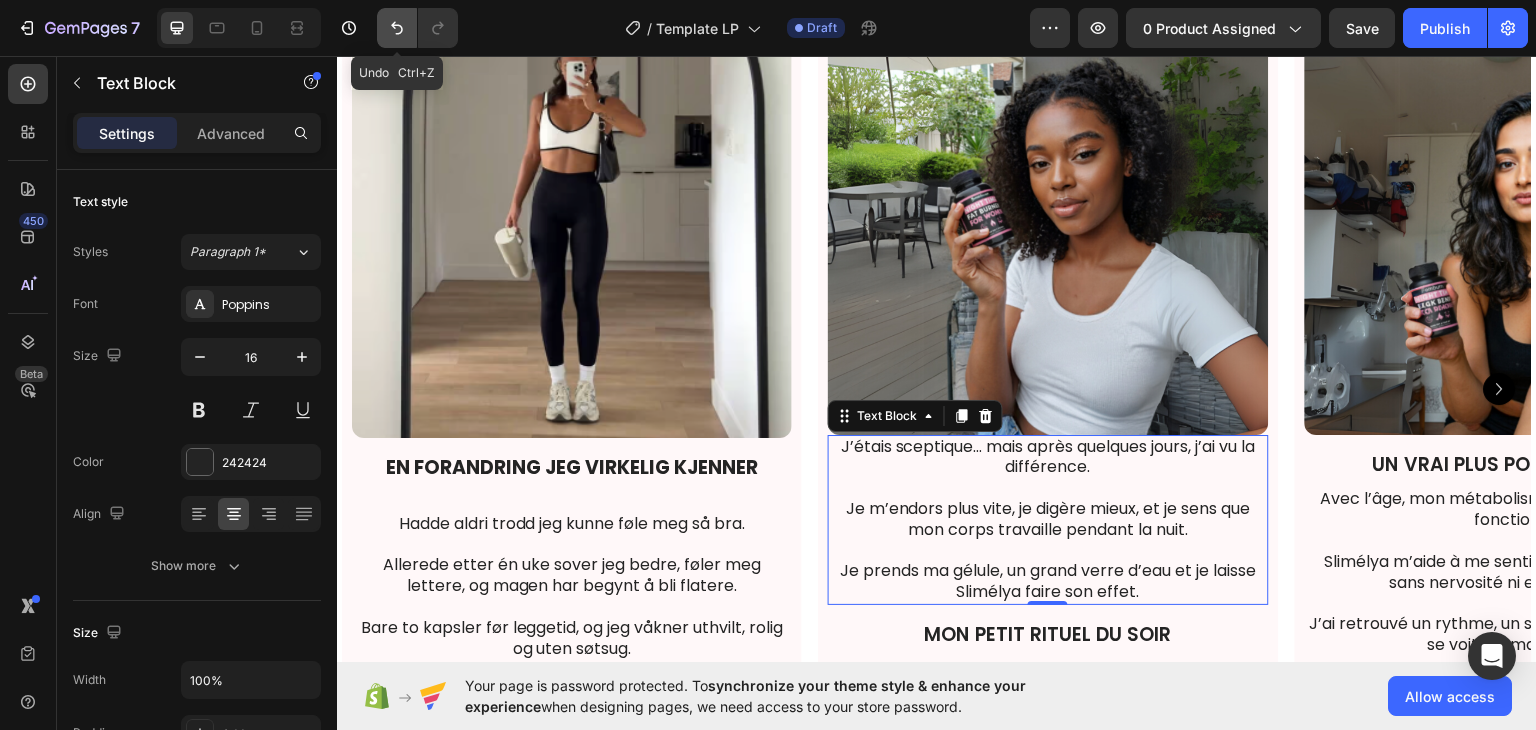 click 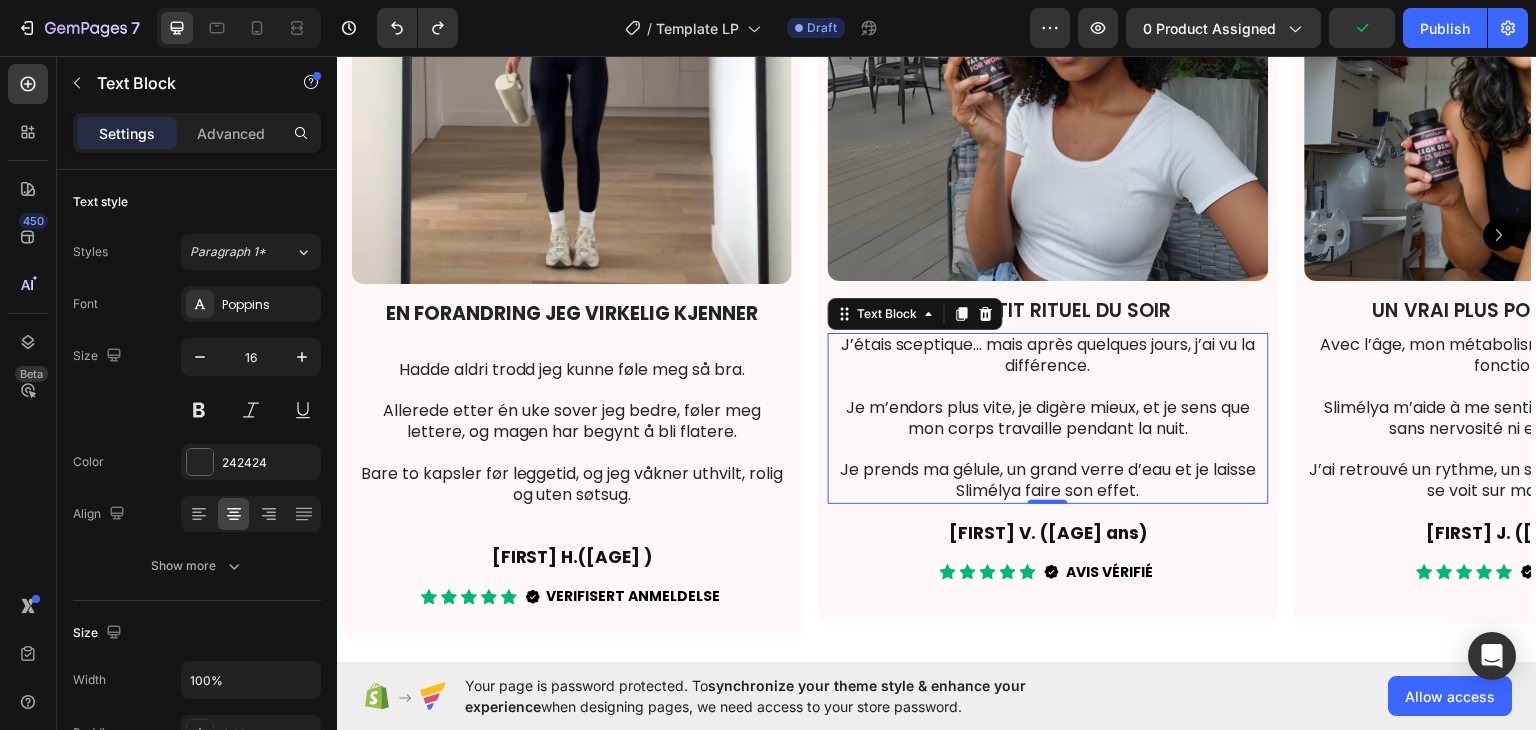 scroll, scrollTop: 3351, scrollLeft: 0, axis: vertical 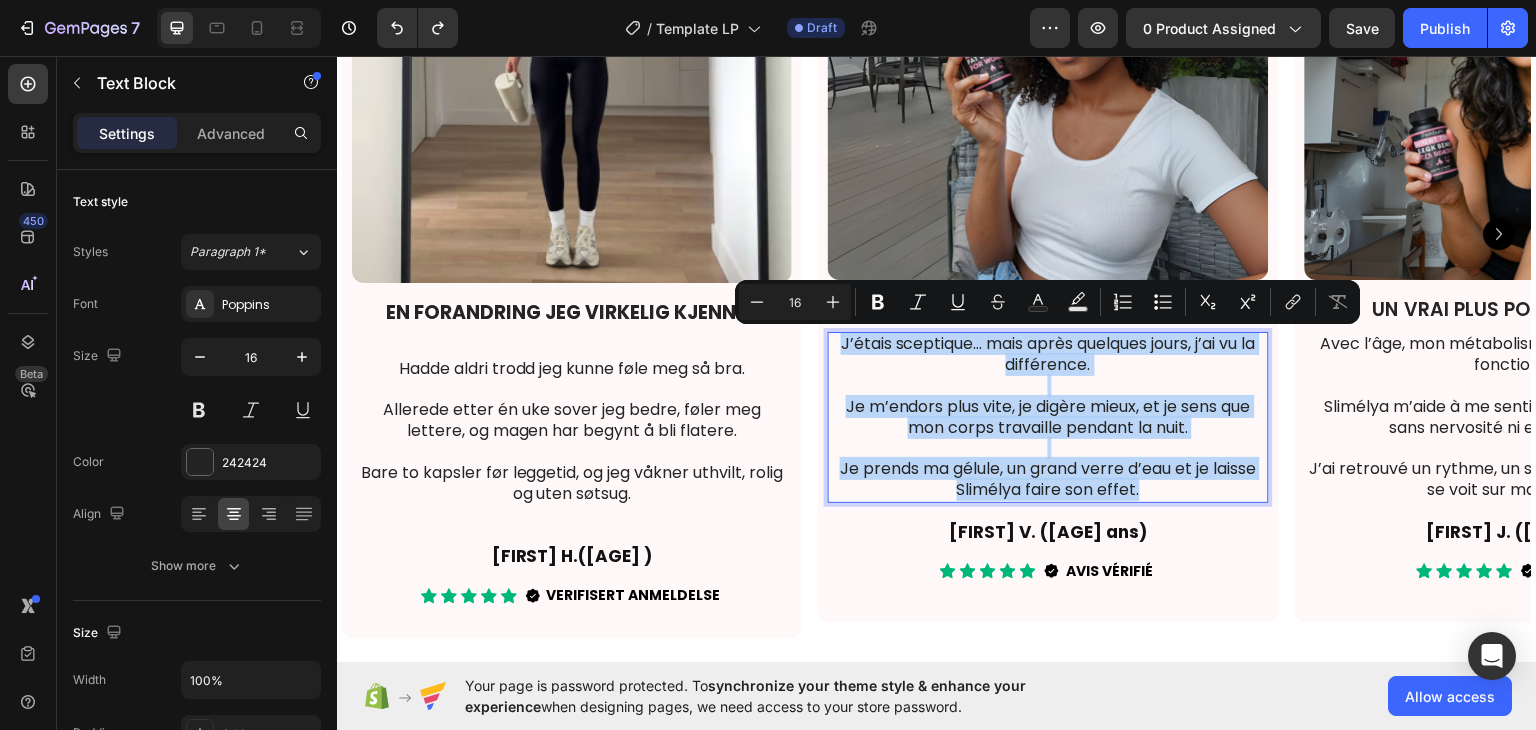 drag, startPoint x: 1146, startPoint y: 492, endPoint x: 831, endPoint y: 340, distance: 349.7556 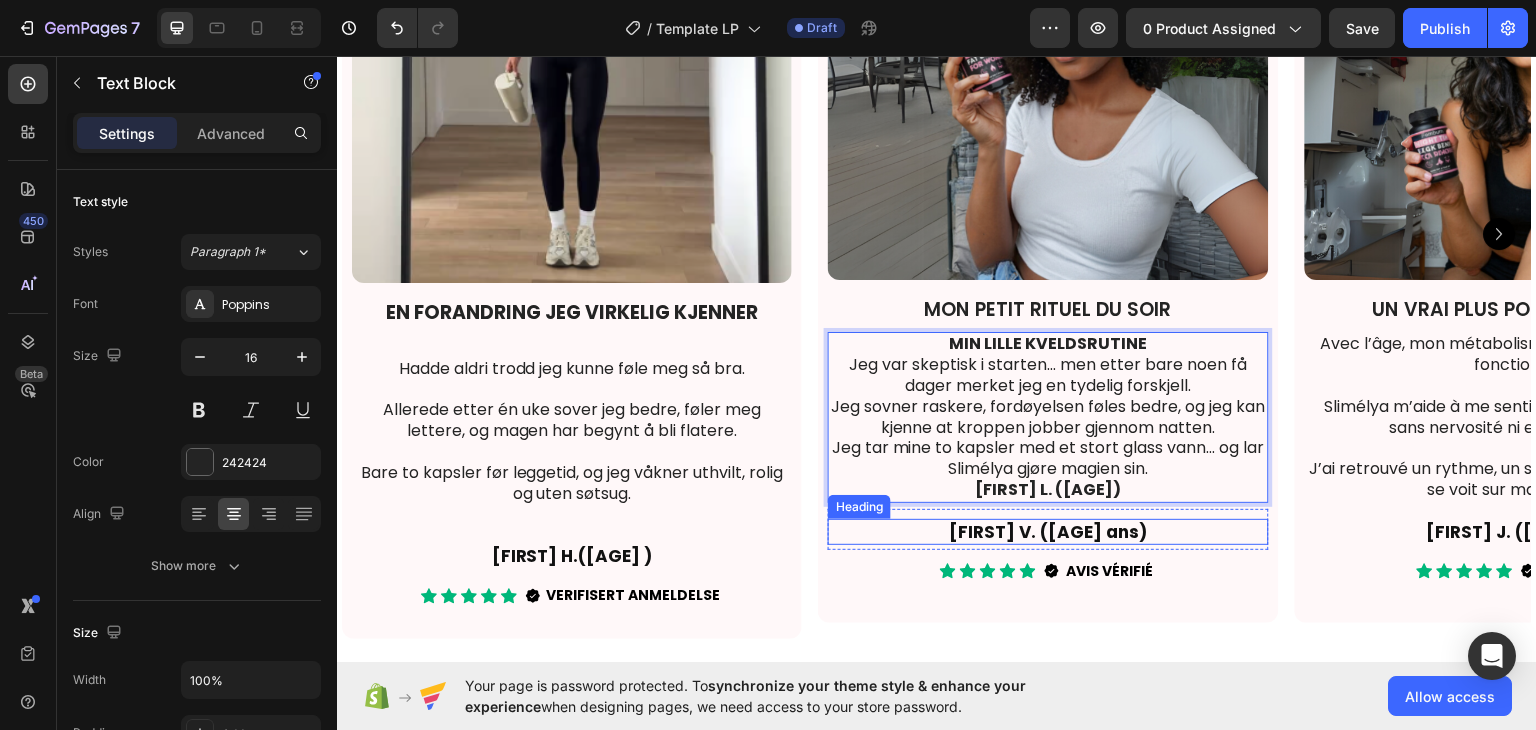 click on "Blanche V. (32 ans)" at bounding box center (1048, 531) 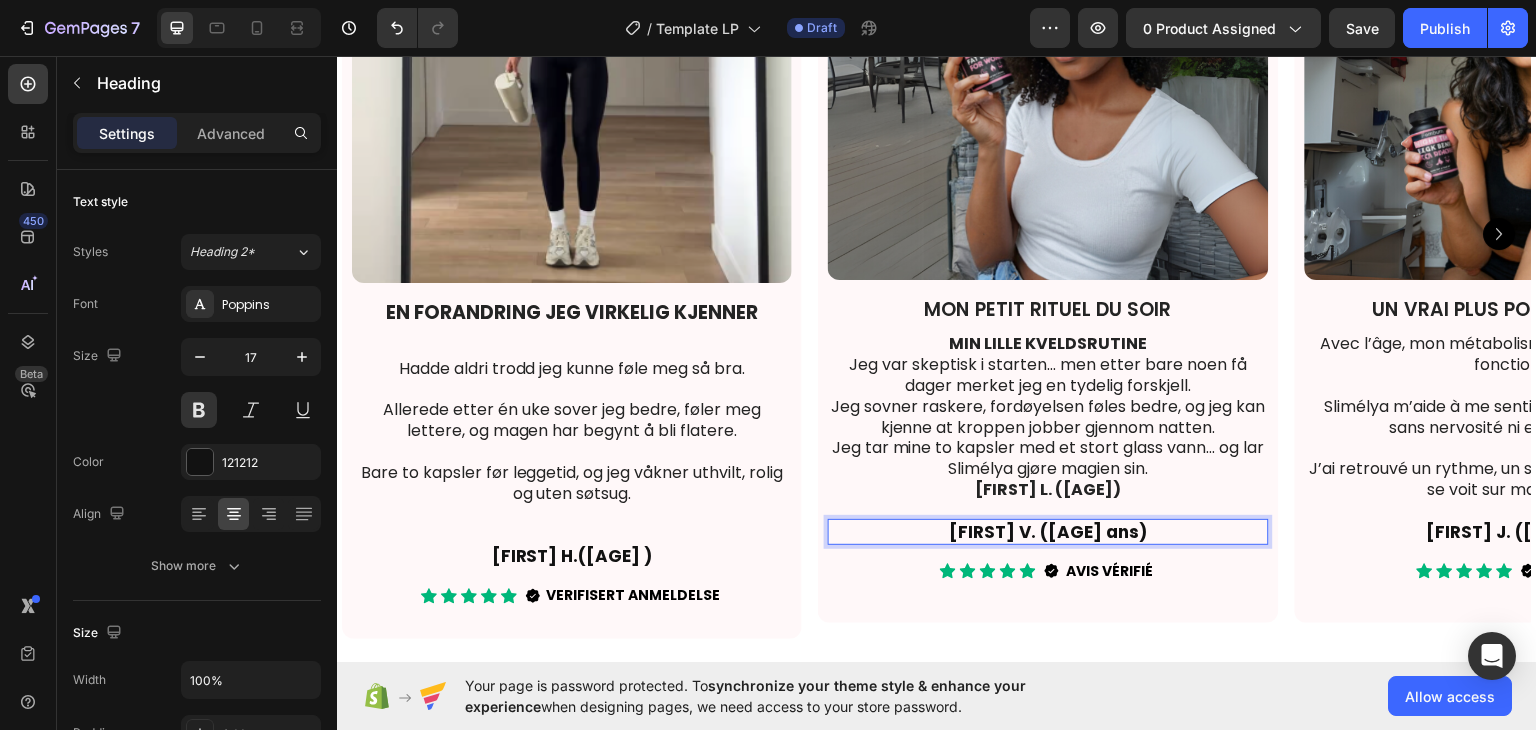 click on "Blanche V. (32 ans)" at bounding box center [1048, 531] 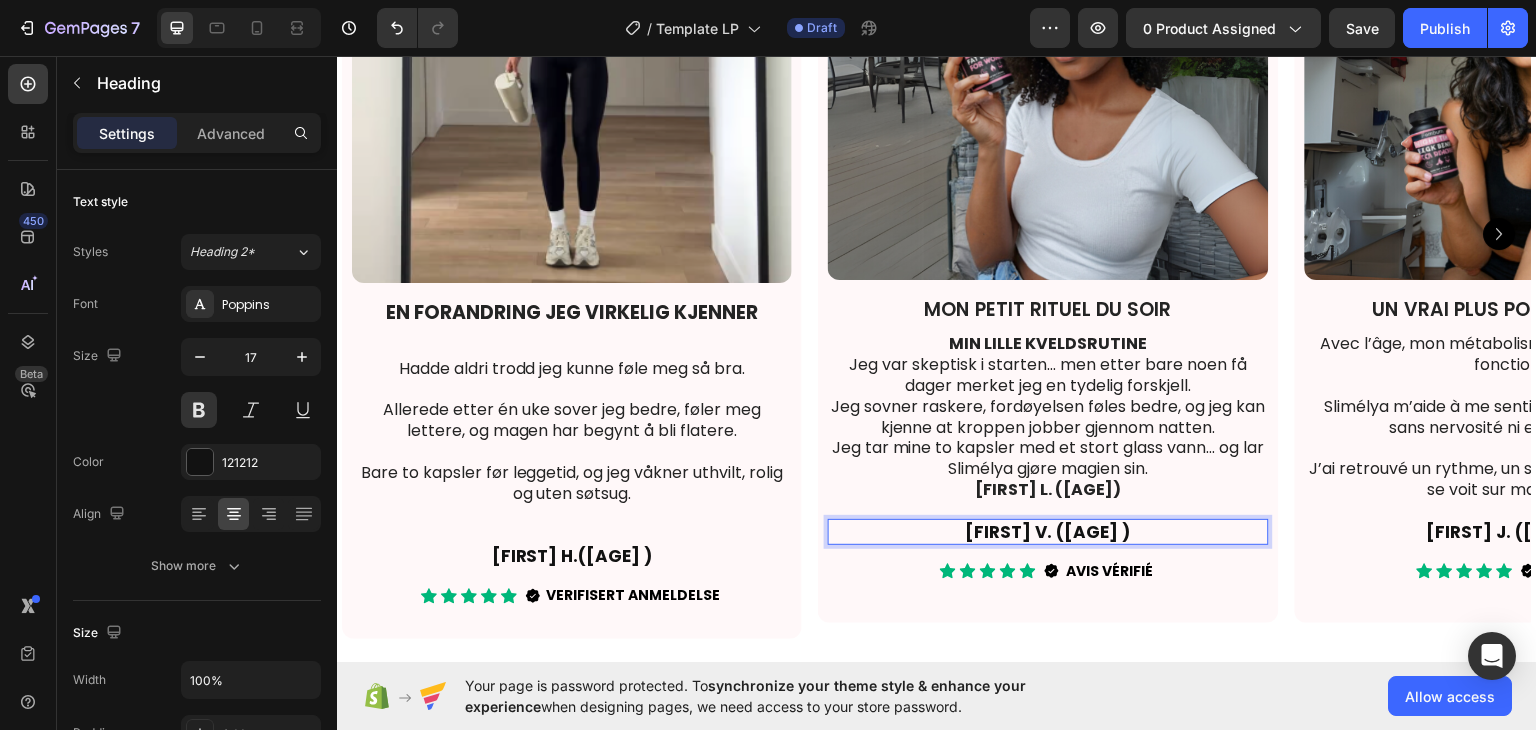 click on "Blanche V. (32 )" at bounding box center (1048, 531) 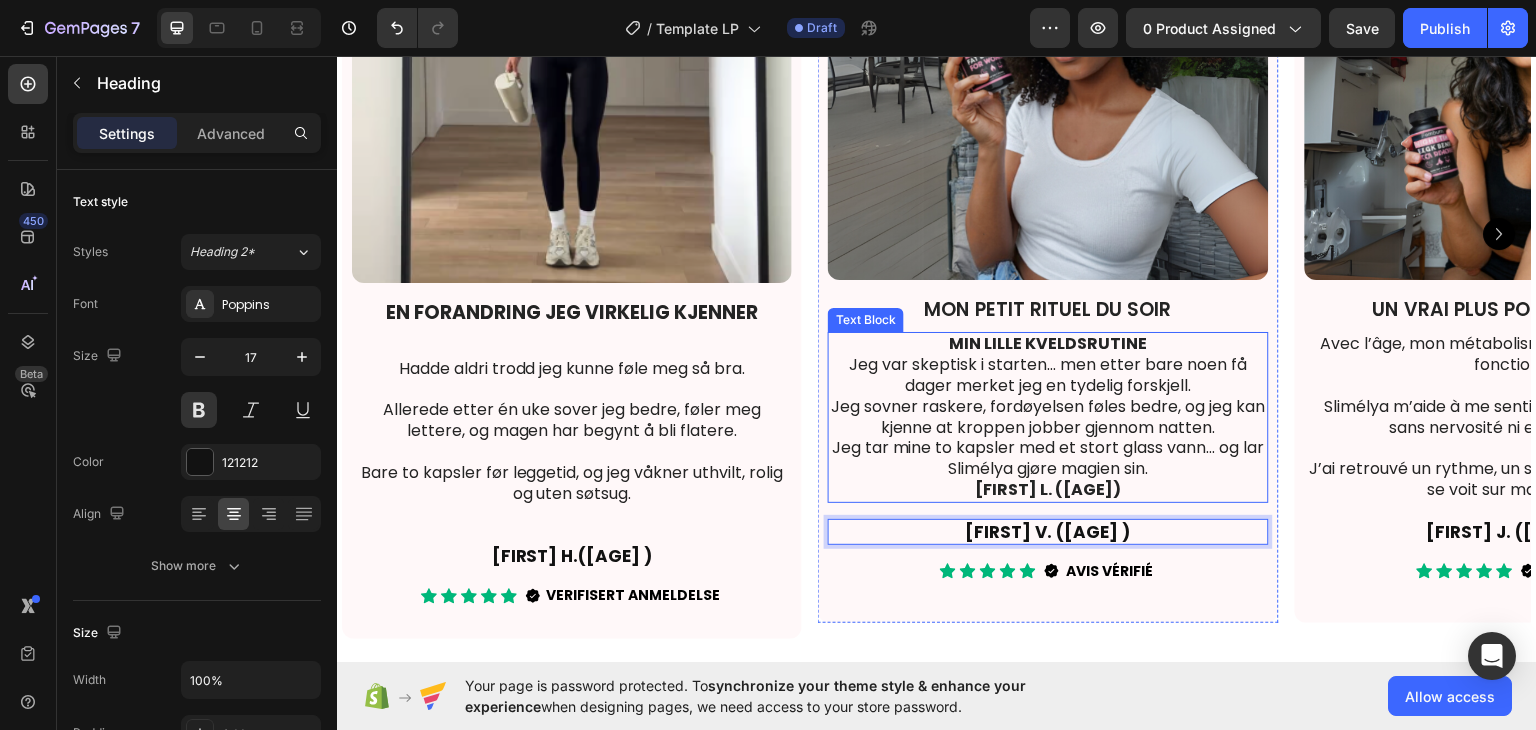 click on "Marthe L. (33)" at bounding box center (1048, 488) 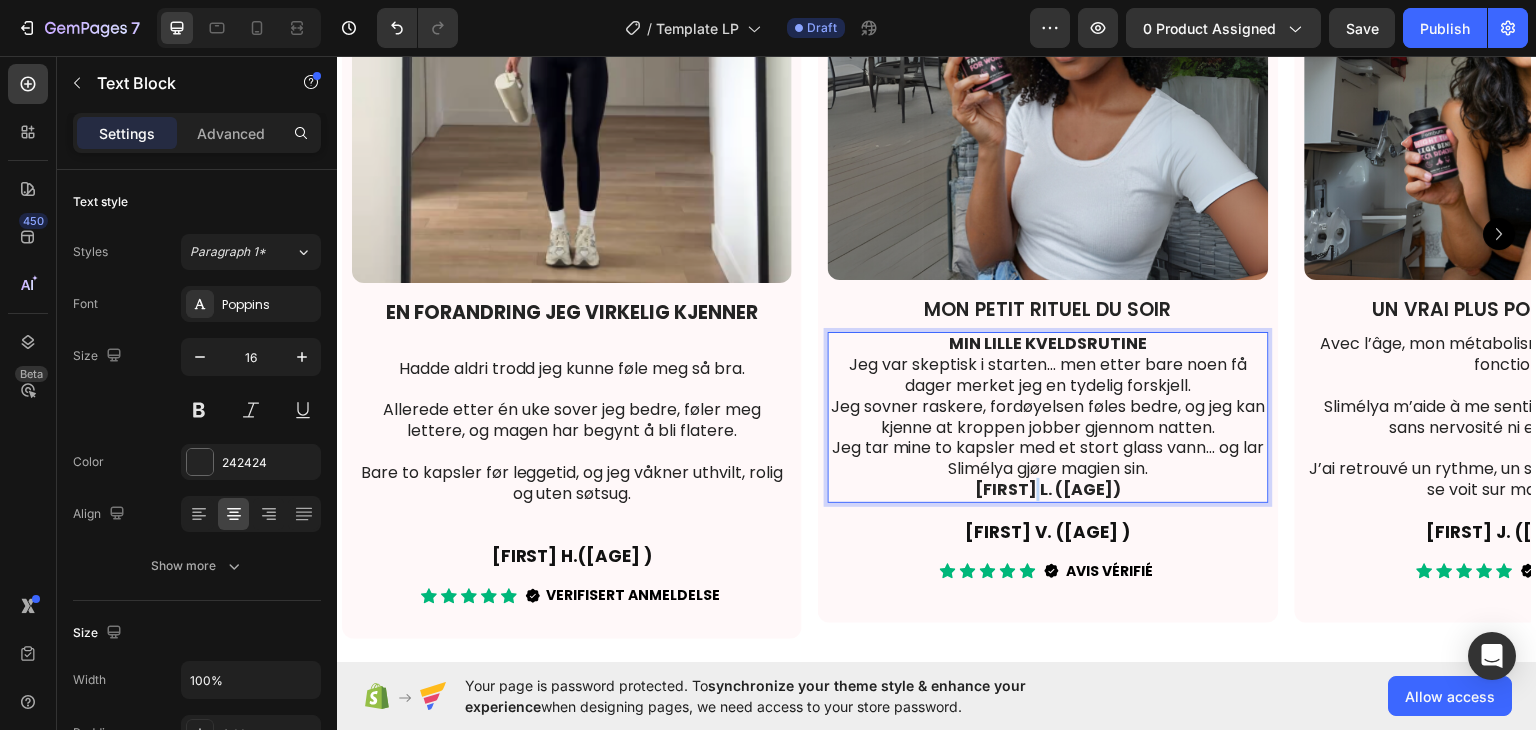 click on "Marthe L. (33)" at bounding box center (1048, 488) 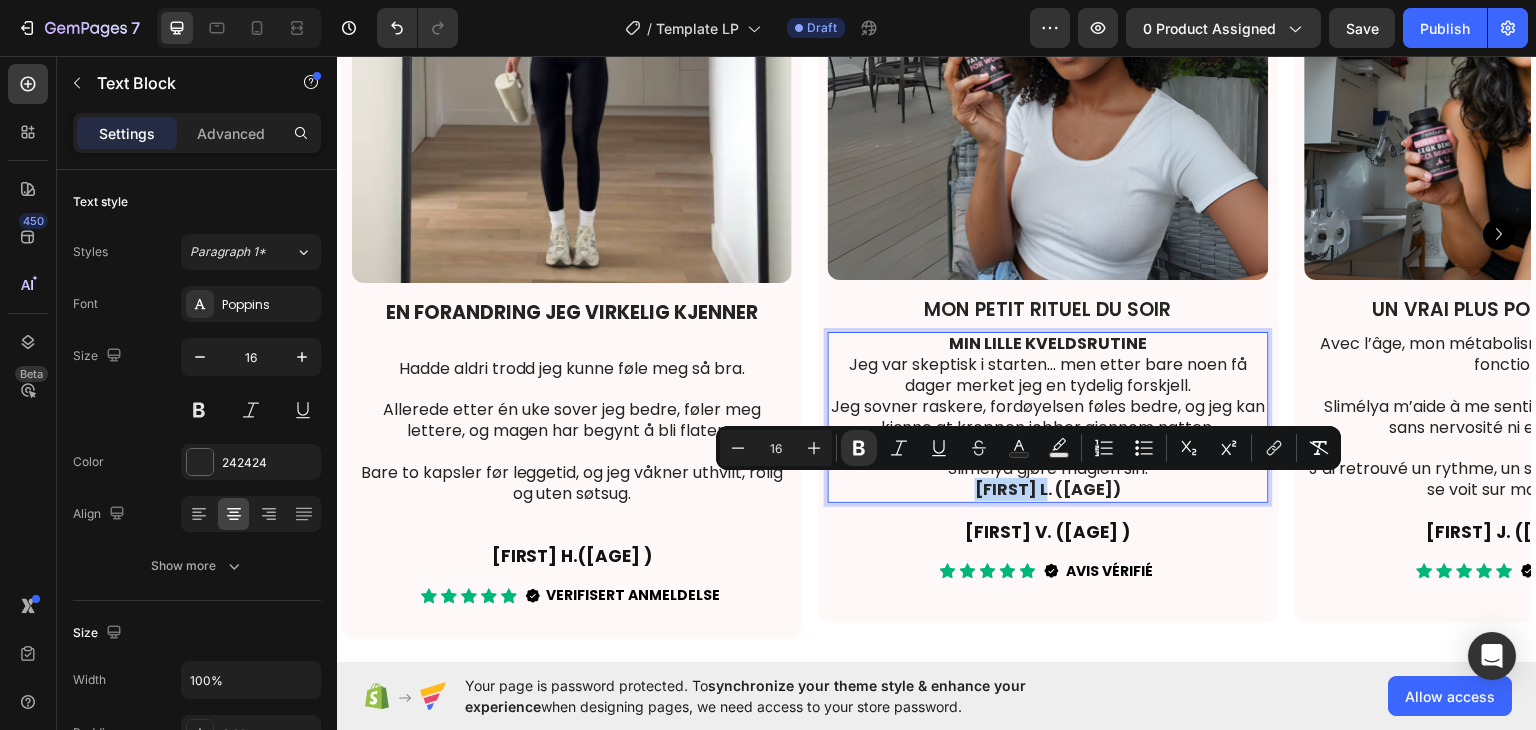 drag, startPoint x: 985, startPoint y: 486, endPoint x: 1064, endPoint y: 494, distance: 79.40403 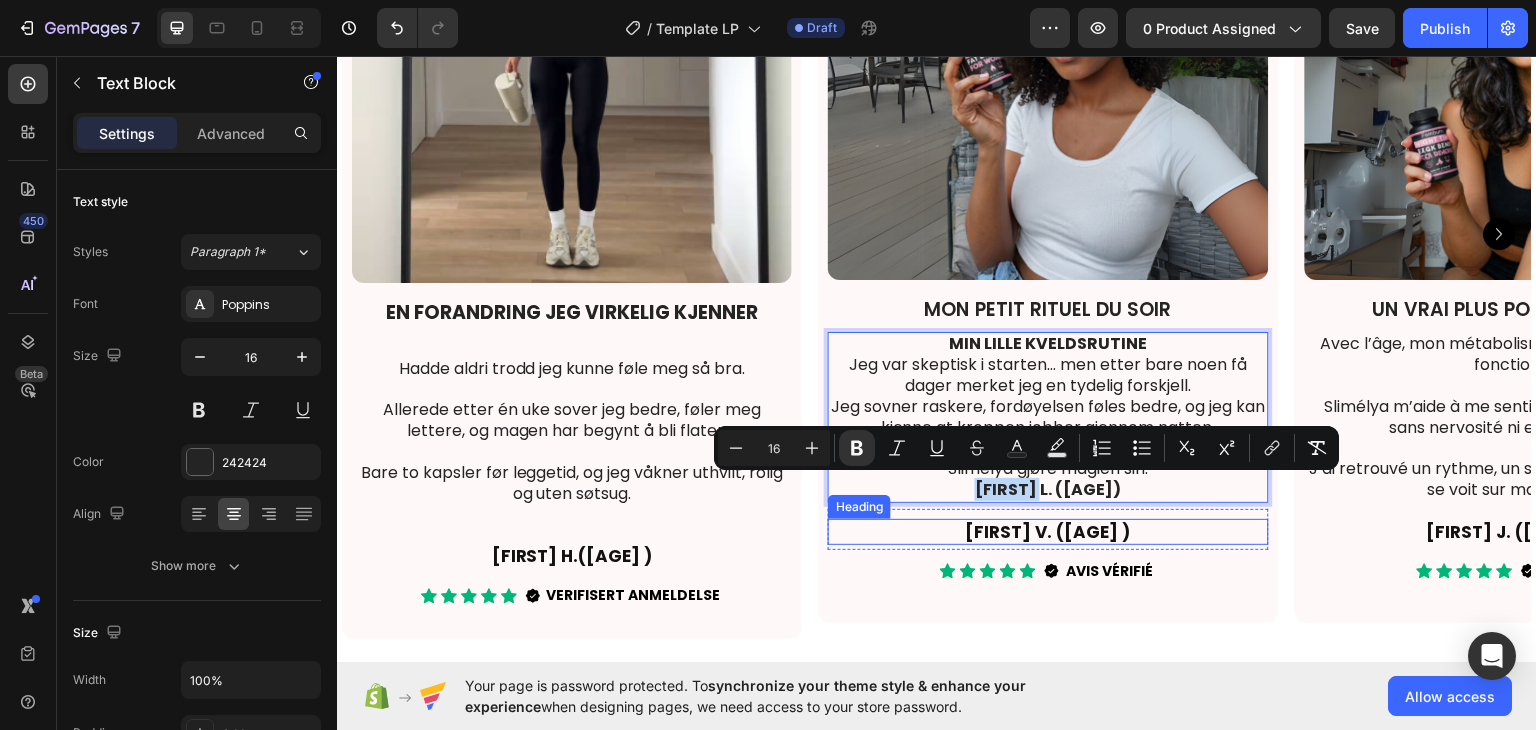 click on "Blanche V. (32 )" at bounding box center [1048, 531] 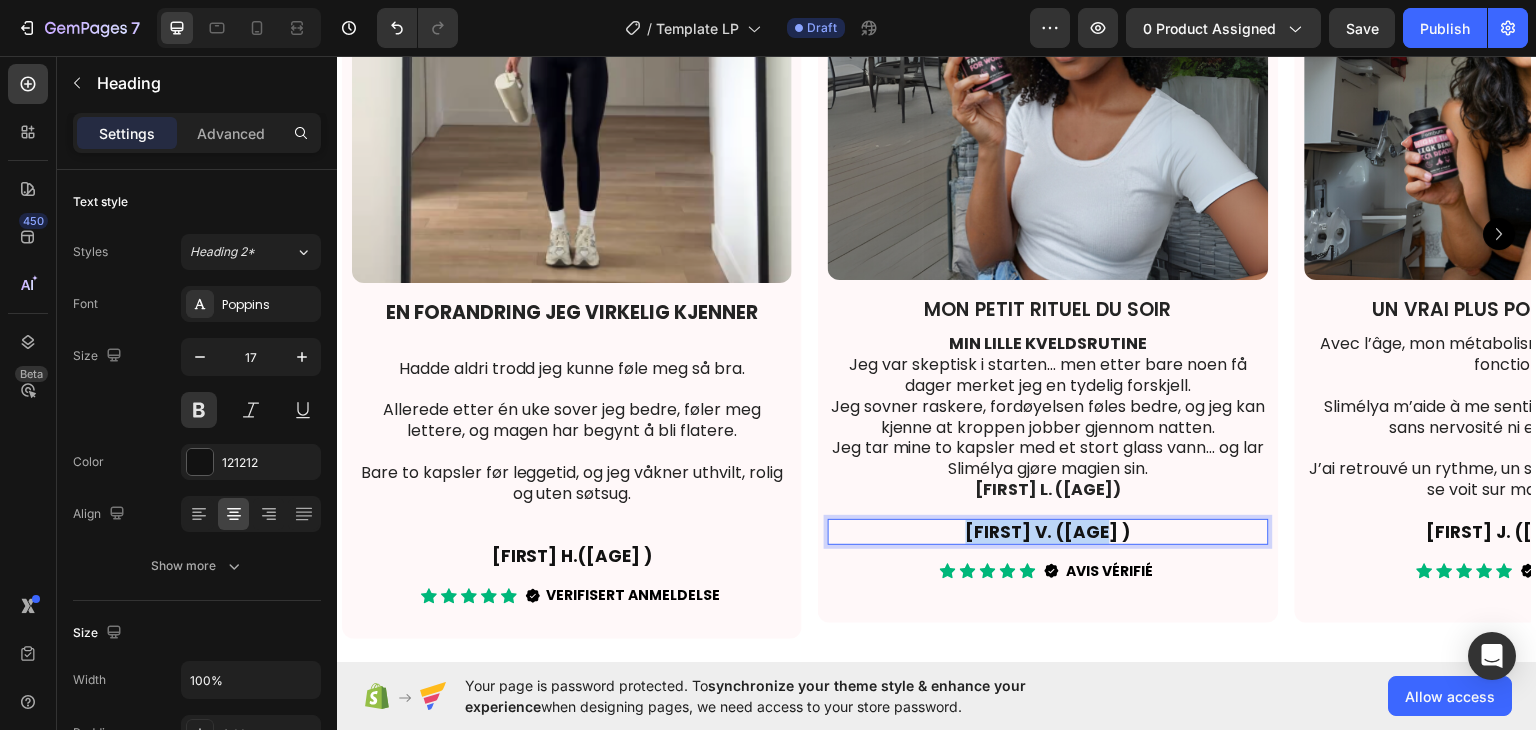 click on "Blanche V. (32 )" at bounding box center [1048, 531] 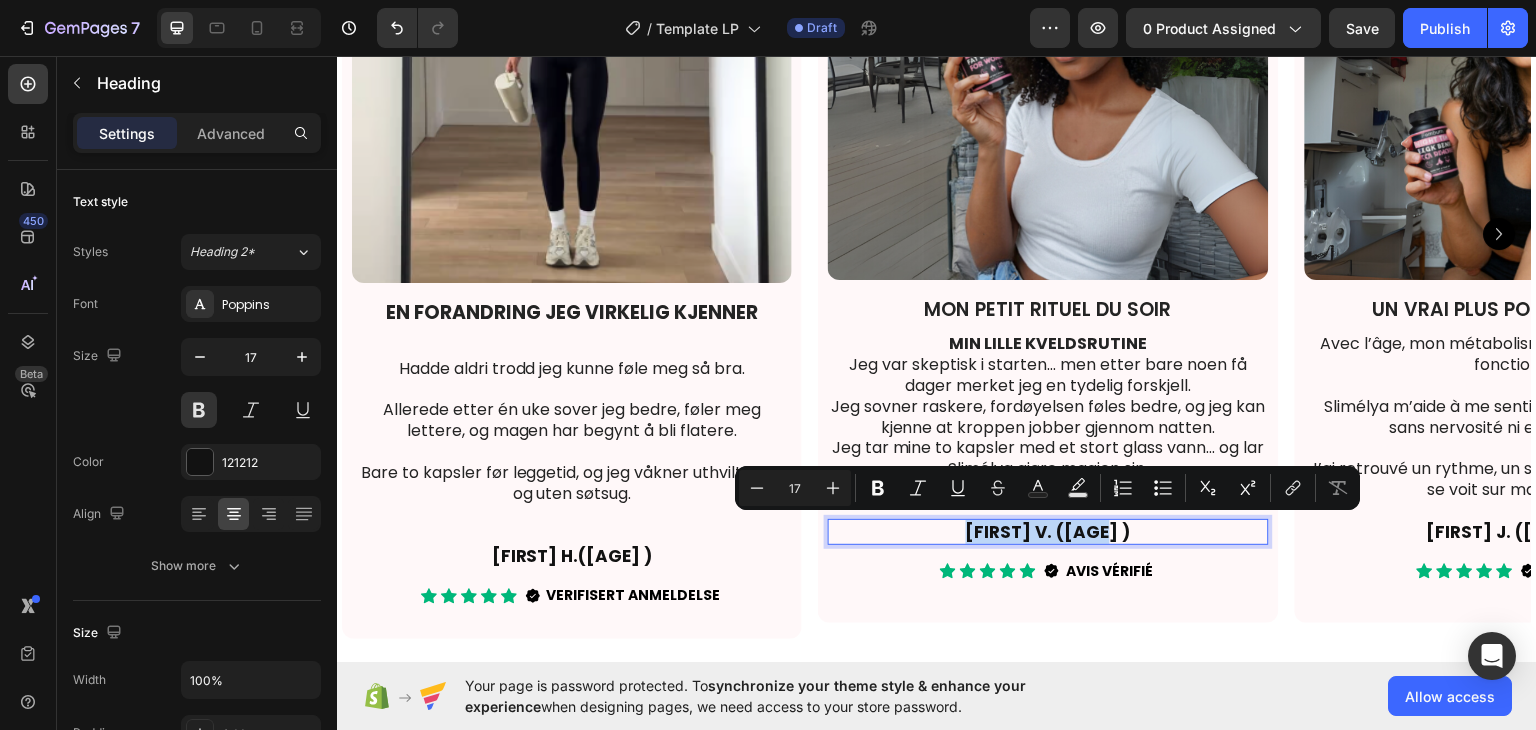 click on "Blanche V. (32 )" at bounding box center [1048, 531] 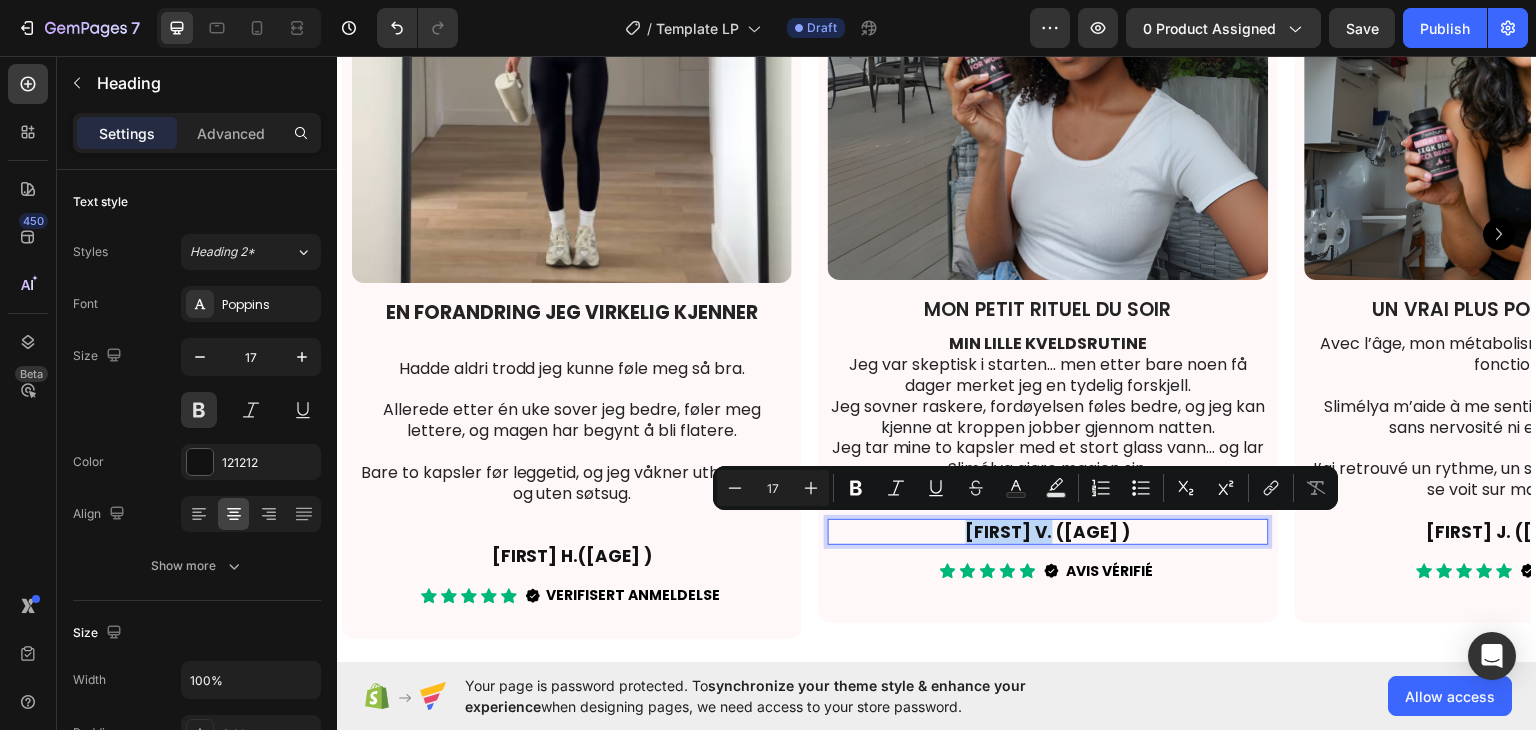drag, startPoint x: 1073, startPoint y: 532, endPoint x: 982, endPoint y: 526, distance: 91.197586 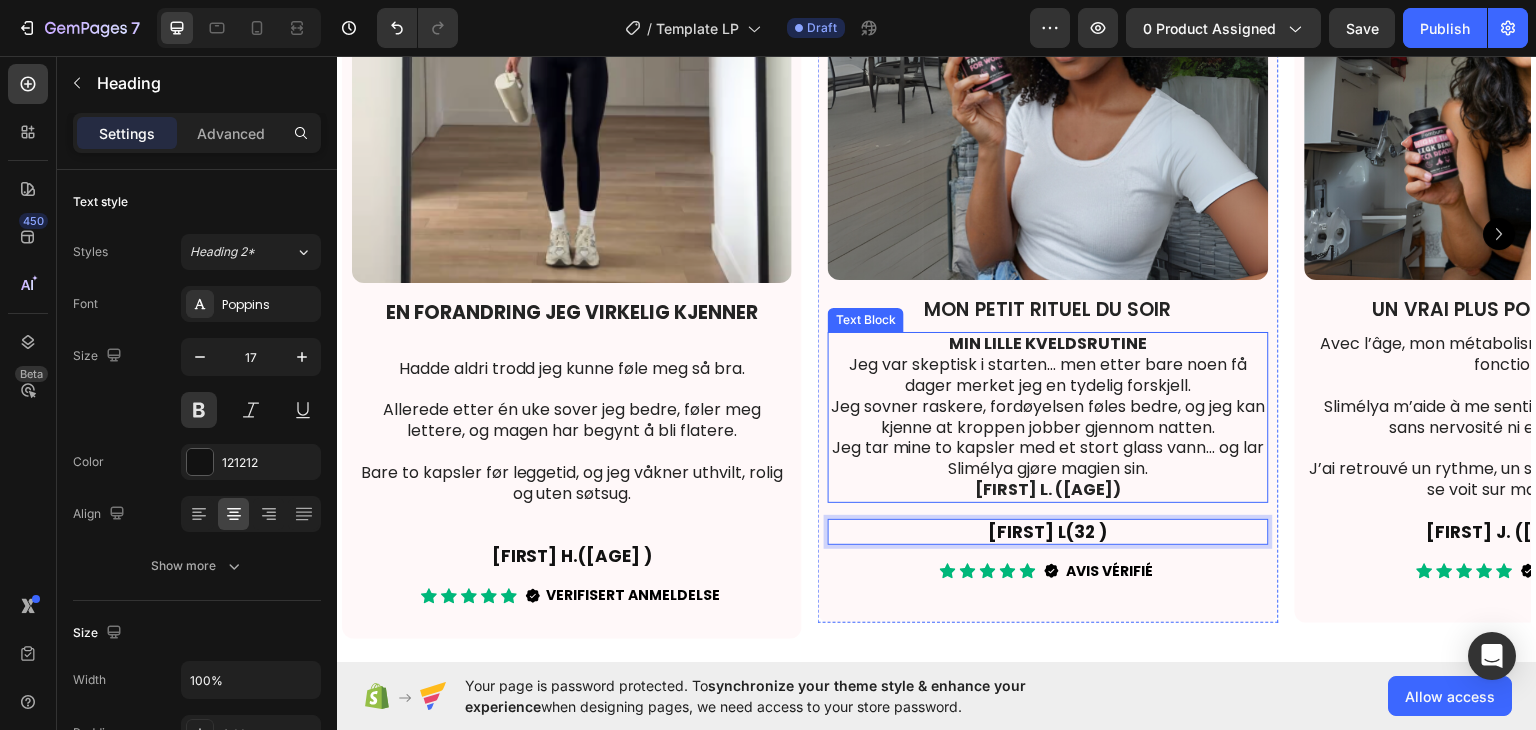 click on "Marthe L. (33)" at bounding box center (1048, 488) 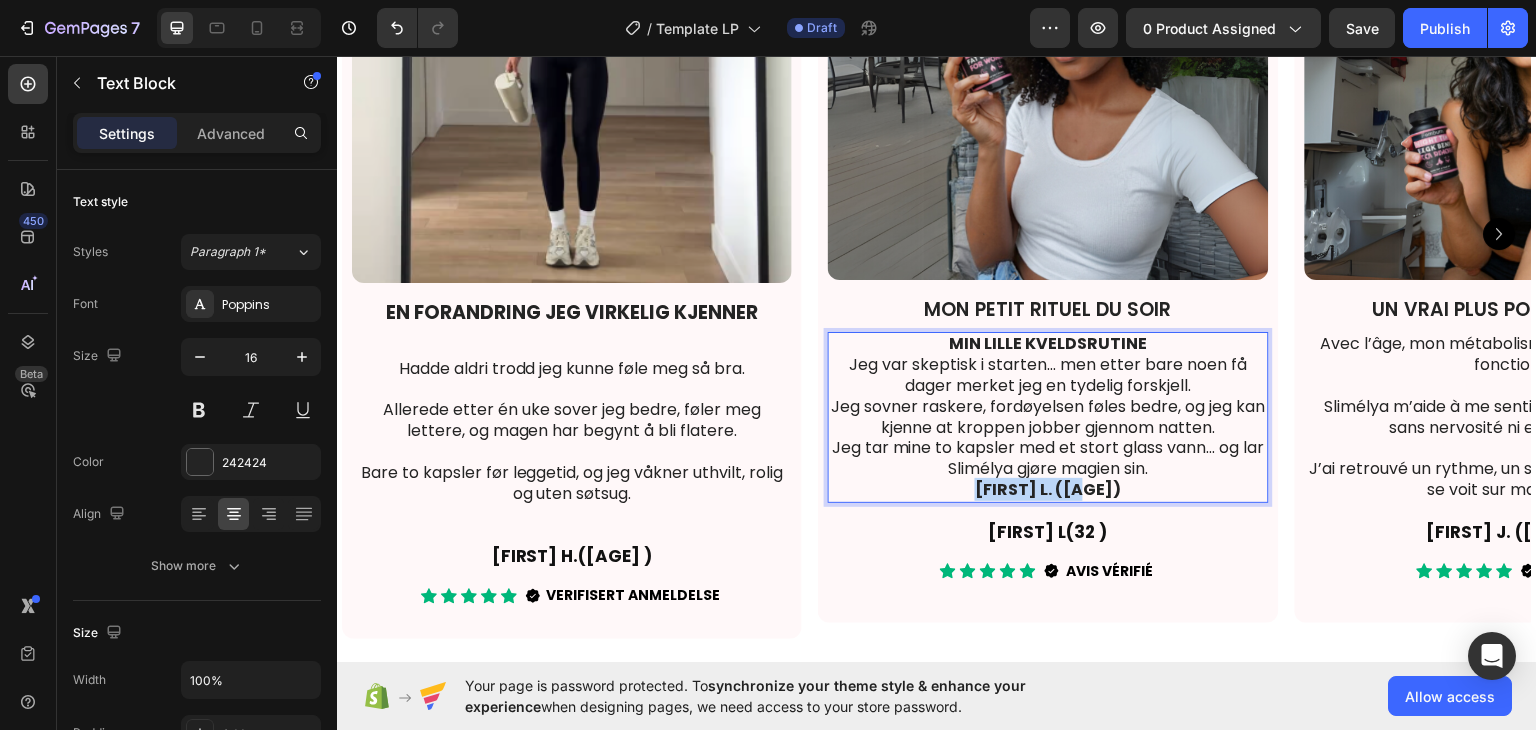 click on "Marthe L. (33)" at bounding box center [1048, 488] 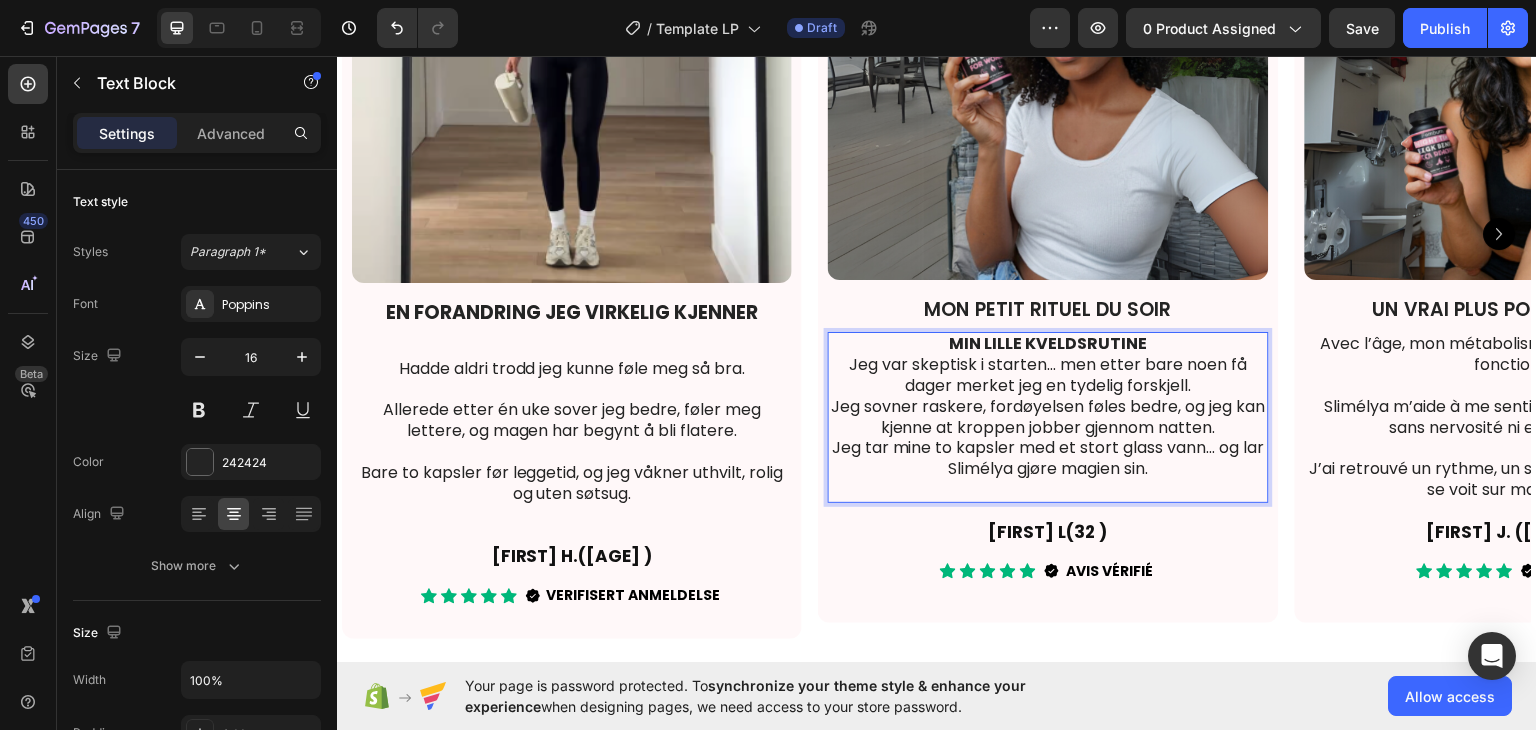 click on "Jeg sovner raskere, fordøyelsen føles bedre, og jeg kan kjenne at kroppen jobber gjennom natten." at bounding box center [1048, 417] 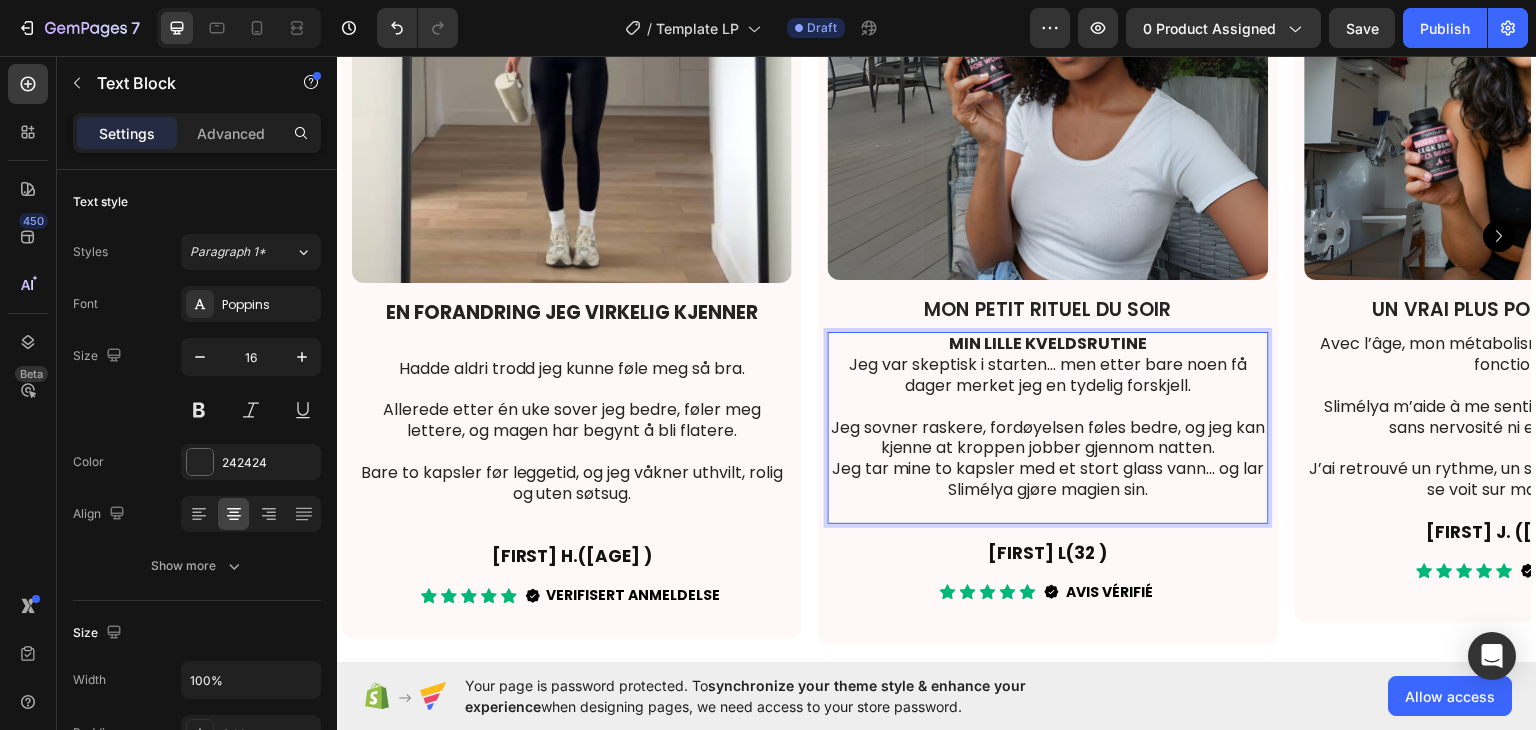 click on "Jeg sovner raskere, fordøyelsen føles bedre, og jeg kan kjenne at kroppen jobber gjennom natten." at bounding box center [1048, 438] 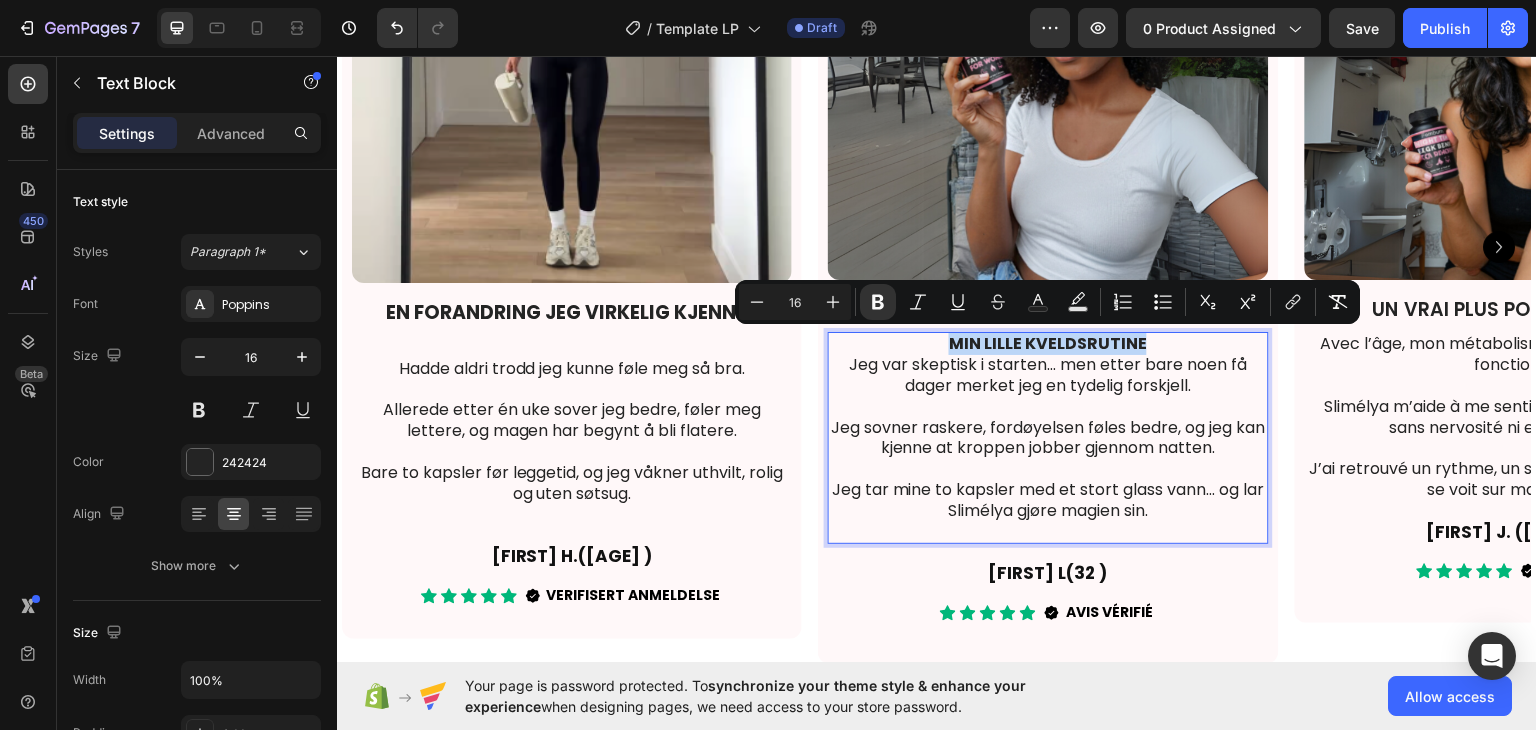 drag, startPoint x: 1153, startPoint y: 345, endPoint x: 954, endPoint y: 340, distance: 199.0628 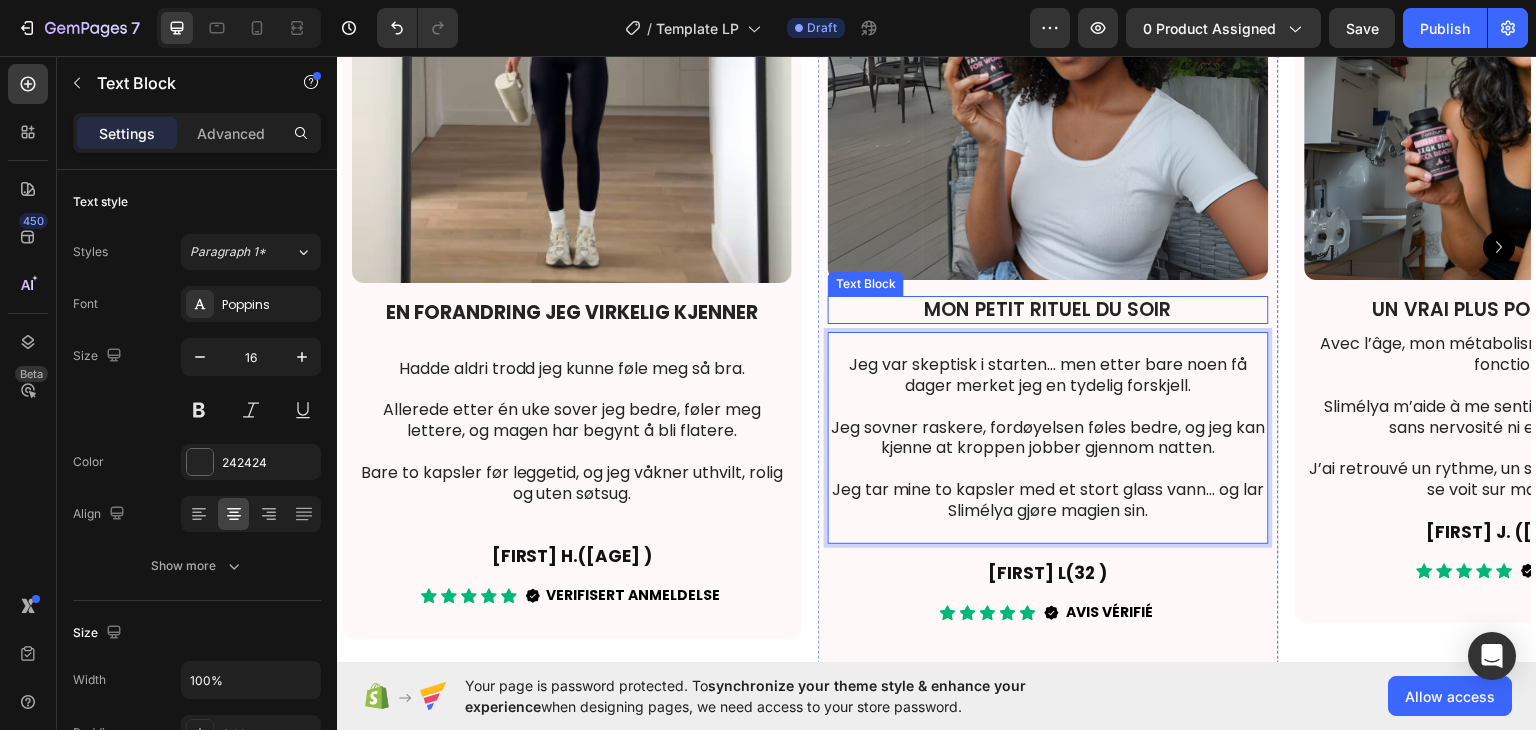 click on "MON PETIT RITUEL DU SOIR" at bounding box center [1048, 309] 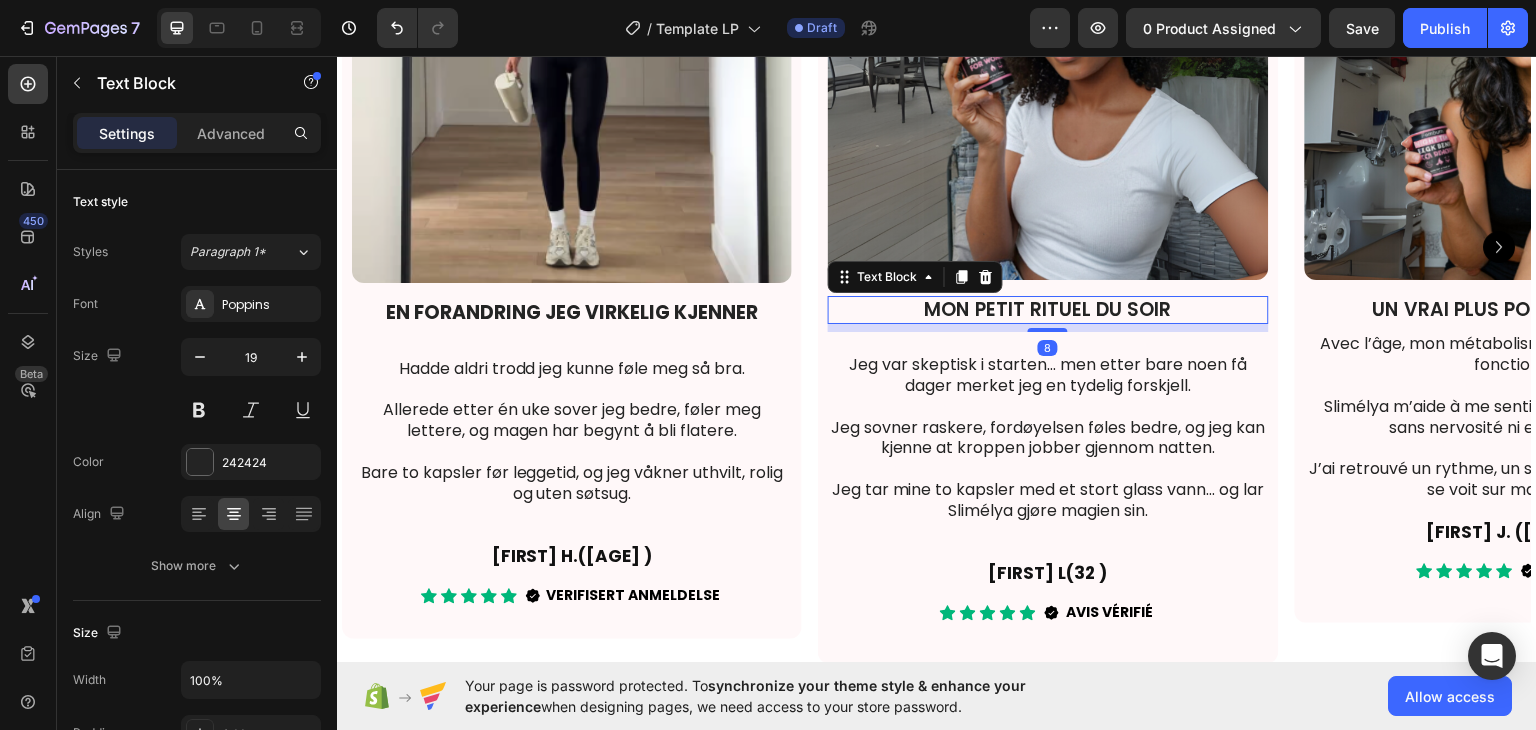 click on "MON PETIT RITUEL DU SOIR" at bounding box center [1048, 309] 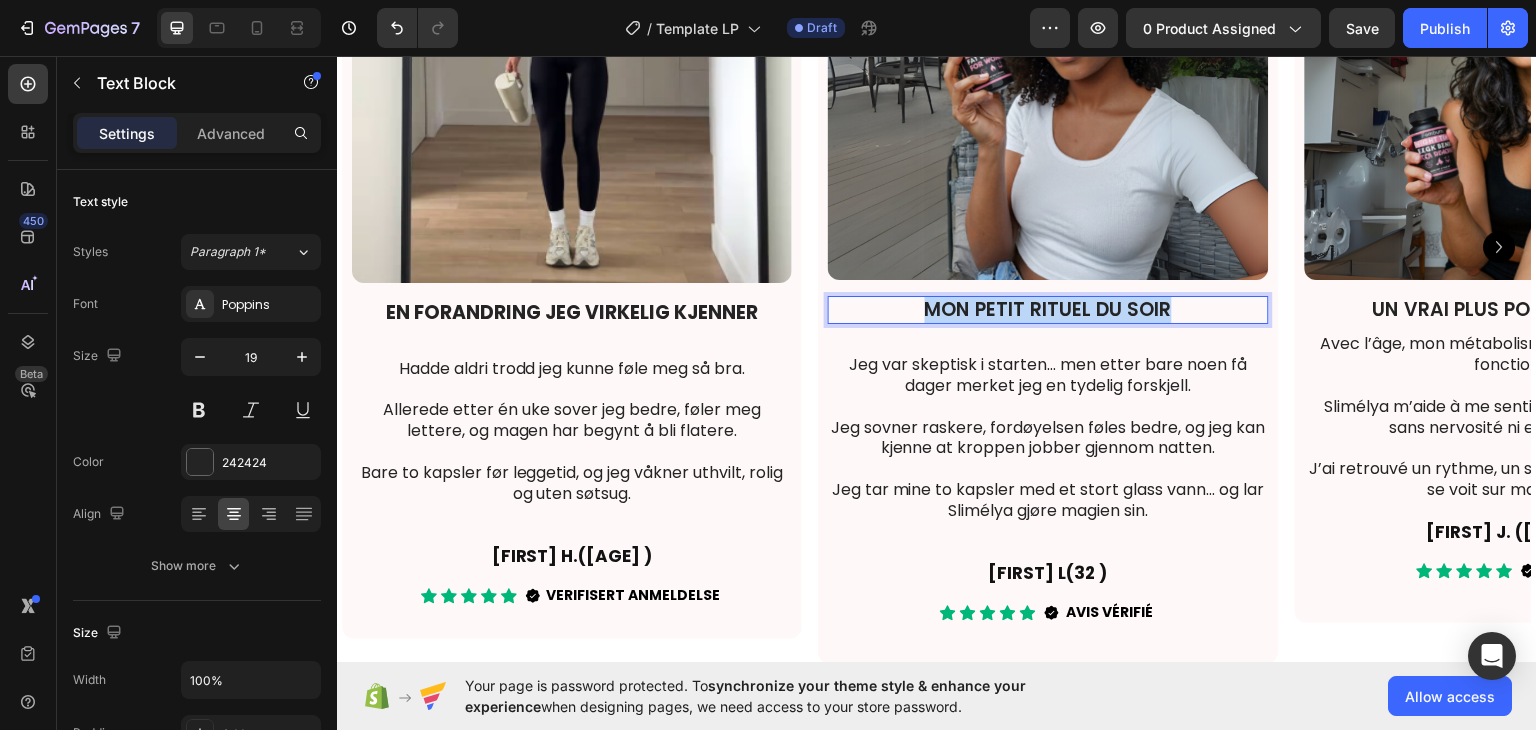 click on "MON PETIT RITUEL DU SOIR" at bounding box center (1048, 309) 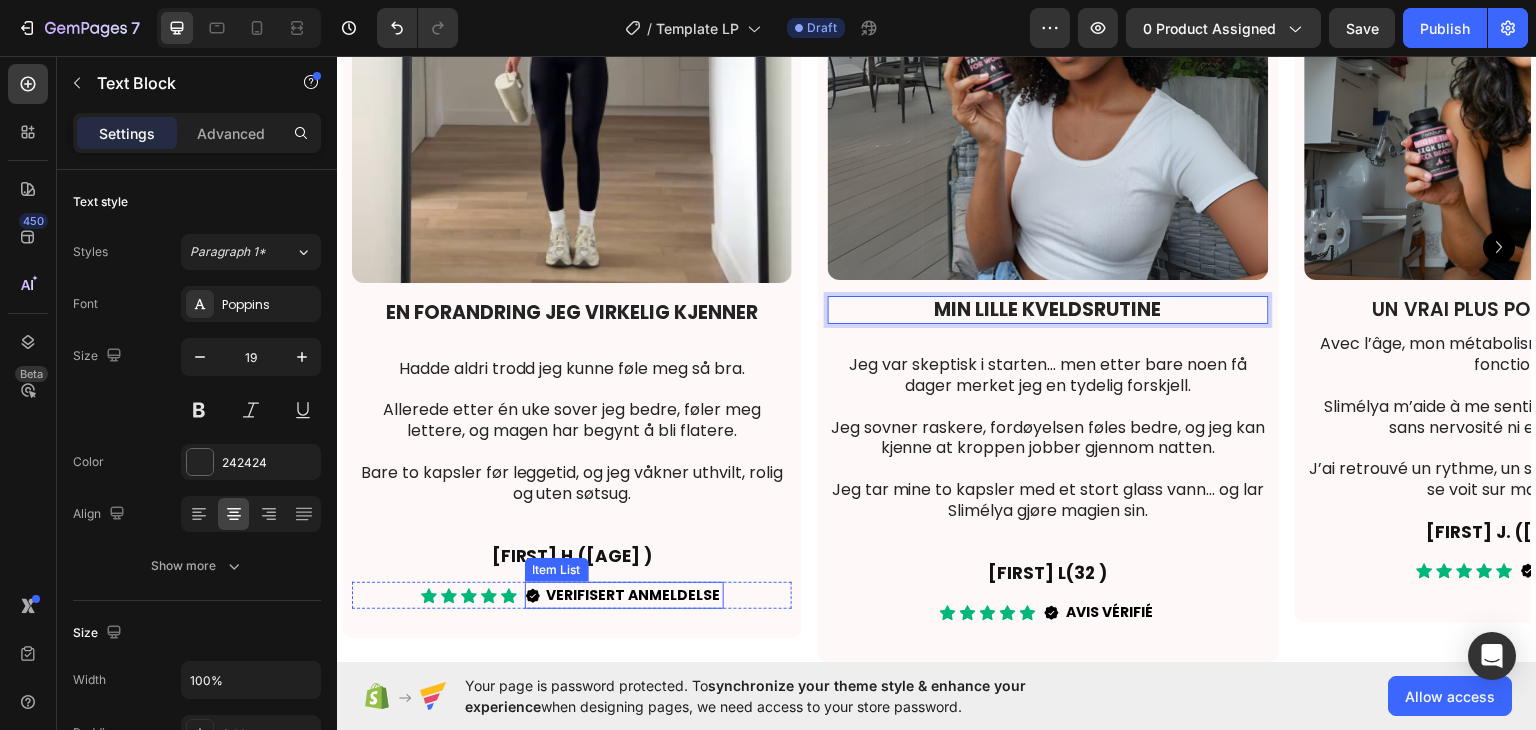 click on "Verifisert anmeldelse" at bounding box center (634, 594) 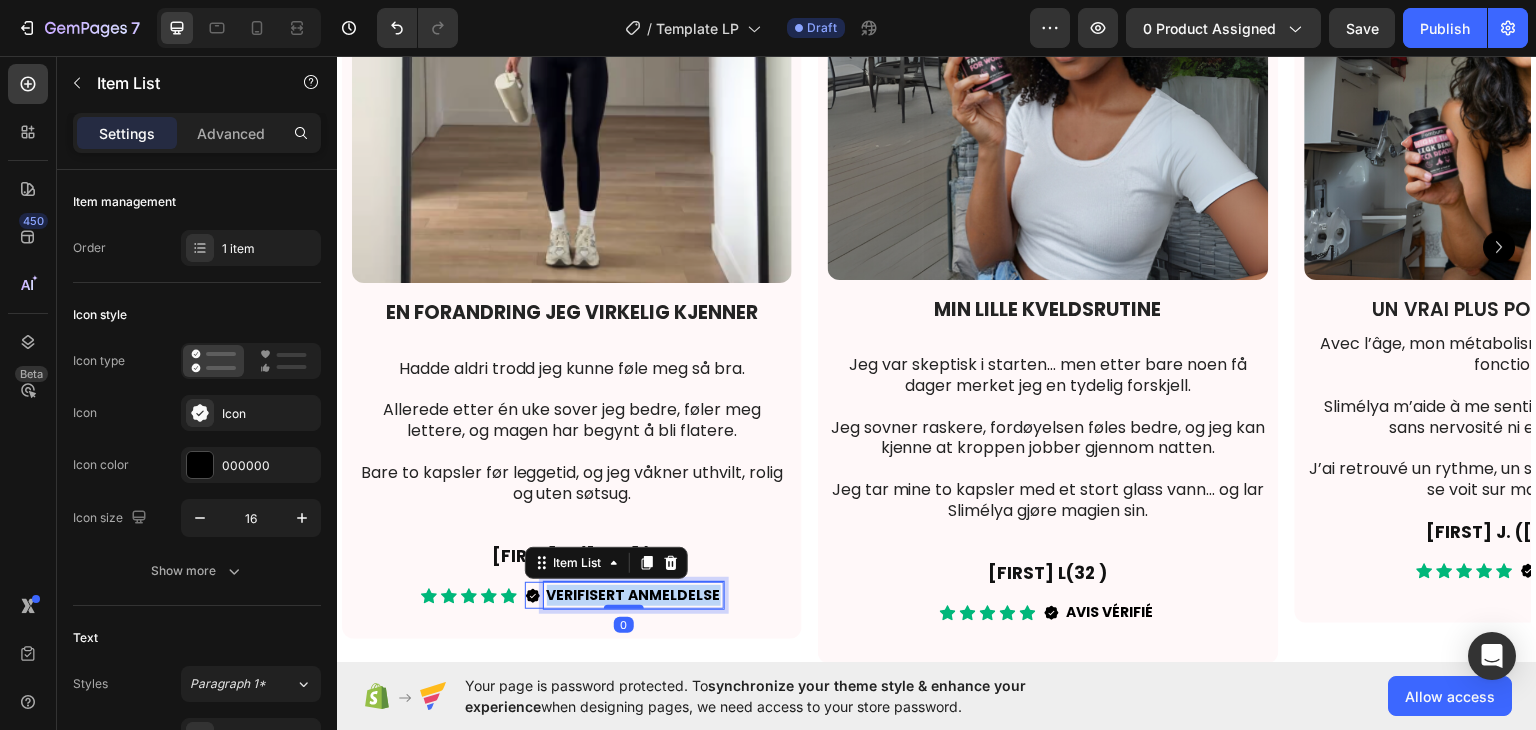 click on "Verifisert anmeldelse" at bounding box center (634, 594) 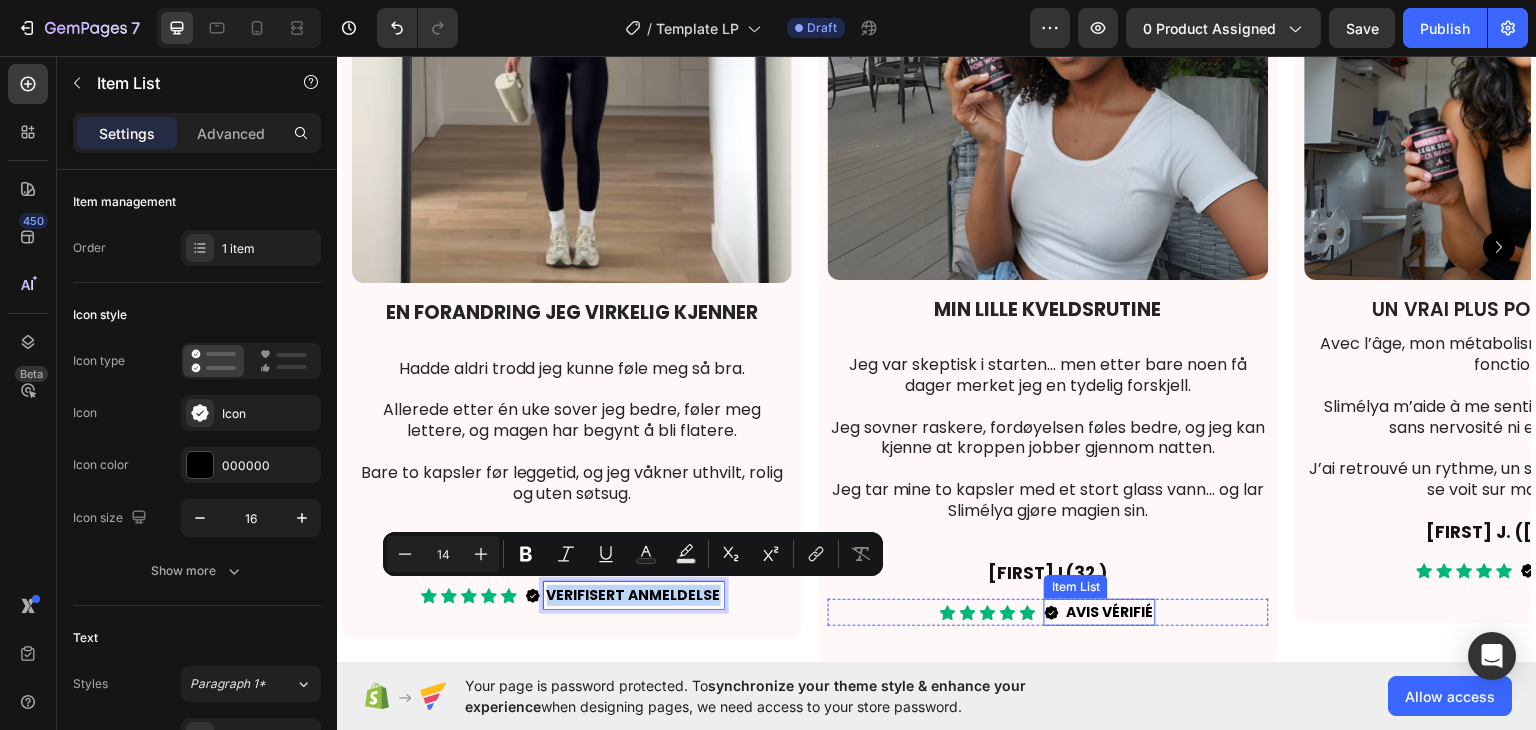 click on "AVIS VÉRIFIÉ" at bounding box center (1109, 611) 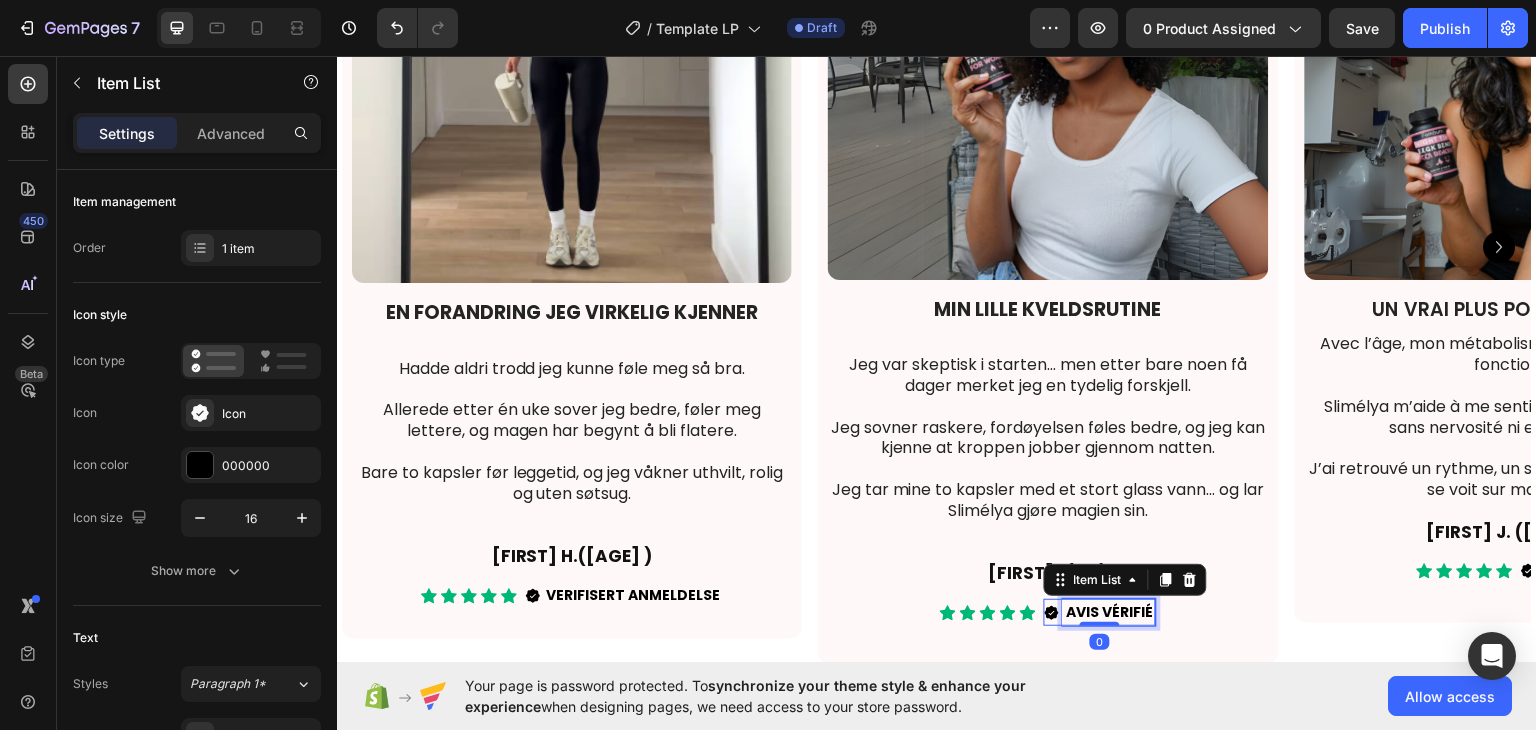 click on "AVIS VÉRIFIÉ" at bounding box center [1109, 611] 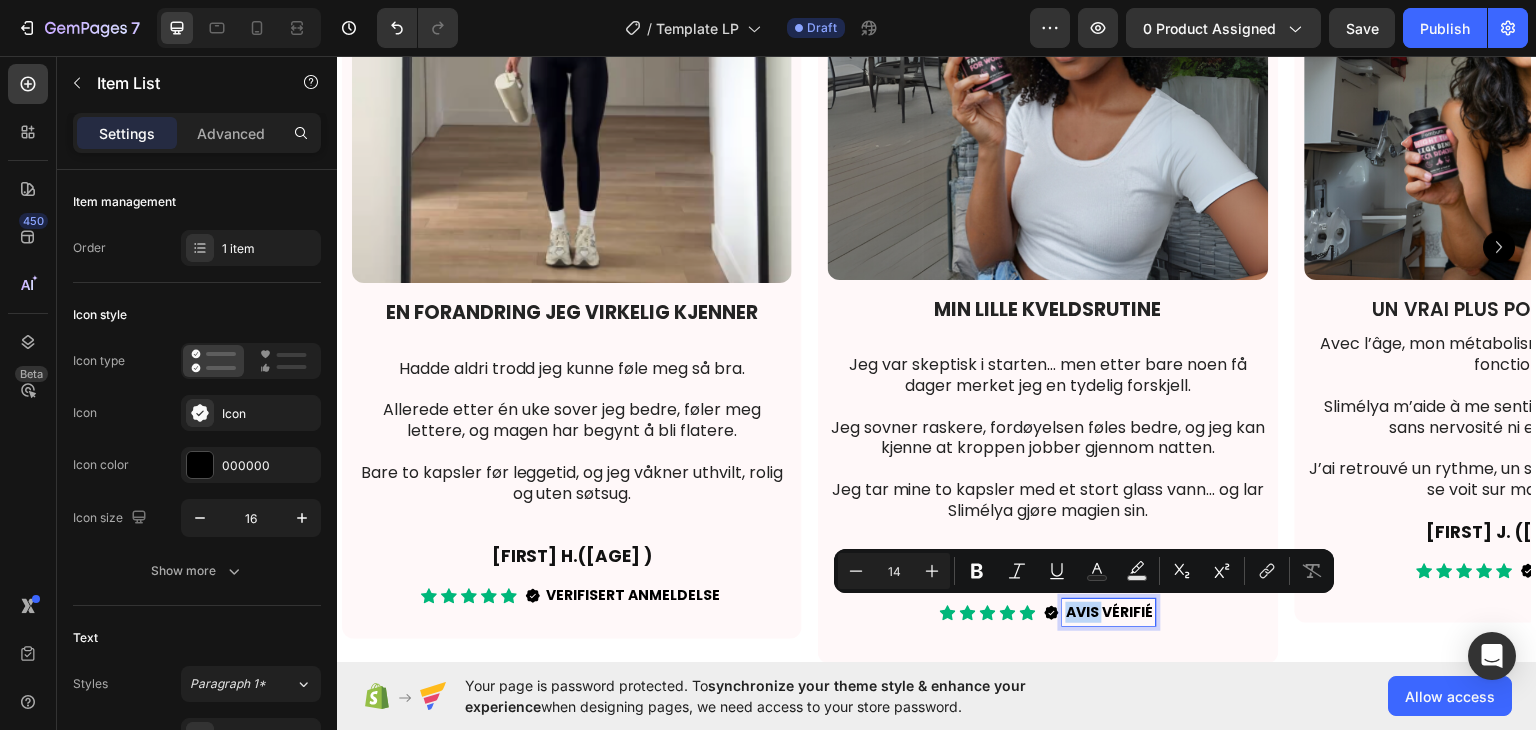 click on "AVIS VÉRIFIÉ" at bounding box center (1109, 611) 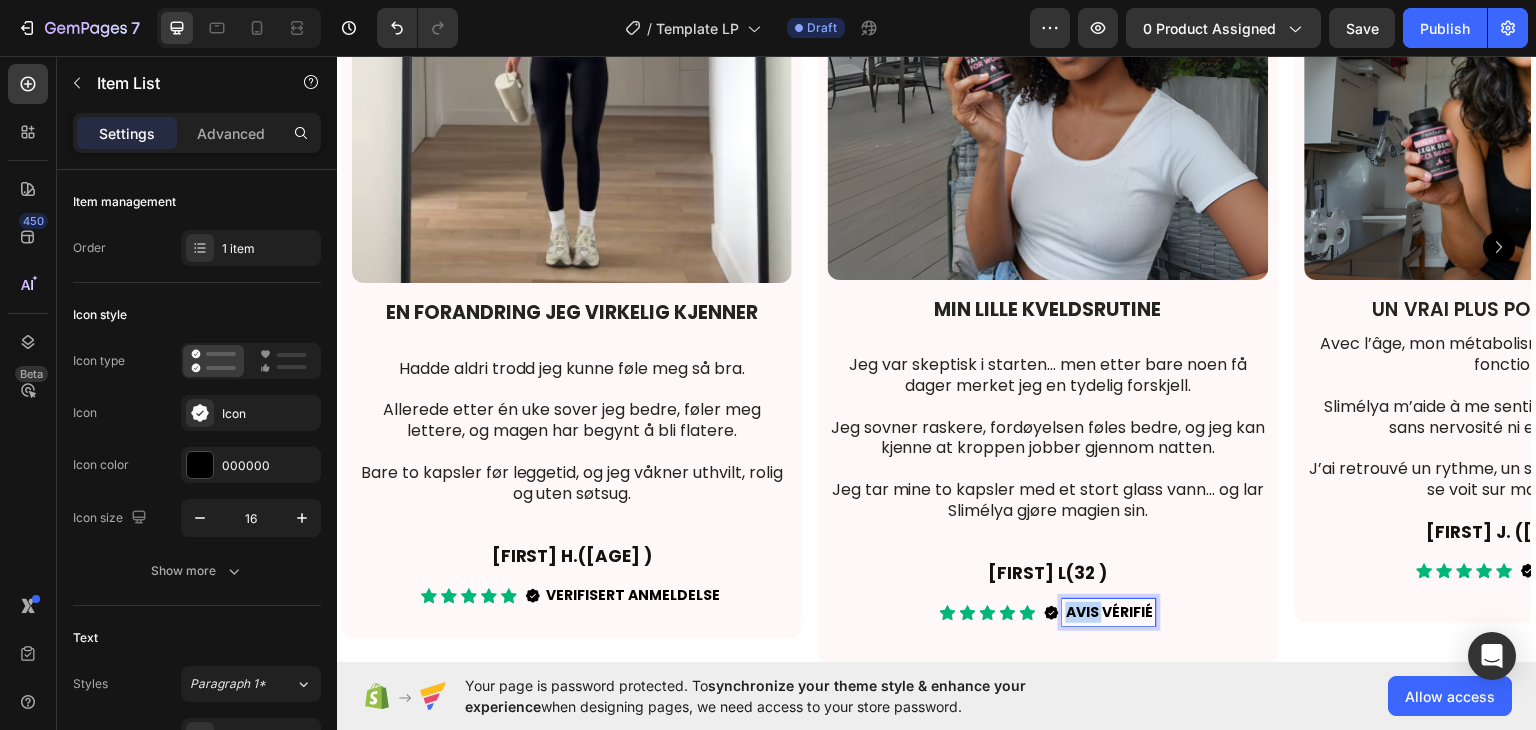 click on "AVIS VÉRIFIÉ" at bounding box center [1109, 611] 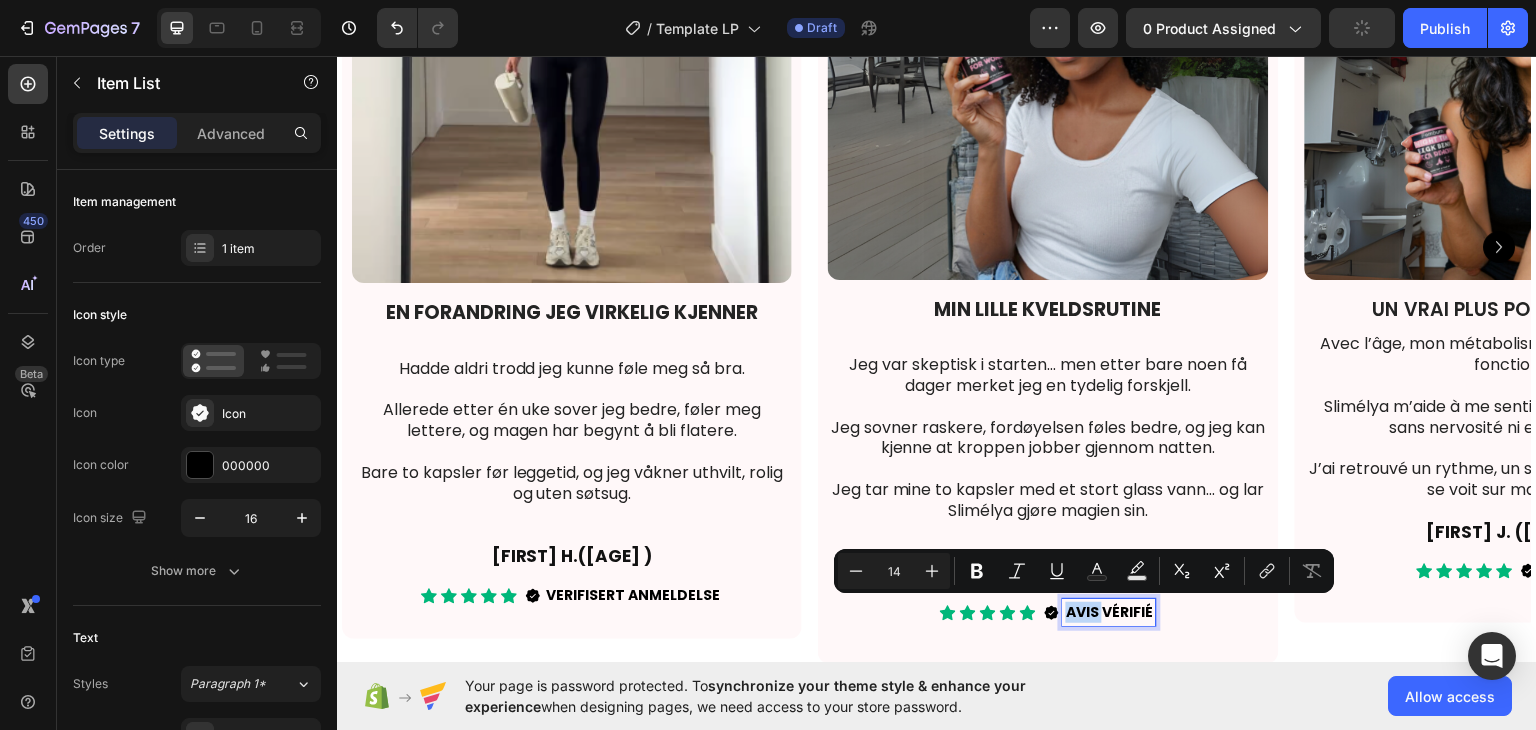click on "AVIS VÉRIFIÉ" at bounding box center [1109, 611] 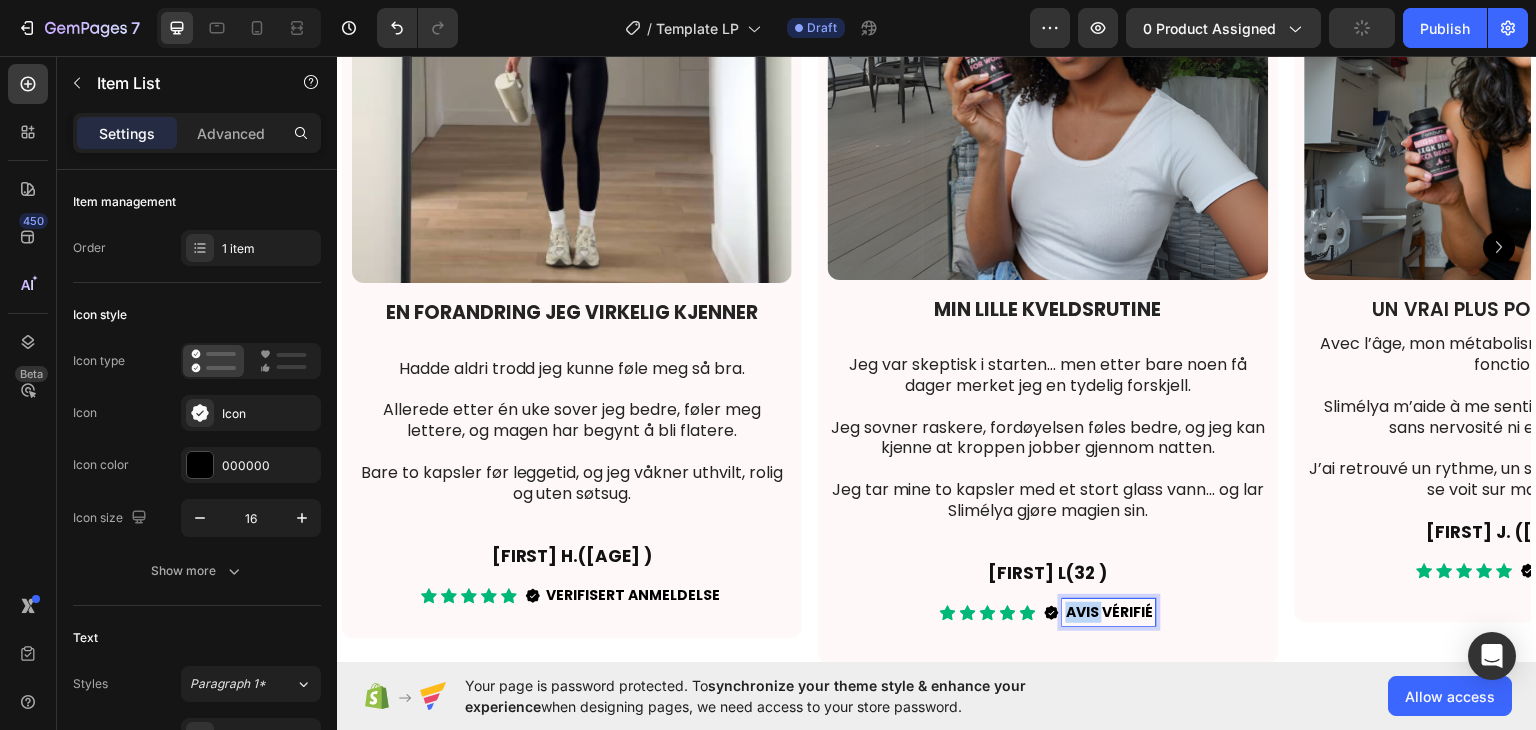 click on "AVIS VÉRIFIÉ" at bounding box center [1109, 611] 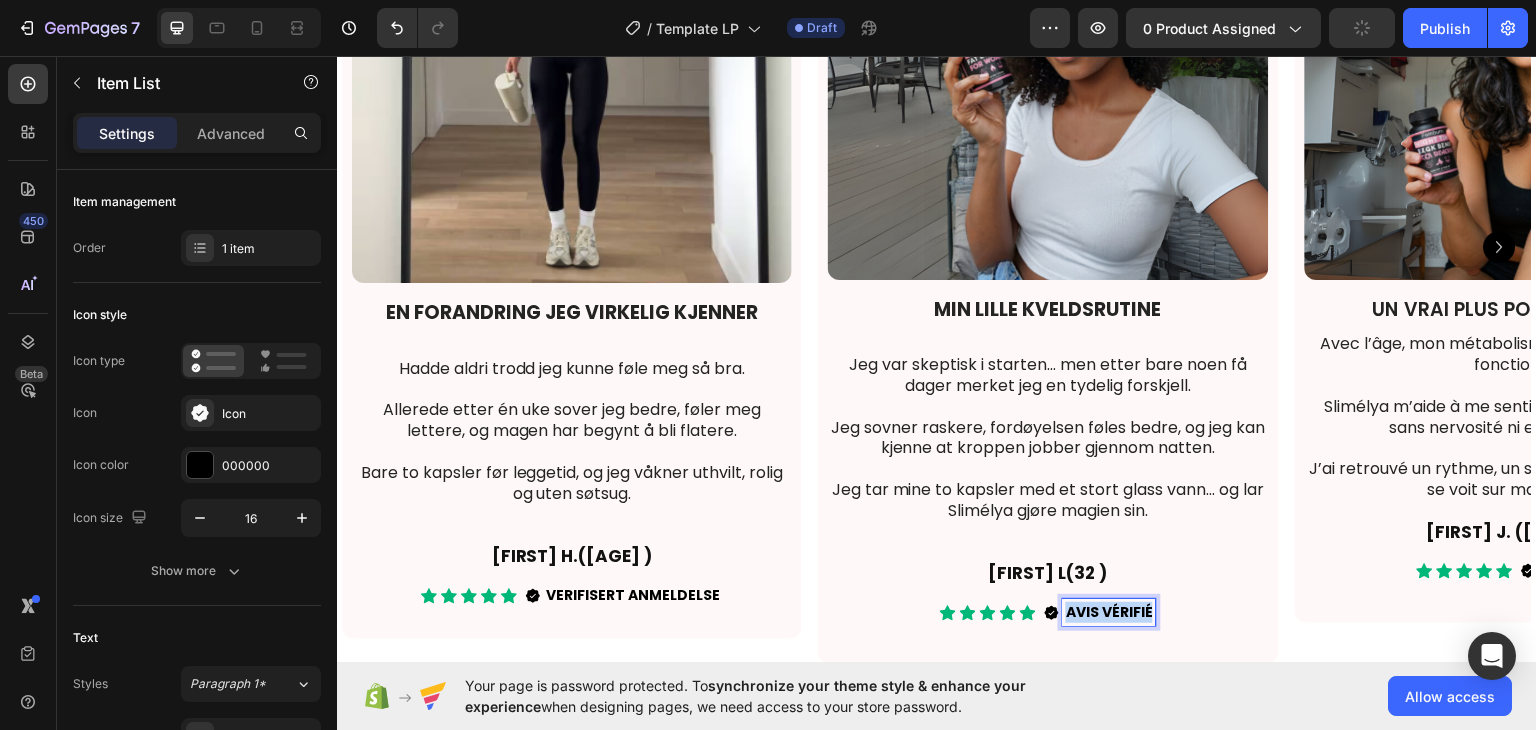 click on "AVIS VÉRIFIÉ" at bounding box center [1109, 611] 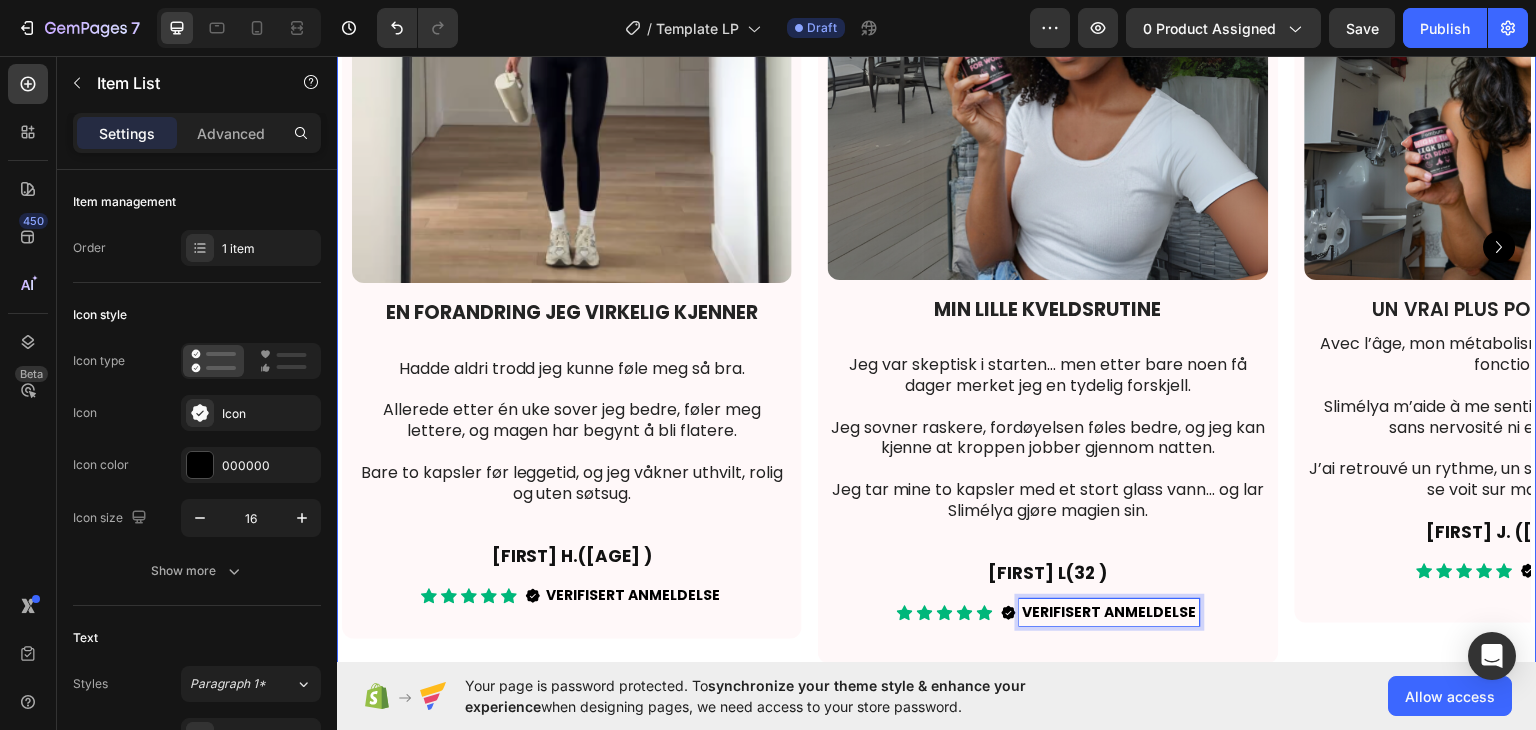 click 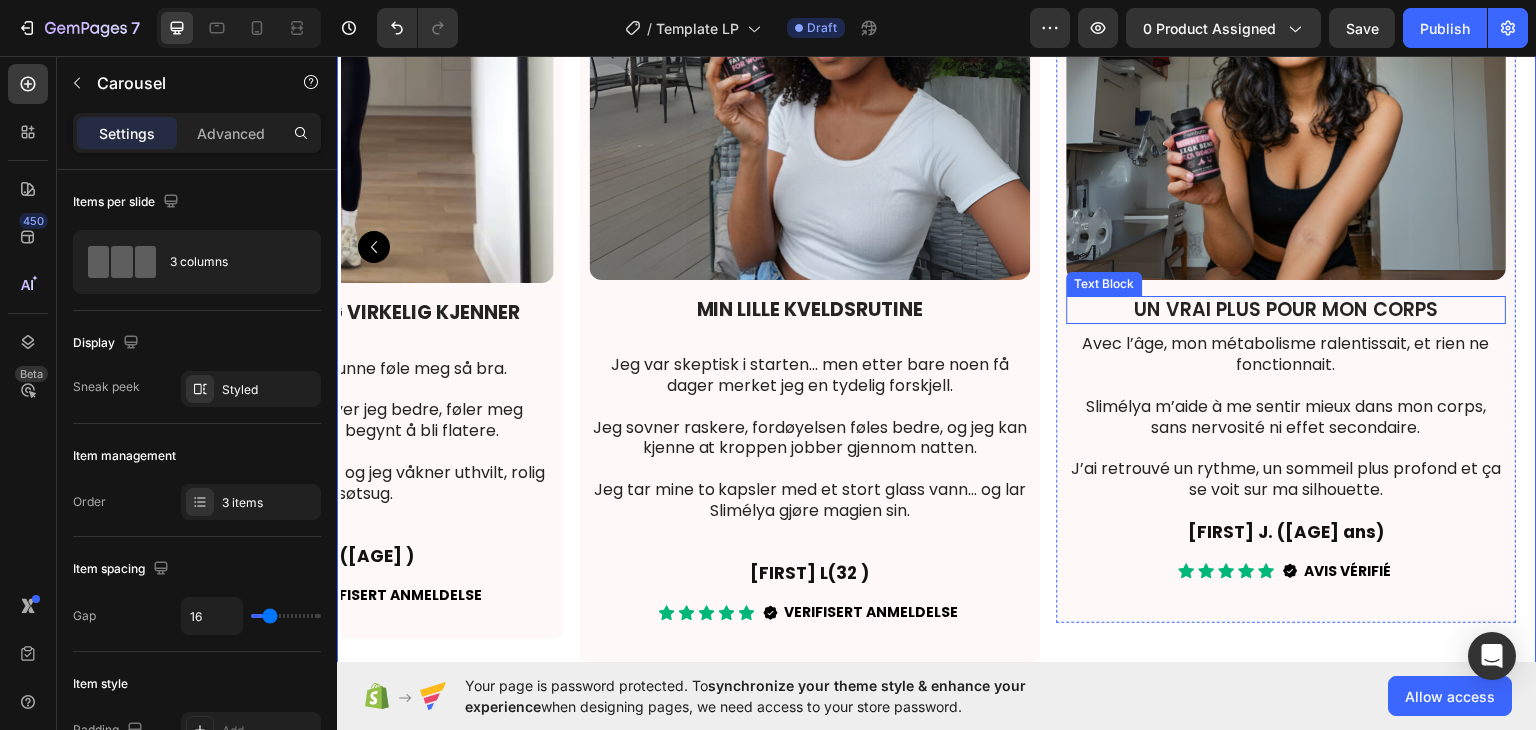 click on "UN VRAI PLUS POUR MON CORPS" at bounding box center [1286, 309] 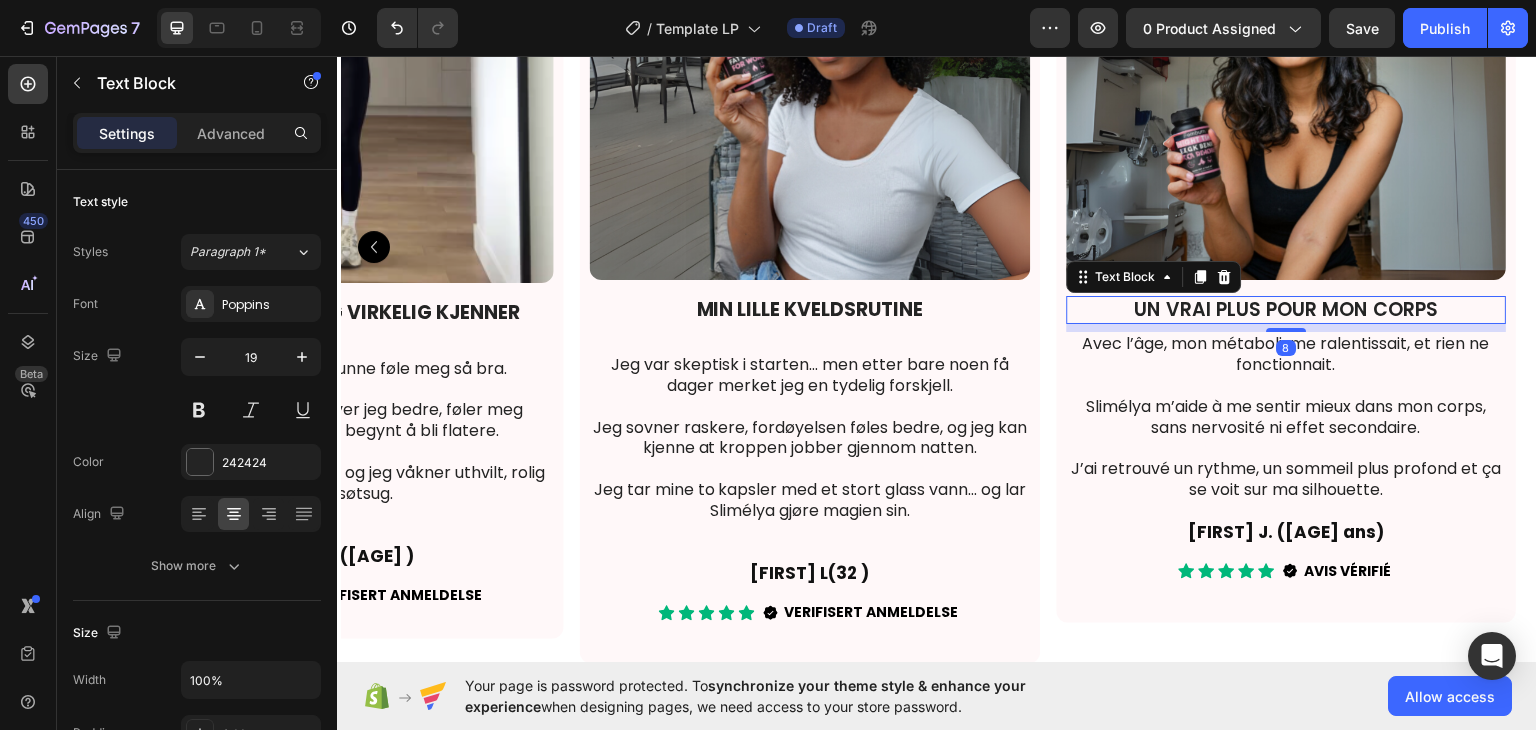 click on "UN VRAI PLUS POUR MON CORPS" at bounding box center (1286, 309) 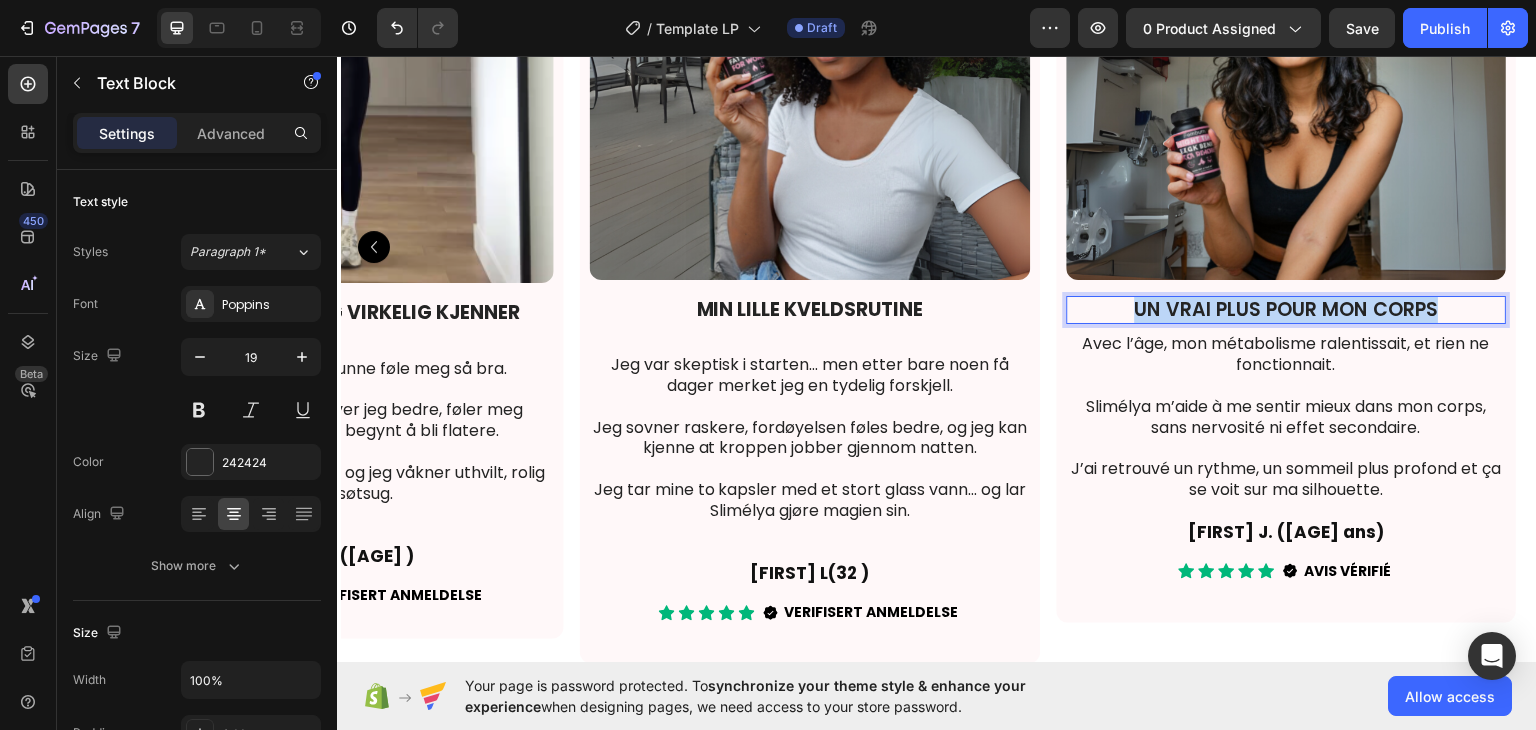 click on "UN VRAI PLUS POUR MON CORPS" at bounding box center [1286, 309] 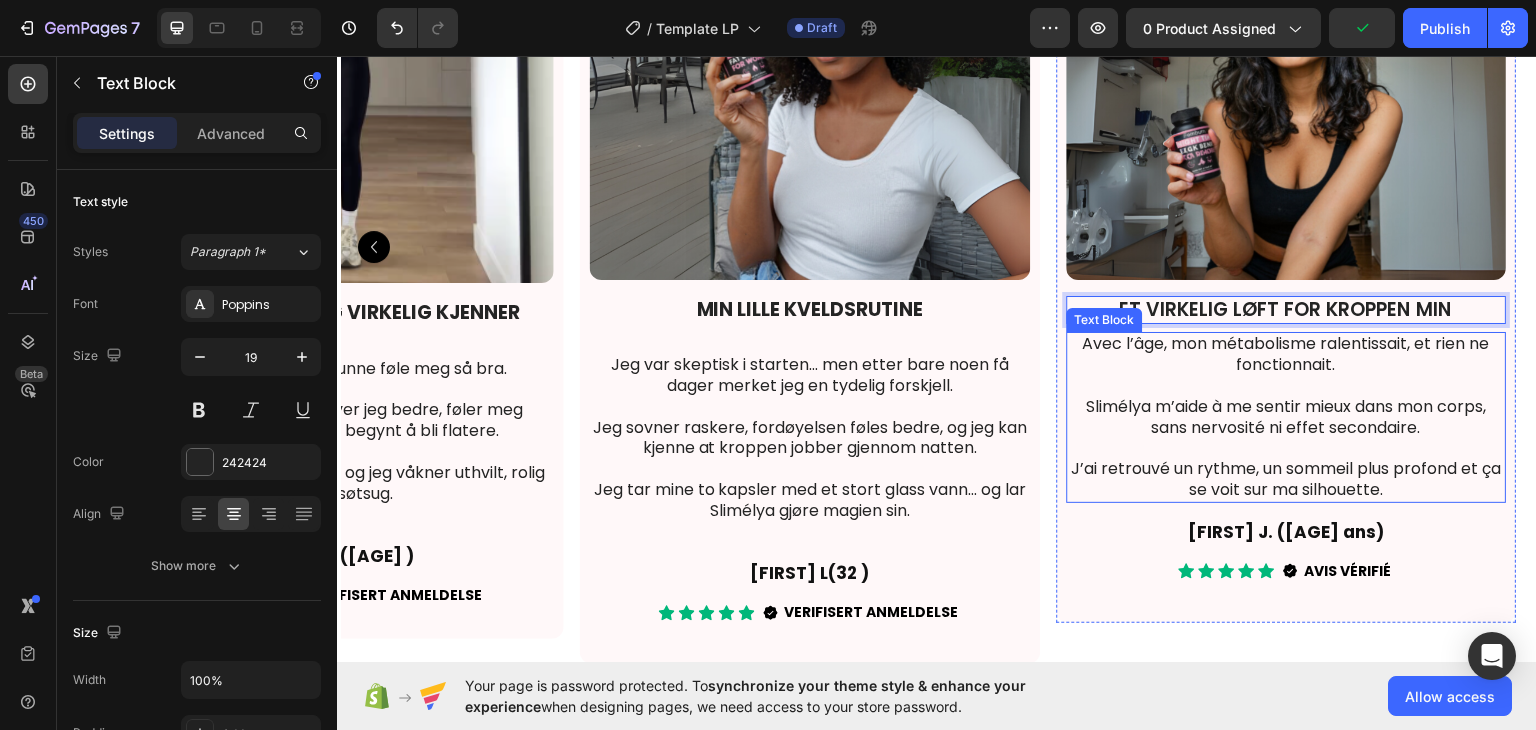 click on "Avec l’âge, mon métabolisme ralentissait, et rien ne fonctionnait. Slimélya m’aide à me sentir mieux dans mon corps, sans nervosité ni effet secondaire. J’ai retrouvé un rythme, un sommeil plus profond et ça se voit sur ma silhouette." at bounding box center (1286, 416) 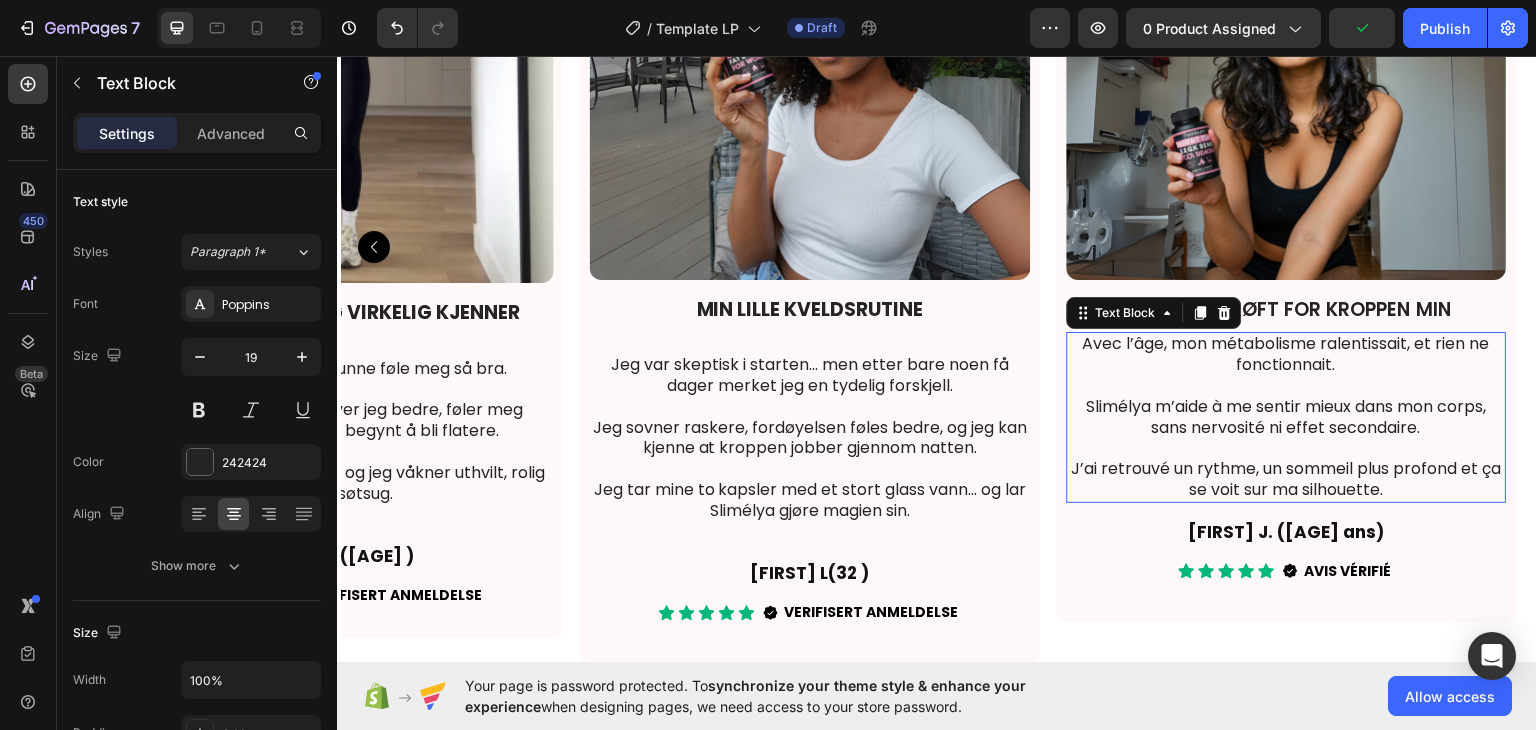 click on "Avec l’âge, mon métabolisme ralentissait, et rien ne fonctionnait. Slimélya m’aide à me sentir mieux dans mon corps, sans nervosité ni effet secondaire. J’ai retrouvé un rythme, un sommeil plus profond et ça se voit sur ma silhouette." at bounding box center [1286, 416] 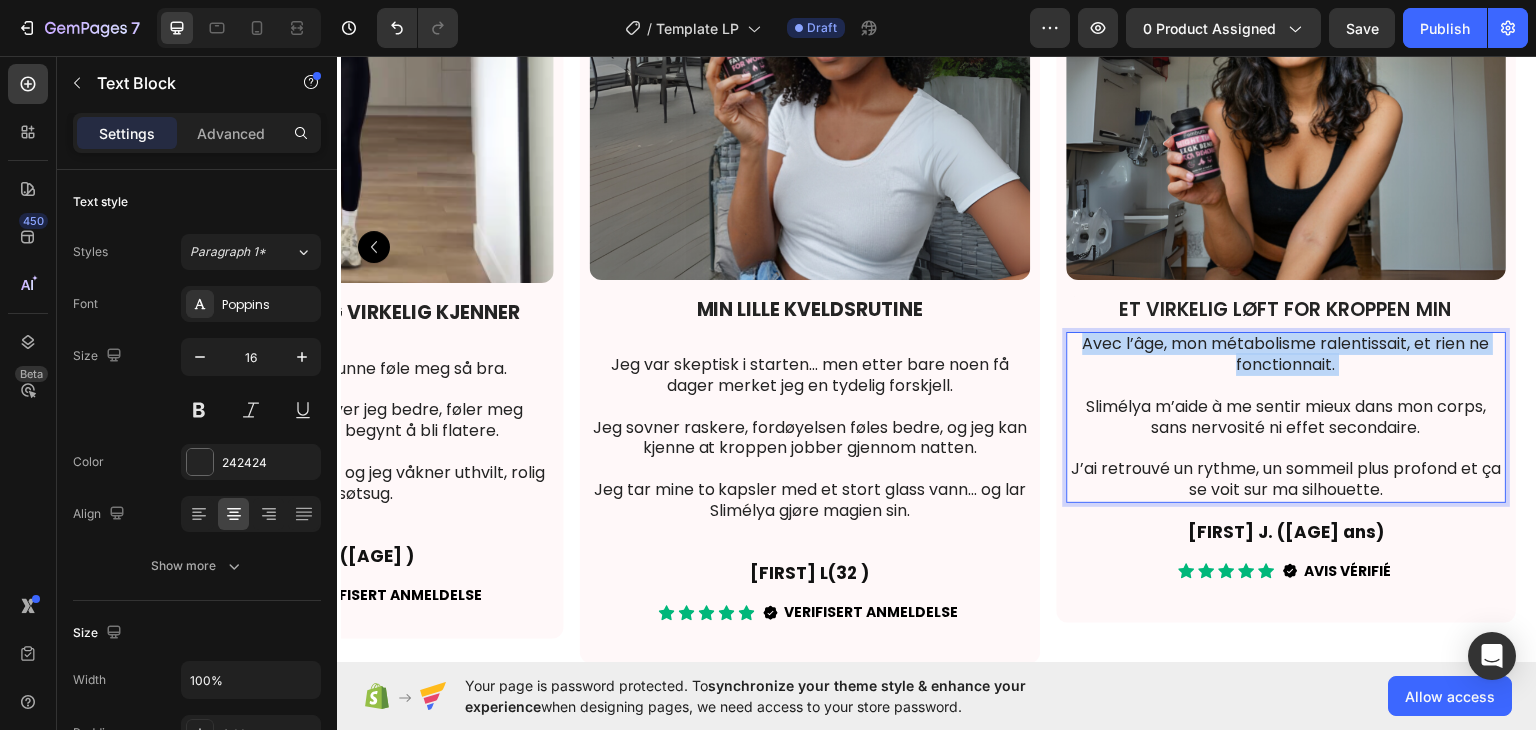 click on "Avec l’âge, mon métabolisme ralentissait, et rien ne fonctionnait. Slimélya m’aide à me sentir mieux dans mon corps, sans nervosité ni effet secondaire. J’ai retrouvé un rythme, un sommeil plus profond et ça se voit sur ma silhouette." at bounding box center [1286, 416] 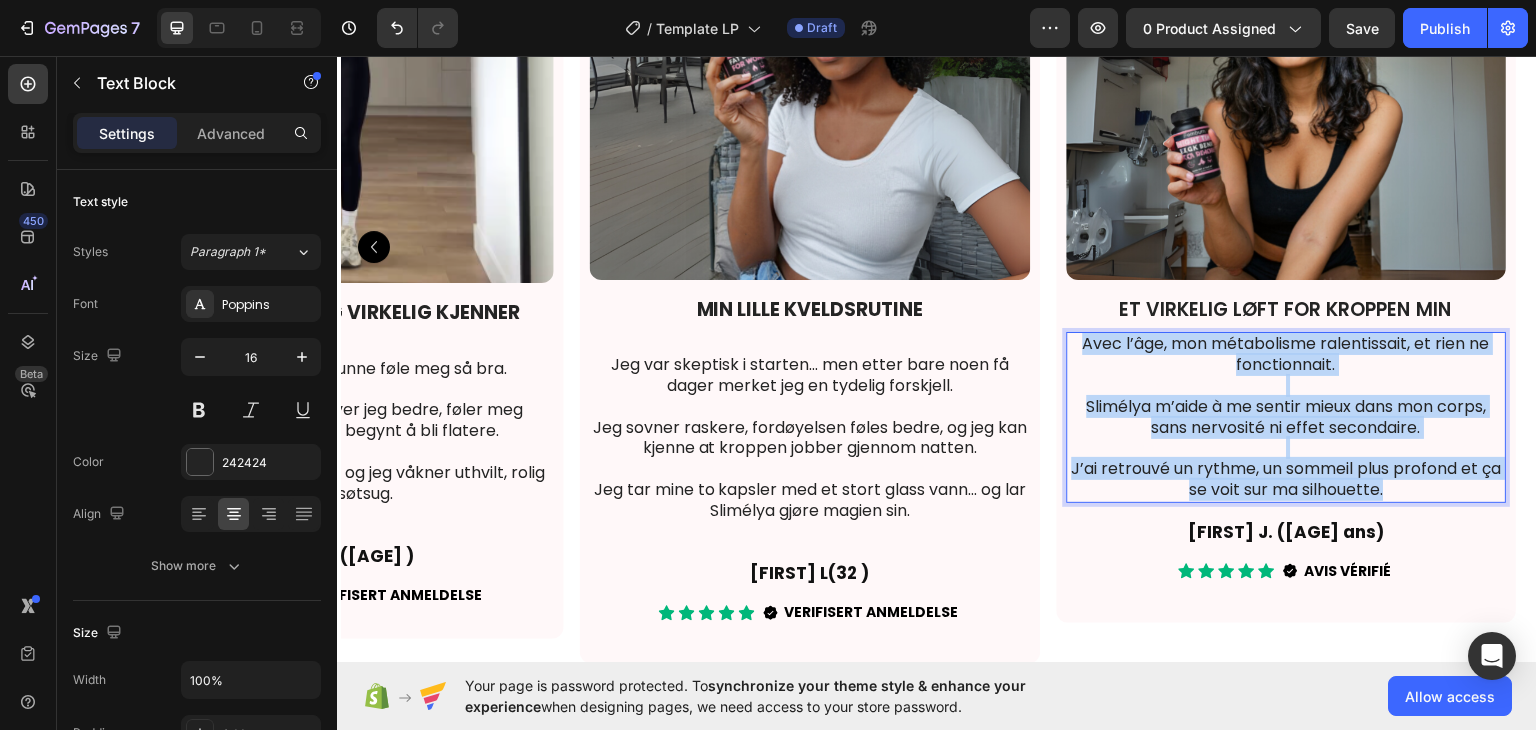 drag, startPoint x: 1400, startPoint y: 488, endPoint x: 1083, endPoint y: 345, distance: 347.7614 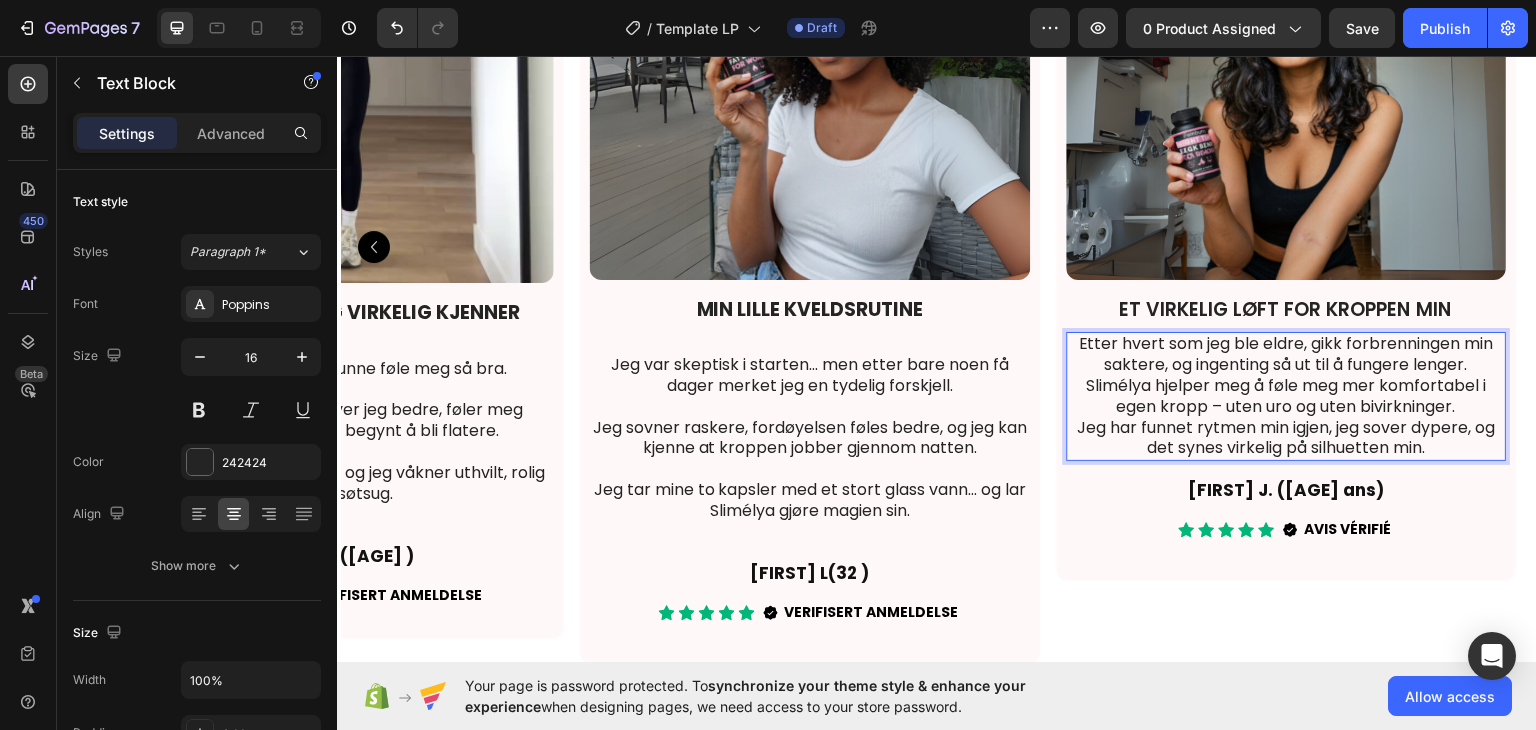 click on "Etter hvert som jeg ble eldre, gikk forbrenningen min saktere, og ingenting så ut til å fungere lenger." at bounding box center (1286, 354) 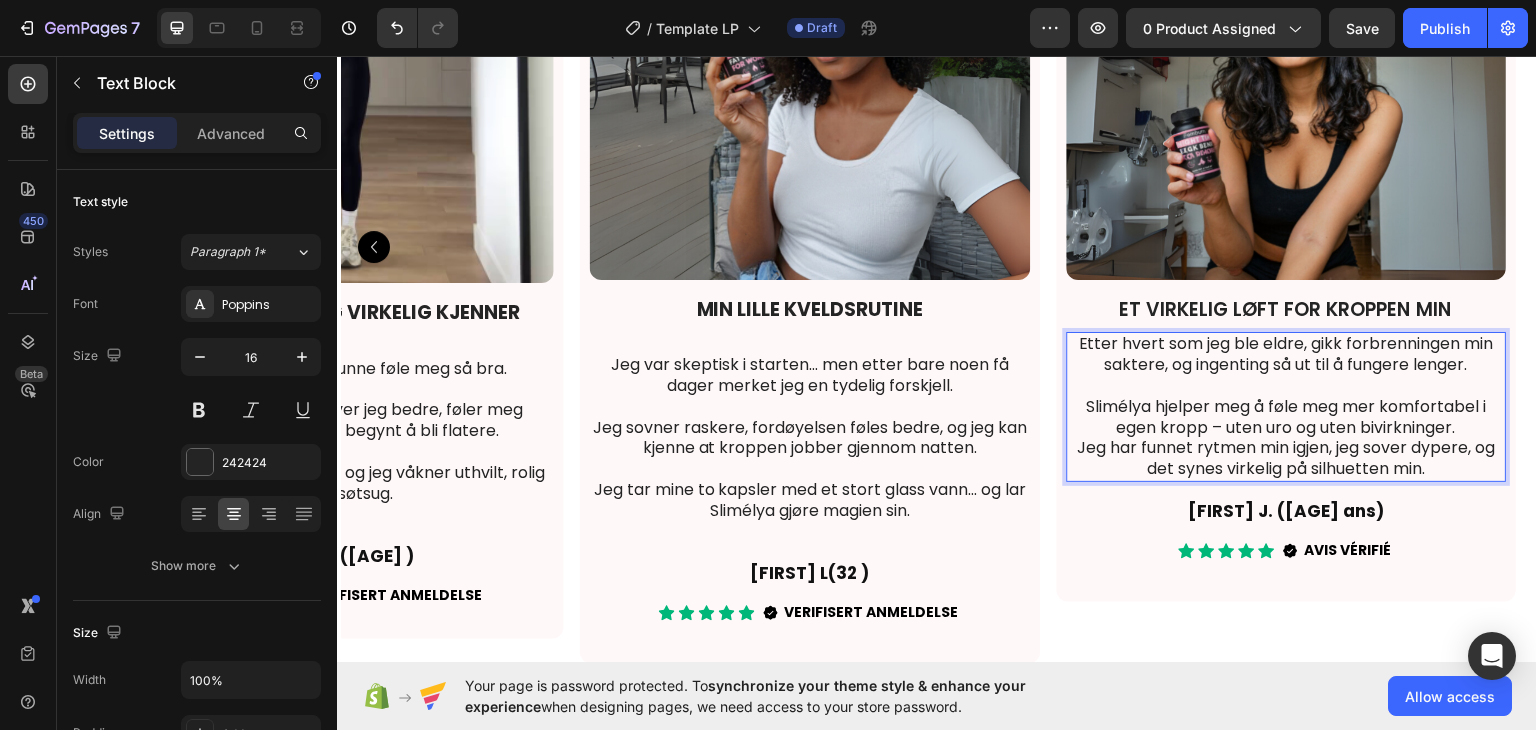 click on "Slimélya hjelper meg å føle meg mer komfortabel i egen kropp – uten uro og uten bivirkninger." at bounding box center [1286, 417] 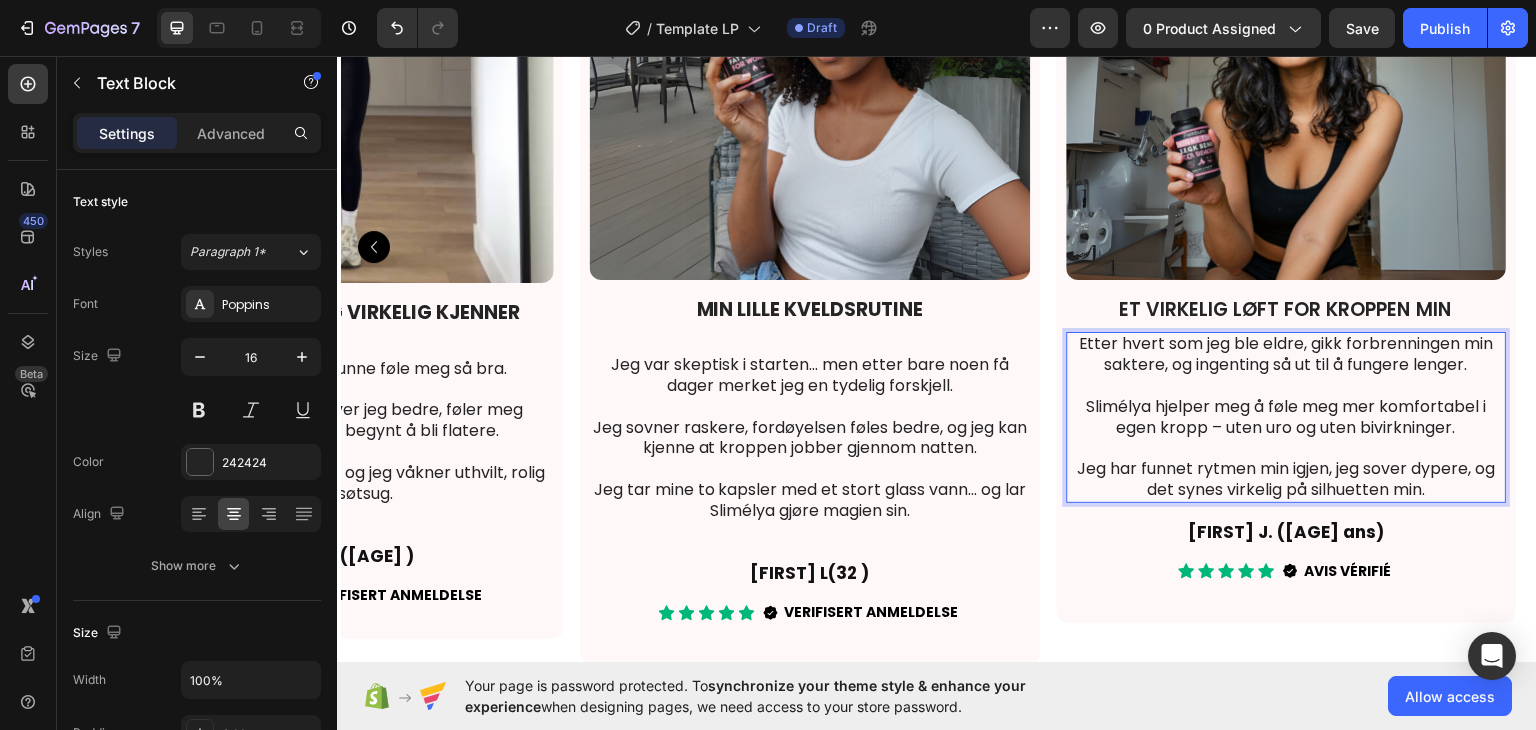 click on "Jeg har funnet rytmen min igjen, jeg sover dypere, og det synes virkelig på silhuetten min." at bounding box center [1286, 479] 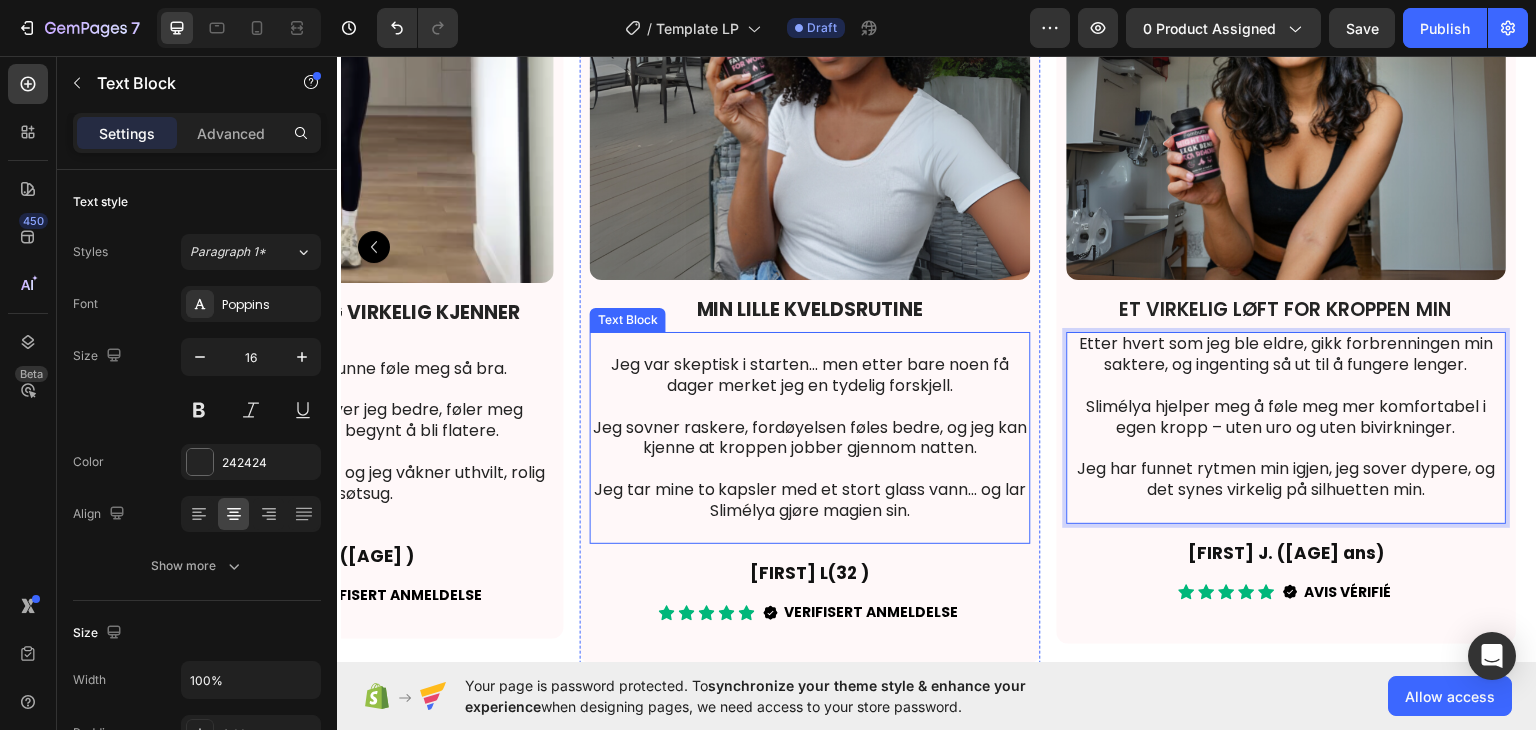 click on "Jeg var skeptisk i starten… men etter bare noen få dager merket jeg en tydelig forskjell." at bounding box center (810, 375) 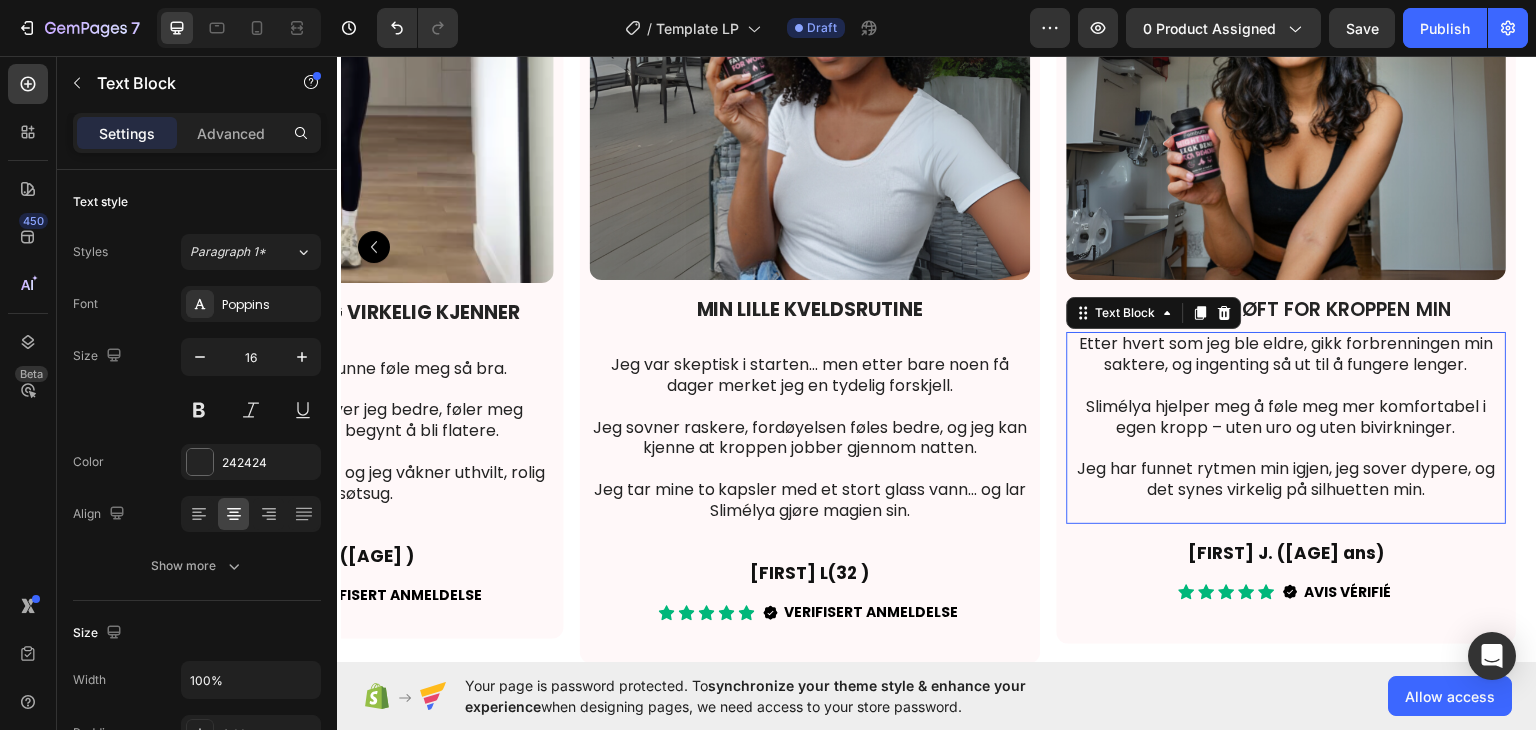 click on "Etter hvert som jeg ble eldre, gikk forbrenningen min saktere, og ingenting så ut til å fungere lenger." at bounding box center [1286, 354] 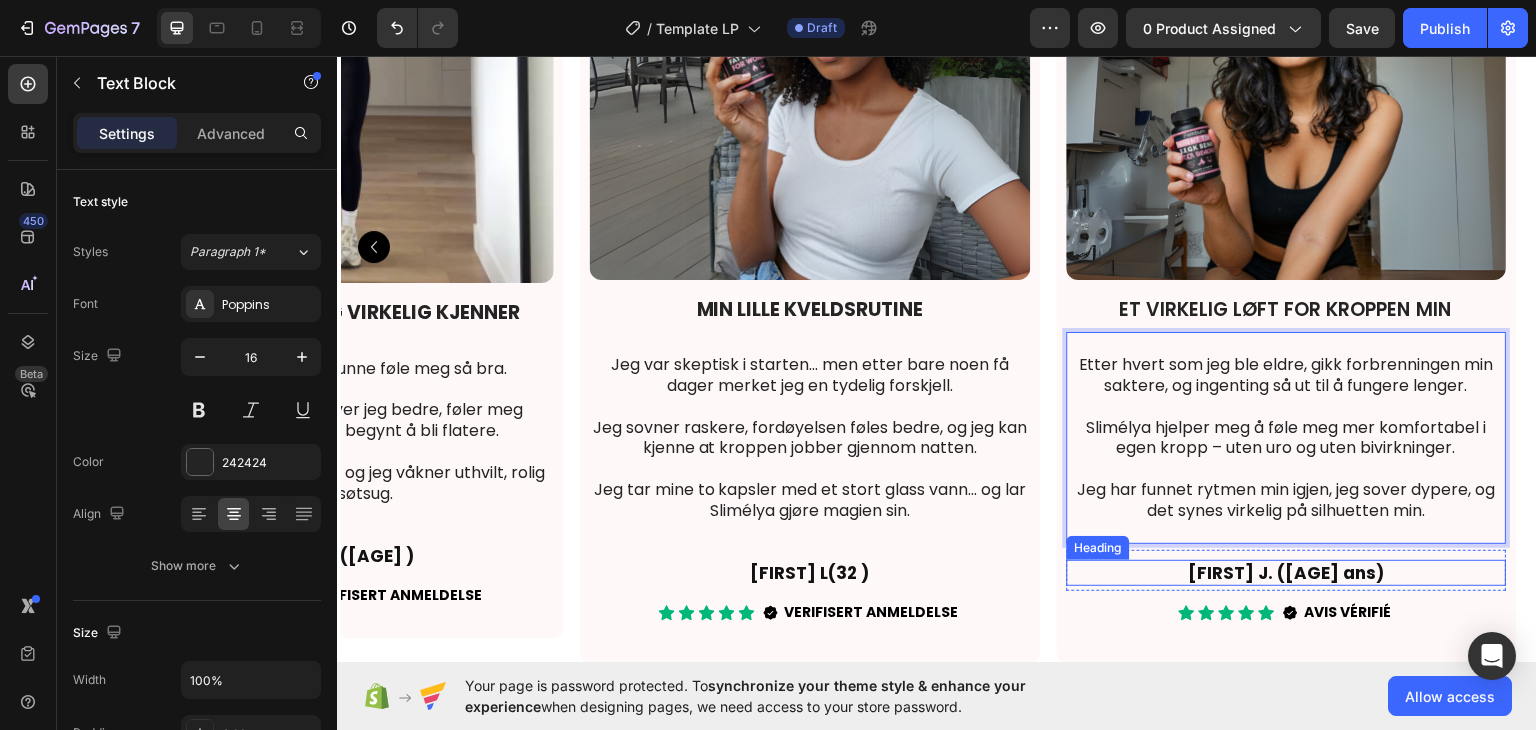 click on "Anne J. (42 ans)" at bounding box center (1286, 572) 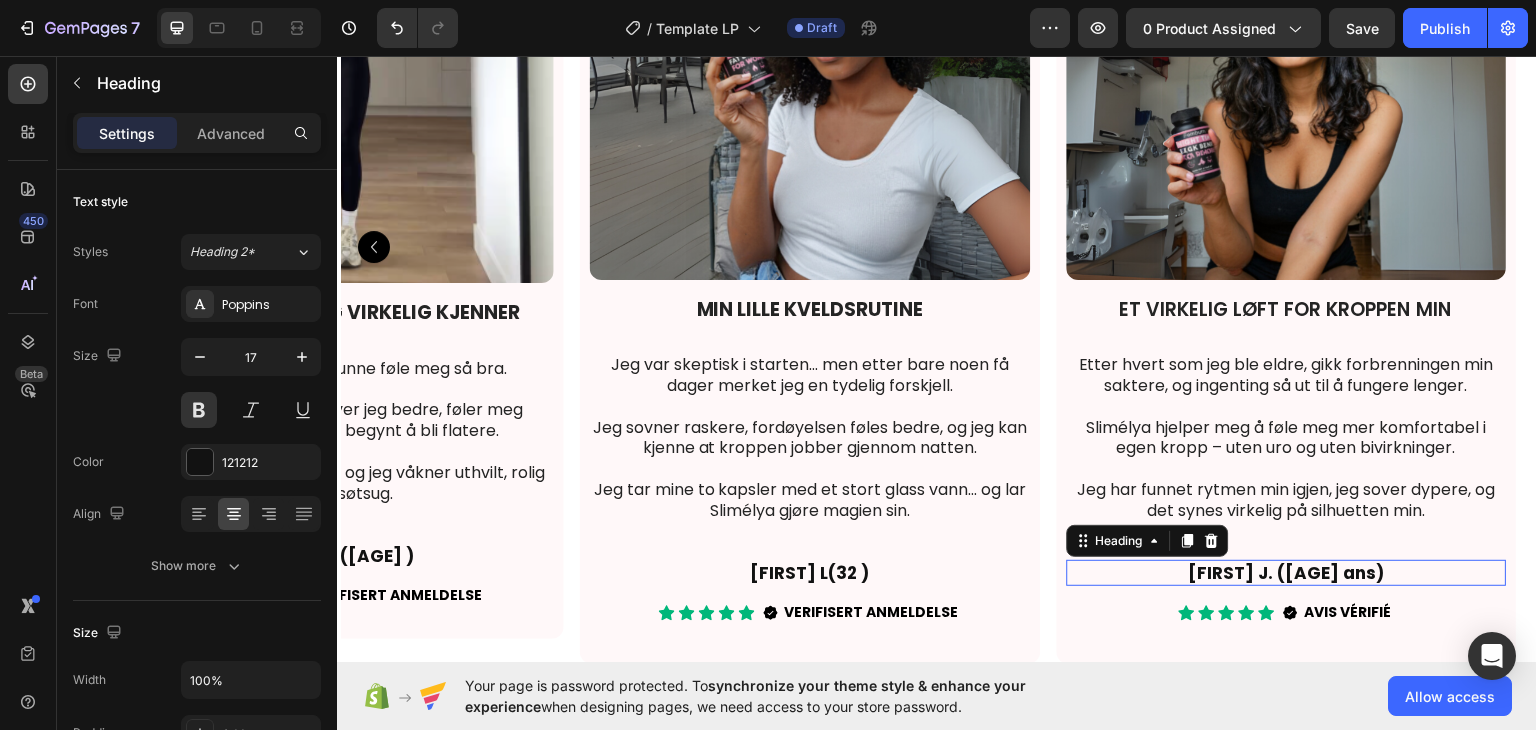 click on "Anne J. (42 ans)" at bounding box center (1286, 572) 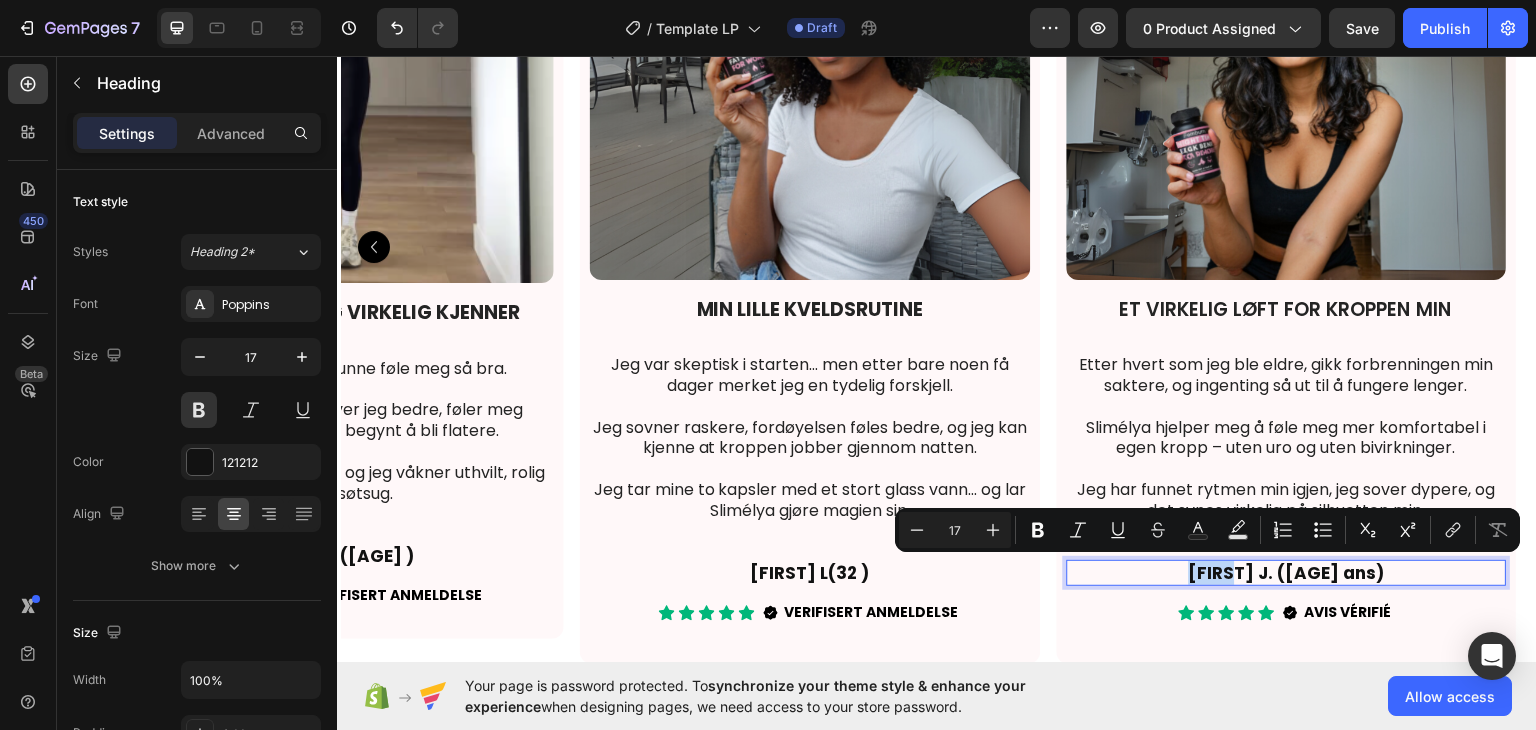 click on "Anne J. (42 ans)" at bounding box center (1286, 572) 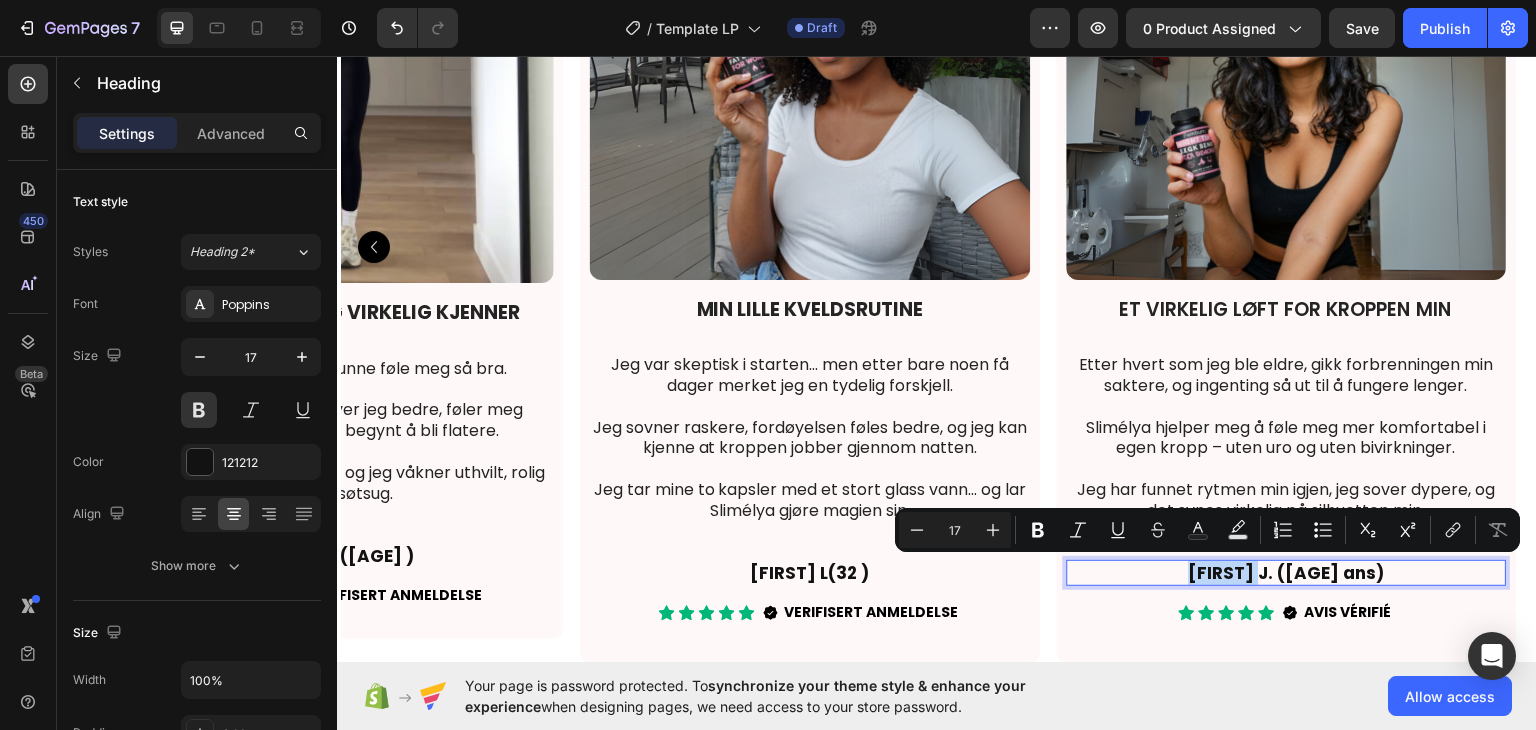 drag, startPoint x: 1284, startPoint y: 577, endPoint x: 1217, endPoint y: 566, distance: 67.89698 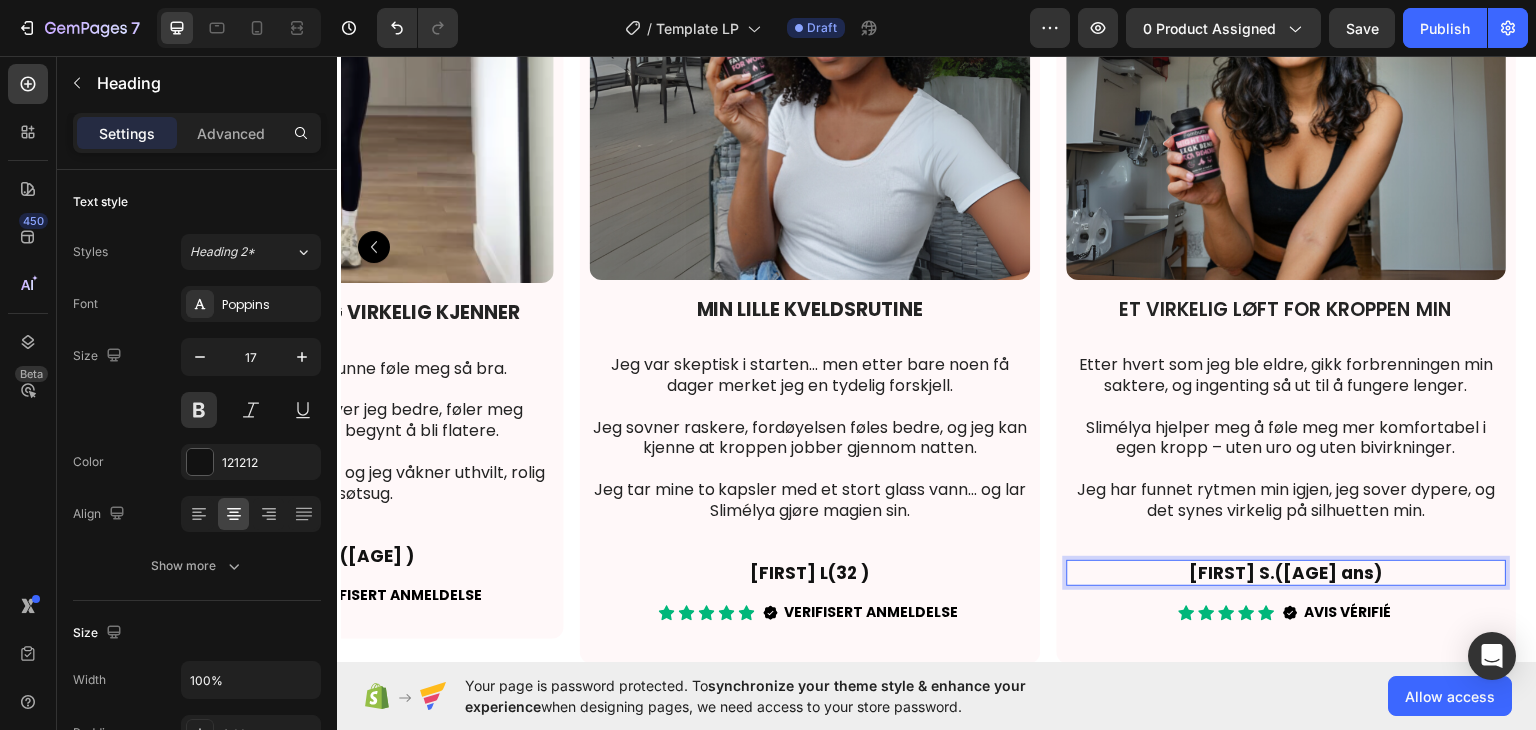 click on "Camilla S.(42 ans)" at bounding box center (1286, 572) 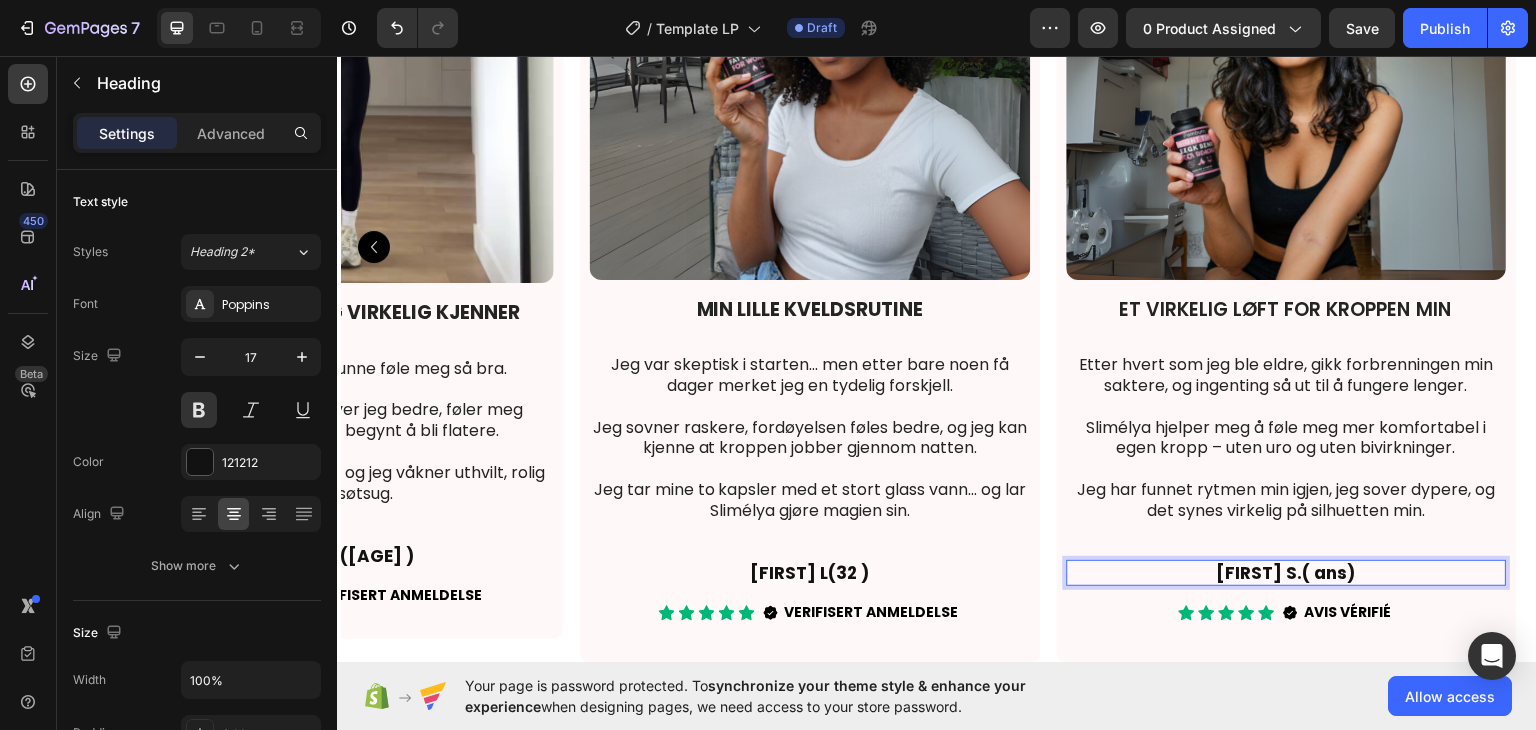 scroll, scrollTop: 3568, scrollLeft: 0, axis: vertical 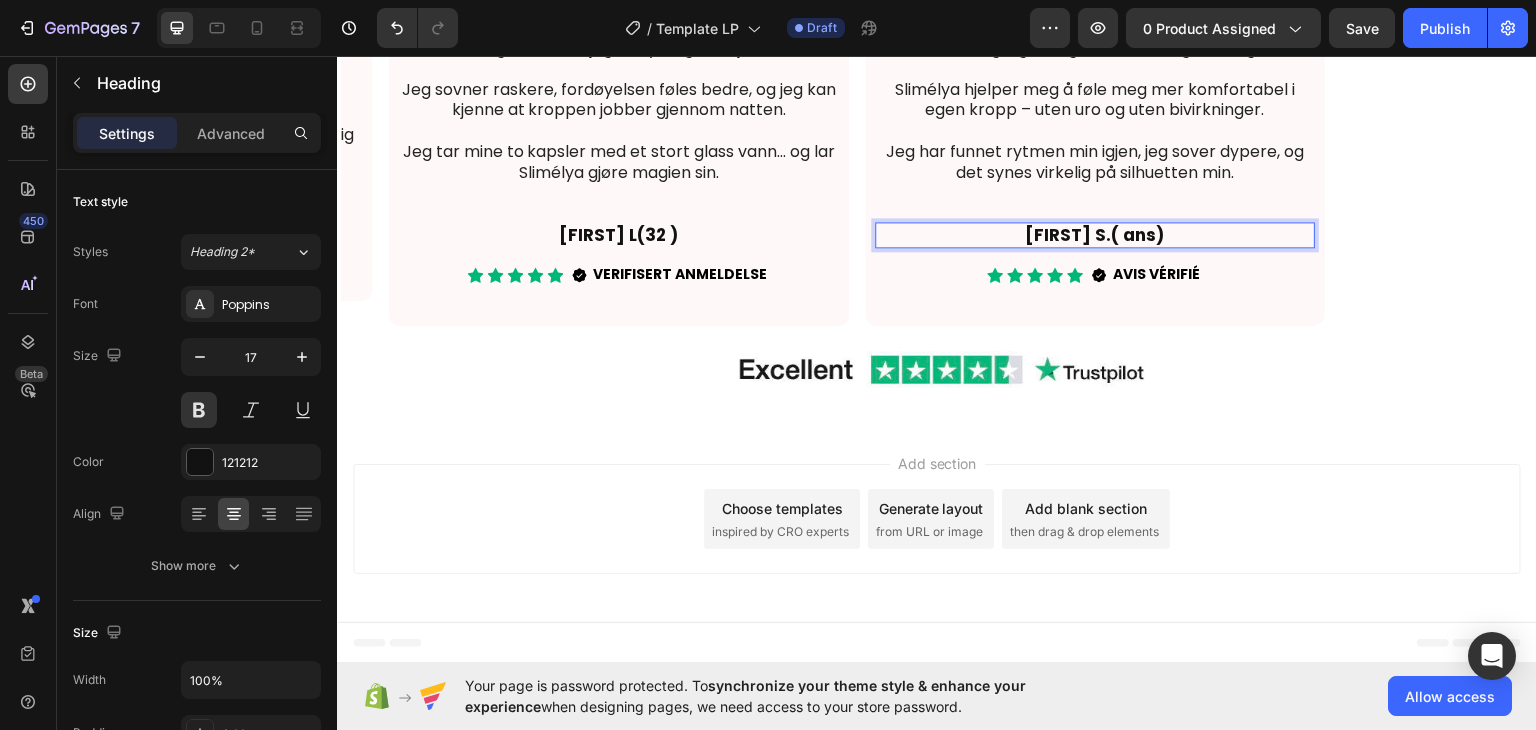 click on "Camilla S.( ans)" at bounding box center (1095, 235) 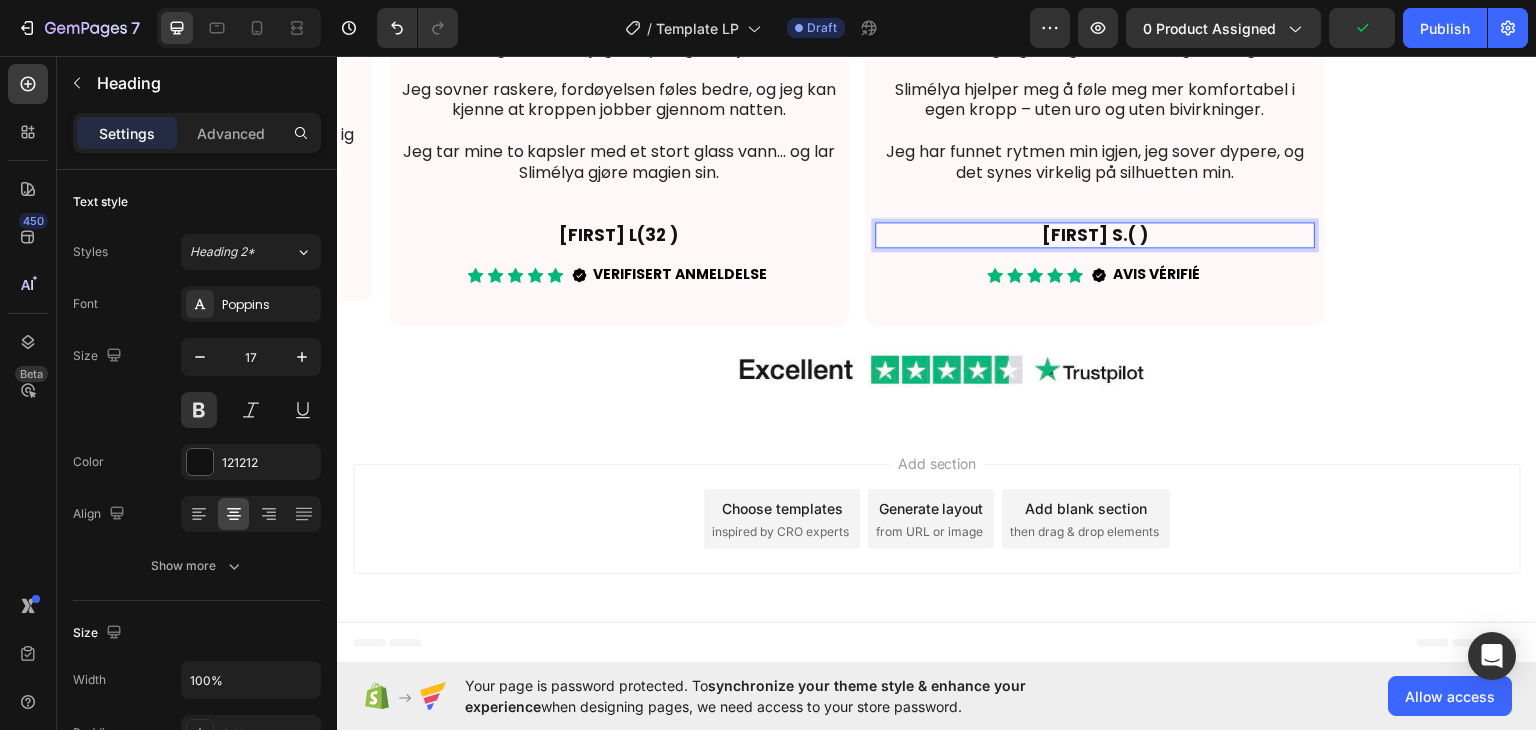 click on "Camilla S.( )" at bounding box center [1095, 235] 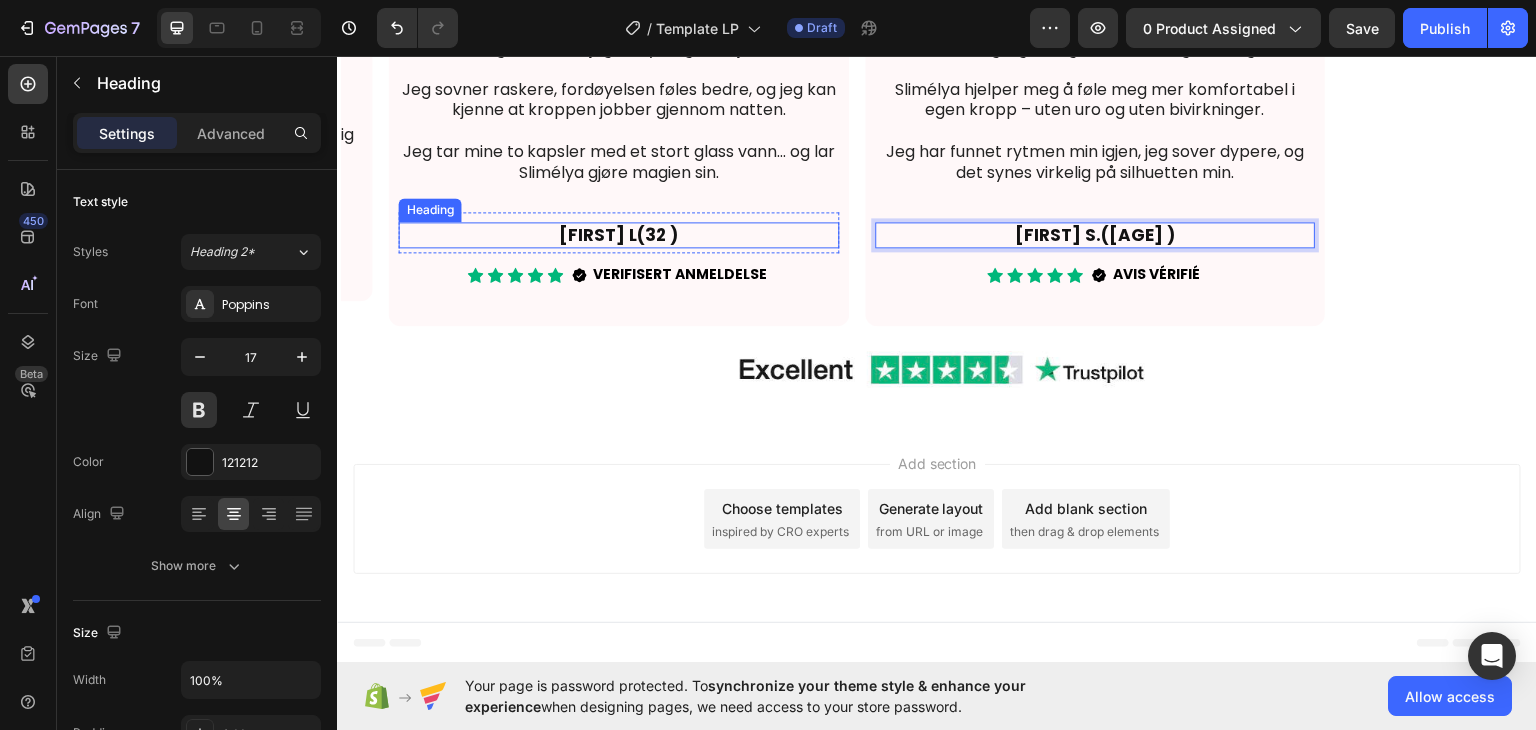 click on "Marthe L" at bounding box center (599, 235) 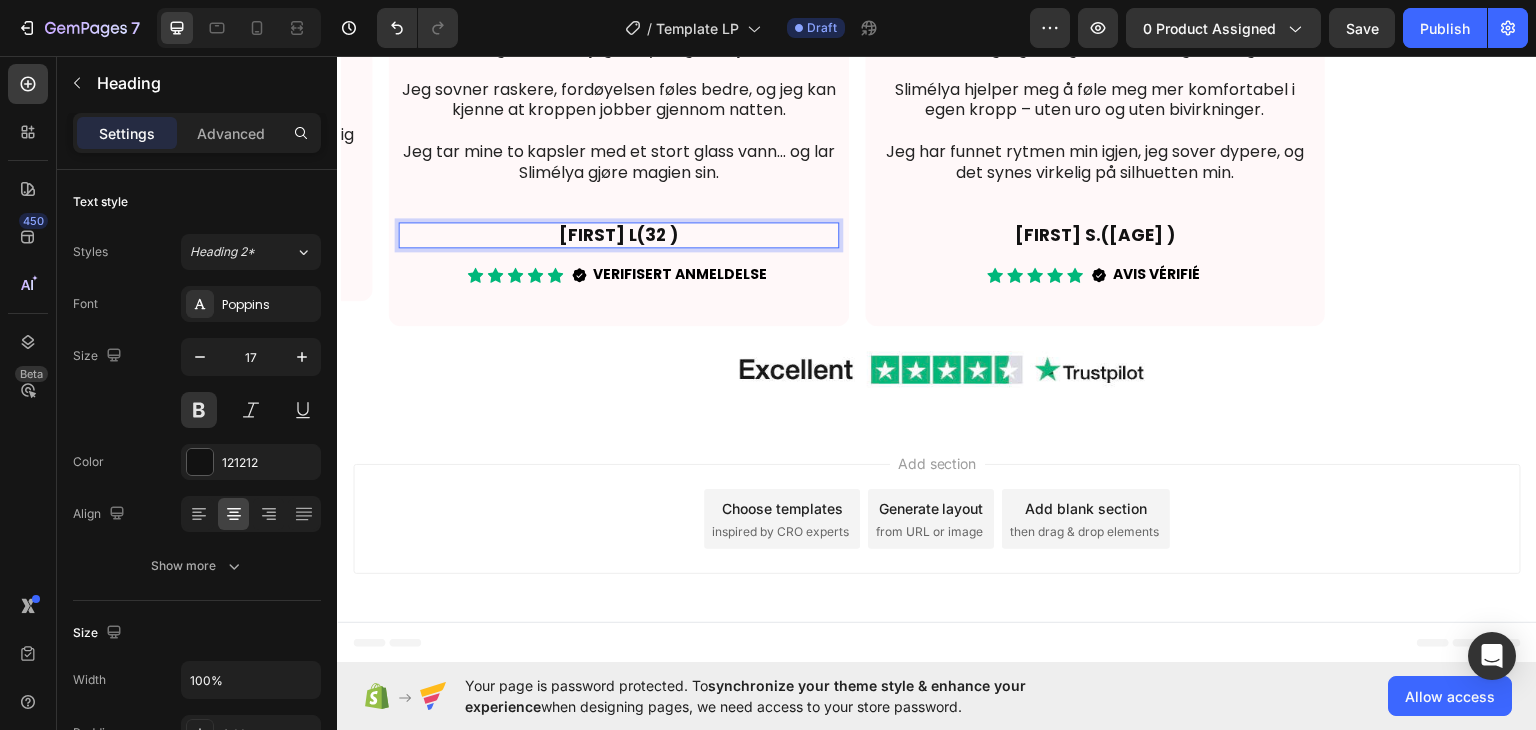 click on "Marthe L  (32 )" at bounding box center (619, 235) 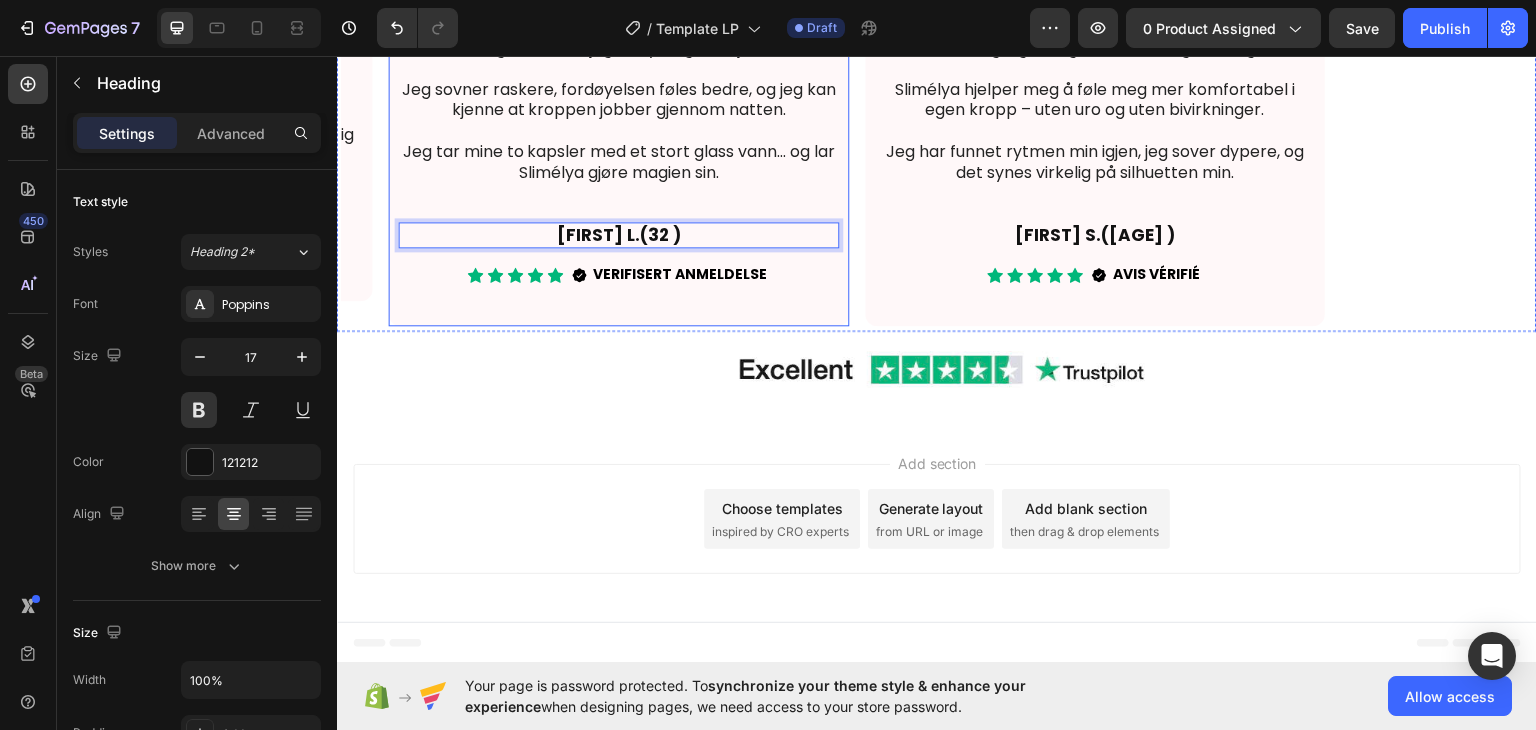 click on "Image MIN LILLE KVELDSRUTINE Text Block Jeg var skeptisk i starten… men etter bare noen få dager merket jeg en tydelig forskjell. Jeg sovner raskere, fordøyelsen føles bedre, og jeg kan kjenne at kroppen jobber gjennom natten. Jeg tar mine to kapsler med et stort glass vann… og lar Slimélya gjøre magien sin. Text Block Marthe L.  (32 ) Heading   5 Row Icon Icon Icon Icon Icon Icon List
Verifisert anmeldelse Item List Row Row" at bounding box center [619, -92] 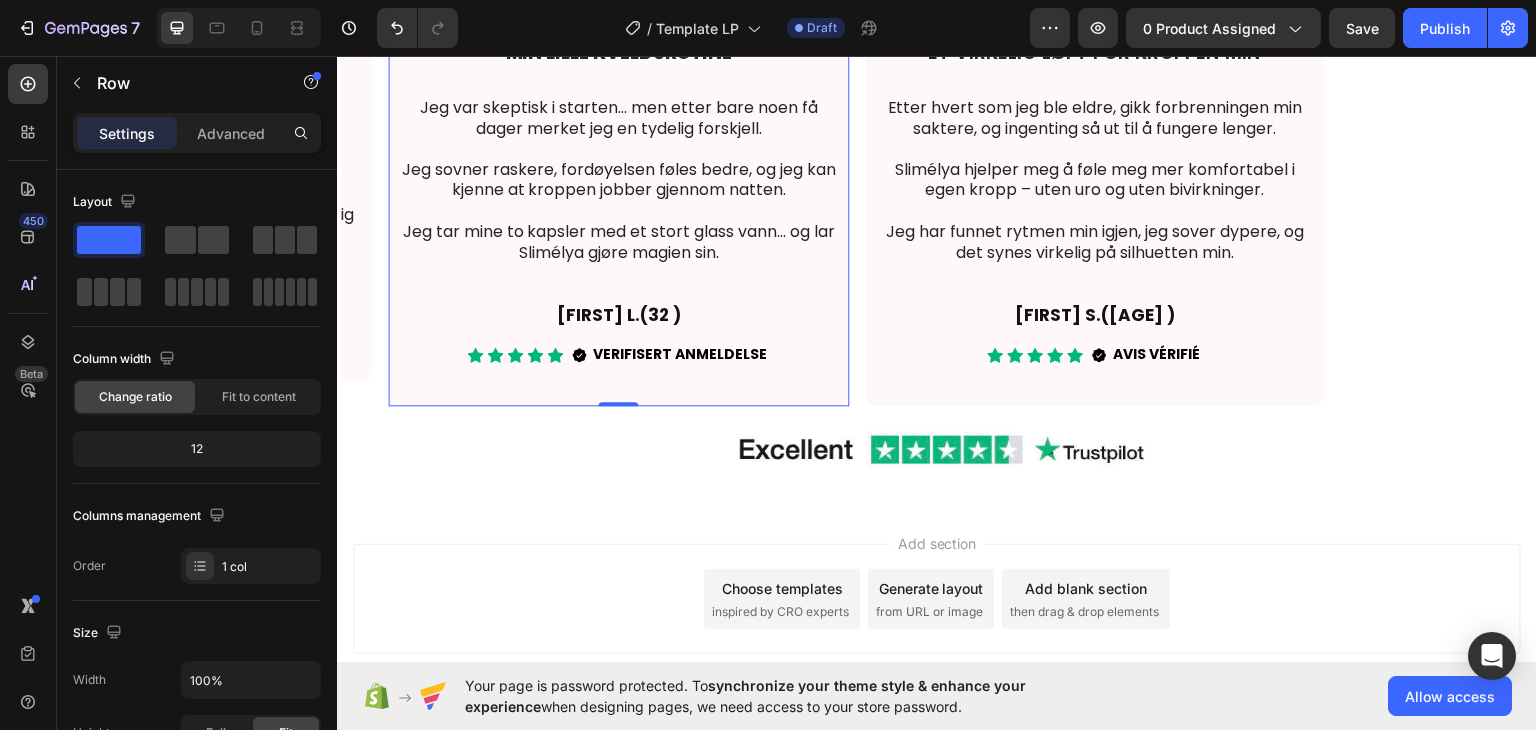 scroll, scrollTop: 3596, scrollLeft: 0, axis: vertical 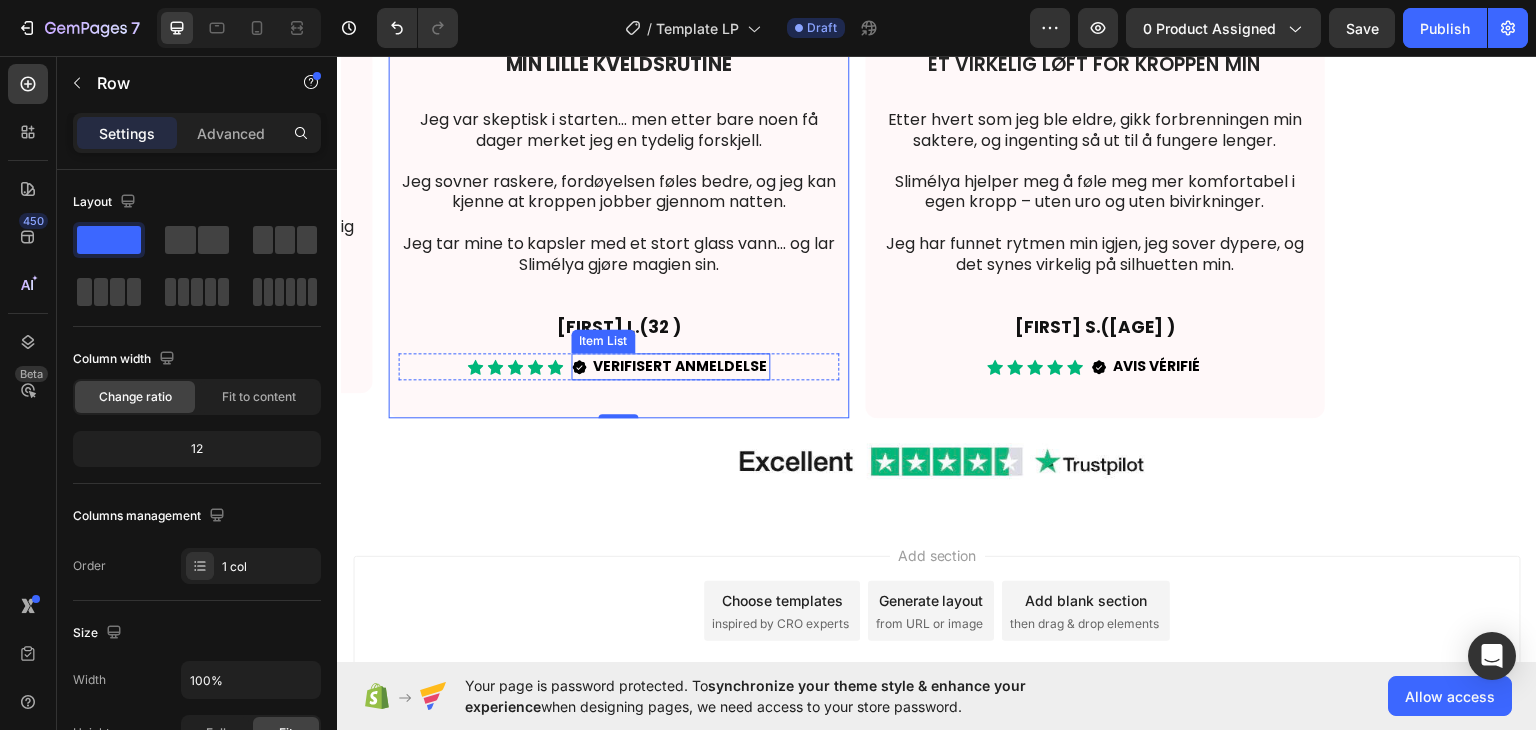 click on "Verifisert anmeldelse" at bounding box center (681, 366) 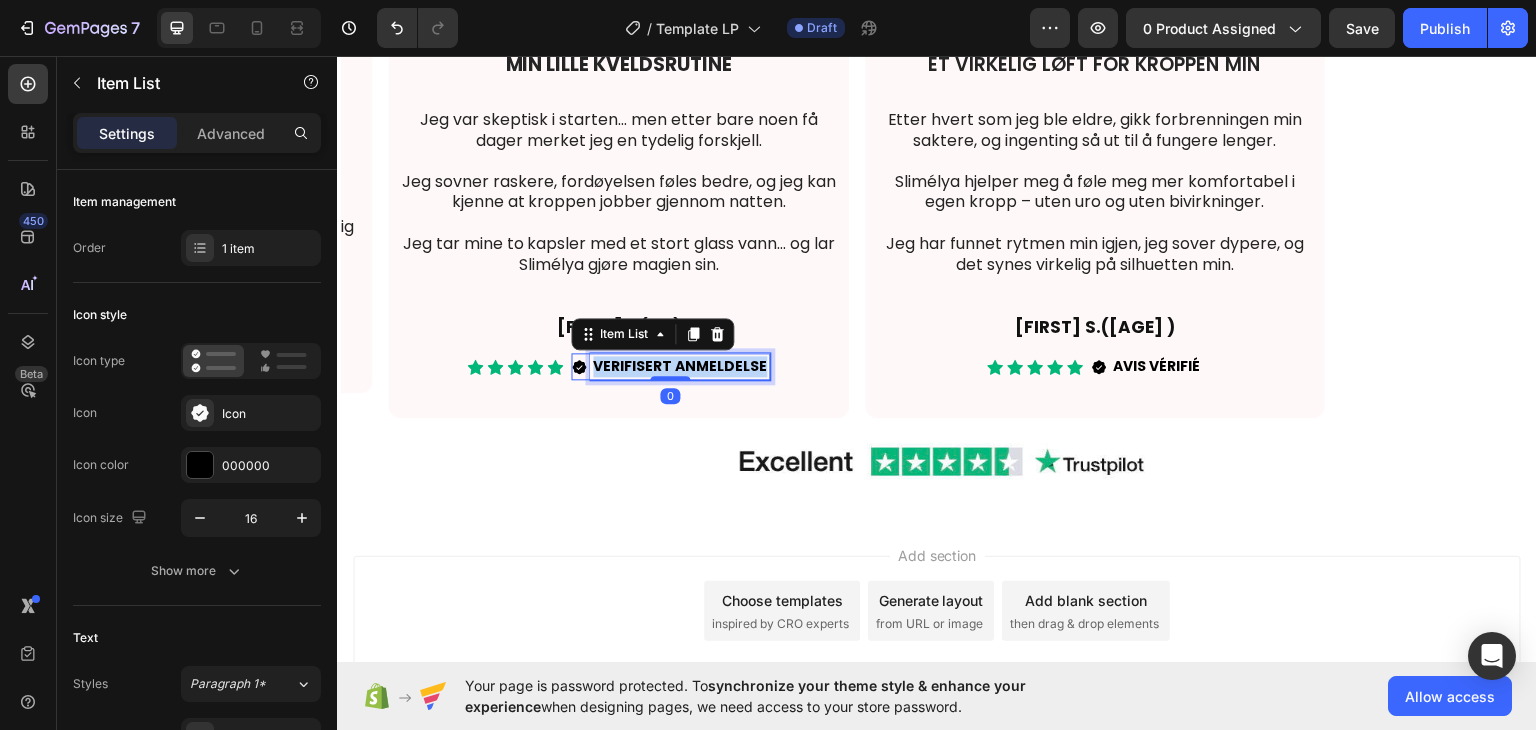 click on "Verifisert anmeldelse" at bounding box center [681, 366] 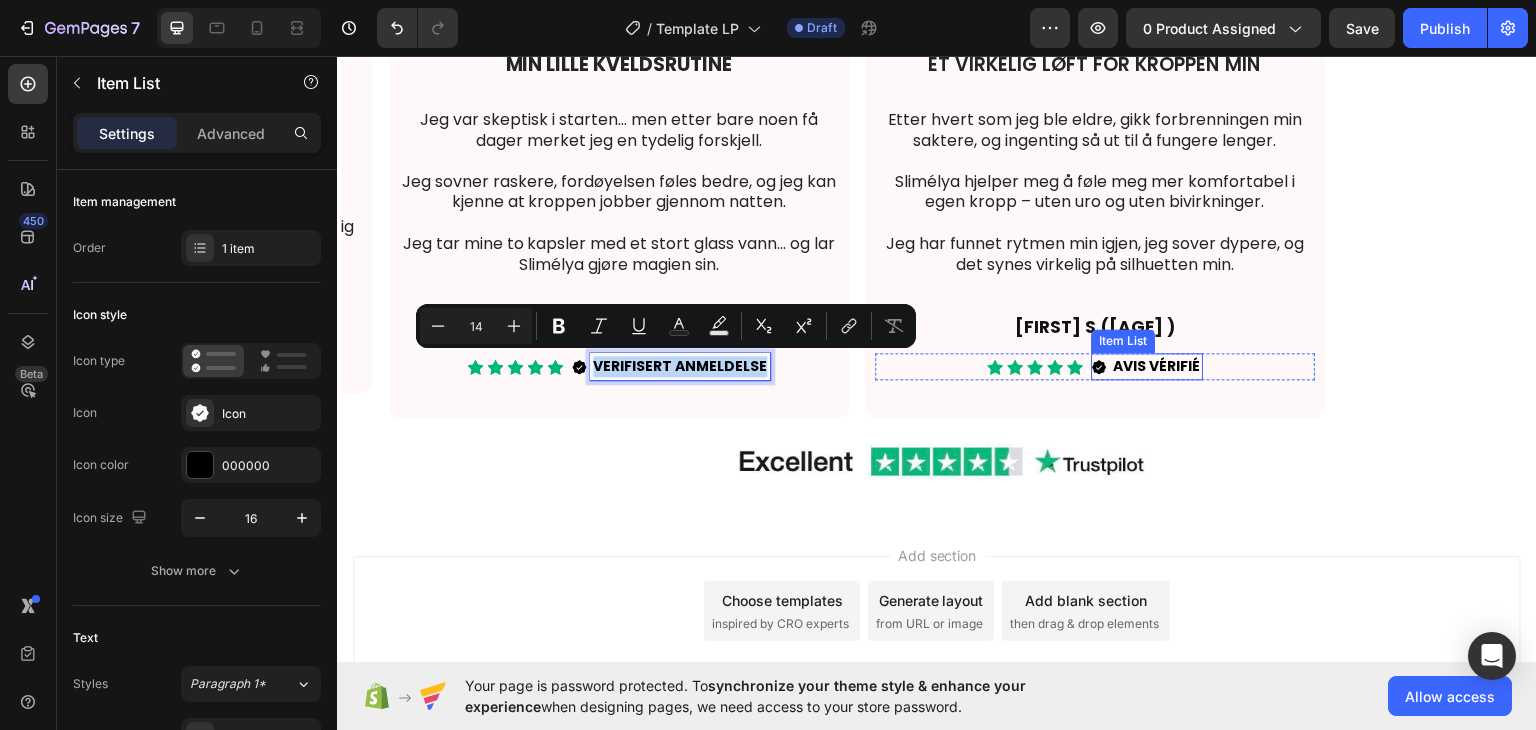 click on "AVIS VÉRIFIÉ" at bounding box center [1157, 366] 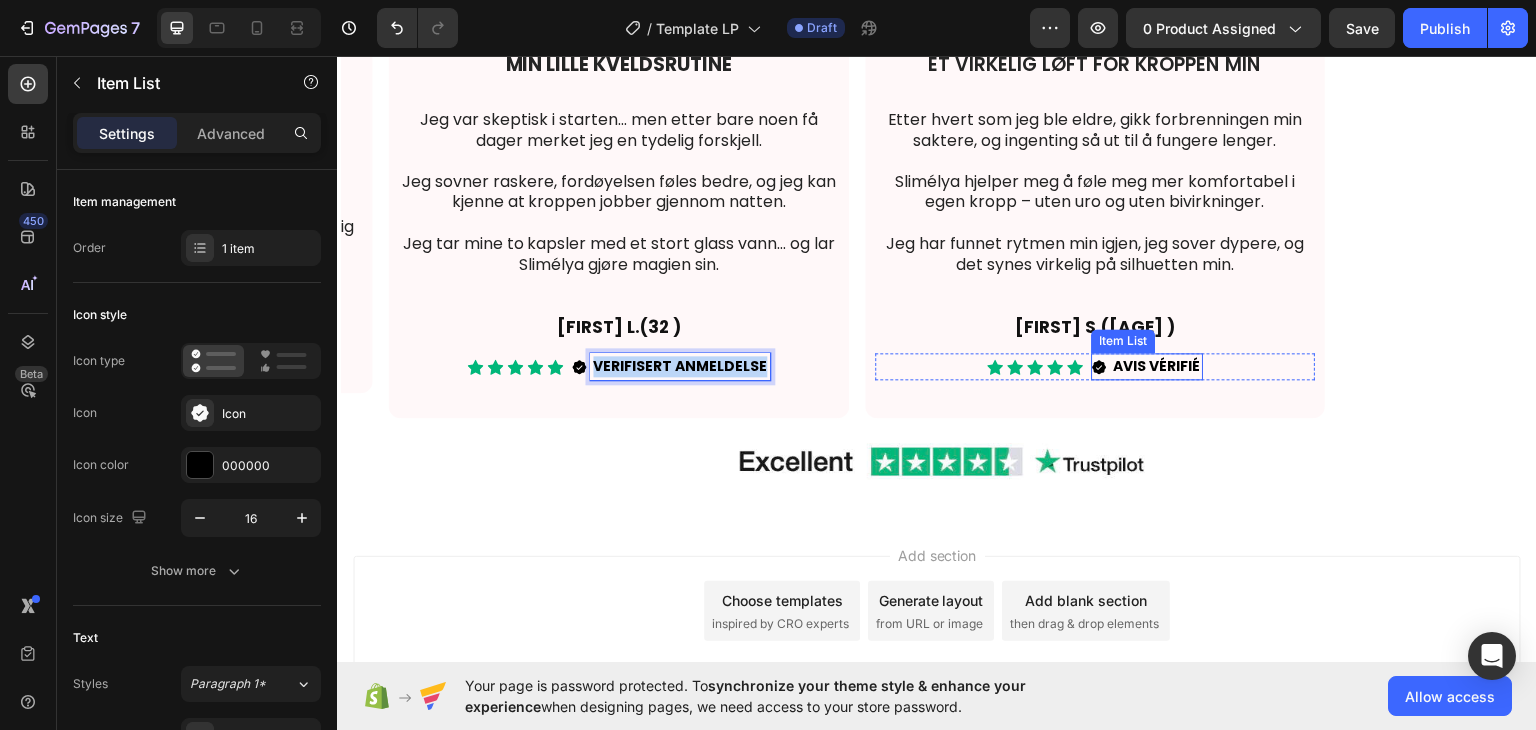 click on "AVIS VÉRIFIÉ" at bounding box center [1157, 366] 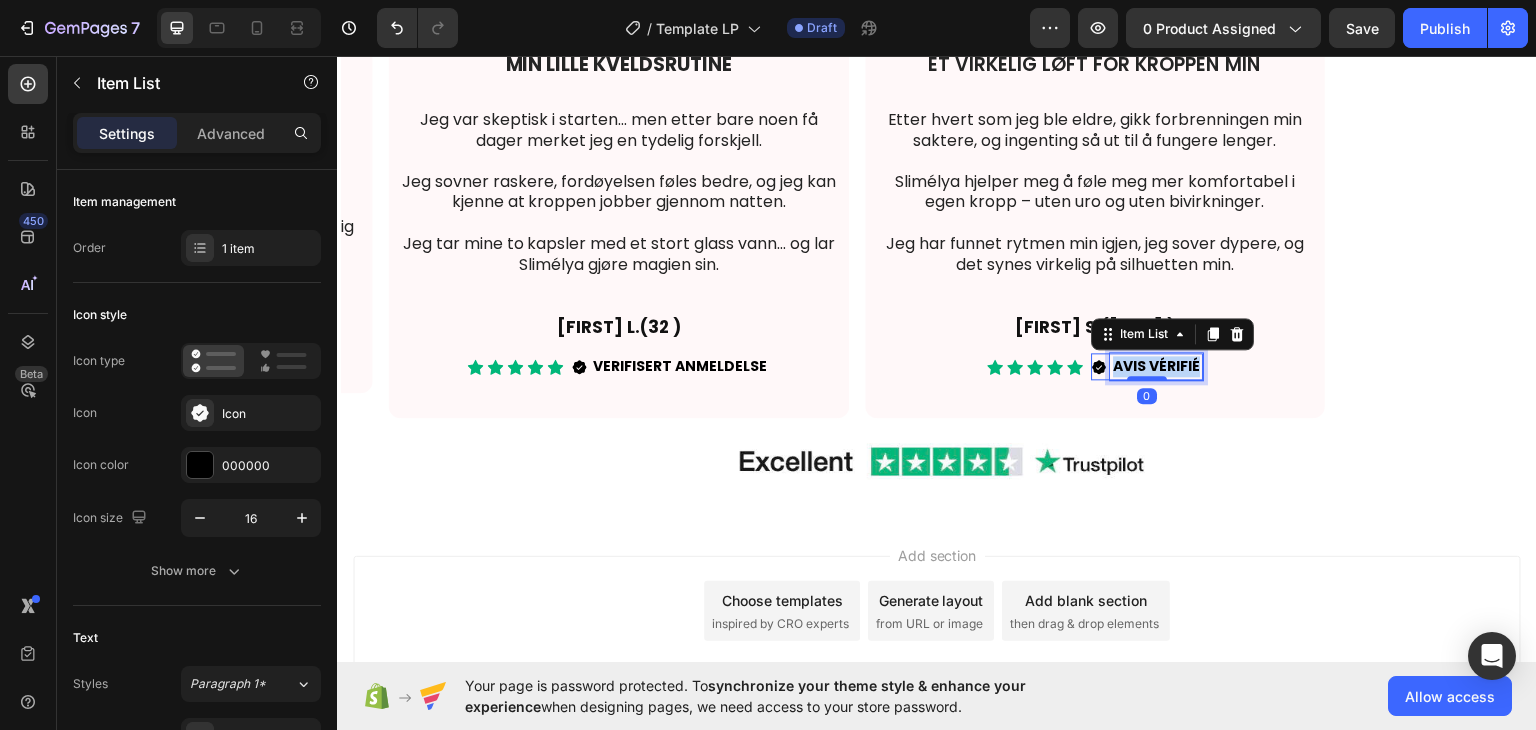 click on "AVIS VÉRIFIÉ" at bounding box center [1157, 366] 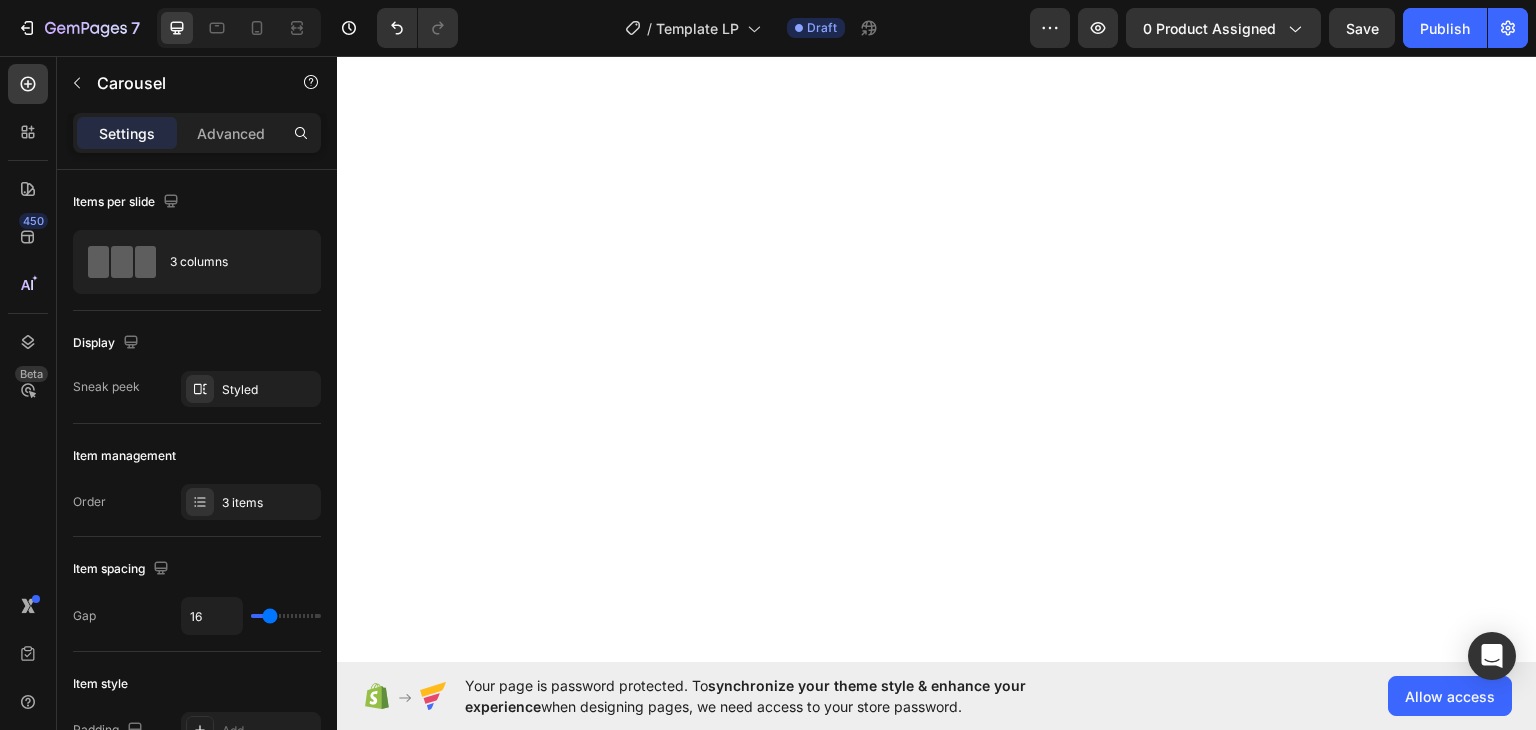 scroll, scrollTop: 0, scrollLeft: 0, axis: both 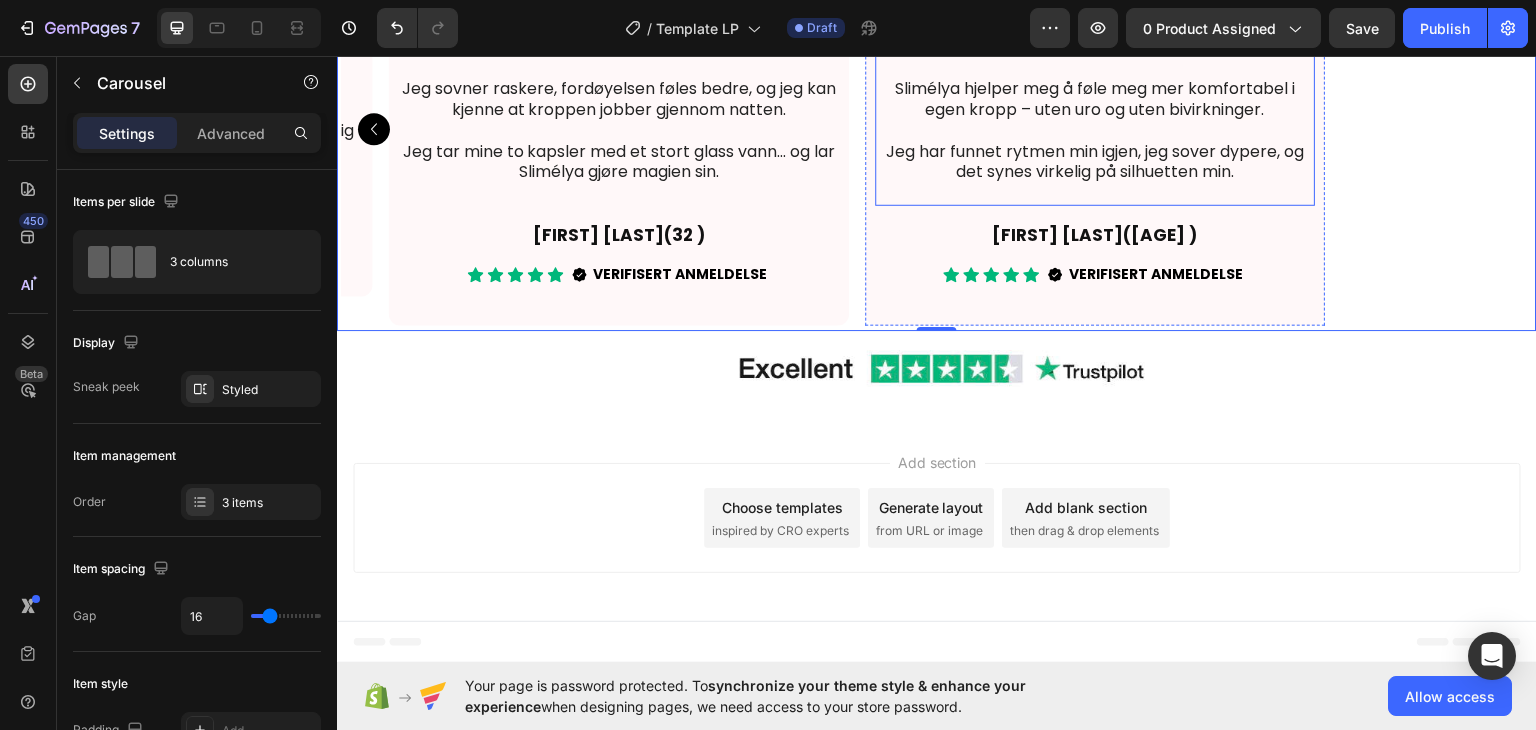 click on "Etter hvert som jeg ble eldre, gikk forbrenningen min saktere, og ingenting så ut til å fungere lenger." at bounding box center [1095, 37] 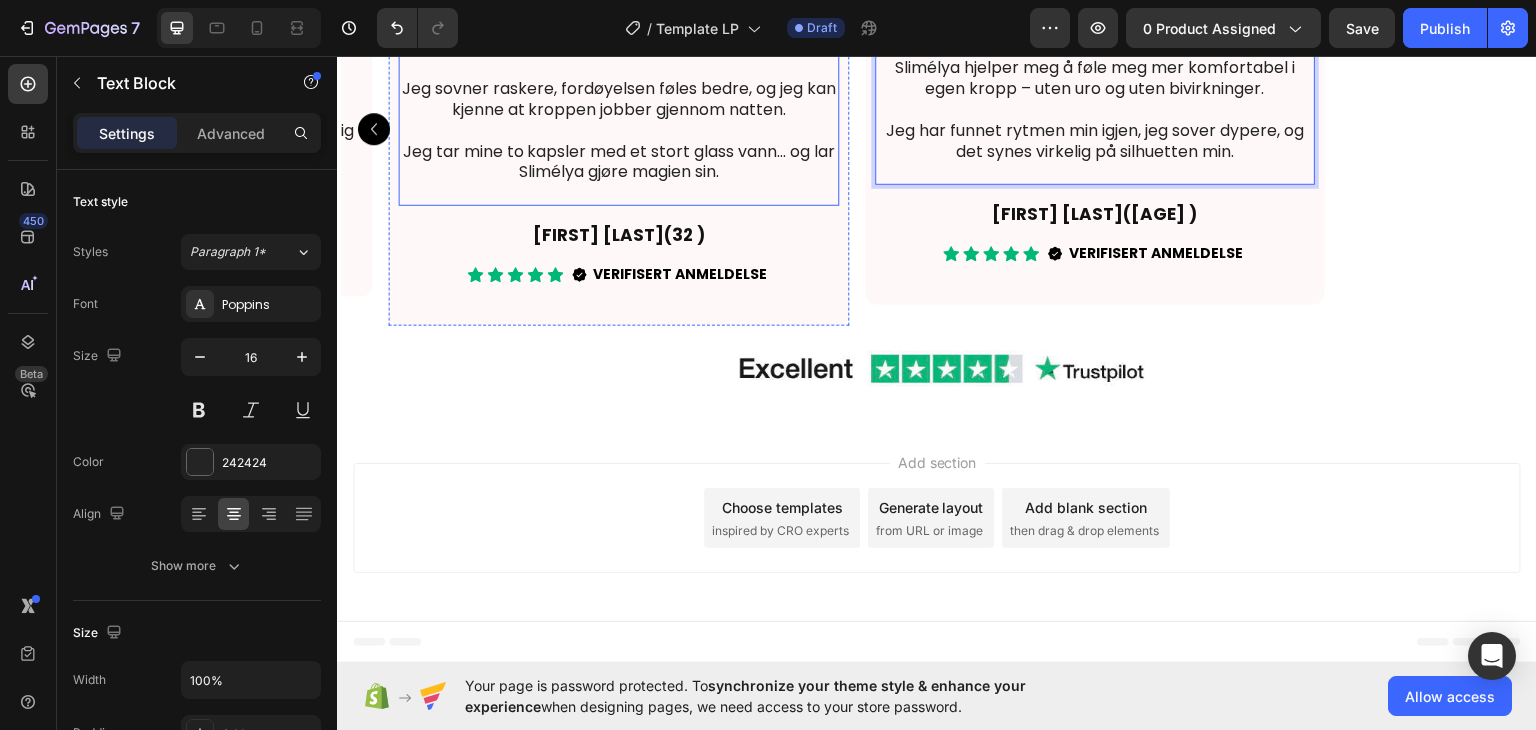 click on "Jeg var skeptisk i starten… men etter bare noen få dager merket jeg en tydelig forskjell." at bounding box center (619, 37) 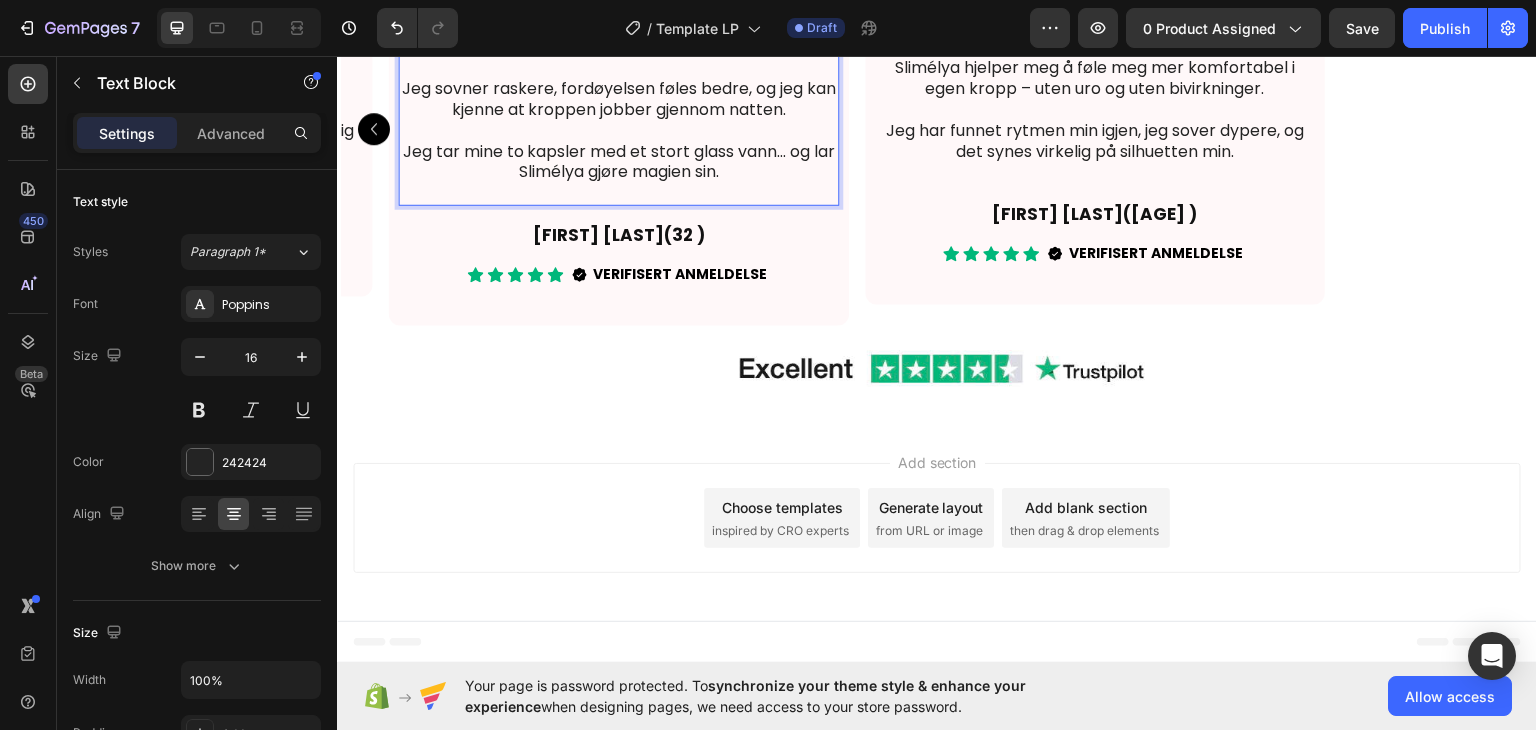 click on "Jeg var skeptisk i starten… men etter bare noen få dager merket jeg en tydelig forskjell." at bounding box center (619, 37) 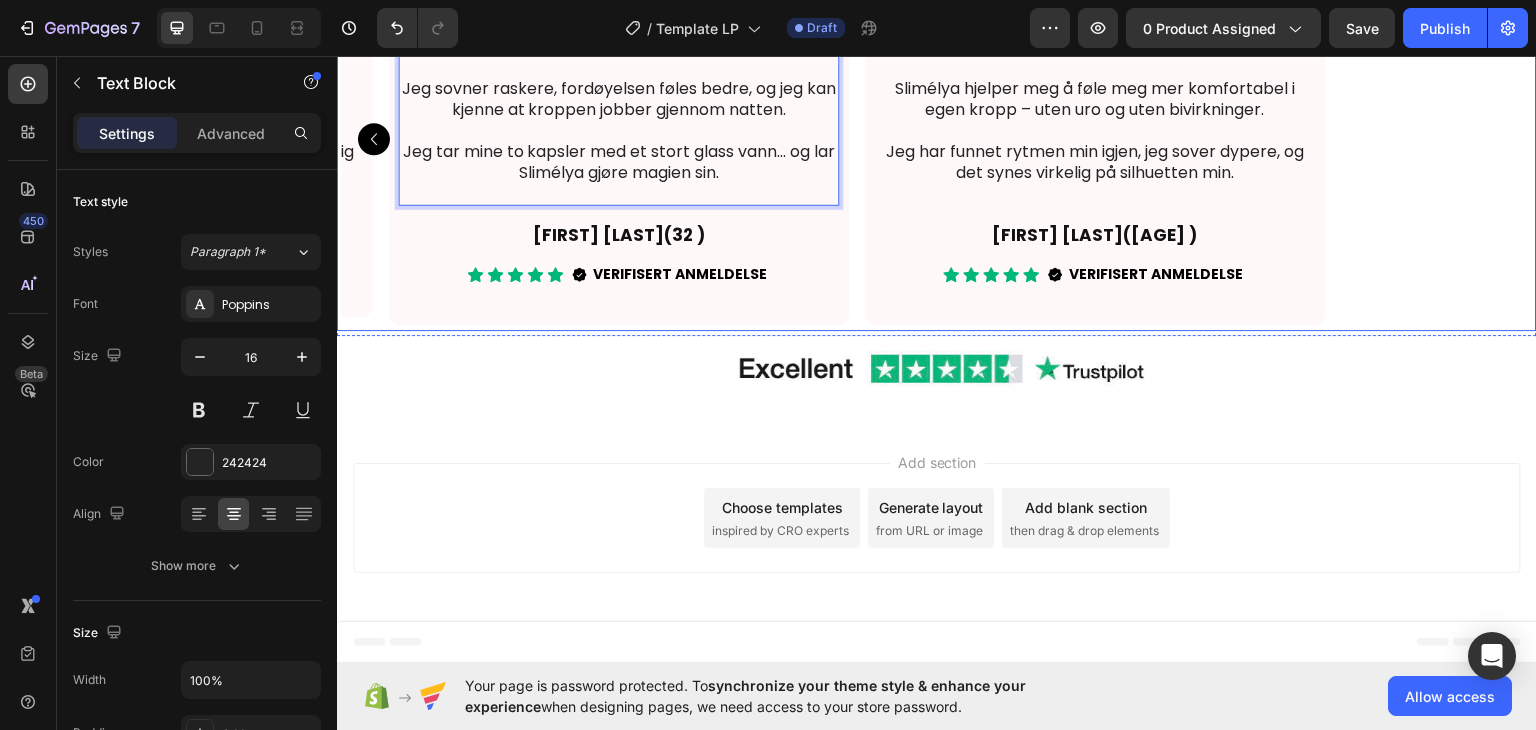 click 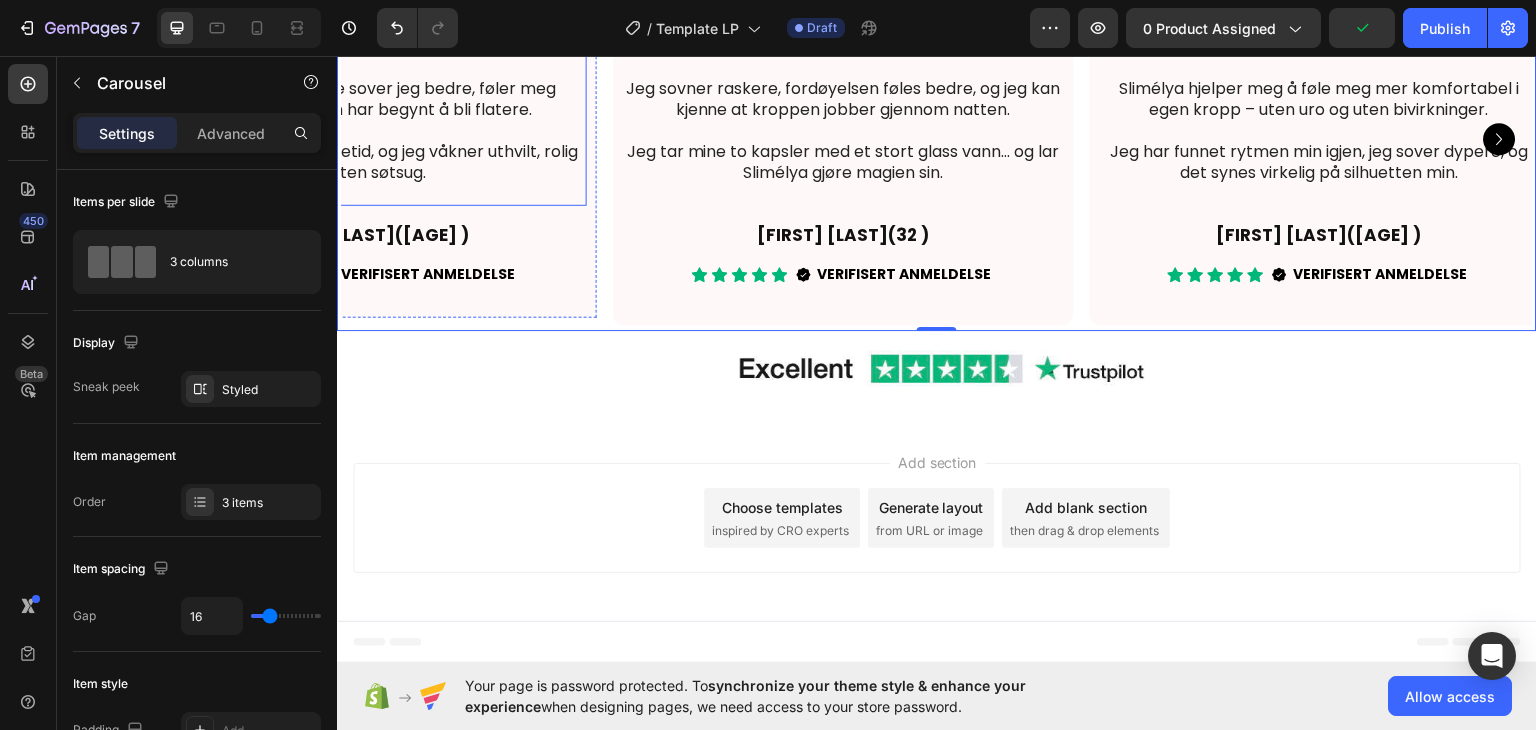 click on "Hadde aldri trodd jeg kunne føle meg så bra." at bounding box center [367, 47] 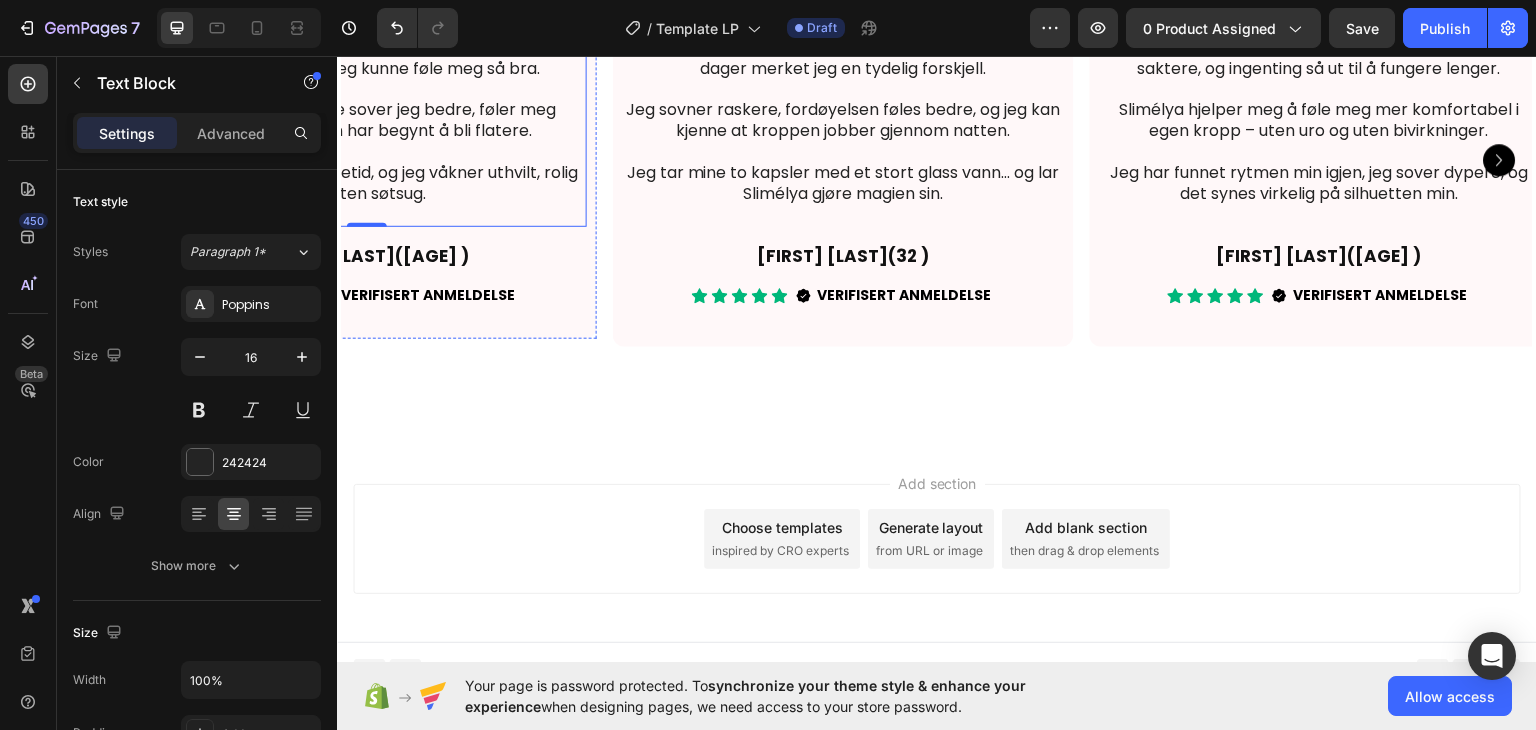scroll, scrollTop: 3209, scrollLeft: 0, axis: vertical 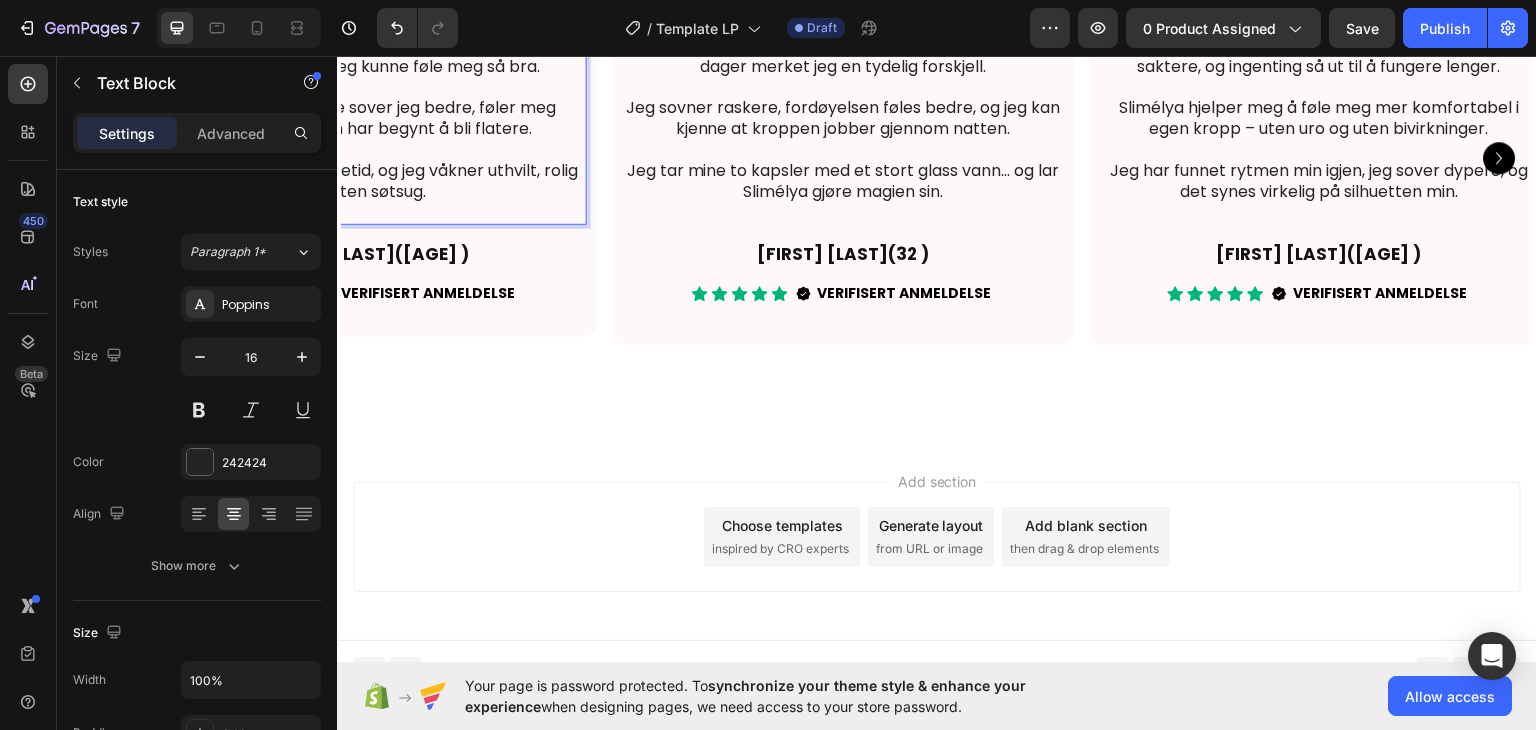 click at bounding box center [367, 45] 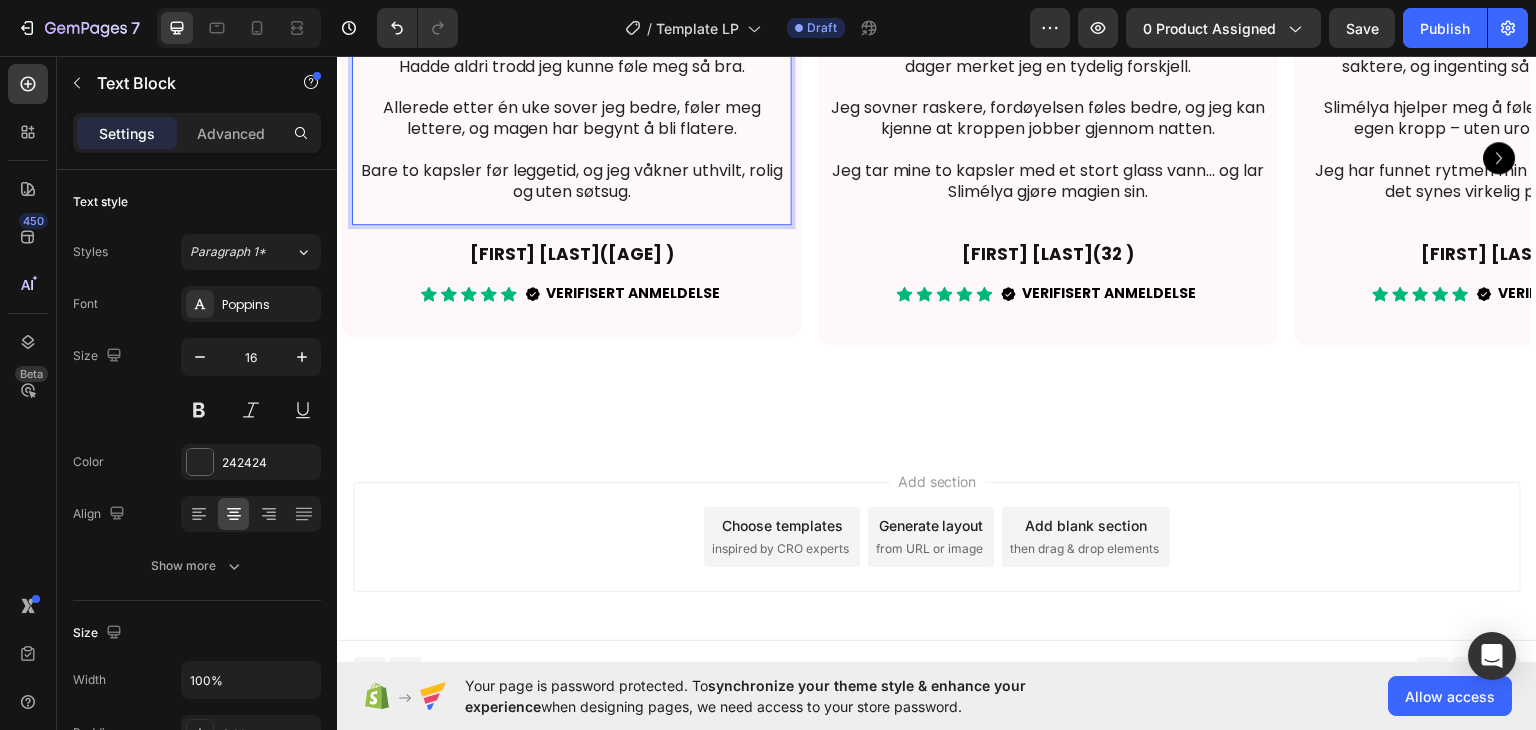 click on "Hadde aldri trodd jeg kunne føle meg så bra." at bounding box center [572, 66] 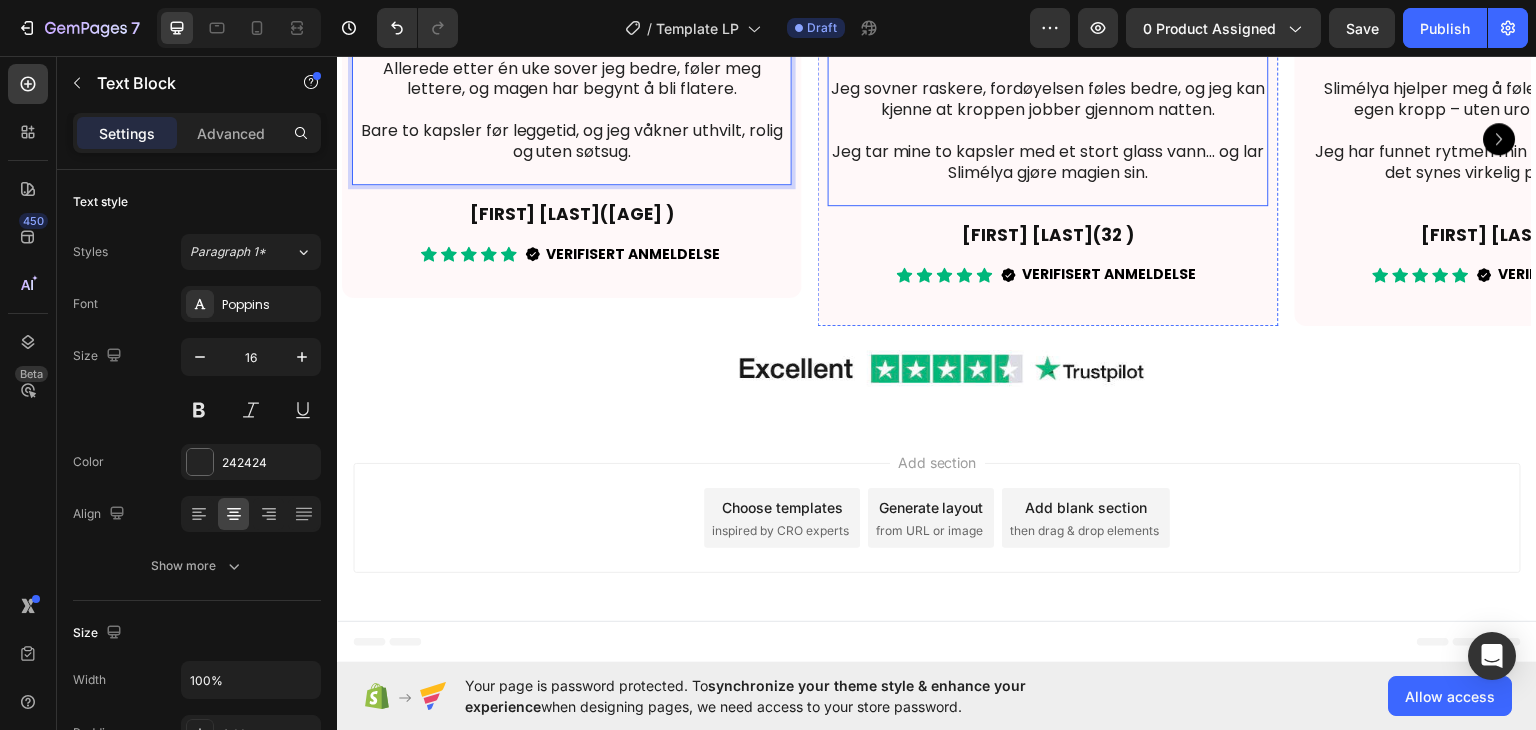 scroll, scrollTop: 3667, scrollLeft: 0, axis: vertical 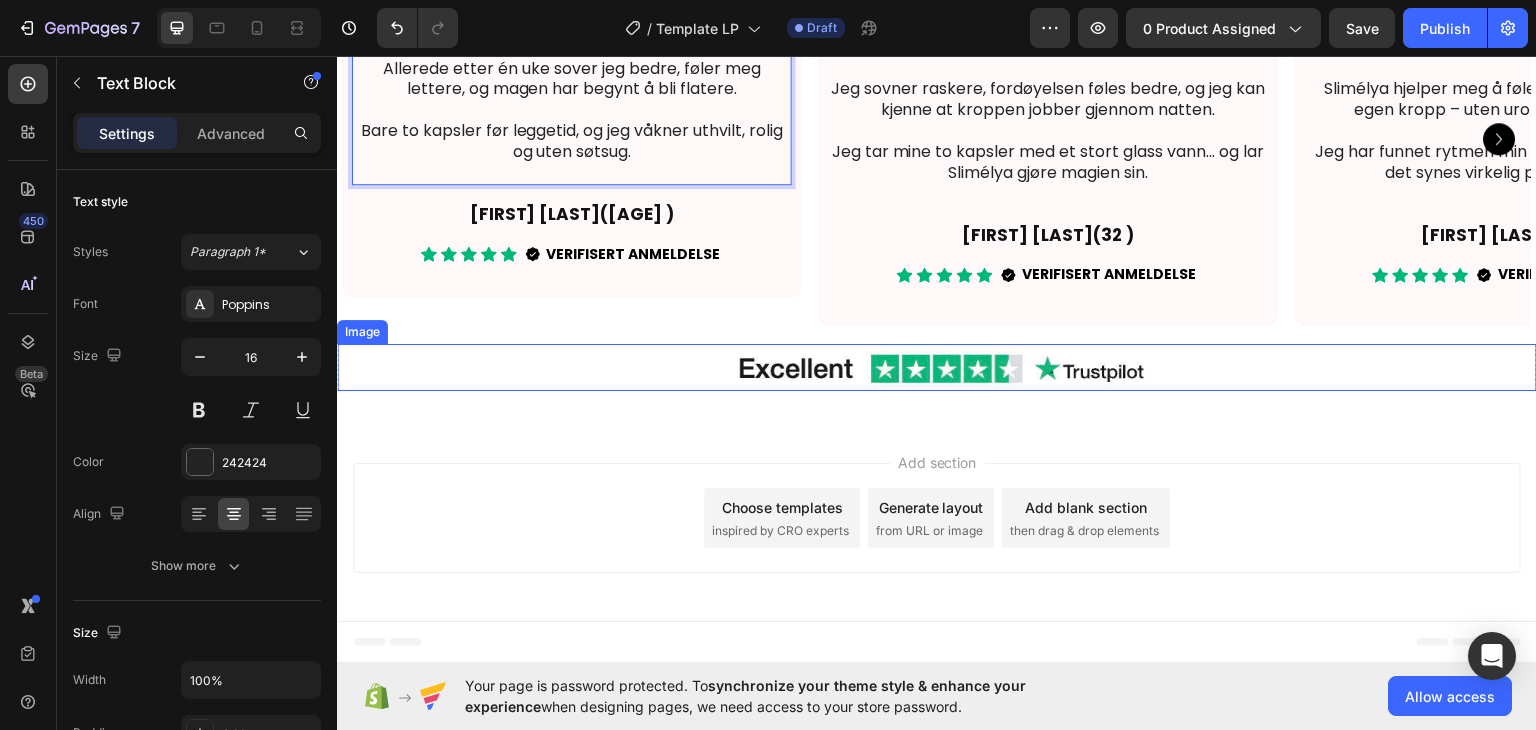 click at bounding box center [937, 366] 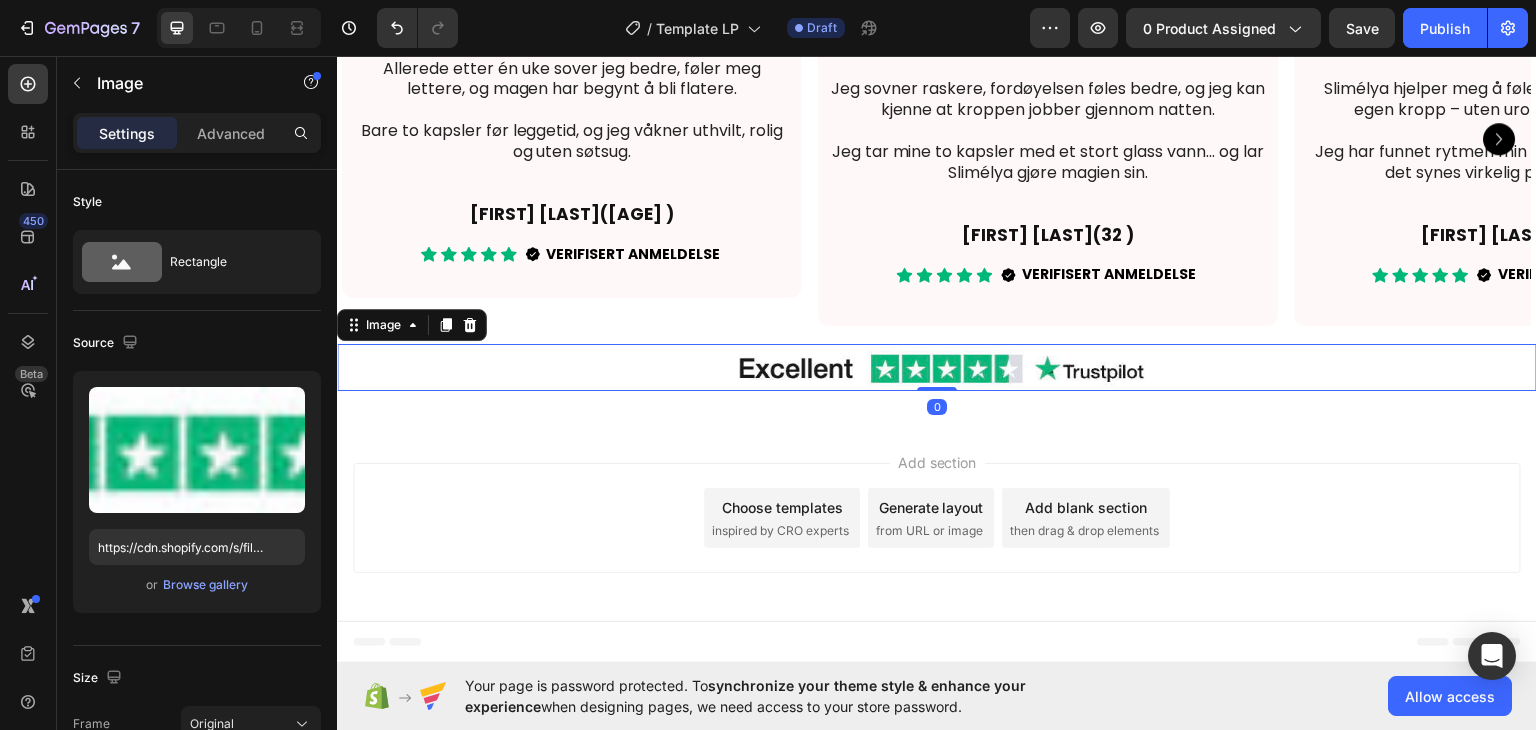 click at bounding box center (937, 366) 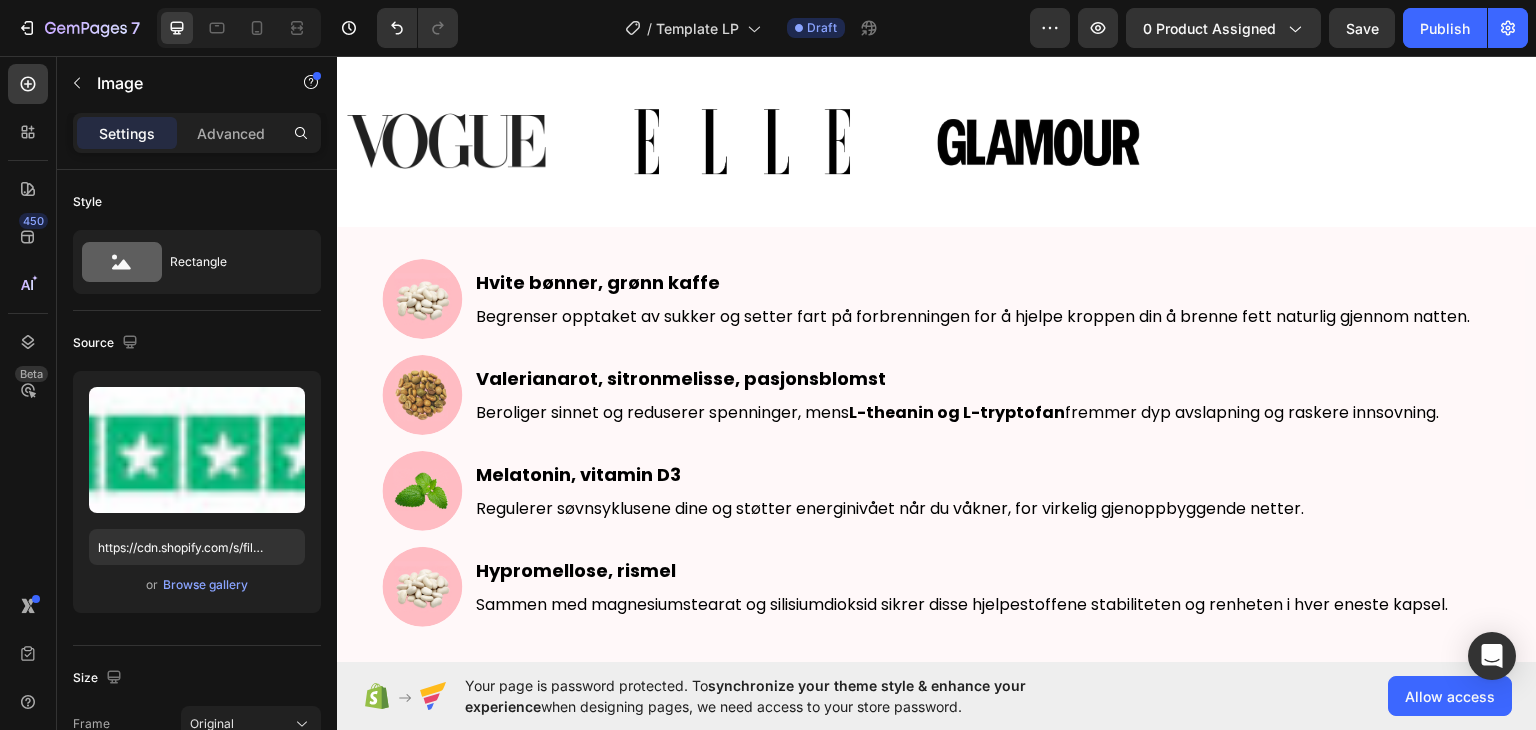scroll, scrollTop: 0, scrollLeft: 0, axis: both 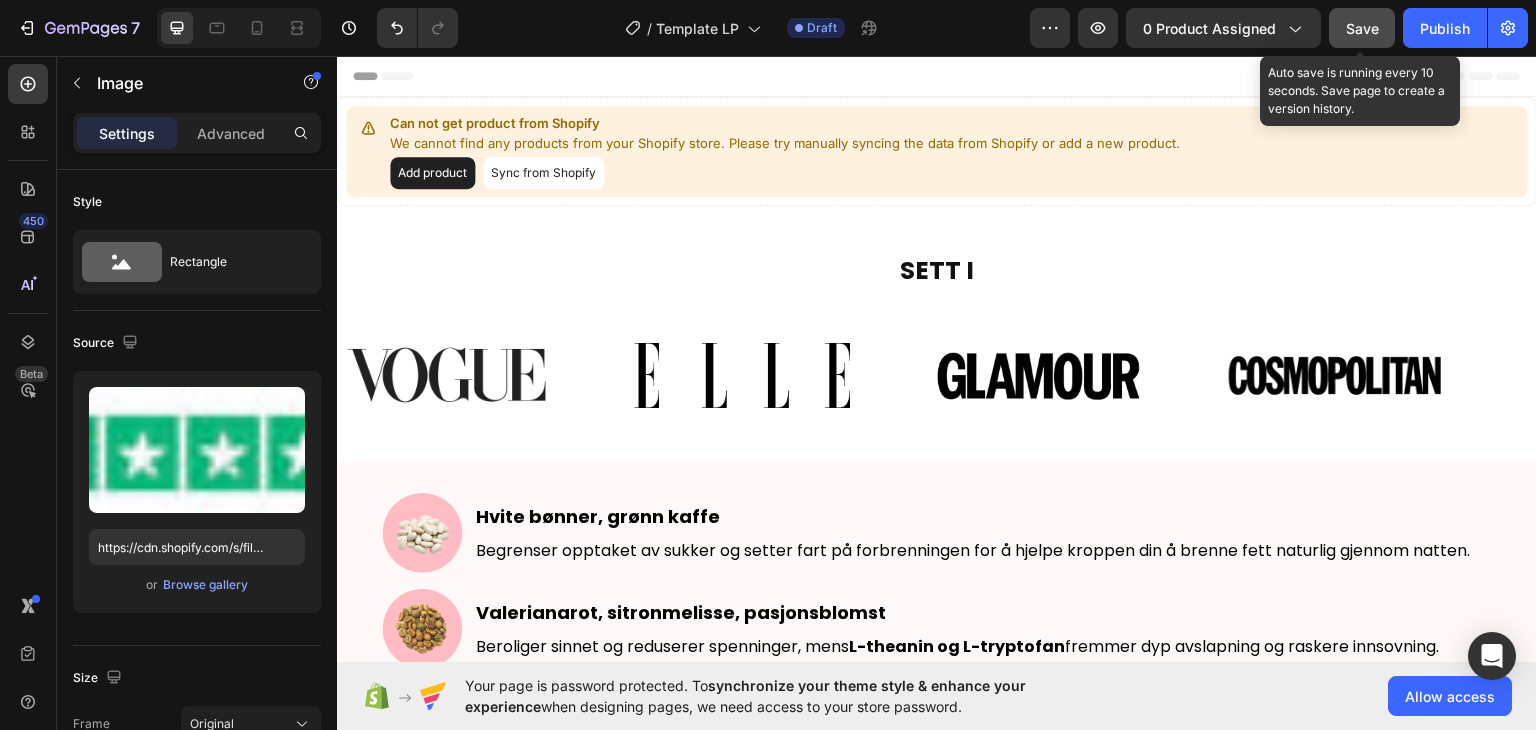 click on "Save" 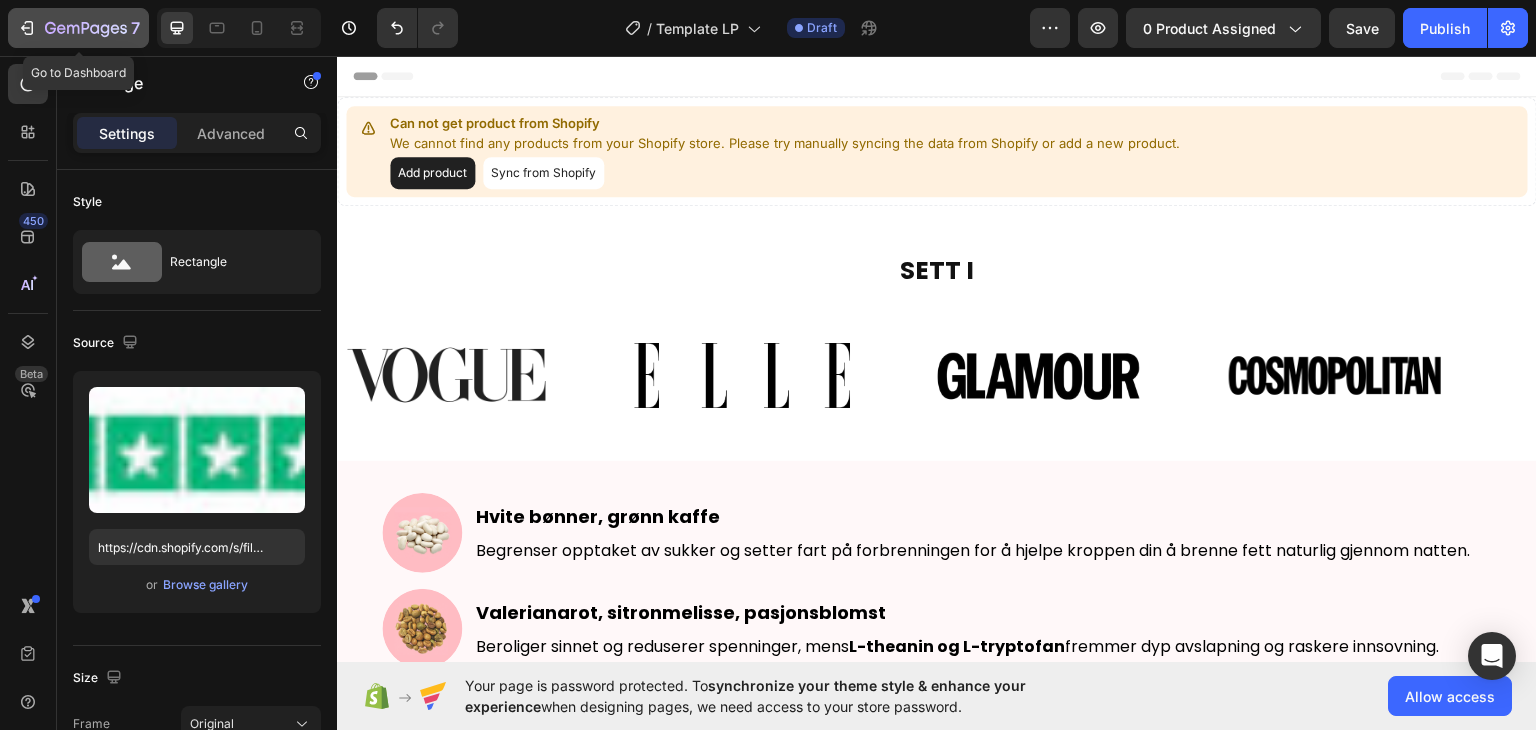 click on "7" at bounding box center (78, 28) 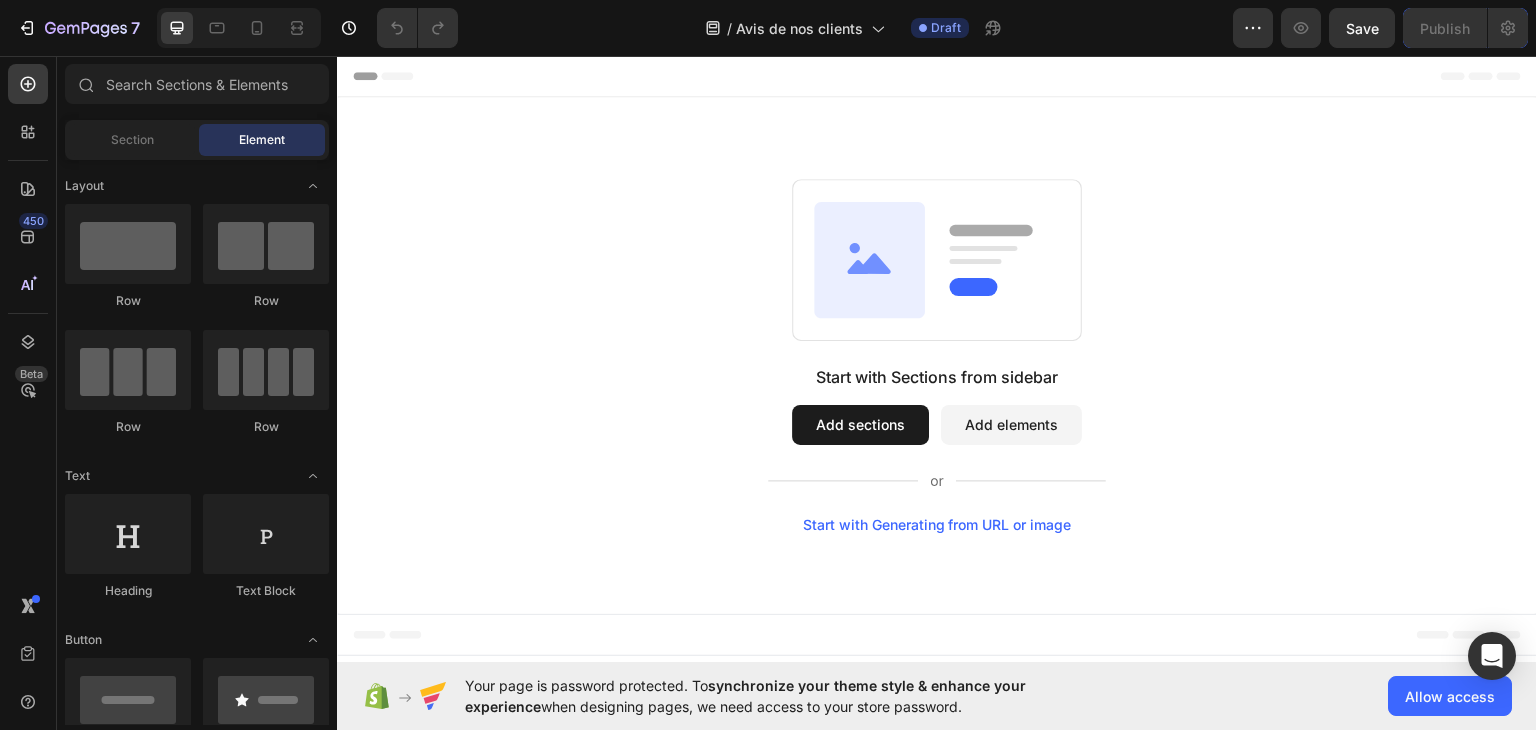 scroll, scrollTop: 0, scrollLeft: 0, axis: both 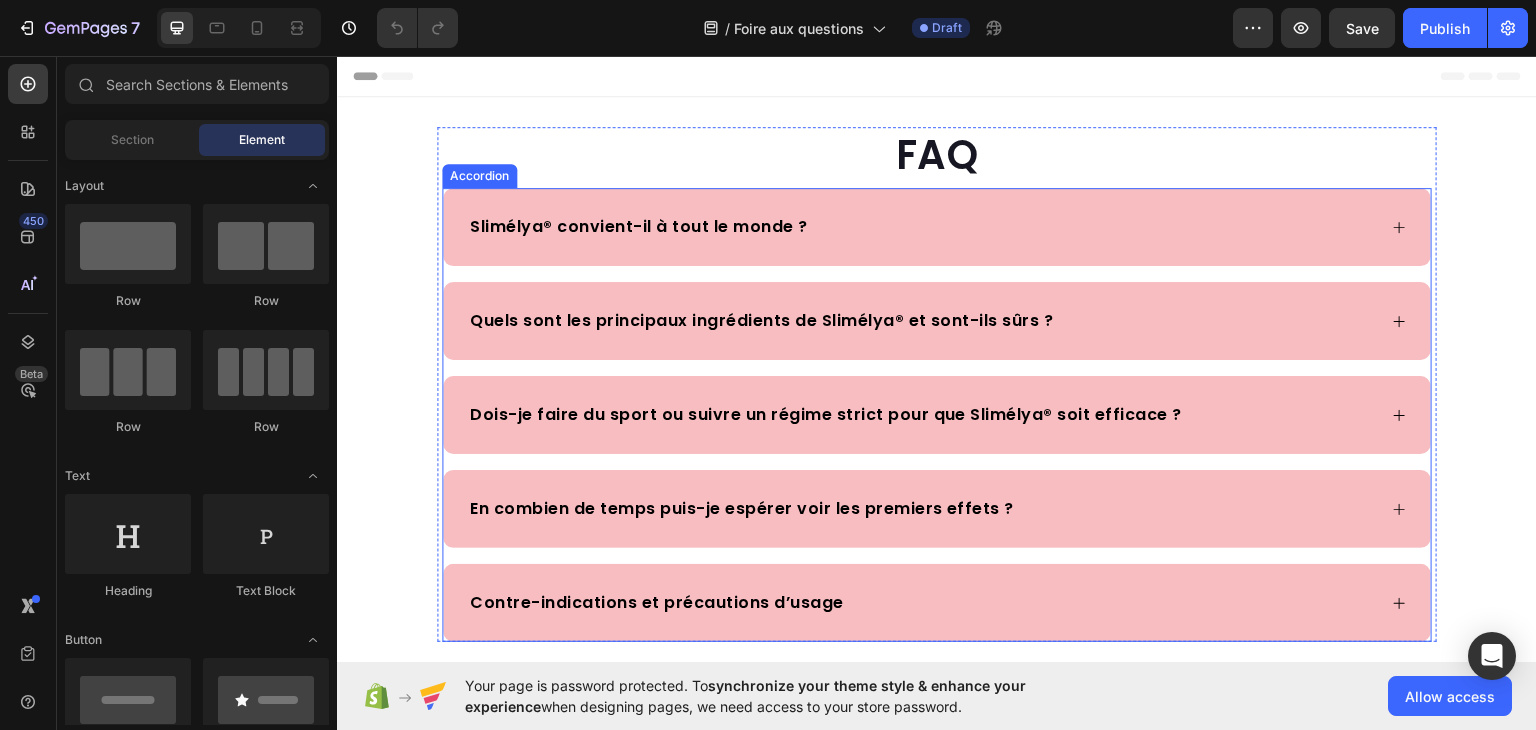click on "Slimélya® convient-il à tout le monde ?" at bounding box center (639, 226) 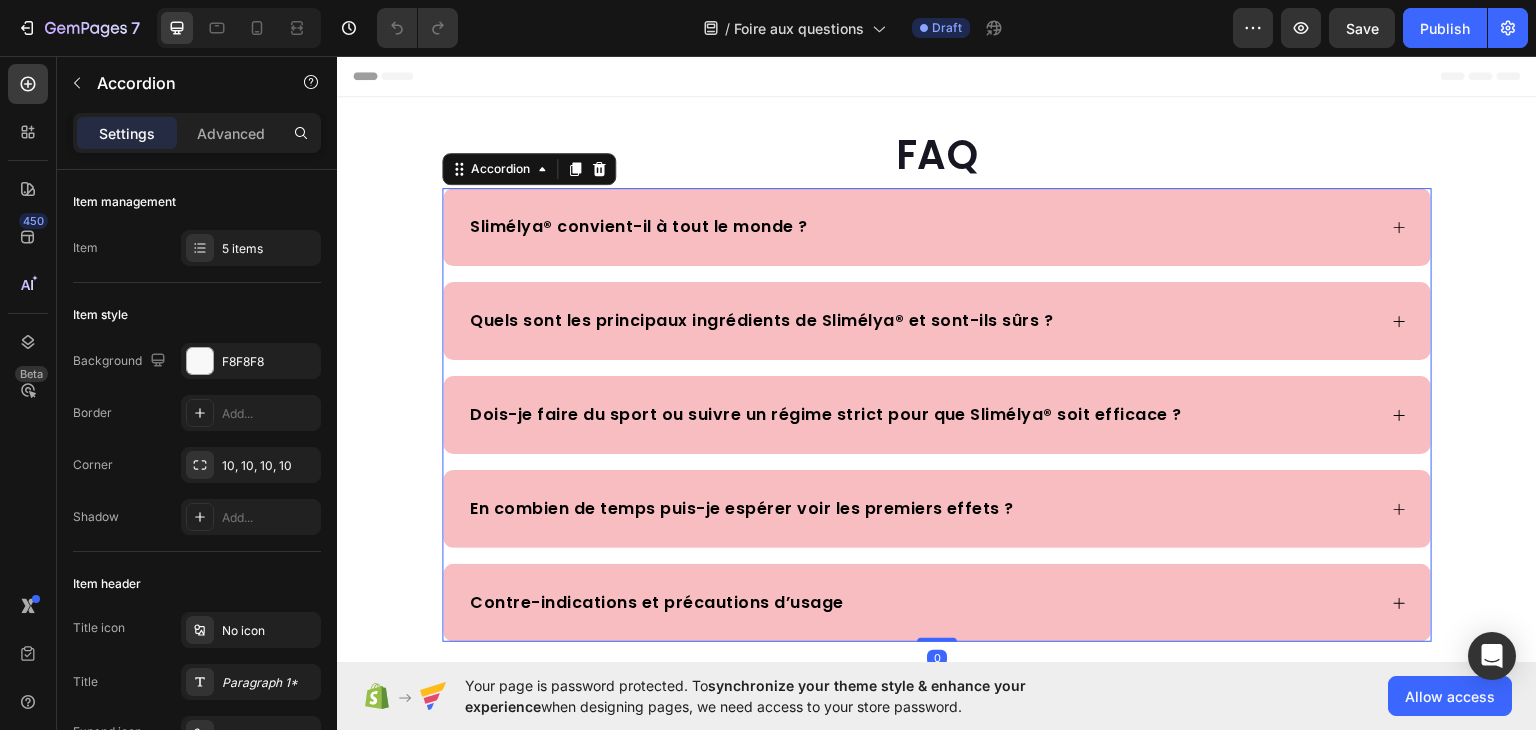 click on "Slimélya® convient-il à tout le monde ?" at bounding box center [639, 226] 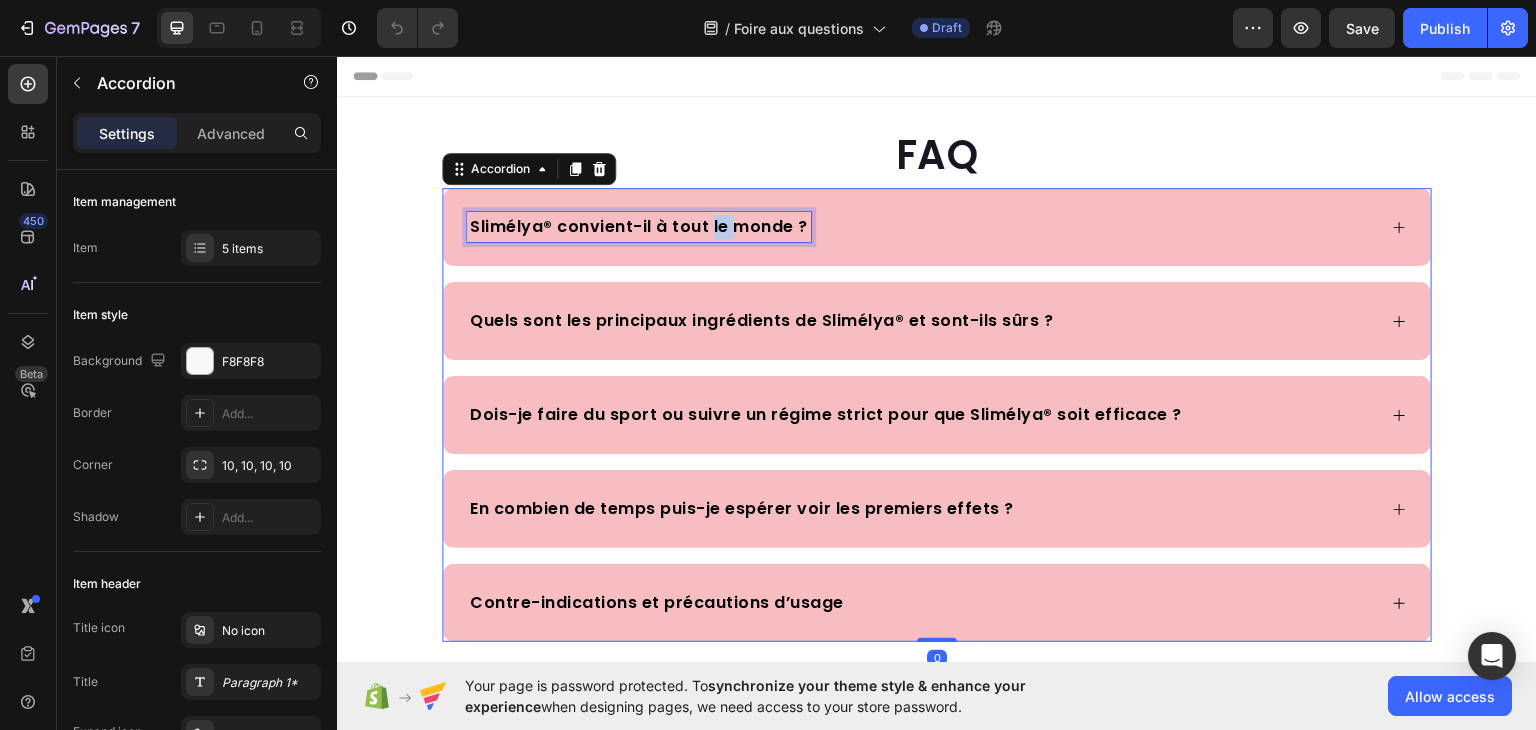 click on "Slimélya® convient-il à tout le monde ?" at bounding box center (639, 226) 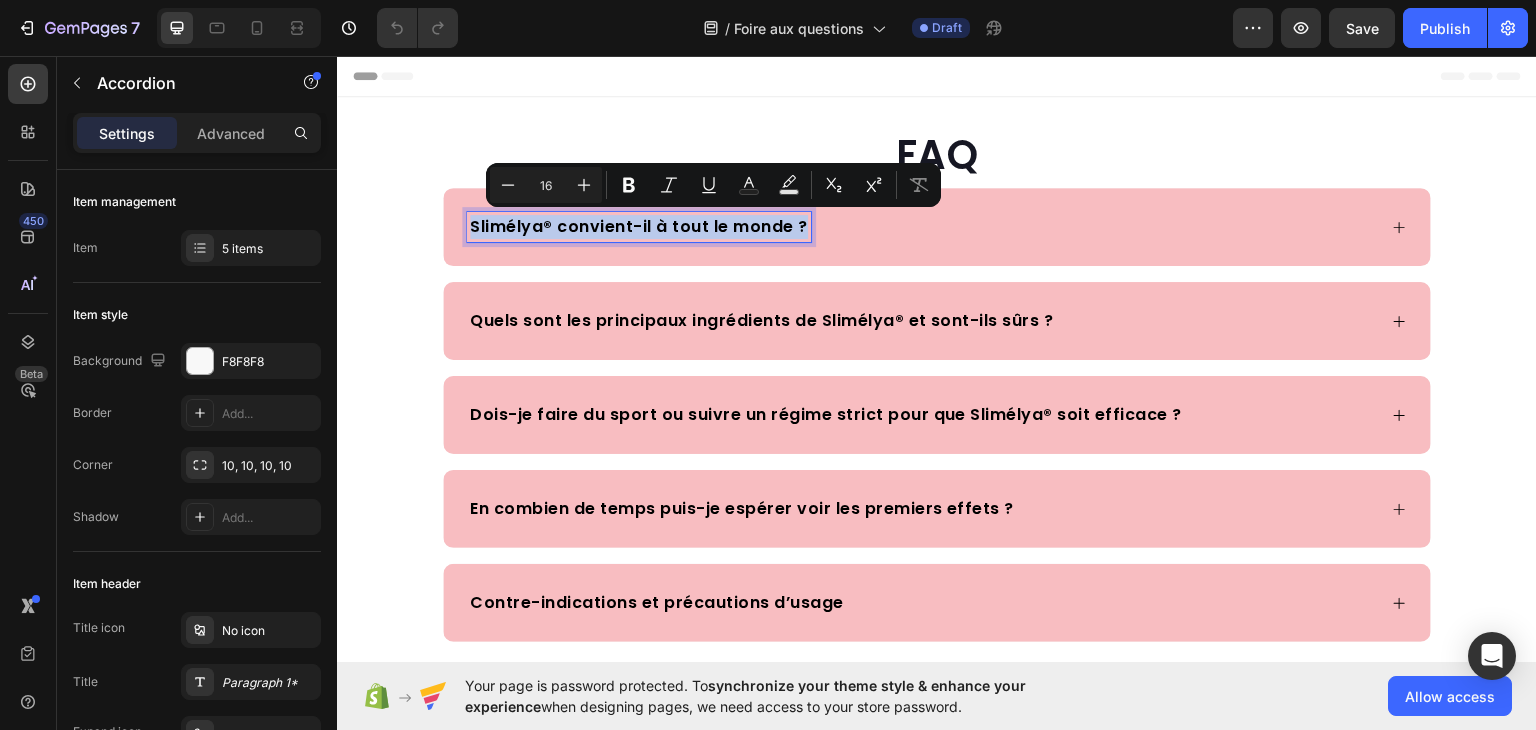 click on "Slimélya® convient-il à tout le monde ?" at bounding box center [639, 226] 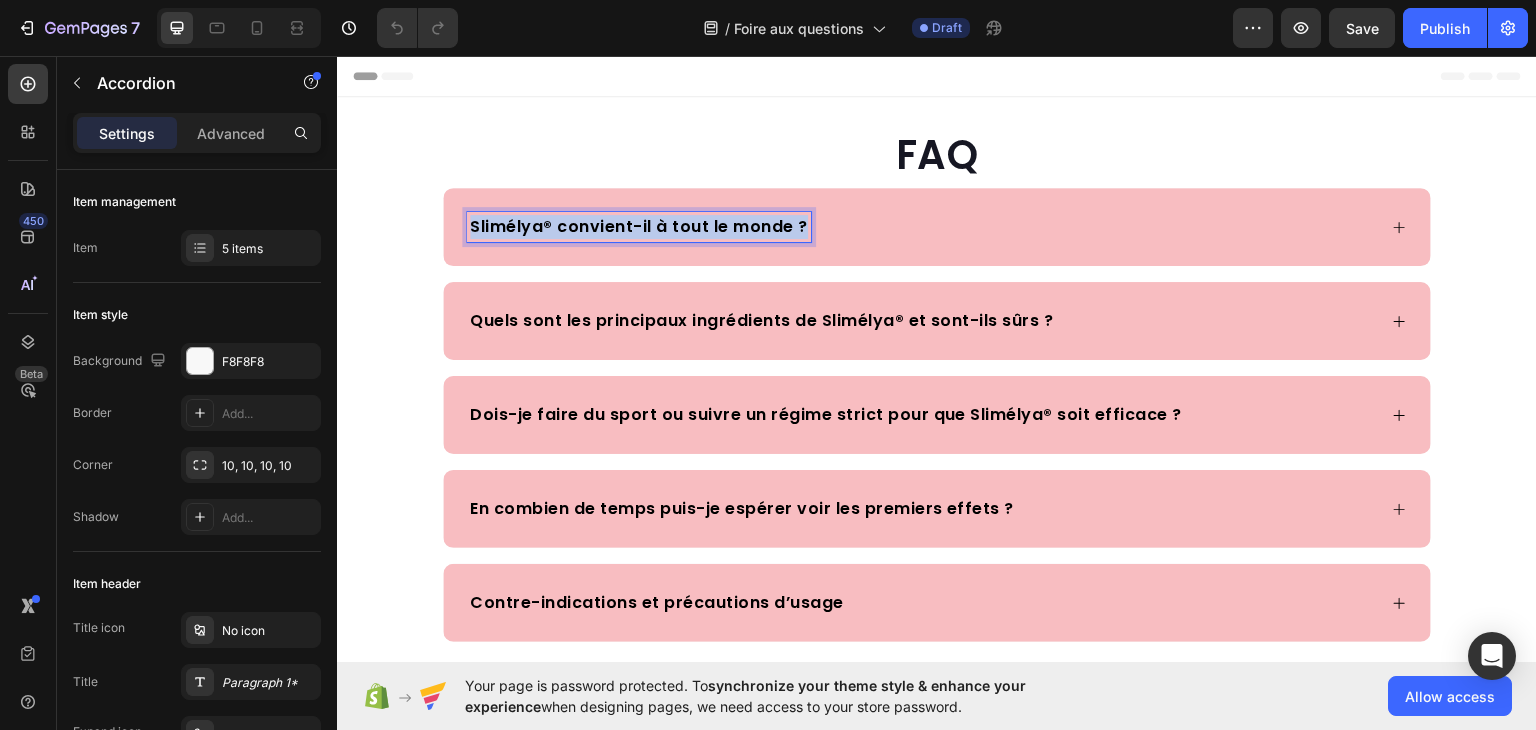 click on "Slimélya® convient-il à tout le monde ?" at bounding box center [639, 226] 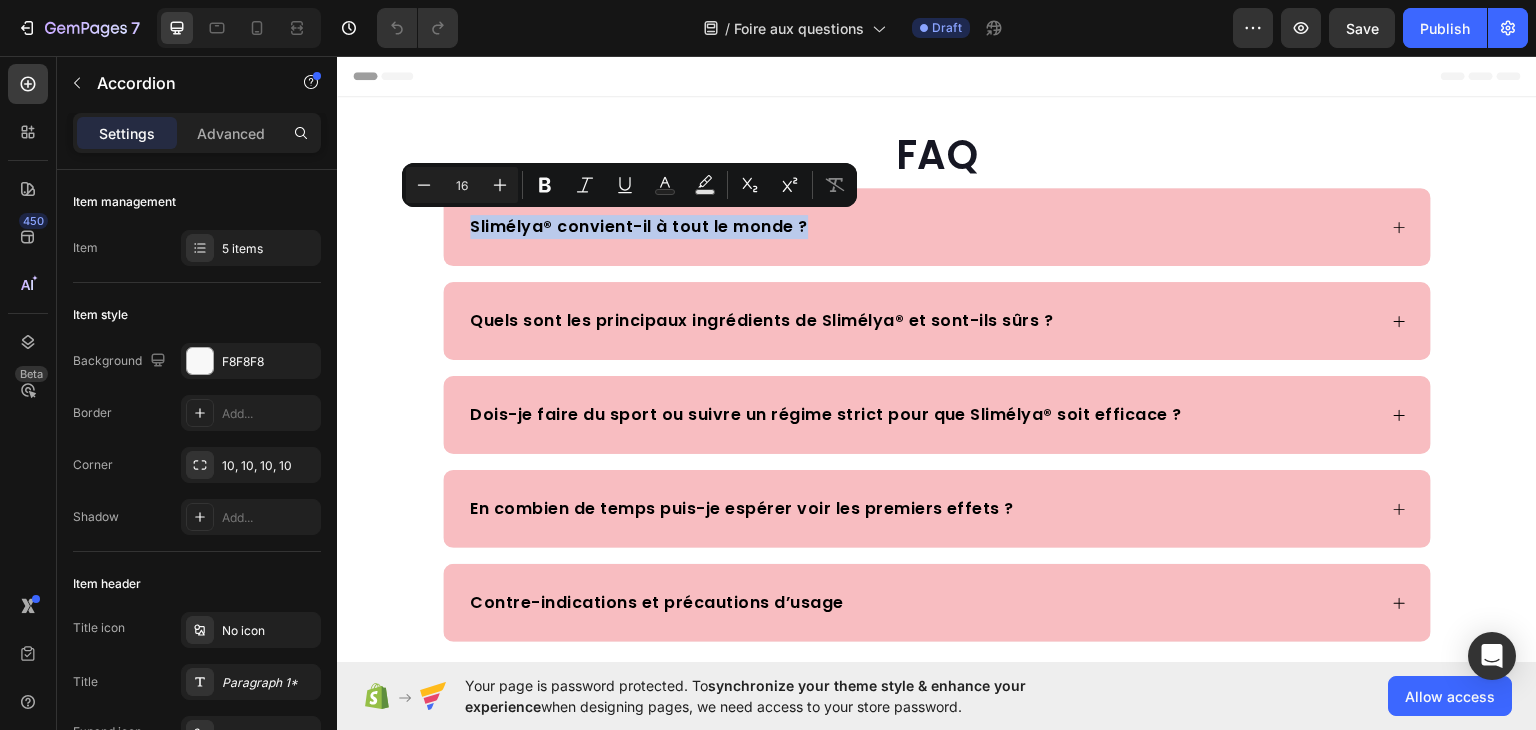 click on "Slimélya® convient-il à tout le monde ?" at bounding box center [921, 226] 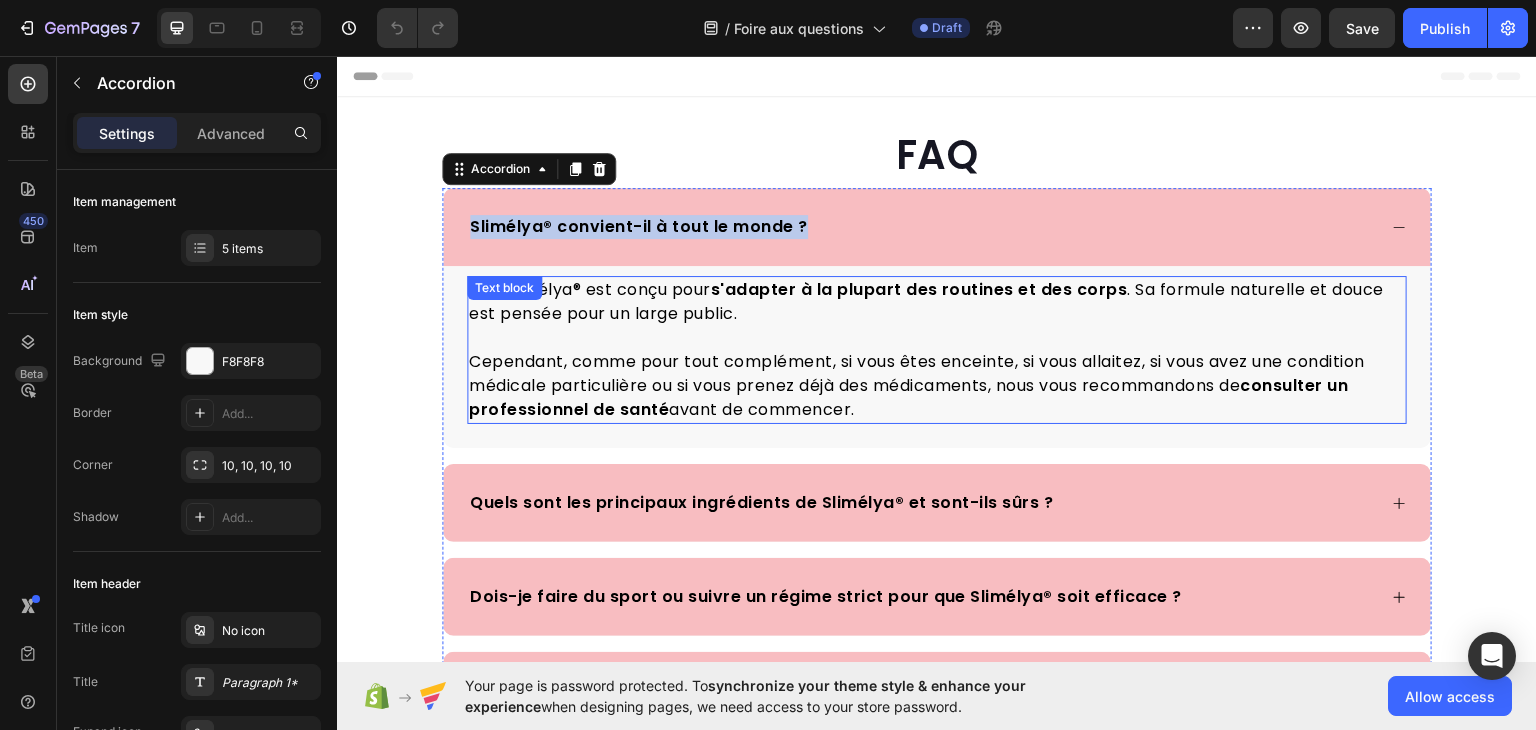 click on "Cependant, comme pour tout complément, si vous êtes enceinte, si vous allaitez, si vous avez une condition médicale particulière ou si vous prenez déjà des médicaments, nous vous recommandons de  consulter un professionnel de santé  avant de commencer." at bounding box center (937, 385) 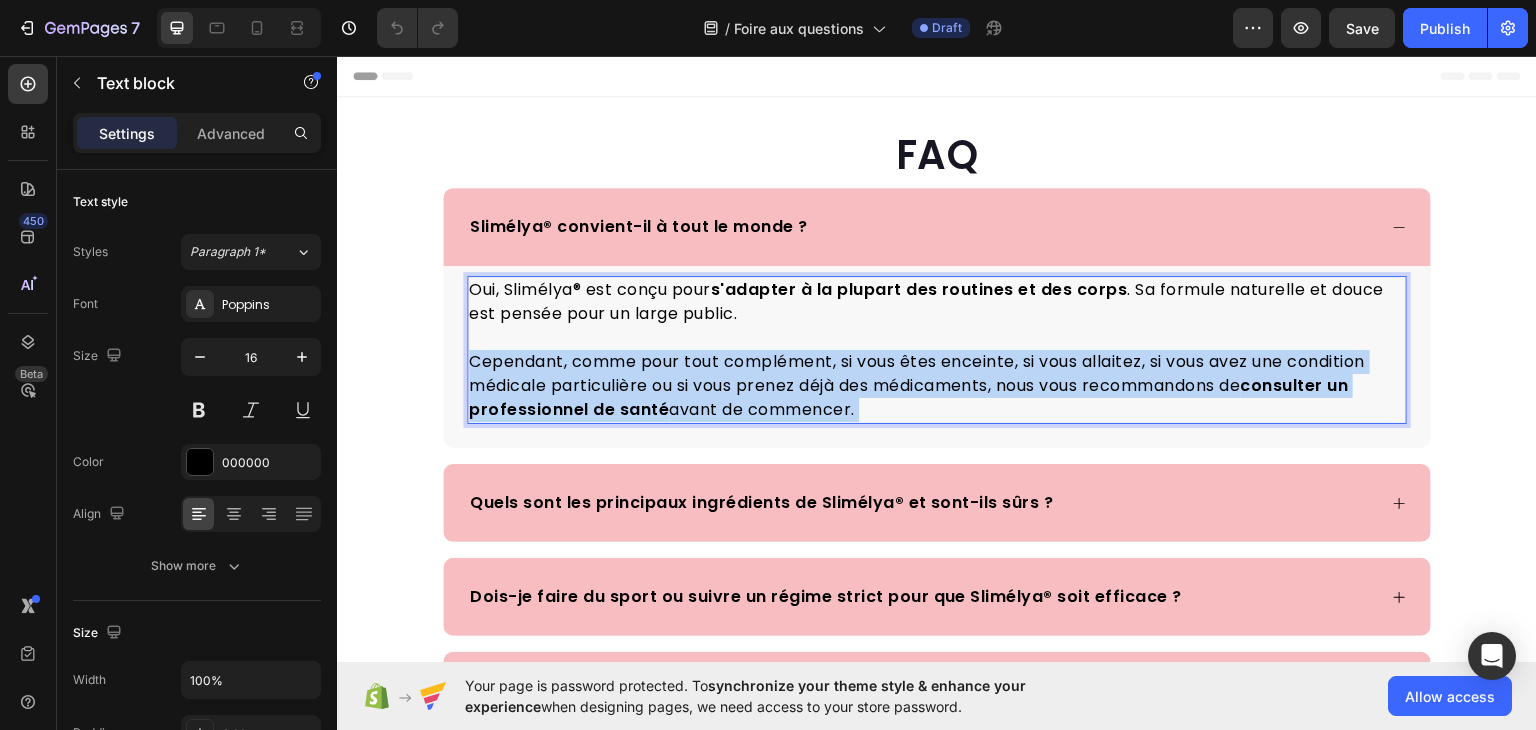 drag, startPoint x: 858, startPoint y: 406, endPoint x: 585, endPoint y: 285, distance: 298.61346 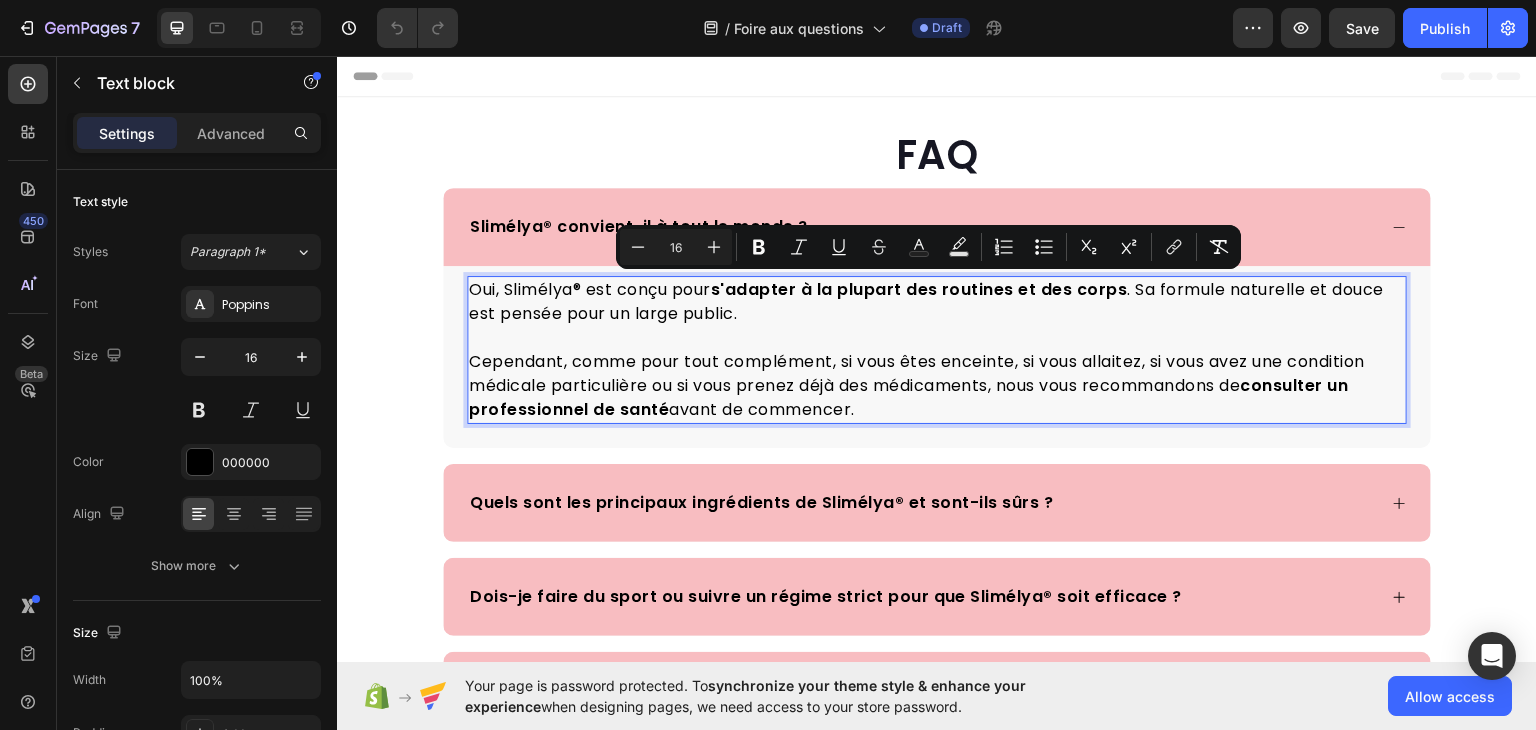 drag, startPoint x: 854, startPoint y: 411, endPoint x: 461, endPoint y: 285, distance: 412.7045 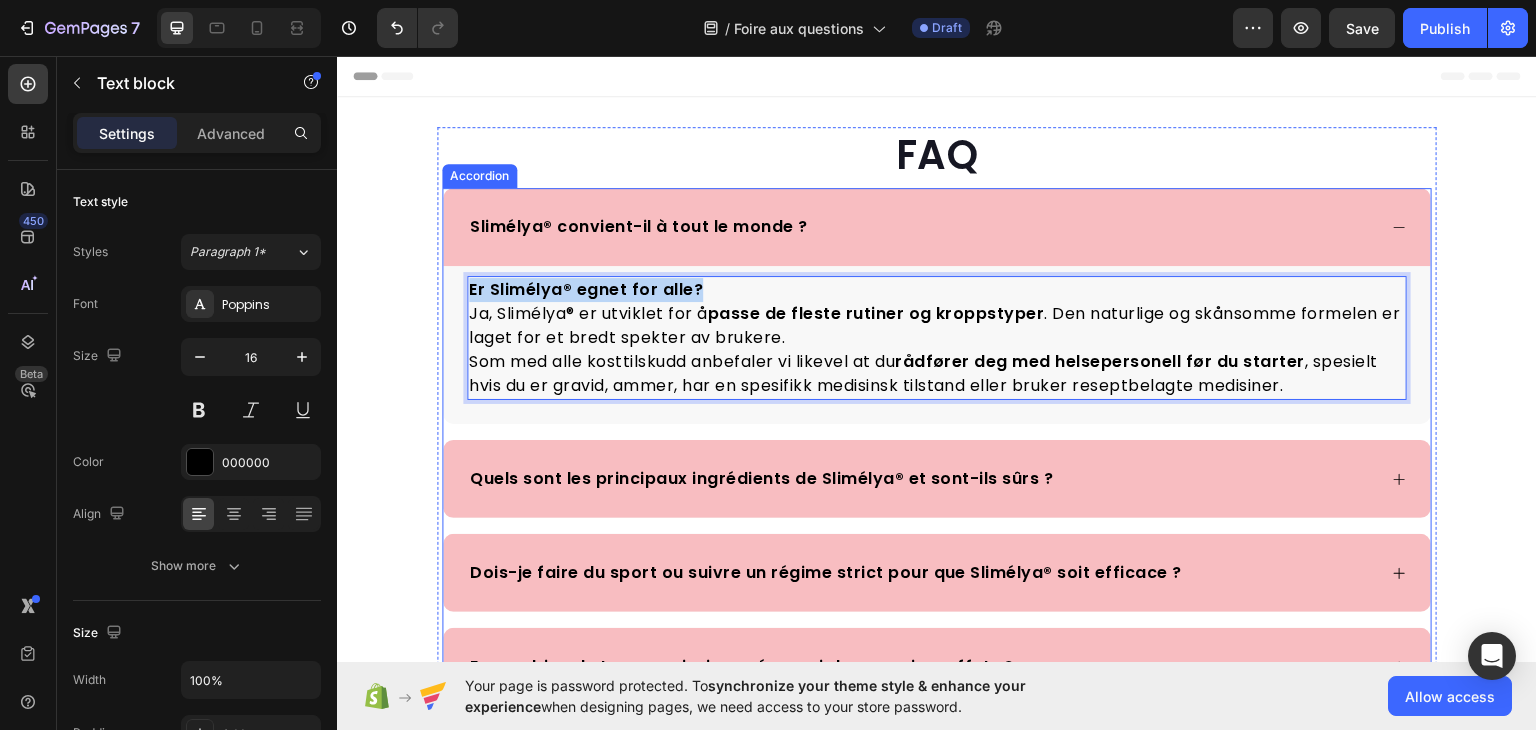 drag, startPoint x: 701, startPoint y: 289, endPoint x: 455, endPoint y: 287, distance: 246.00813 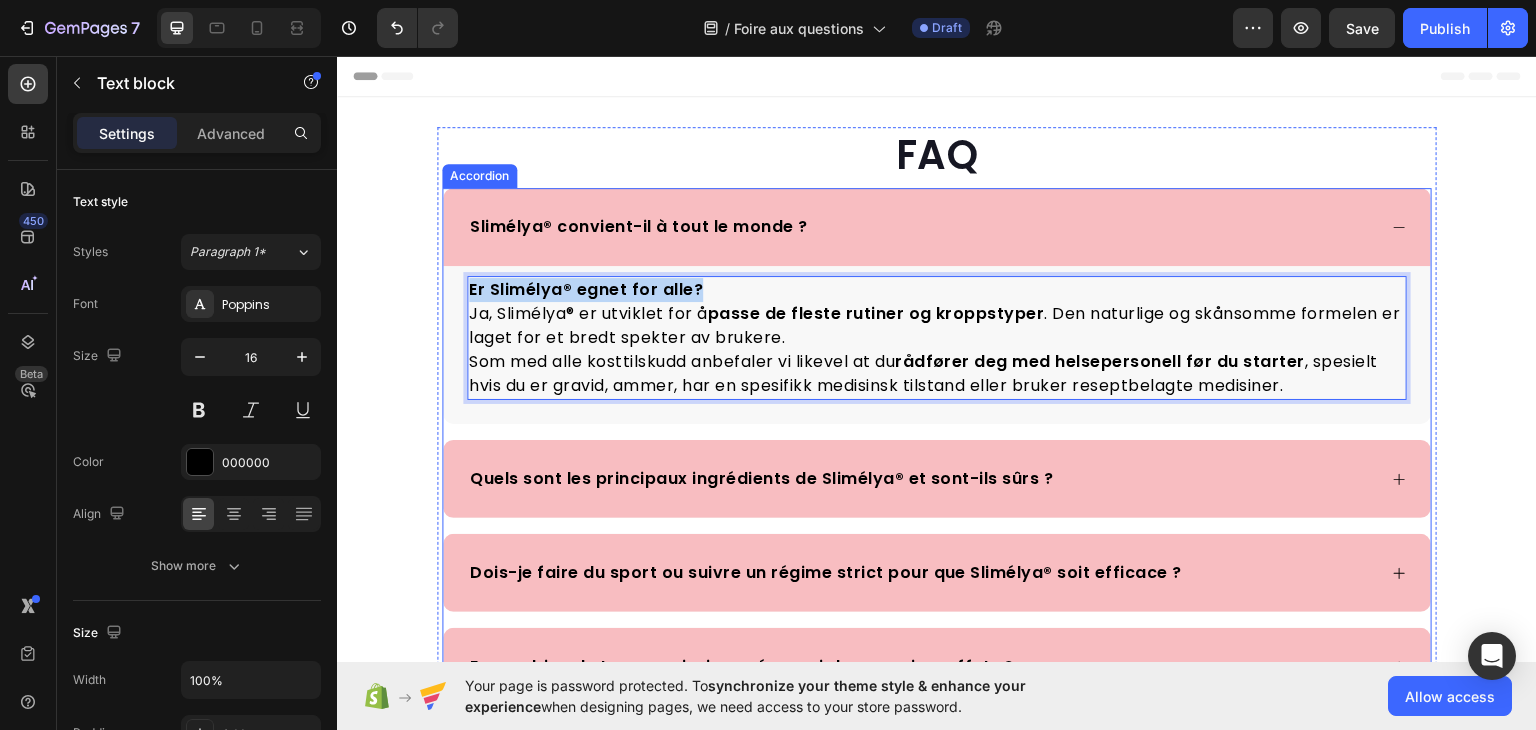 click on "Er Slimélya® egnet for alle? Ja, Slimélya® er utviklet for å  passe de fleste rutiner og kroppstyper . Den naturlige og skånsomme formelen er laget for et bredt spekter av brukere. Som med alle kosttilskudd anbefaler vi likevel at du  rådfører deg med helsepersonell før du starter , spesielt hvis du er gravid, ammer, har en spesifikk medisinsk tilstand eller bruker reseptbelagte medisiner. Text block   0" at bounding box center [937, 344] 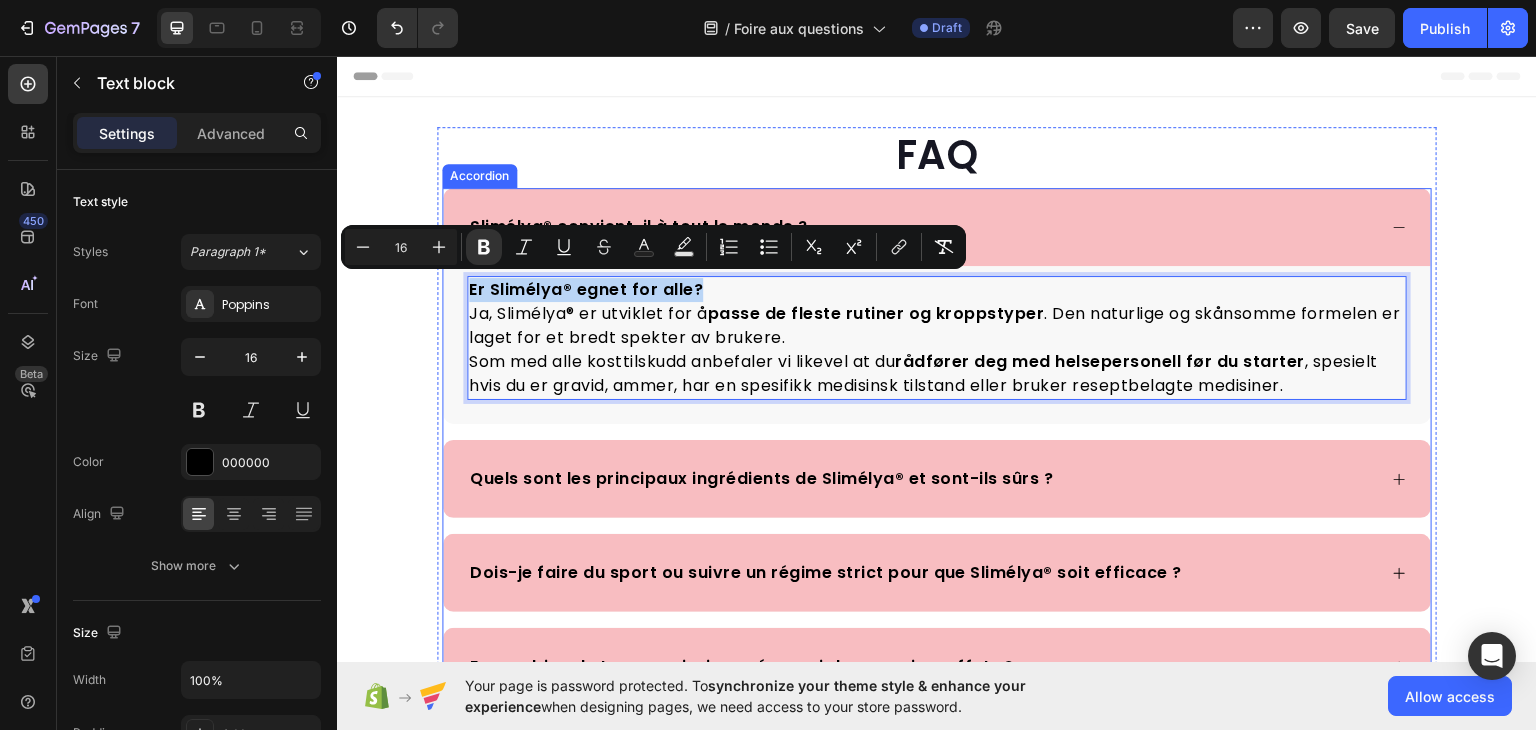 copy on "Er Slimélya® egnet for alle?" 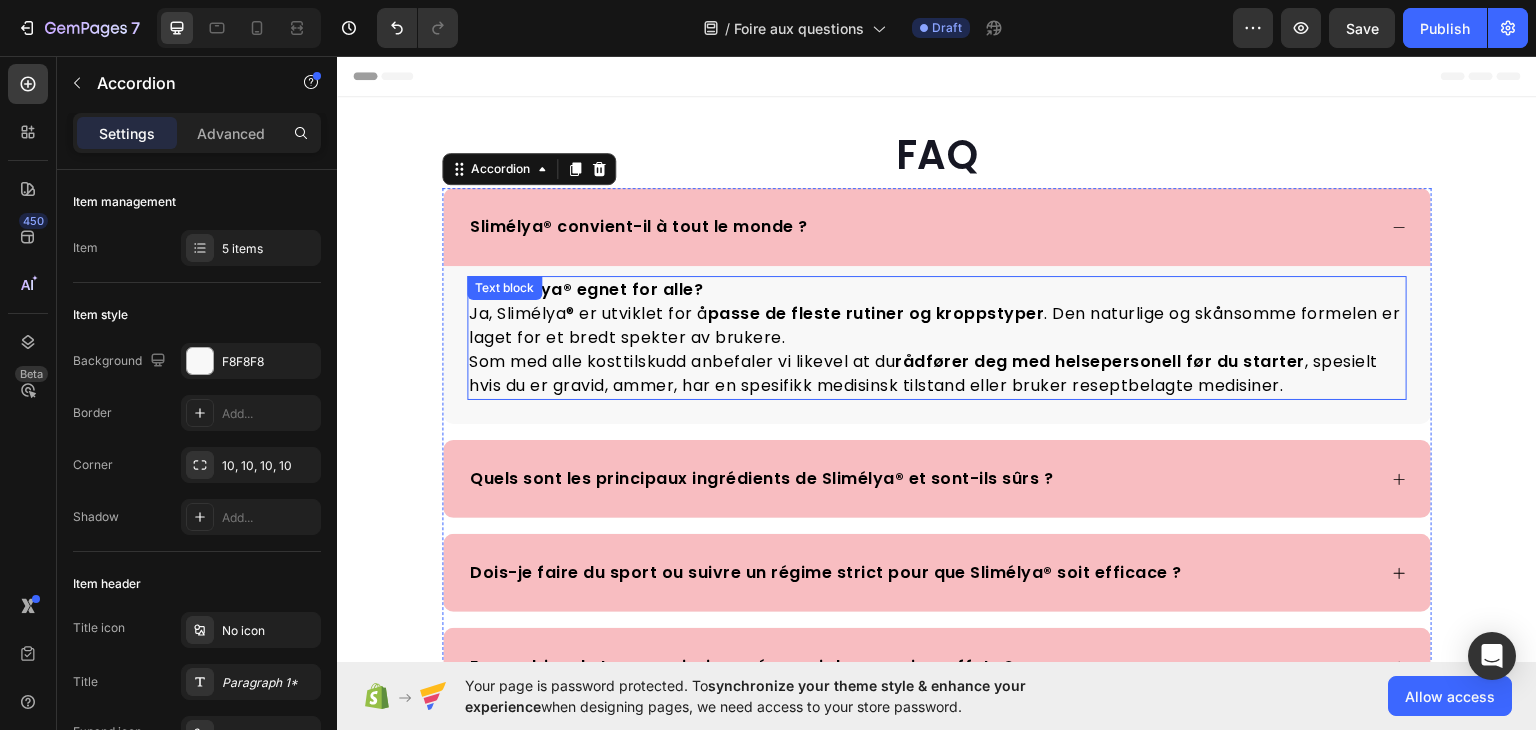 click on "Er Slimélya® egnet for alle?" at bounding box center [586, 288] 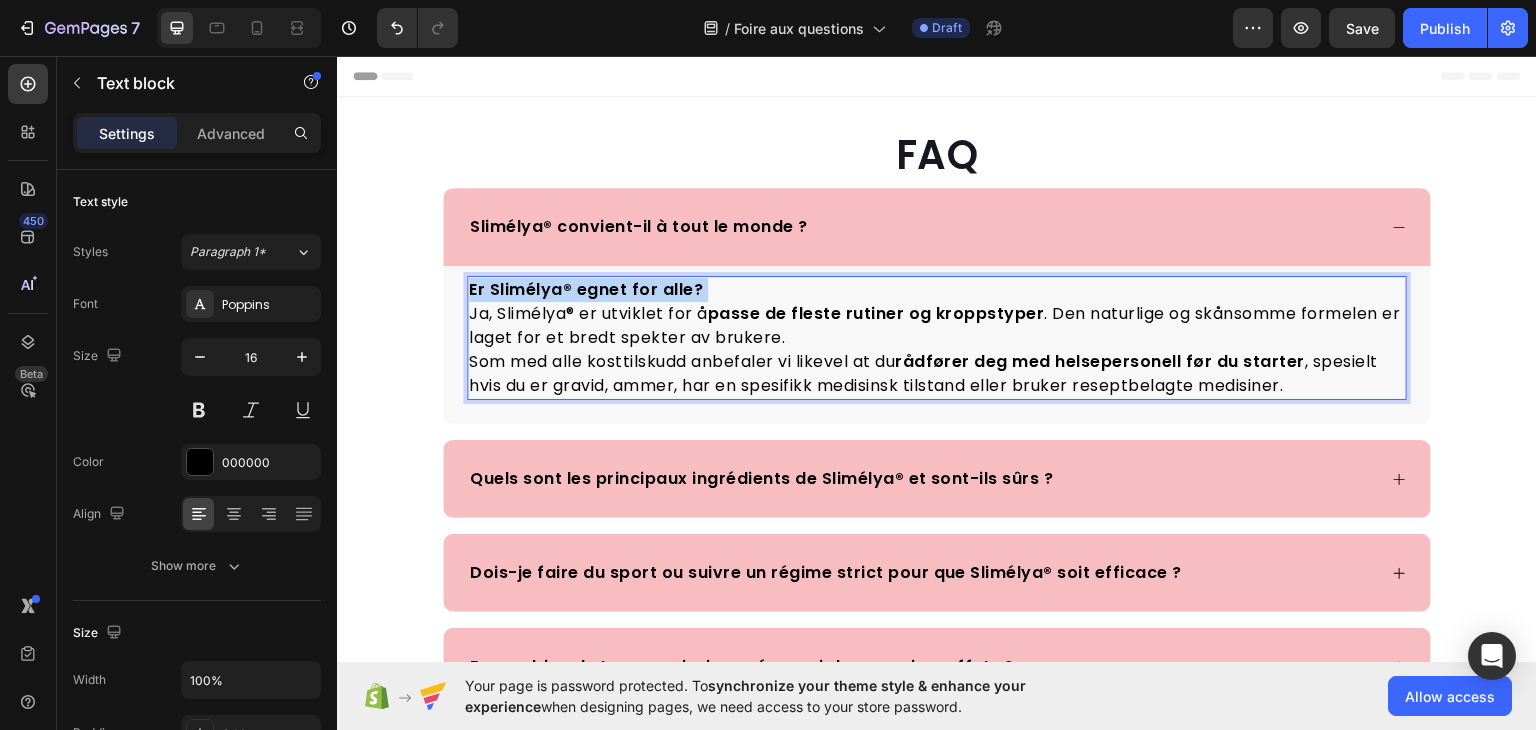 click on "Er Slimélya® egnet for alle?" at bounding box center [586, 288] 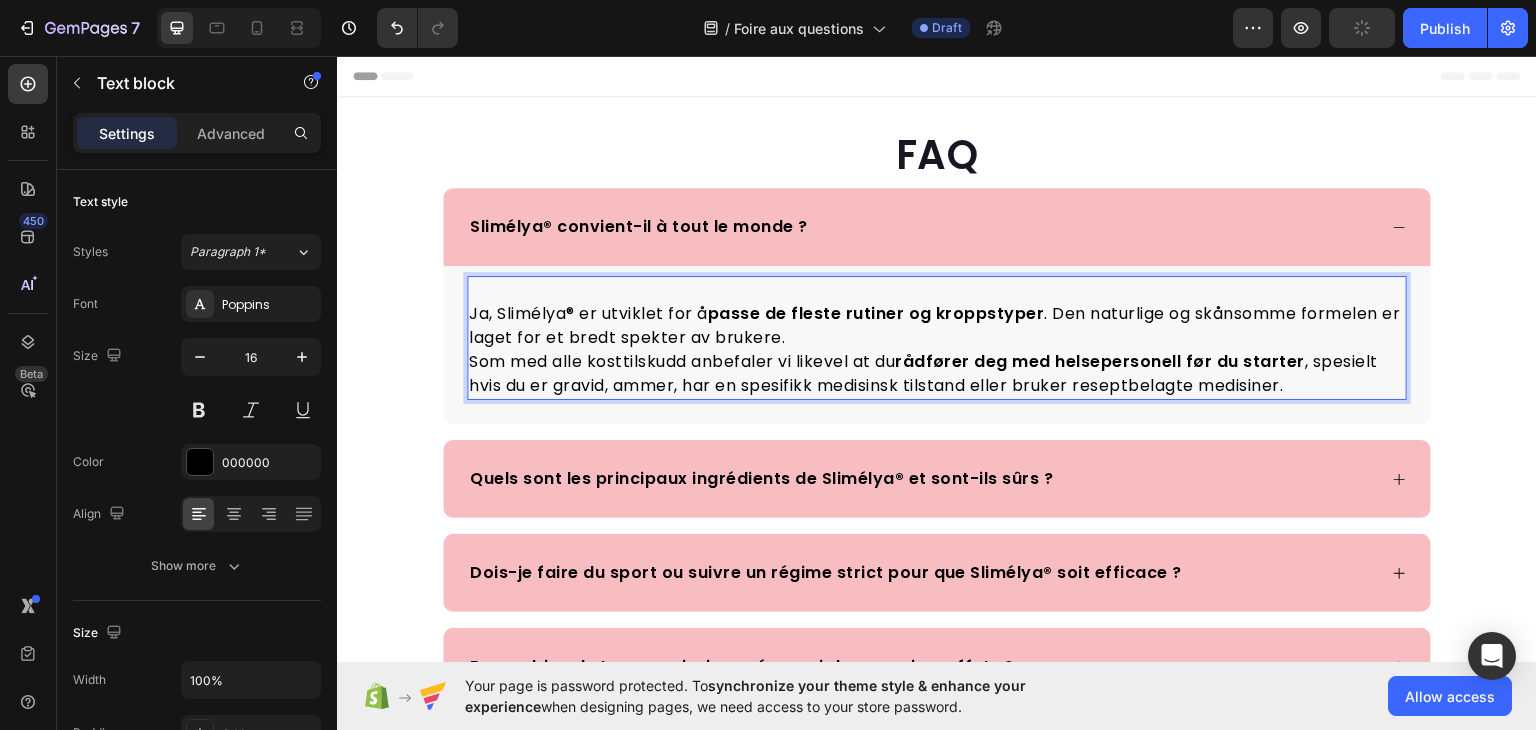 click on "Ja, Slimélya® er utviklet for å  passe de fleste rutiner og kroppstyper . Den naturlige og skånsomme formelen er laget for et bredt spekter av brukere." at bounding box center (937, 325) 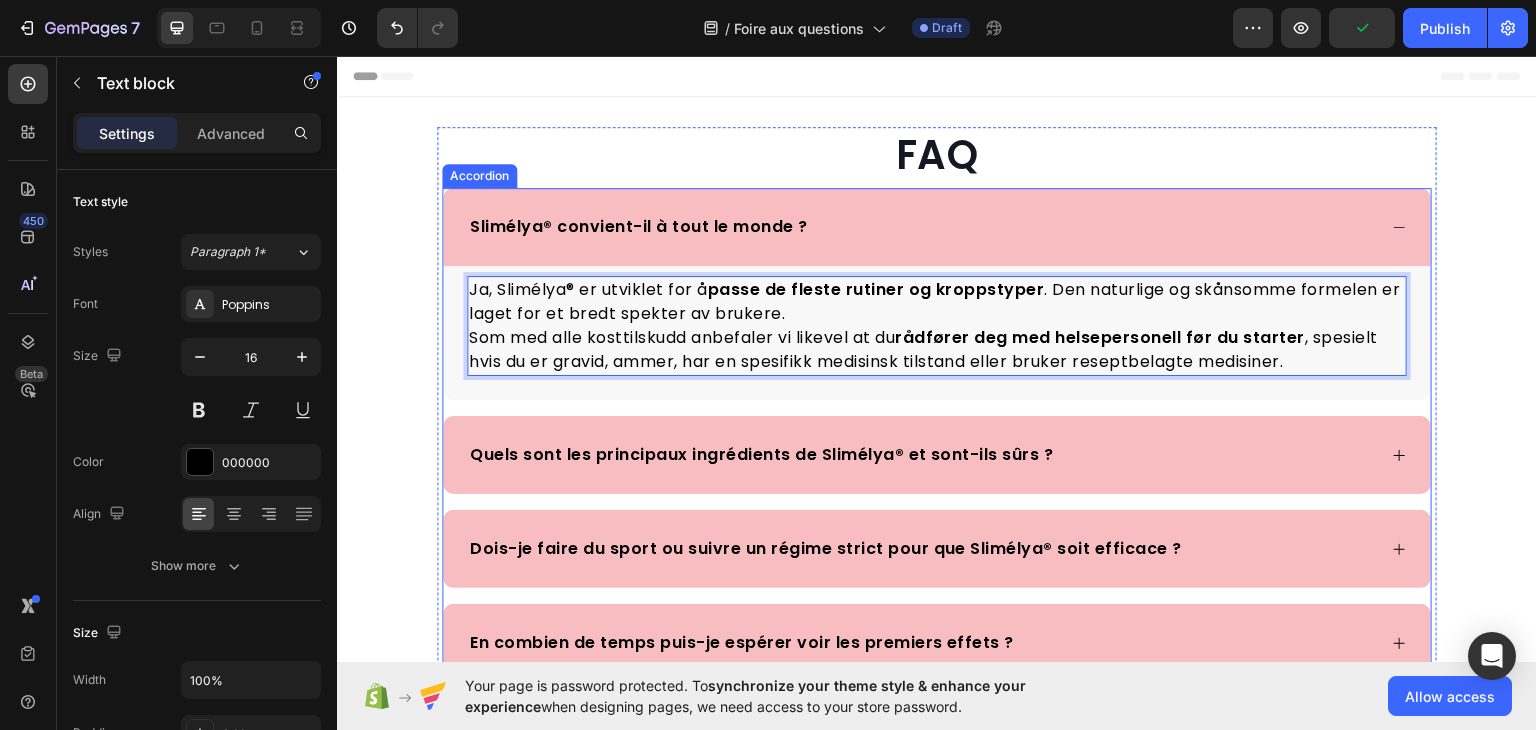 click on "Slimélya® convient-il à tout le monde ?" at bounding box center (639, 226) 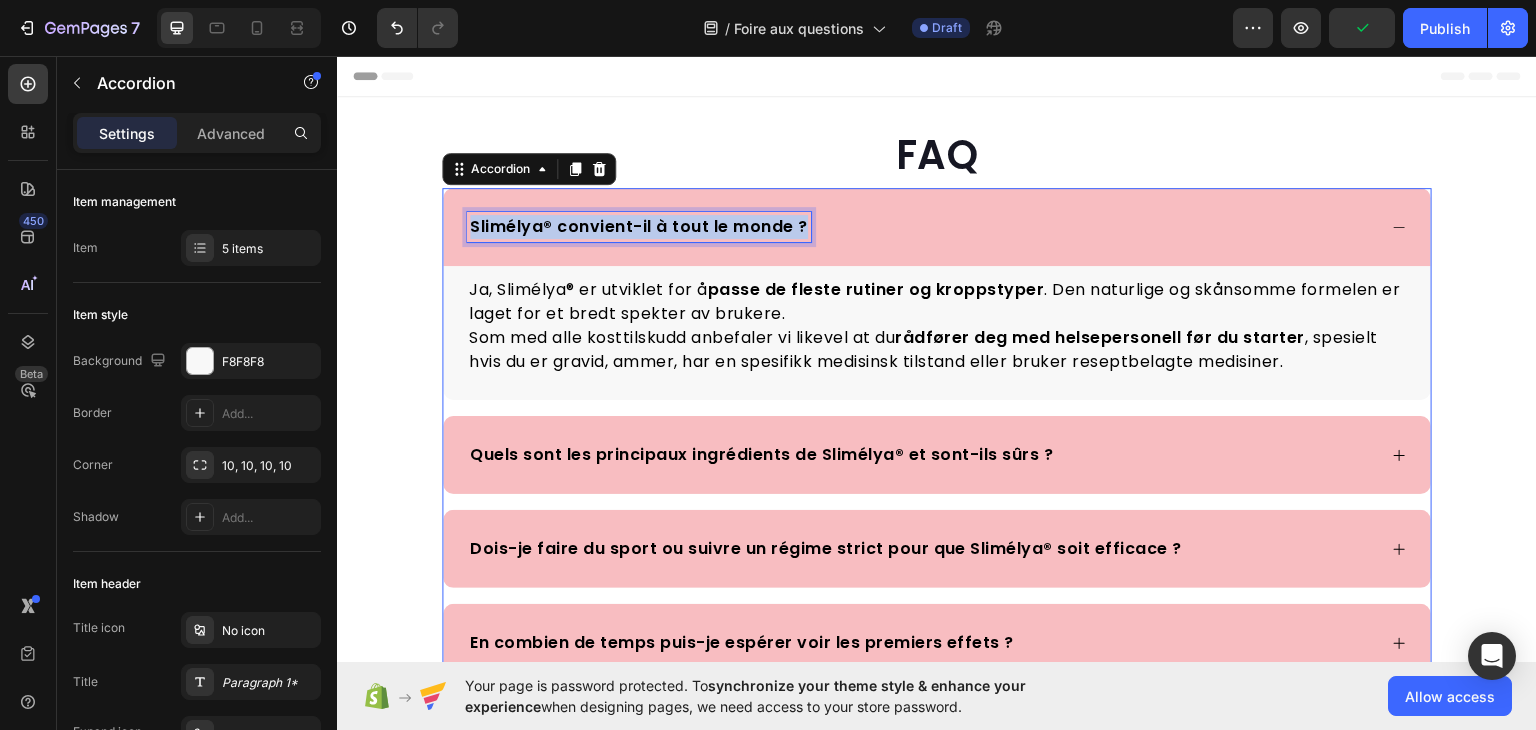 click on "Slimélya® convient-il à tout le monde ?" at bounding box center [639, 226] 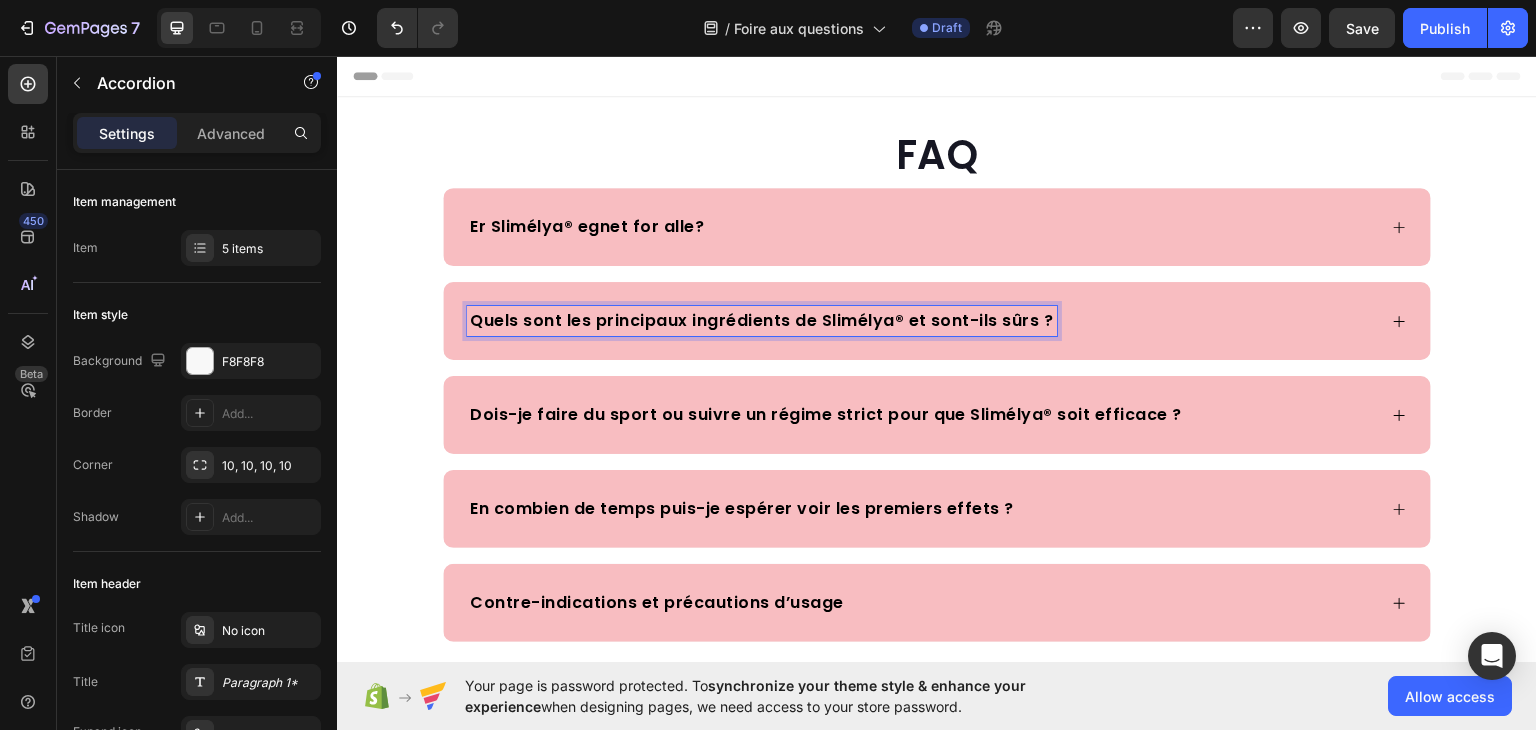 click on "Quels sont les principaux ingrédients de Slimélya® et sont-ils sûrs ?" at bounding box center (762, 320) 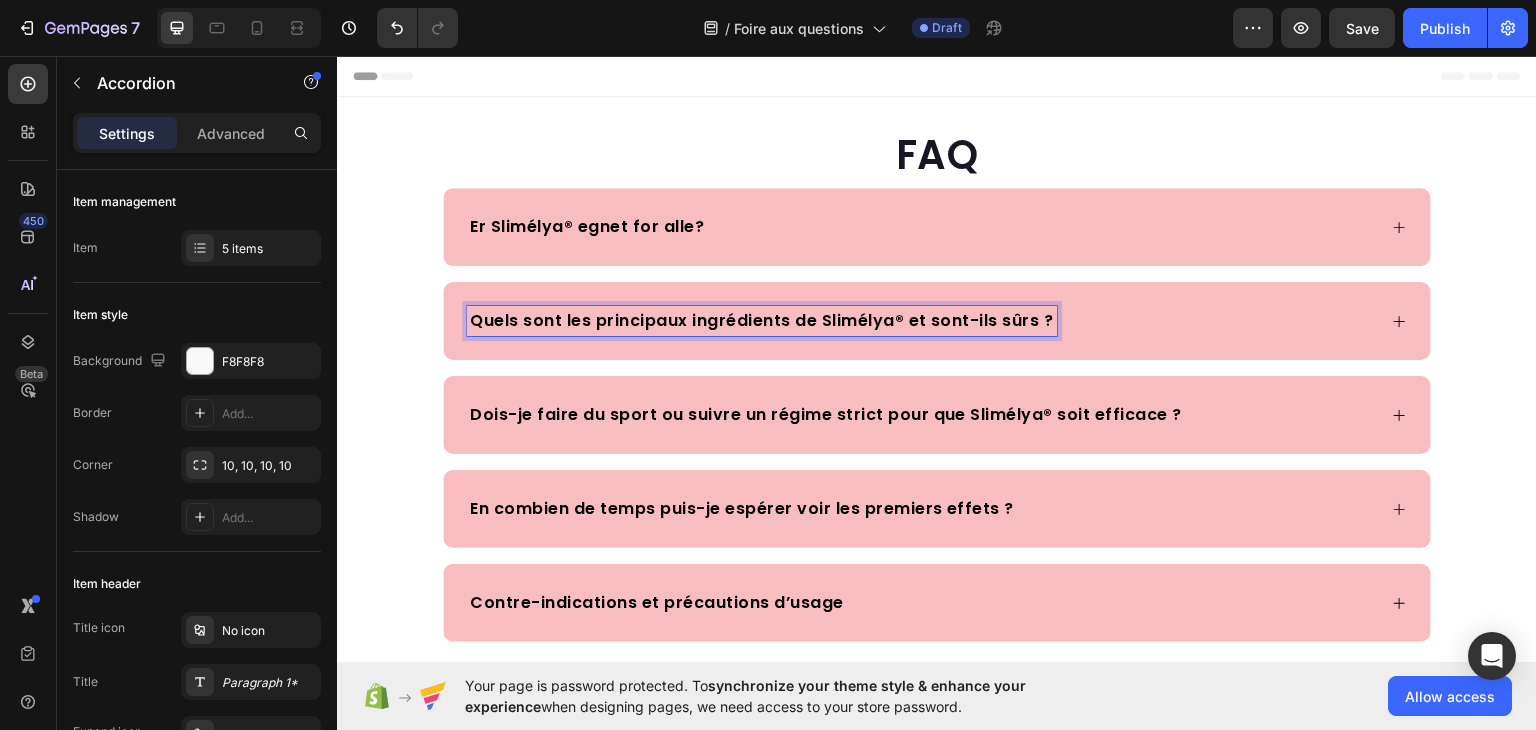 click on "Quels sont les principaux ingrédients de Slimélya® et sont-ils sûrs ?" at bounding box center [937, 320] 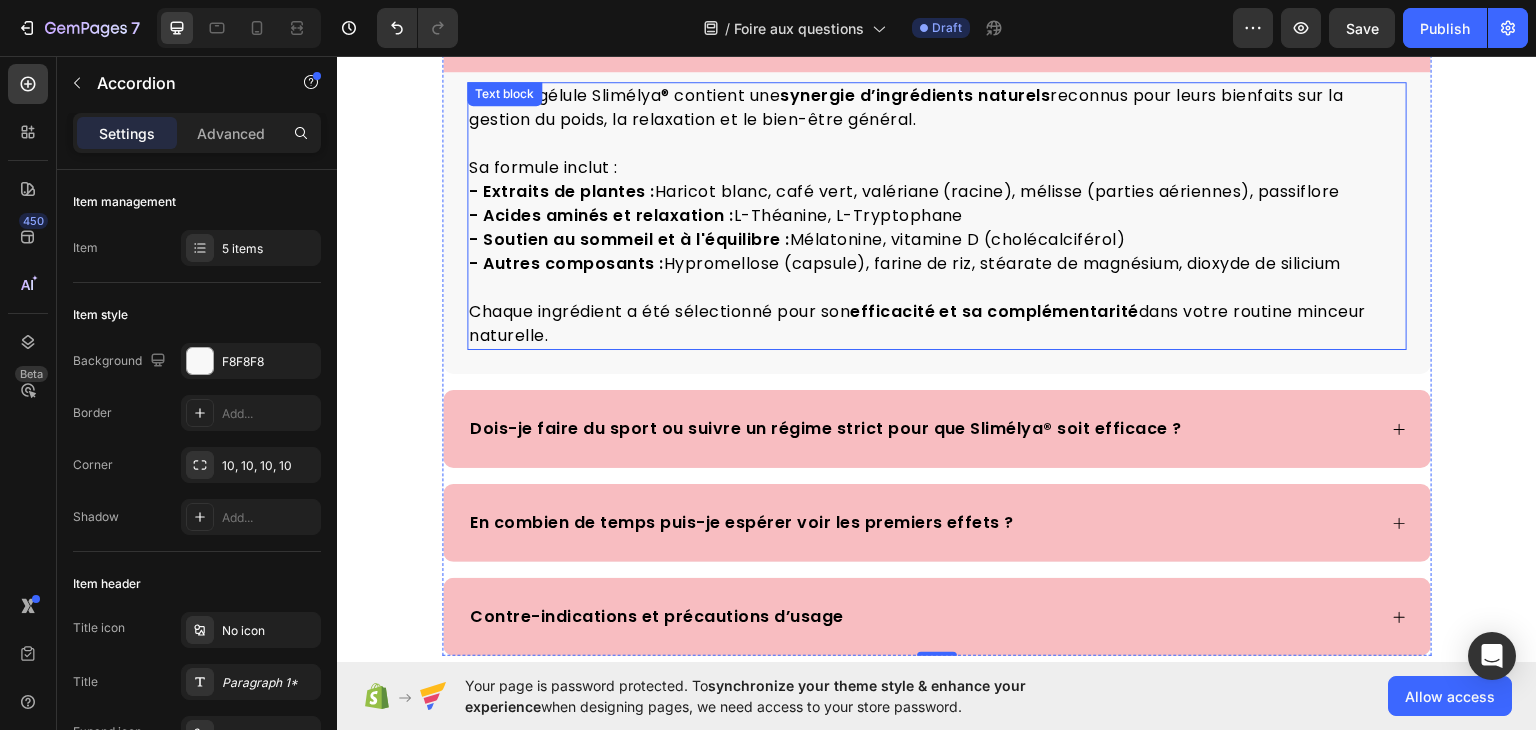 scroll, scrollTop: 290, scrollLeft: 0, axis: vertical 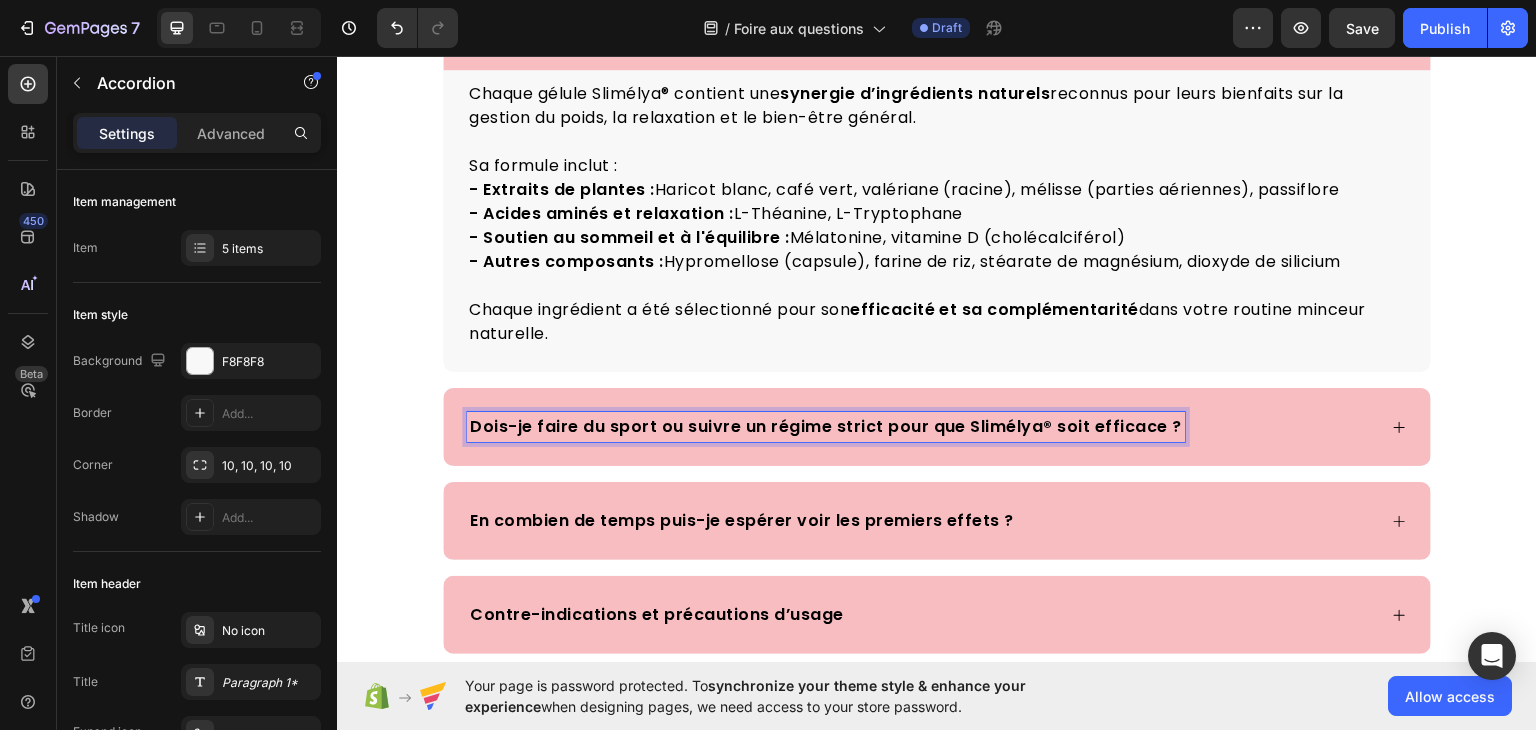 click on "Dois-je faire du sport ou suivre un régime strict pour que Slimélya® soit efficace ?" at bounding box center [826, 426] 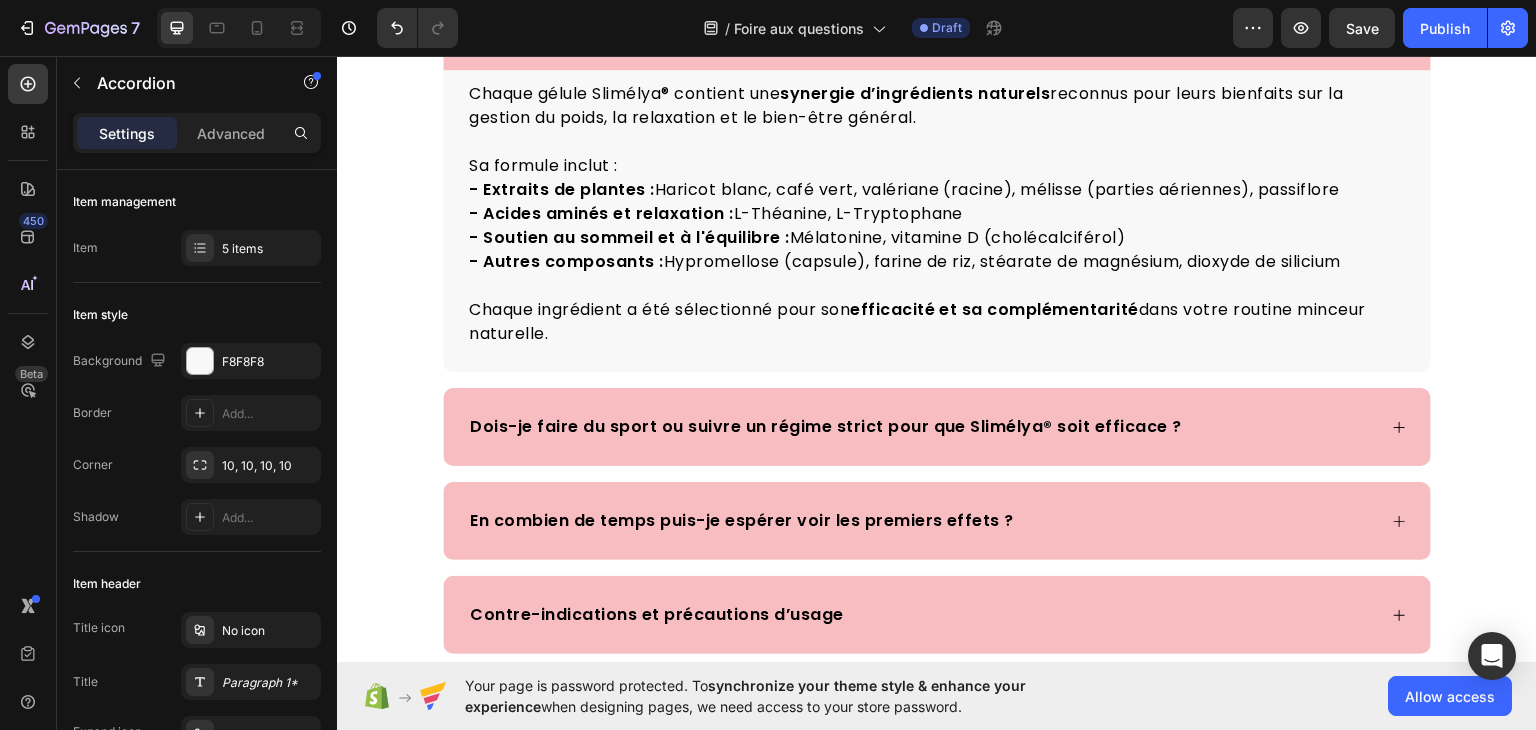 click on "Dois-je faire du sport ou suivre un régime strict pour que Slimélya® soit efficace ?" at bounding box center (921, 426) 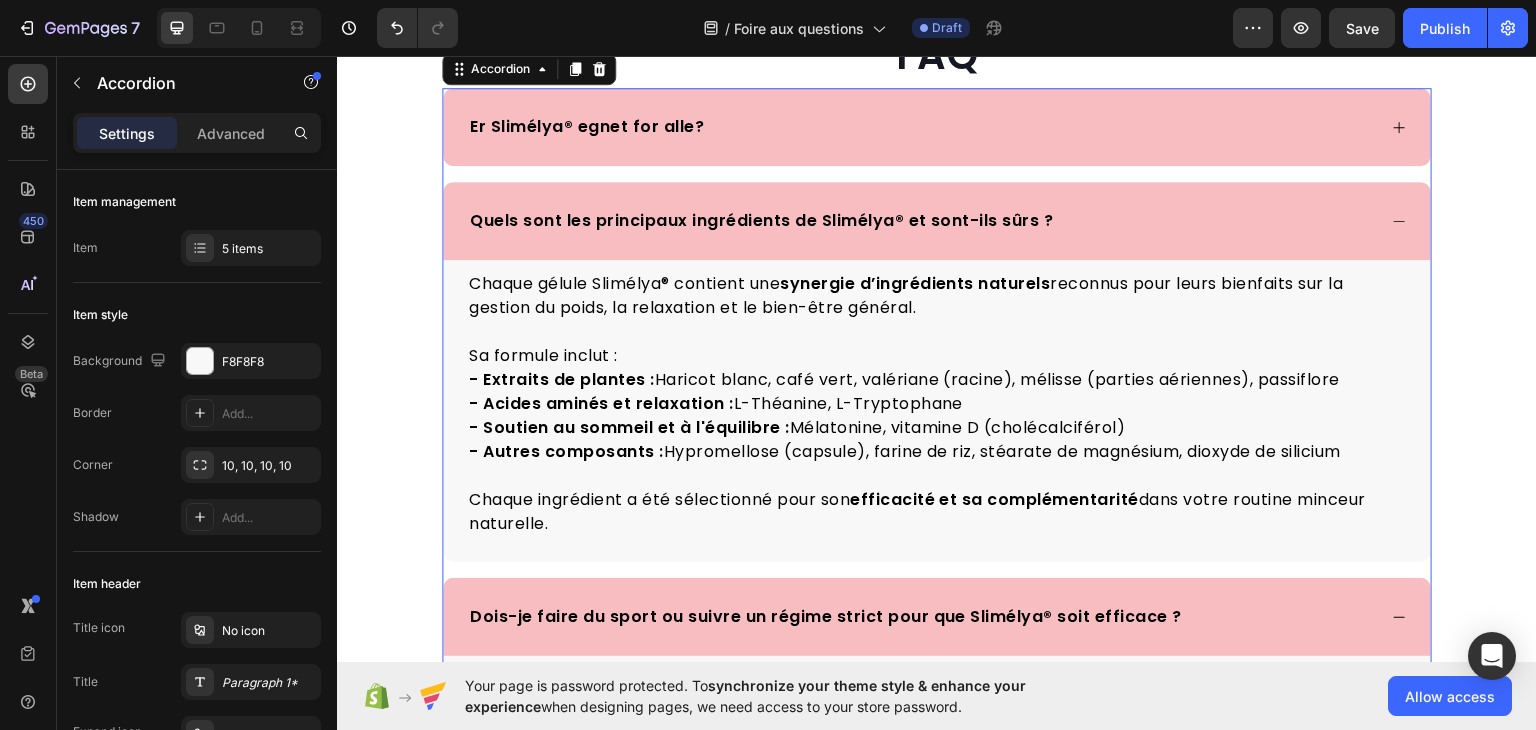 scroll, scrollTop: 84, scrollLeft: 0, axis: vertical 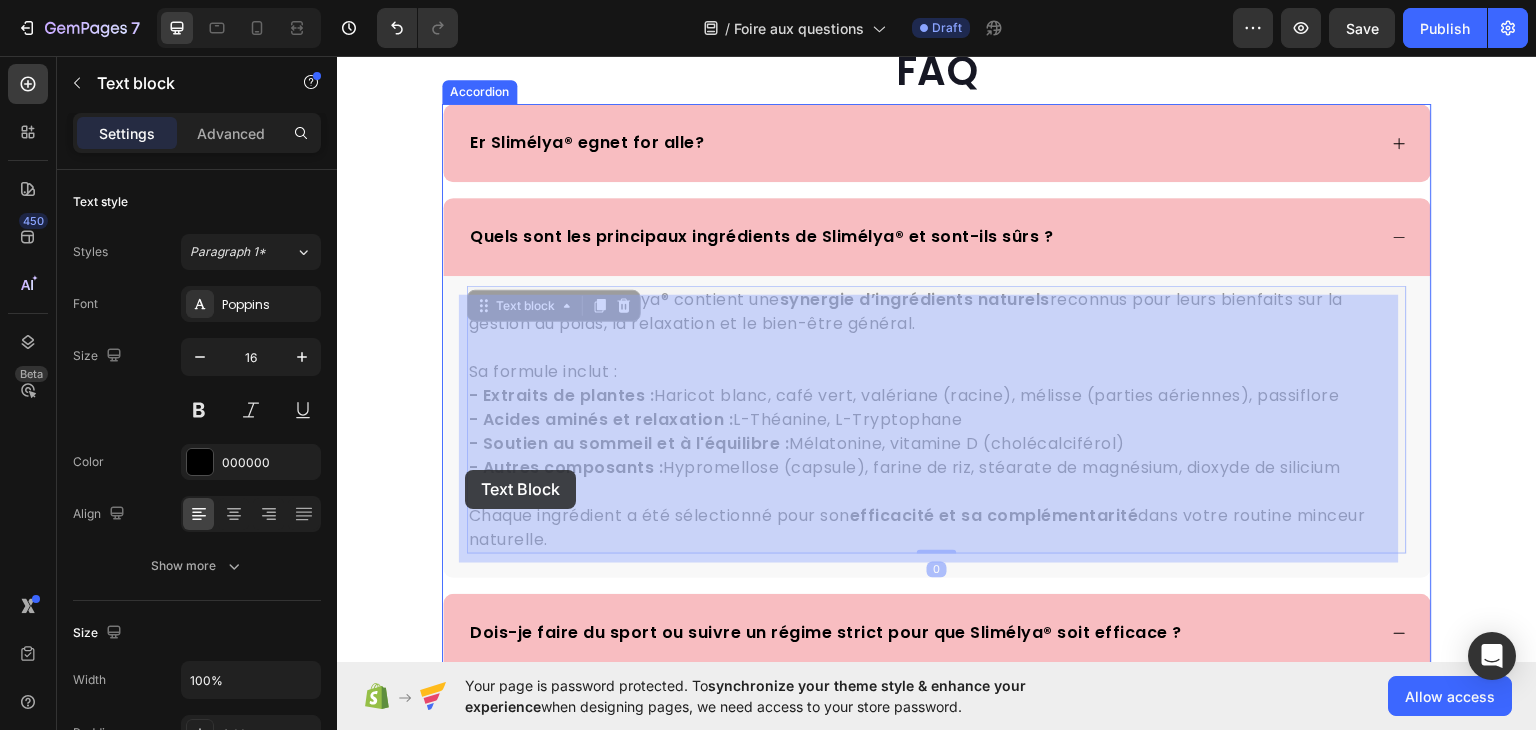 drag, startPoint x: 548, startPoint y: 539, endPoint x: 463, endPoint y: 466, distance: 112.04463 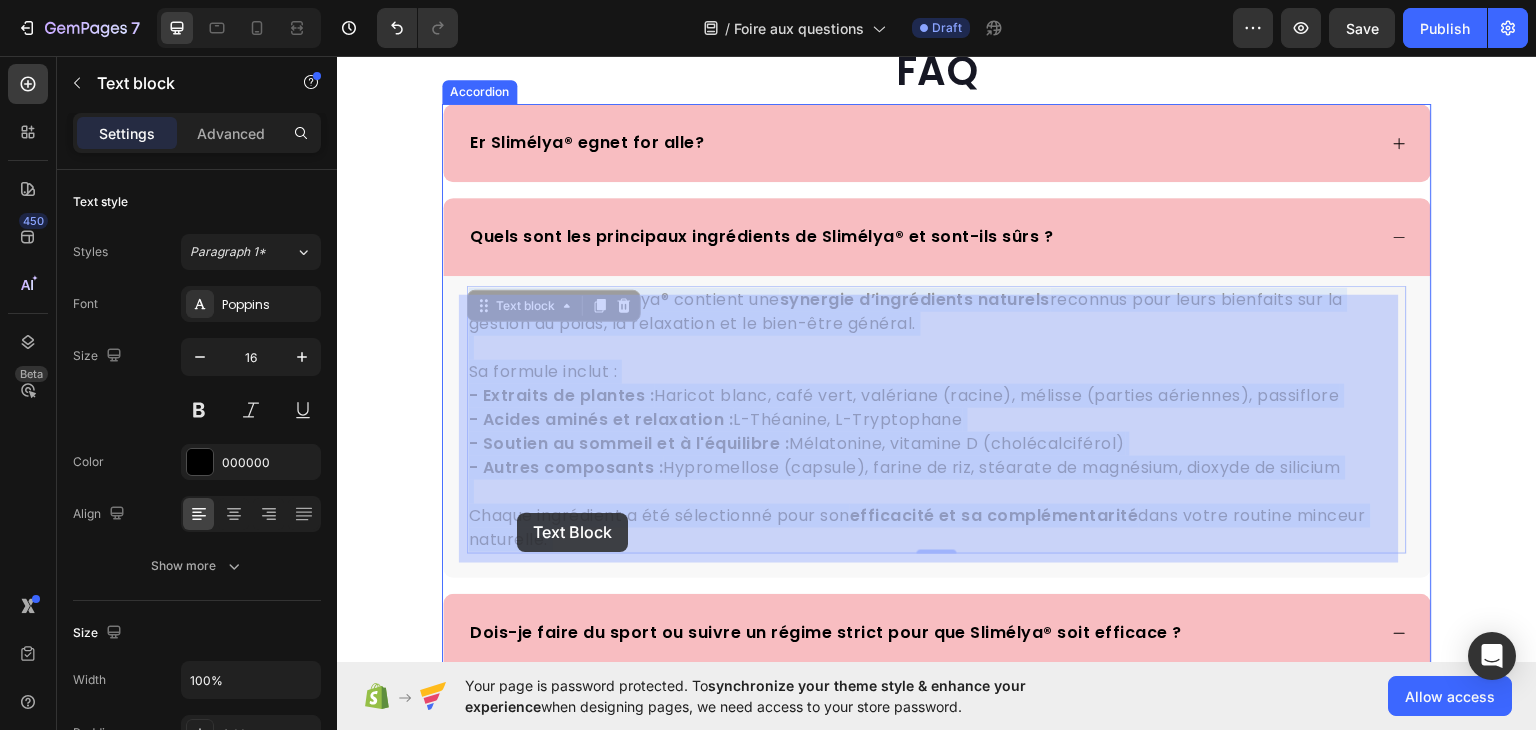 drag, startPoint x: 557, startPoint y: 537, endPoint x: 514, endPoint y: 506, distance: 53.009434 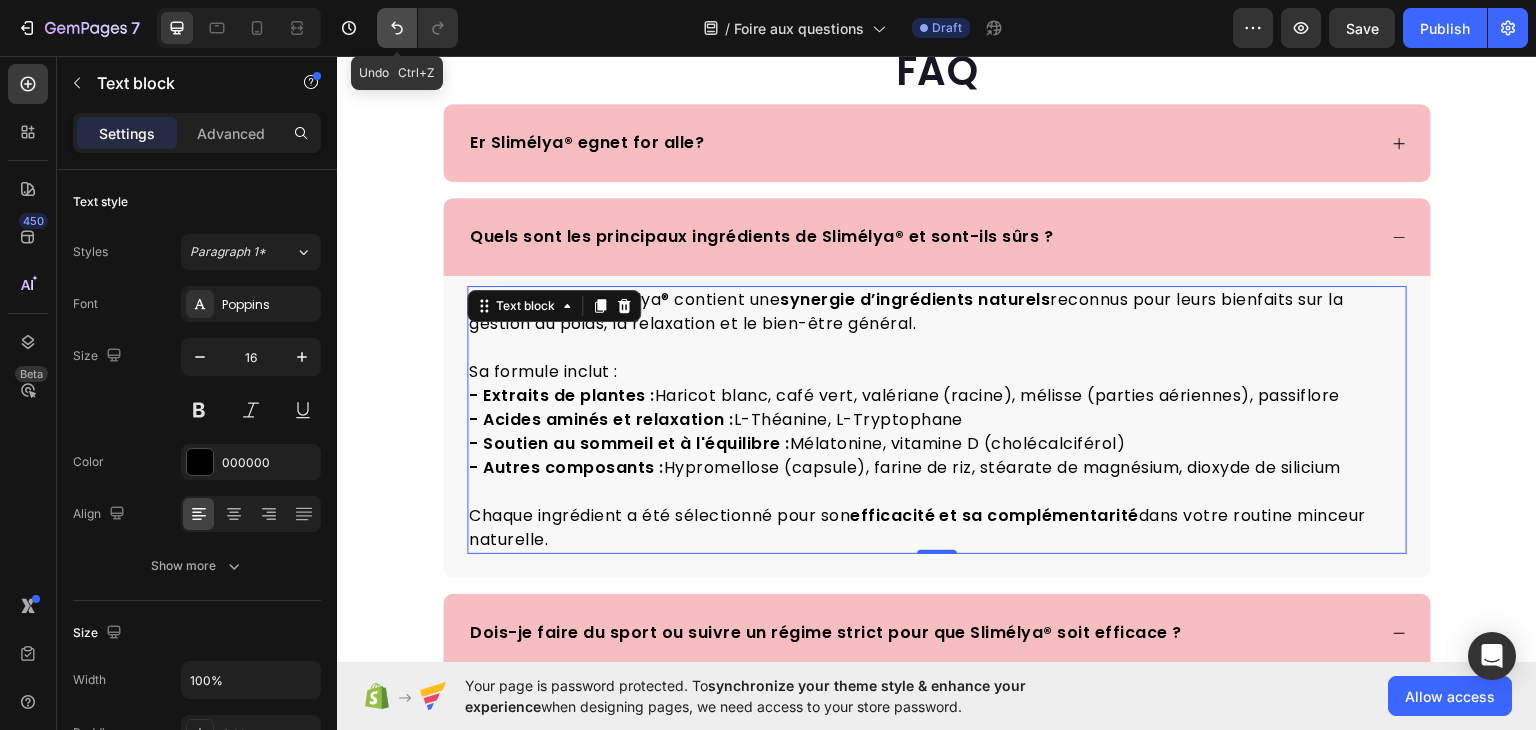 click 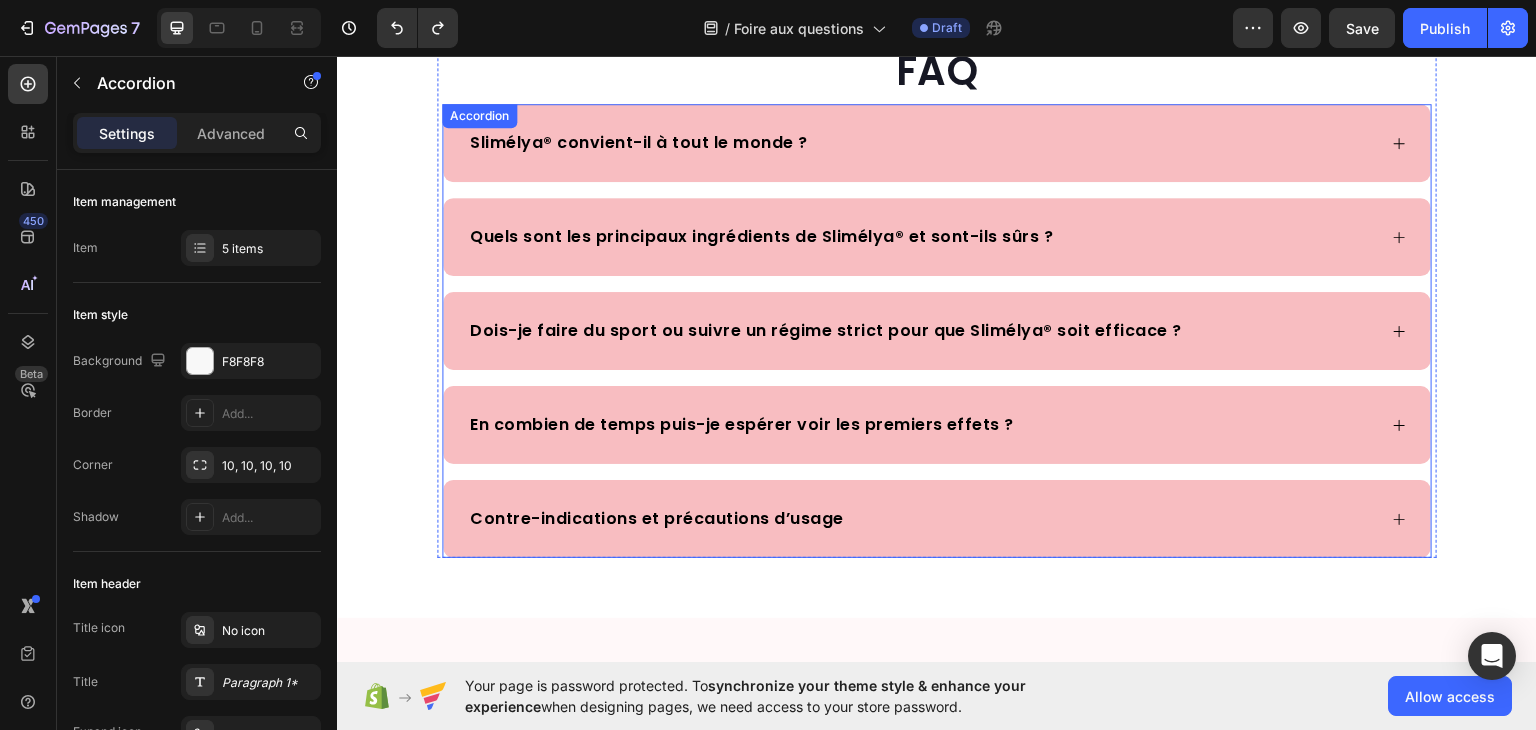click on "Quels sont les principaux ingrédients de Slimélya® et sont-ils sûrs ?" at bounding box center [762, 236] 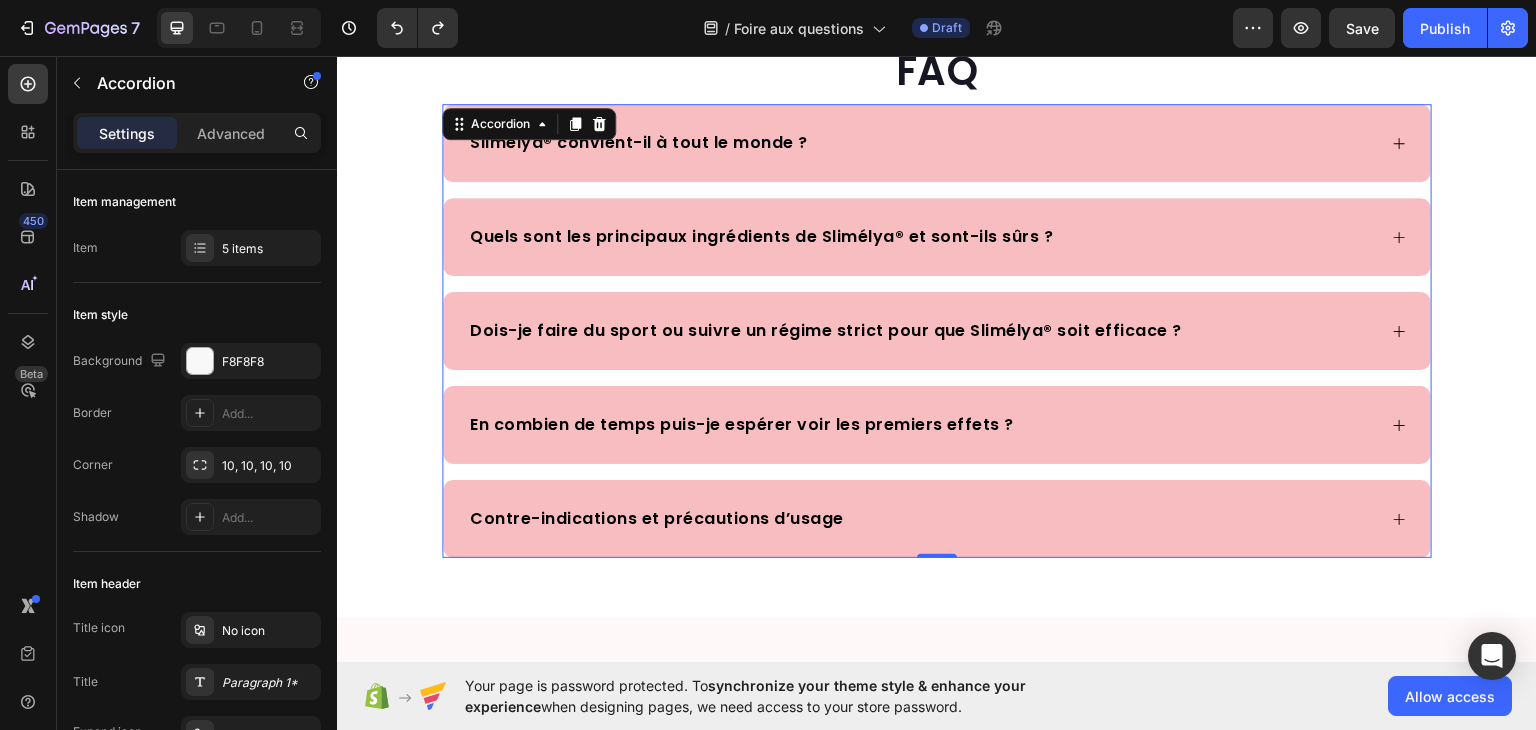 click on "Quels sont les principaux ingrédients de Slimélya® et sont-ils sûrs ?" at bounding box center (921, 236) 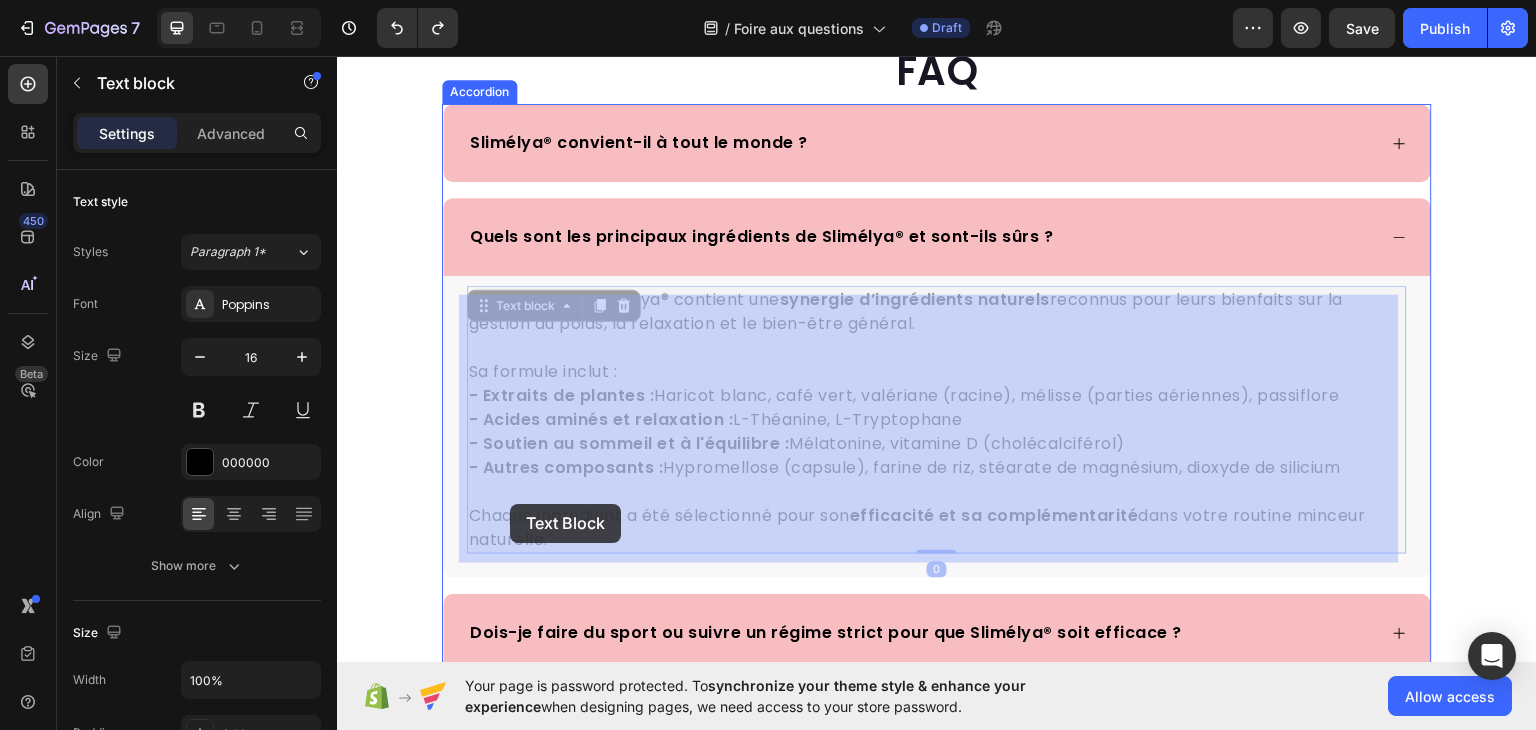 drag, startPoint x: 544, startPoint y: 539, endPoint x: 510, endPoint y: 503, distance: 49.517673 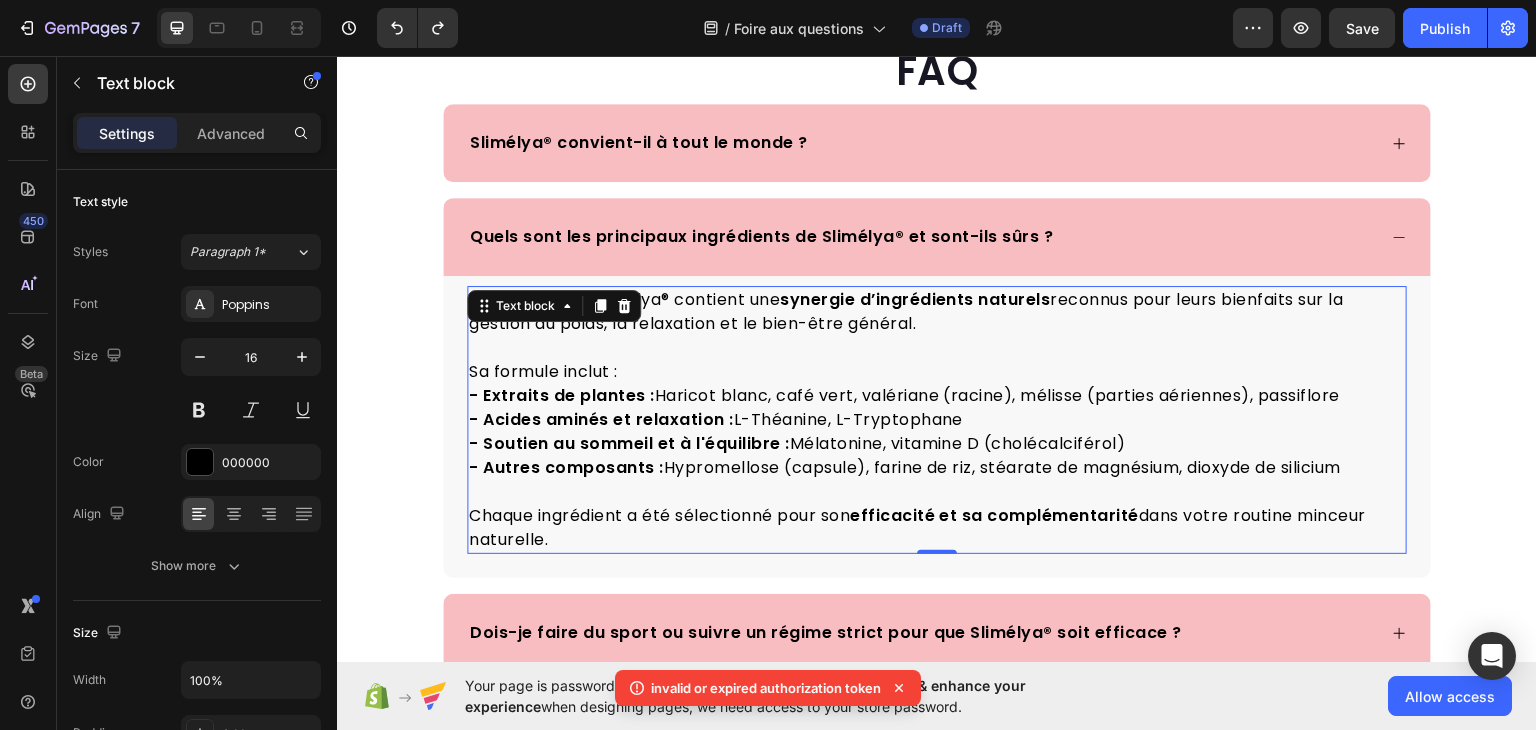 click on "- Extraits de plantes :" at bounding box center [562, 394] 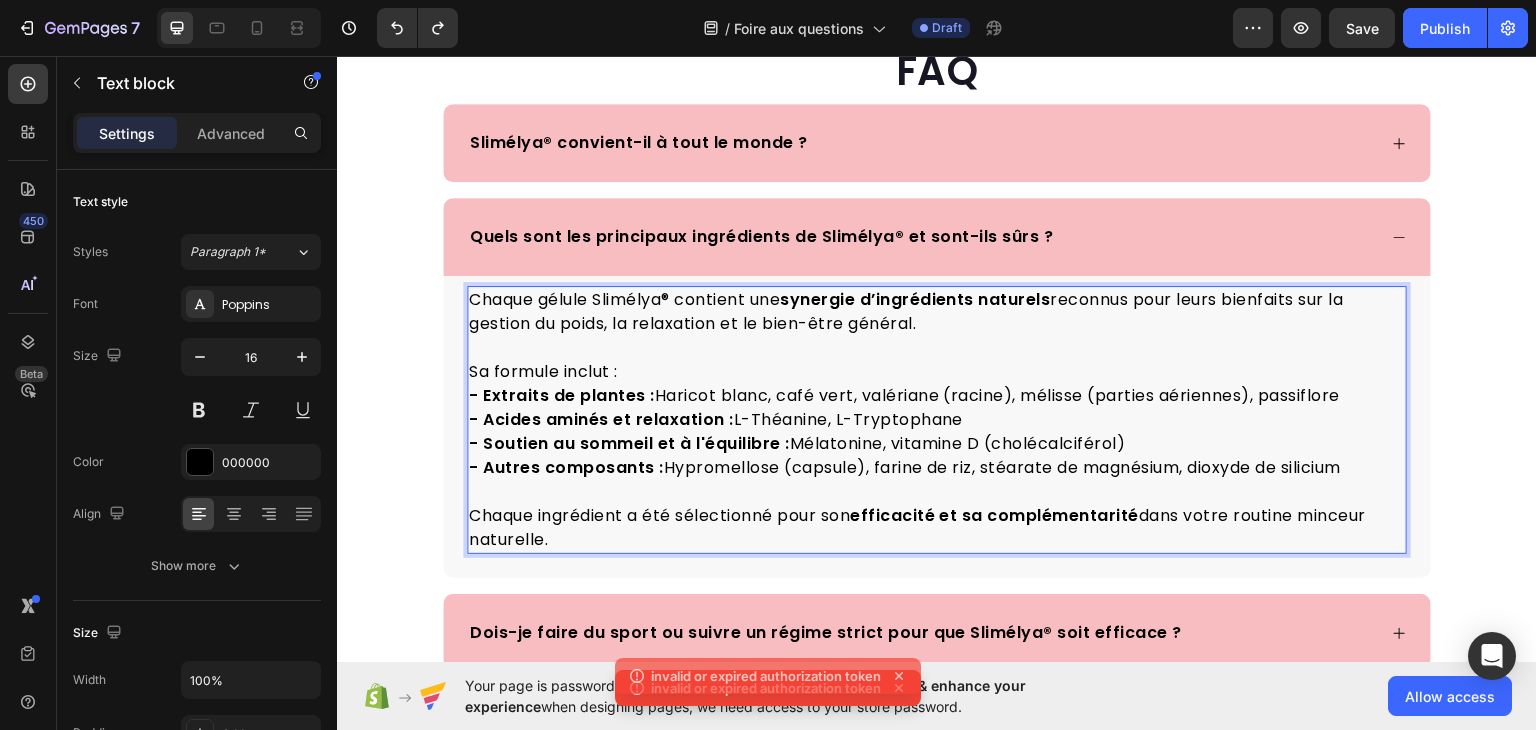click on "Chaque ingrédient a été sélectionné pour son  efficacité et sa complémentarité  dans votre routine minceur naturelle." at bounding box center (937, 527) 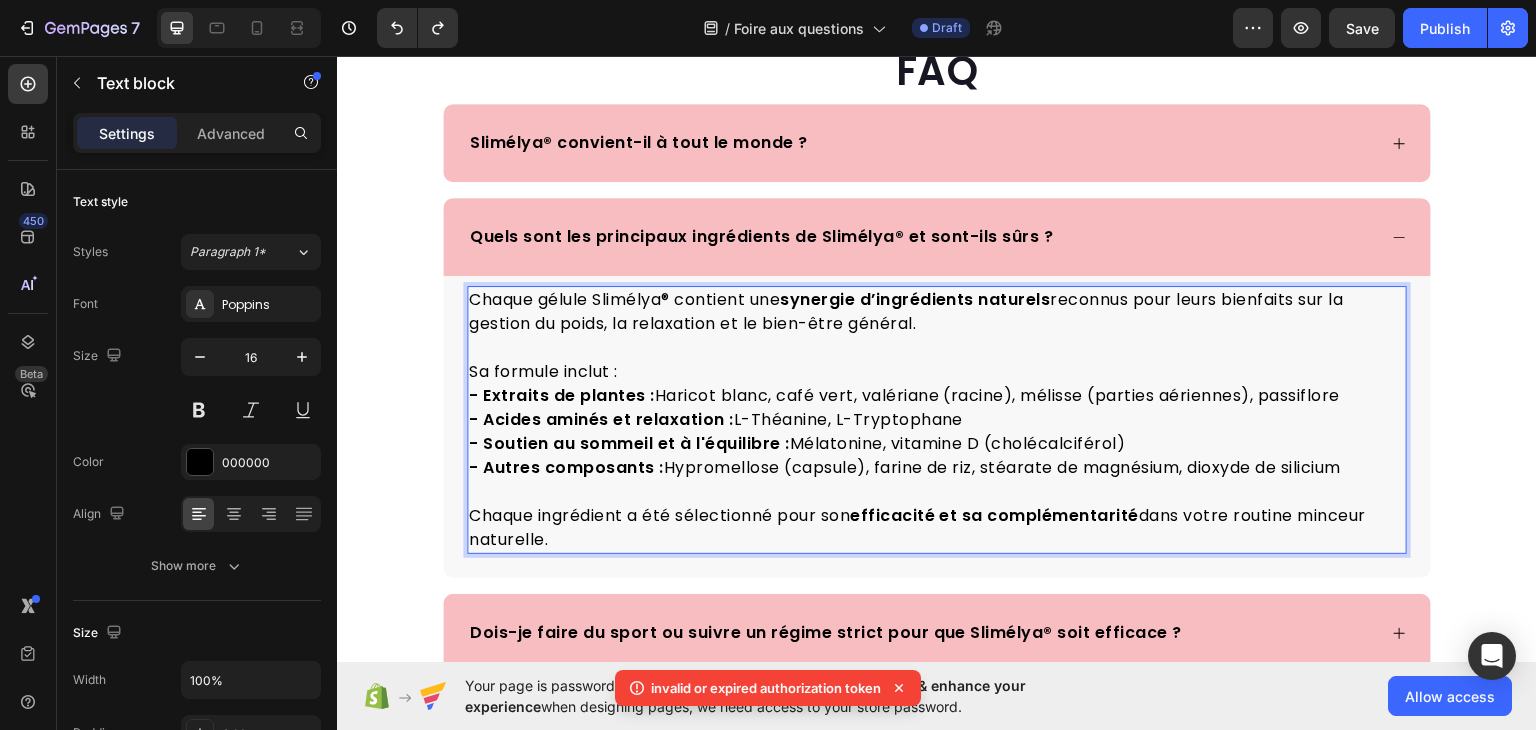 click on "Chaque ingrédient a été sélectionné pour son  efficacité et sa complémentarité  dans votre routine minceur naturelle." at bounding box center (937, 527) 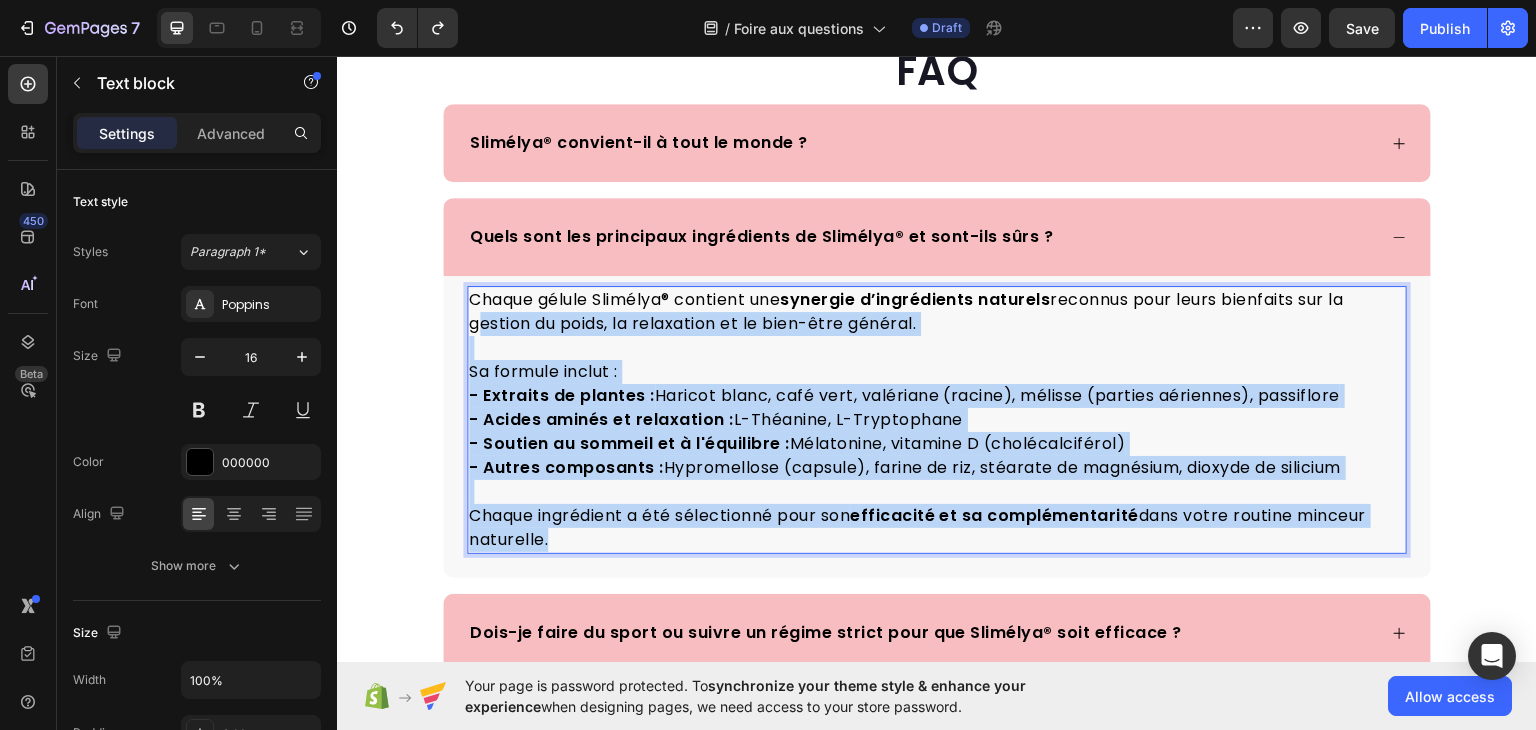 drag, startPoint x: 558, startPoint y: 537, endPoint x: 465, endPoint y: 318, distance: 237.92856 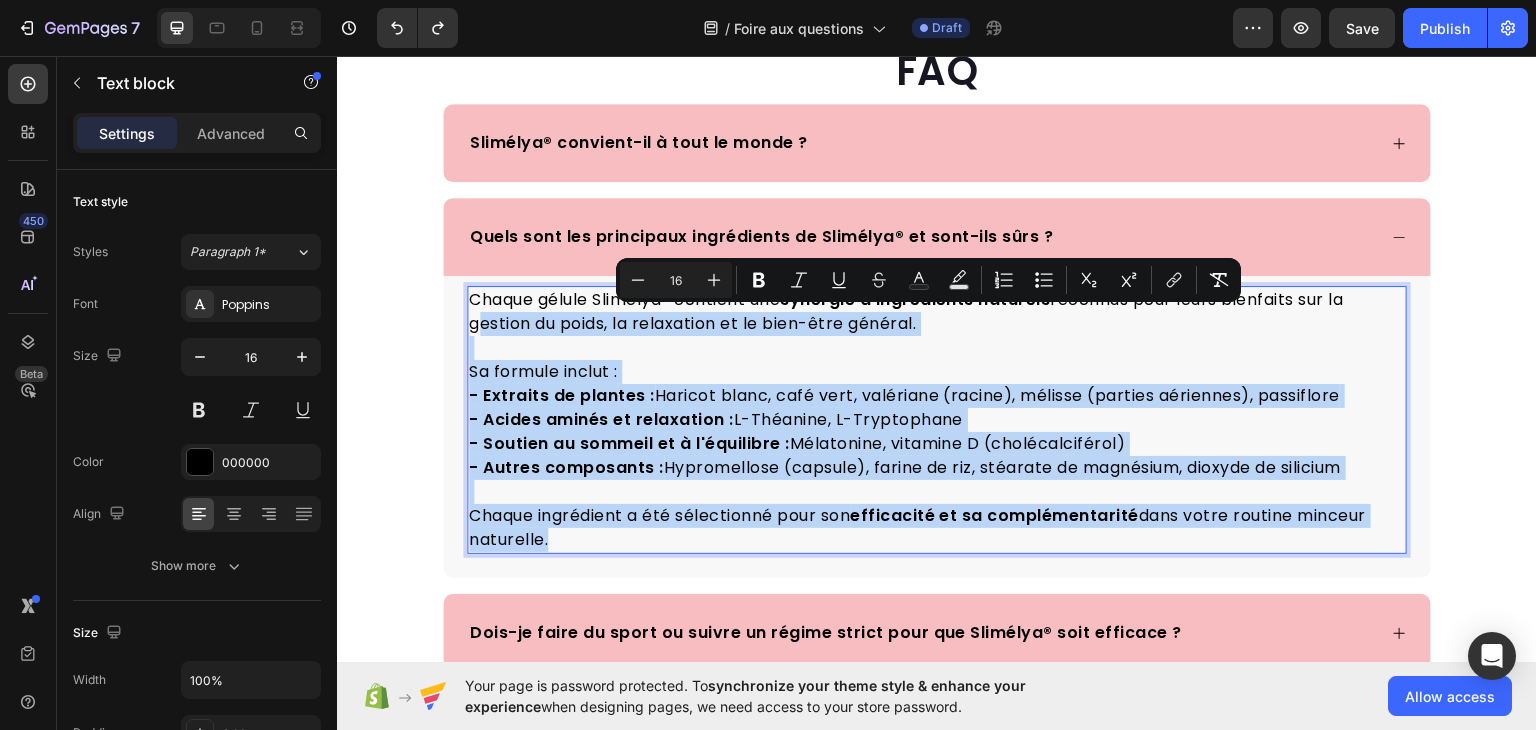 click on "Chaque ingrédient a été sélectionné pour son  efficacité et sa complémentarité  dans votre routine minceur naturelle." at bounding box center [937, 527] 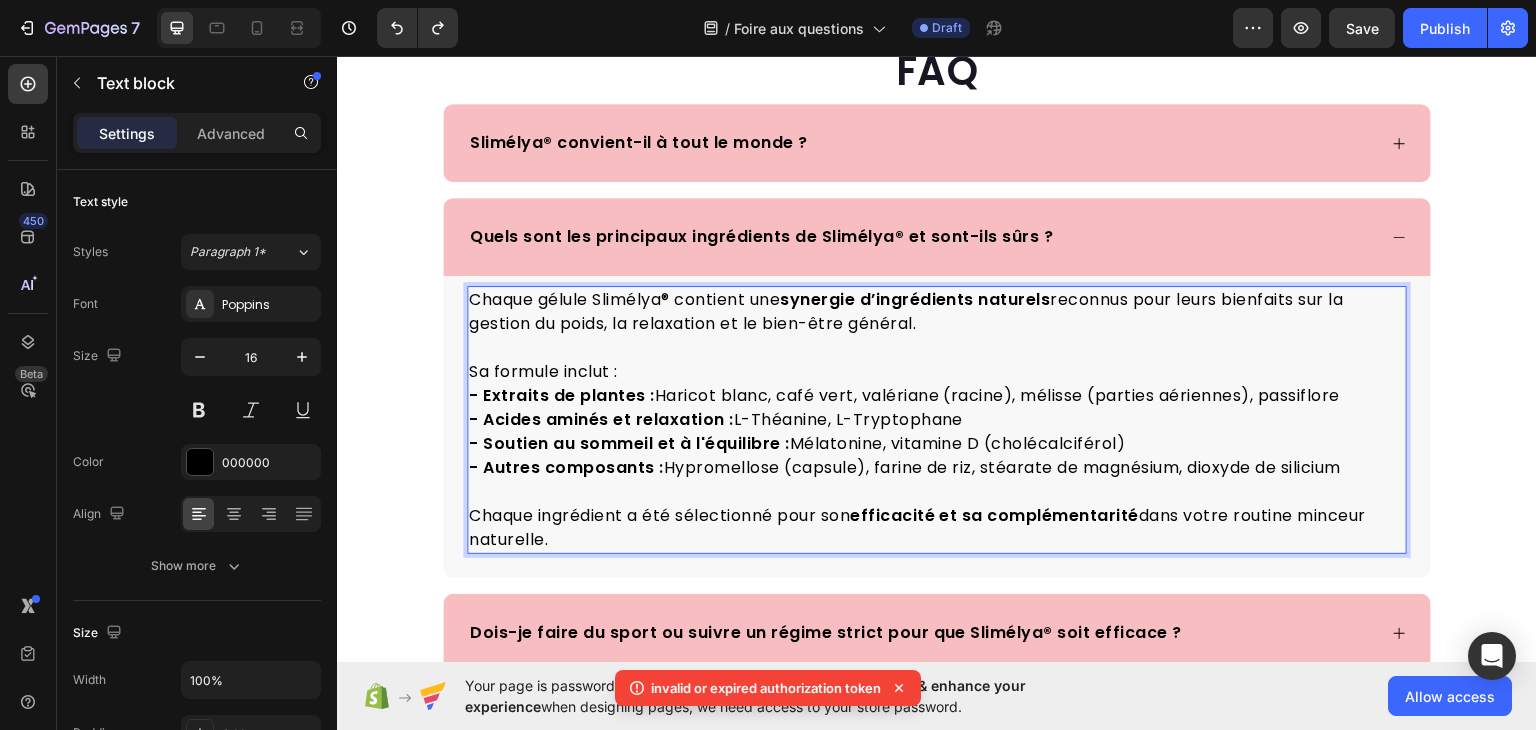 drag, startPoint x: 573, startPoint y: 541, endPoint x: 1446, endPoint y: 412, distance: 882.47943 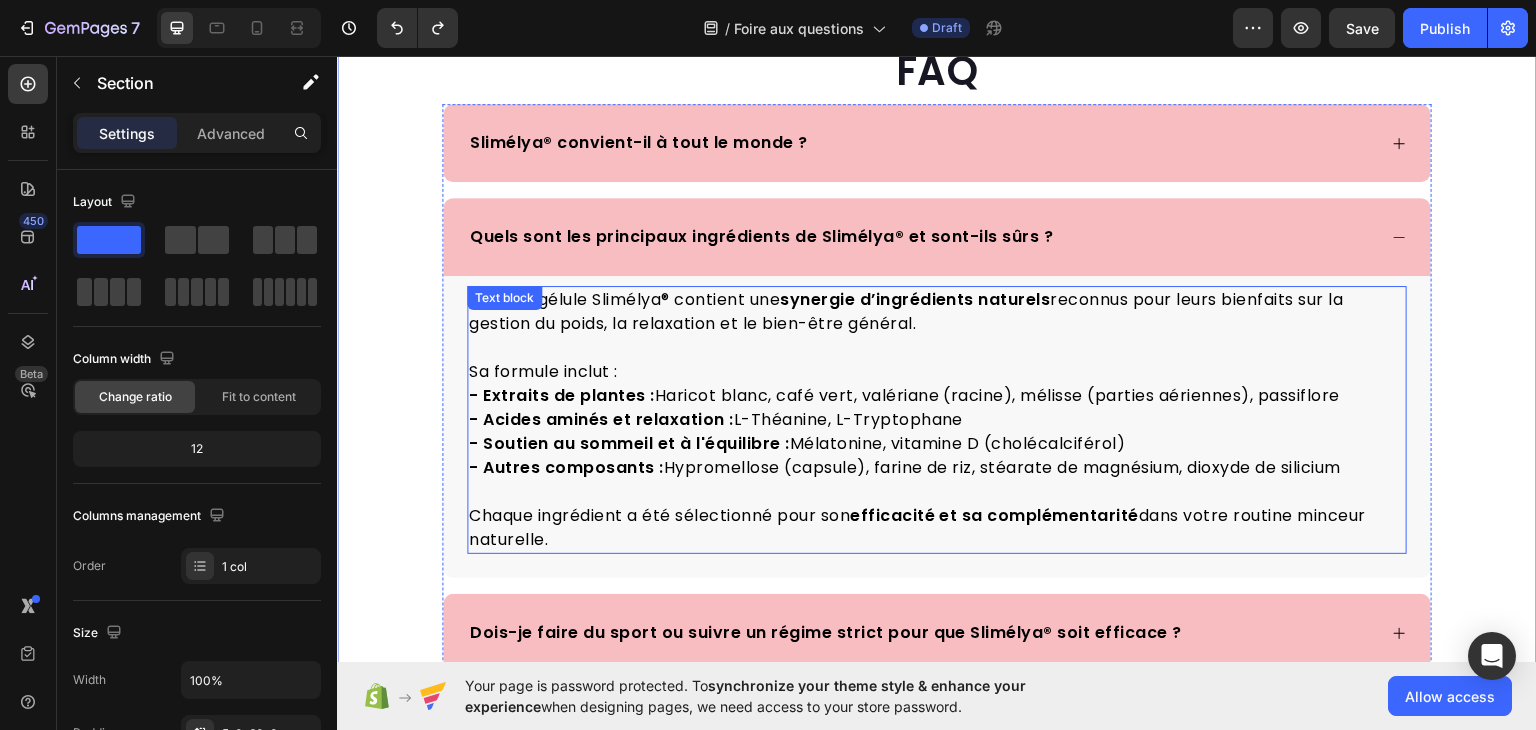 click on "- Extraits de plantes :  Haricot blanc, café vert, valériane (racine), mélisse (parties aériennes), passiflore - Acides aminés et relaxation :  L-Théanine, L-Tryptophane - Soutien au sommeil et à l'équilibre :  Mélatonine, vitamine D (cholécalciférol) - Autres composants :  Hypromellose (capsule), farine de riz, stéarate de magnésium, dioxyde de silicium" at bounding box center [937, 431] 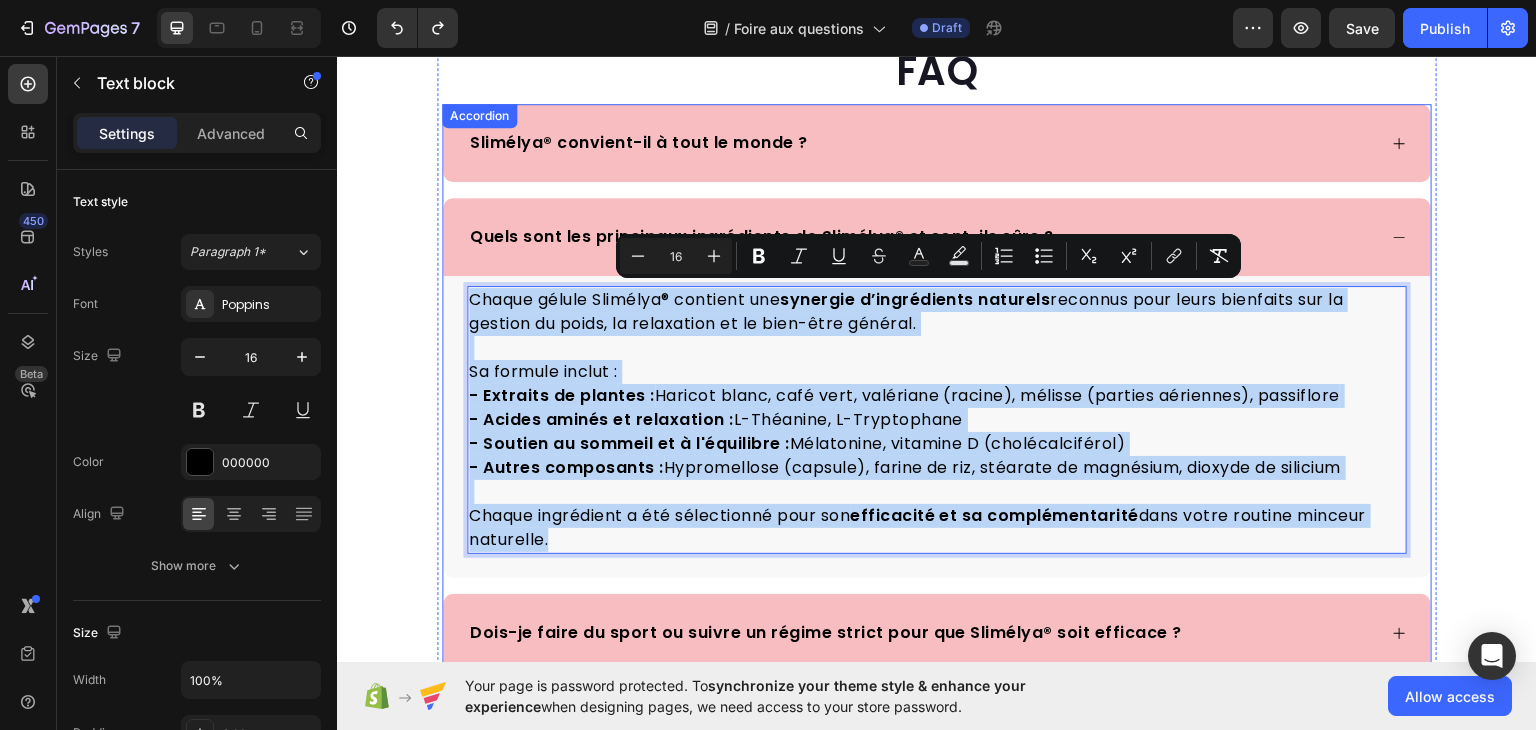 drag, startPoint x: 559, startPoint y: 540, endPoint x: 457, endPoint y: 297, distance: 263.53937 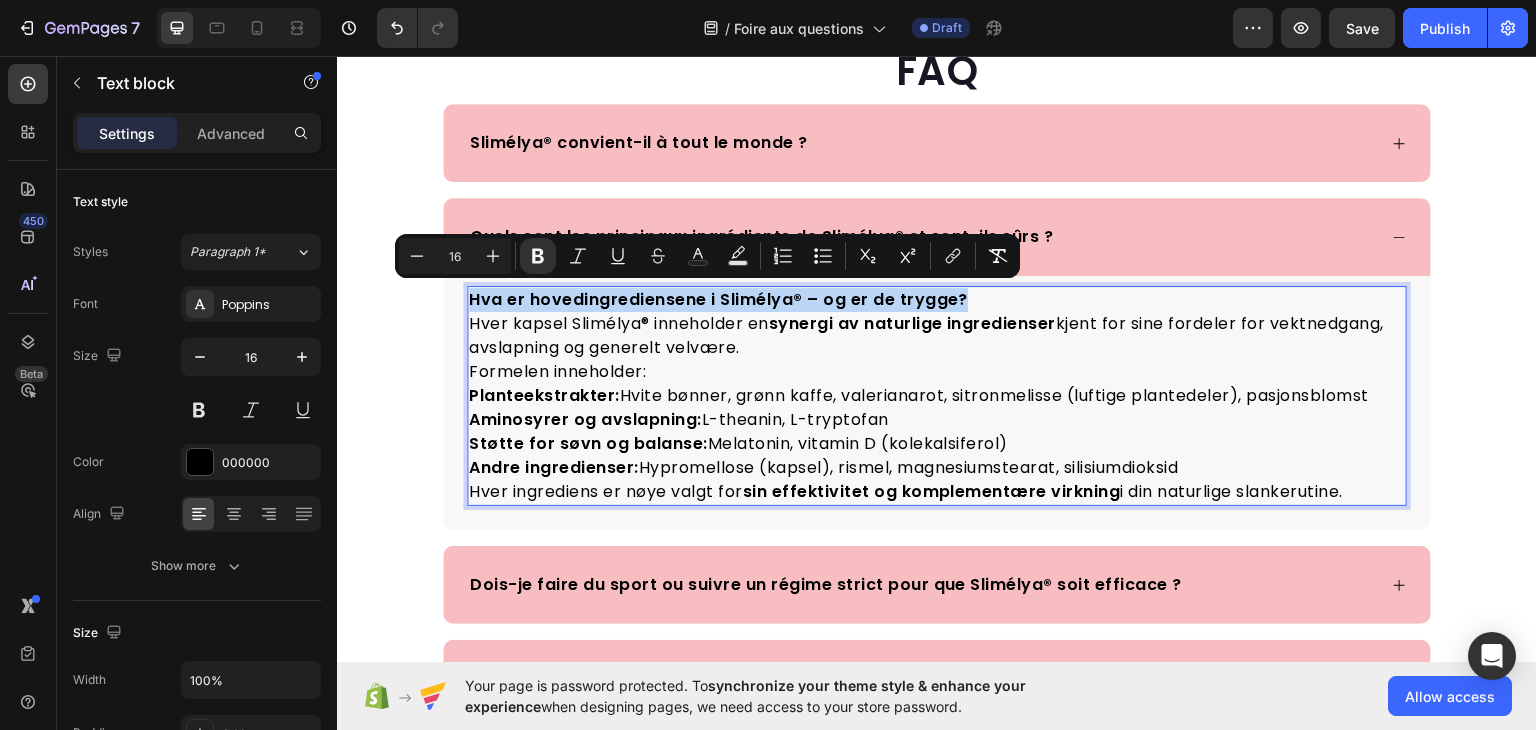 drag, startPoint x: 970, startPoint y: 286, endPoint x: 464, endPoint y: 301, distance: 506.2223 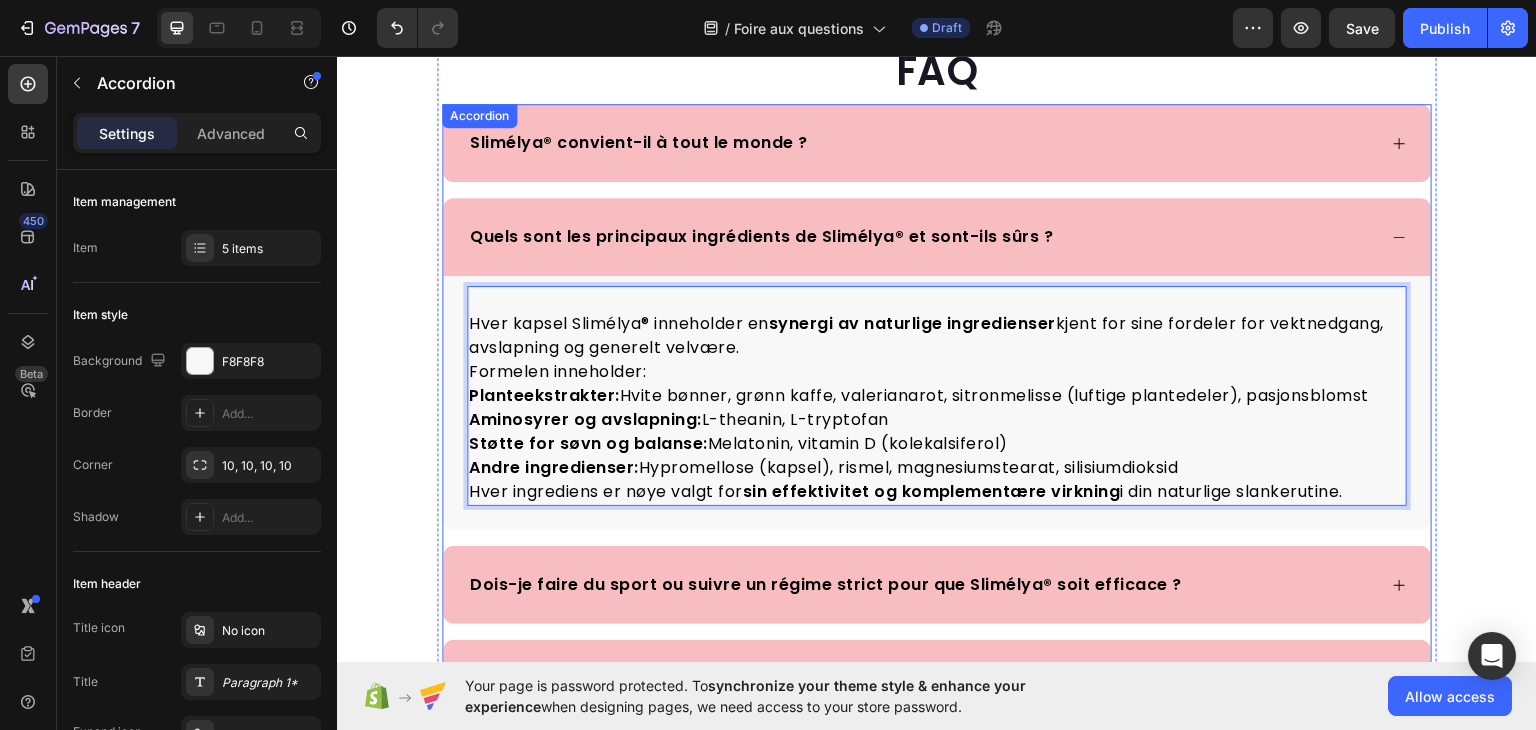 click on "Quels sont les principaux ingrédients de Slimélya® et sont-ils sûrs ?" at bounding box center [762, 236] 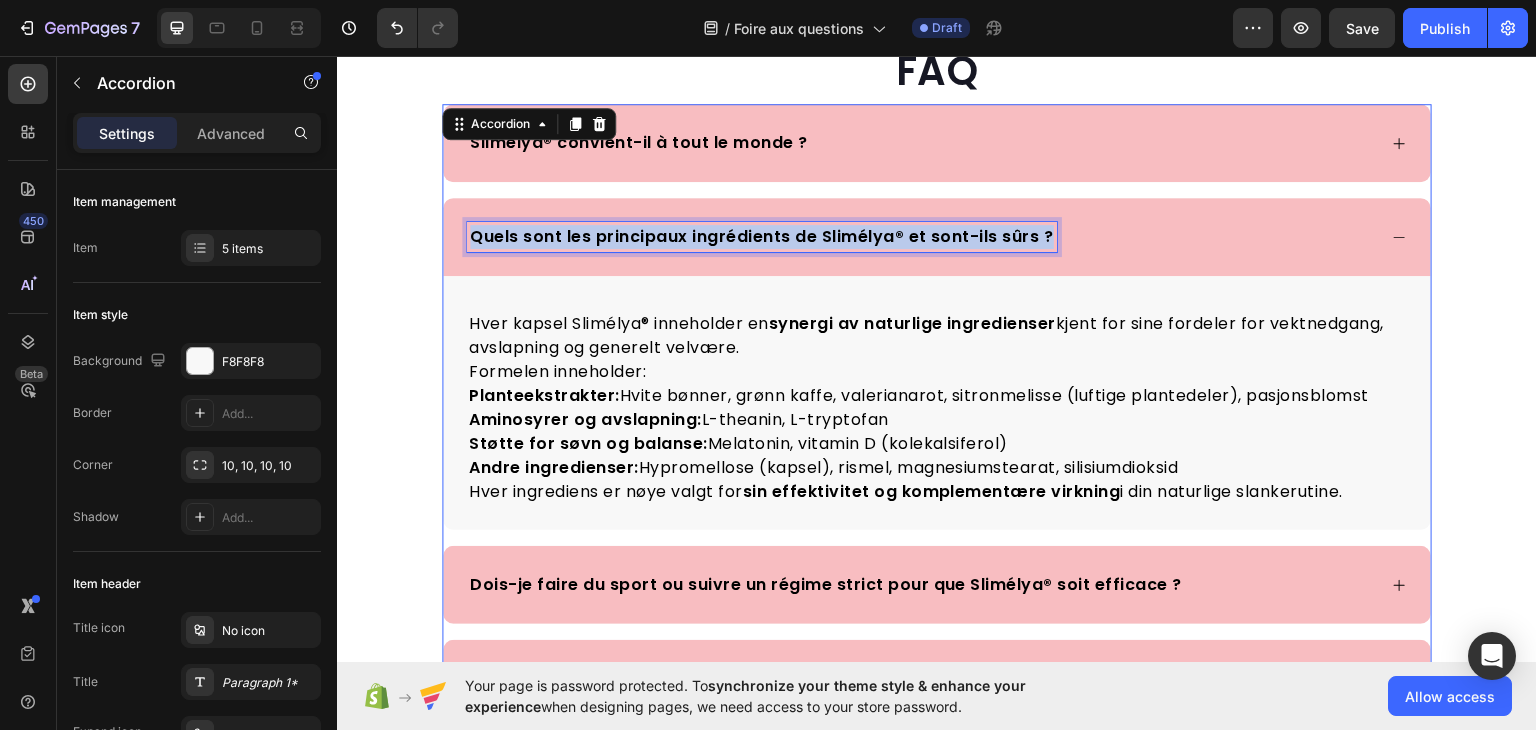 click on "Quels sont les principaux ingrédients de Slimélya® et sont-ils sûrs ?" at bounding box center [762, 236] 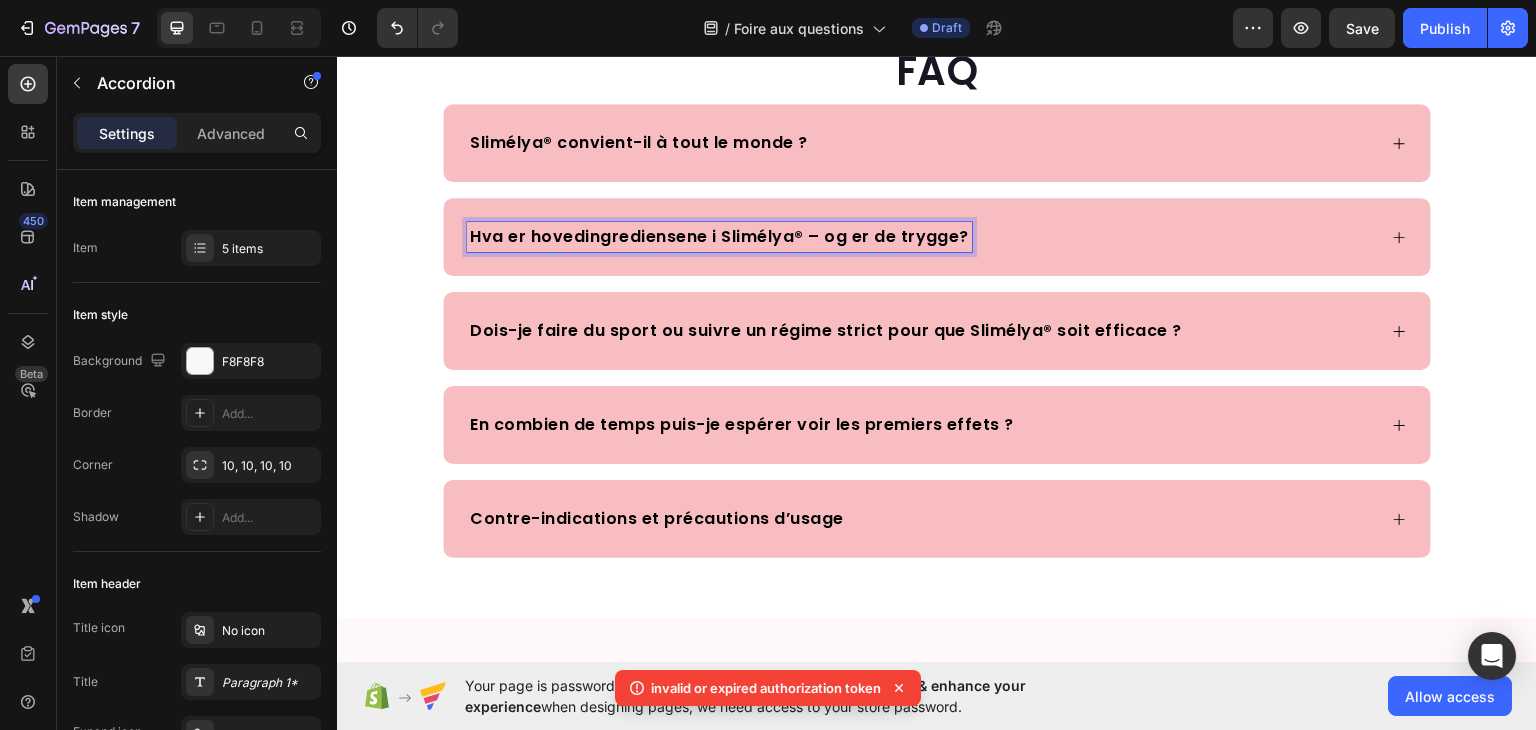 click on "Slimélya® passer det alle?
Hva er hovedingrediensene i Slimélya® – og er de trygge? Hver kapsel Slimélya® inneholder en  synergi av naturlige ingredienser  kjent for sine fordeler for vektnedgang, avslapning og generelt velvære. Formelen inneholder: Planteekstrakter:  Hvite bønner, grønn kaffe, valerianarot, sitronmelisse (luftige plantedeler), pasjonsblomst Aminosyrer og avslapning:  L-theanin, L-tryptofan Støtte for søvn og balanse:  Melatonin, vitamin D (kolekalsiferol) Andre ingredienser:  Hypromellose (kapsel), rismel, magnesiumstearat, silisiumdioksid Hver ingrediens er nøye valgt for  sin effektivitet og komplementære virkning  i din naturlige slankerutine. Text block
Må jeg trene eller følge en streng diett for at Slimélya® skal være effektiv?
Når kan jeg forvente å se de første effektene?
Kontraindikasjoner og forholdsregler ved bruk" at bounding box center (937, 330) 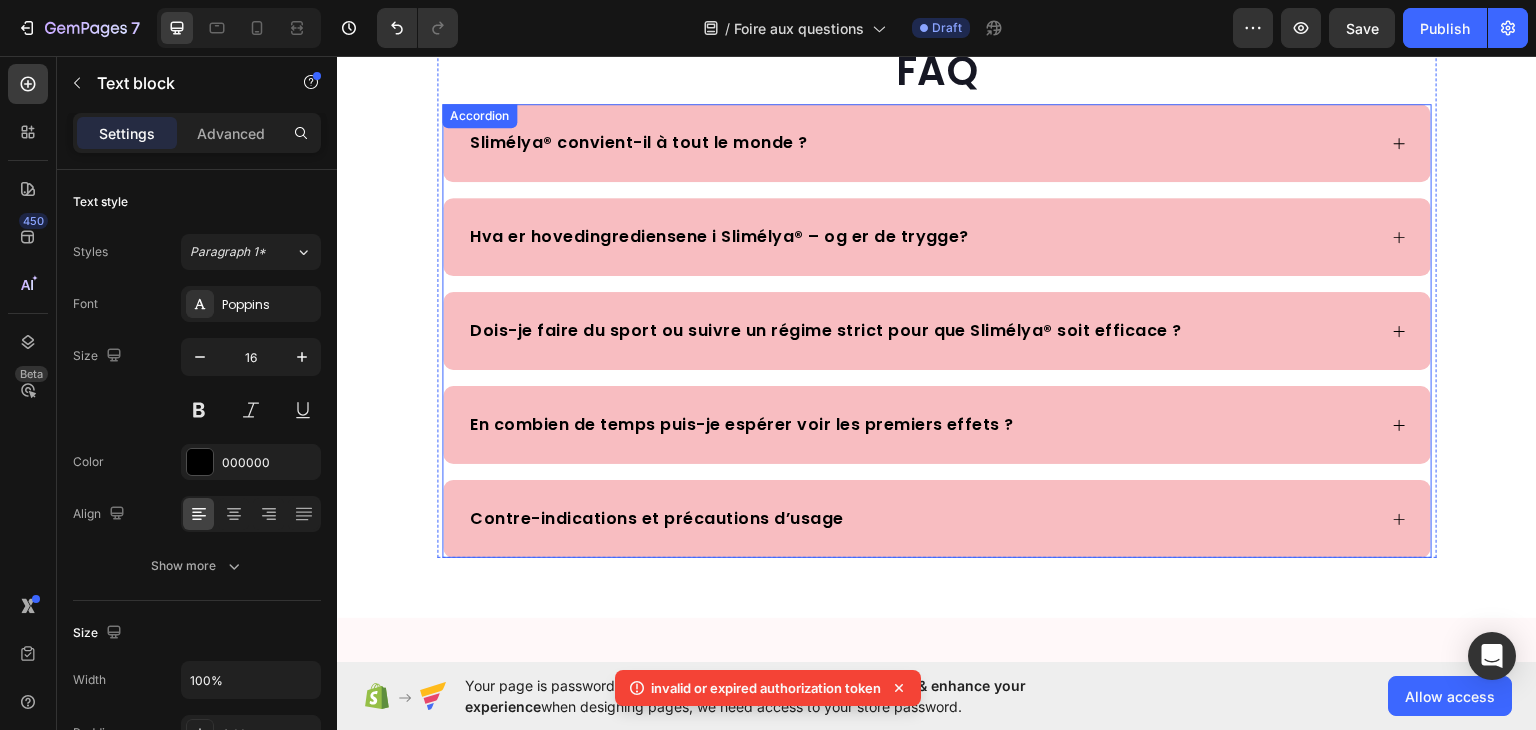 click on "Hva er hovedingrediensene i Slimélya® – og er de trygge?" at bounding box center [937, 236] 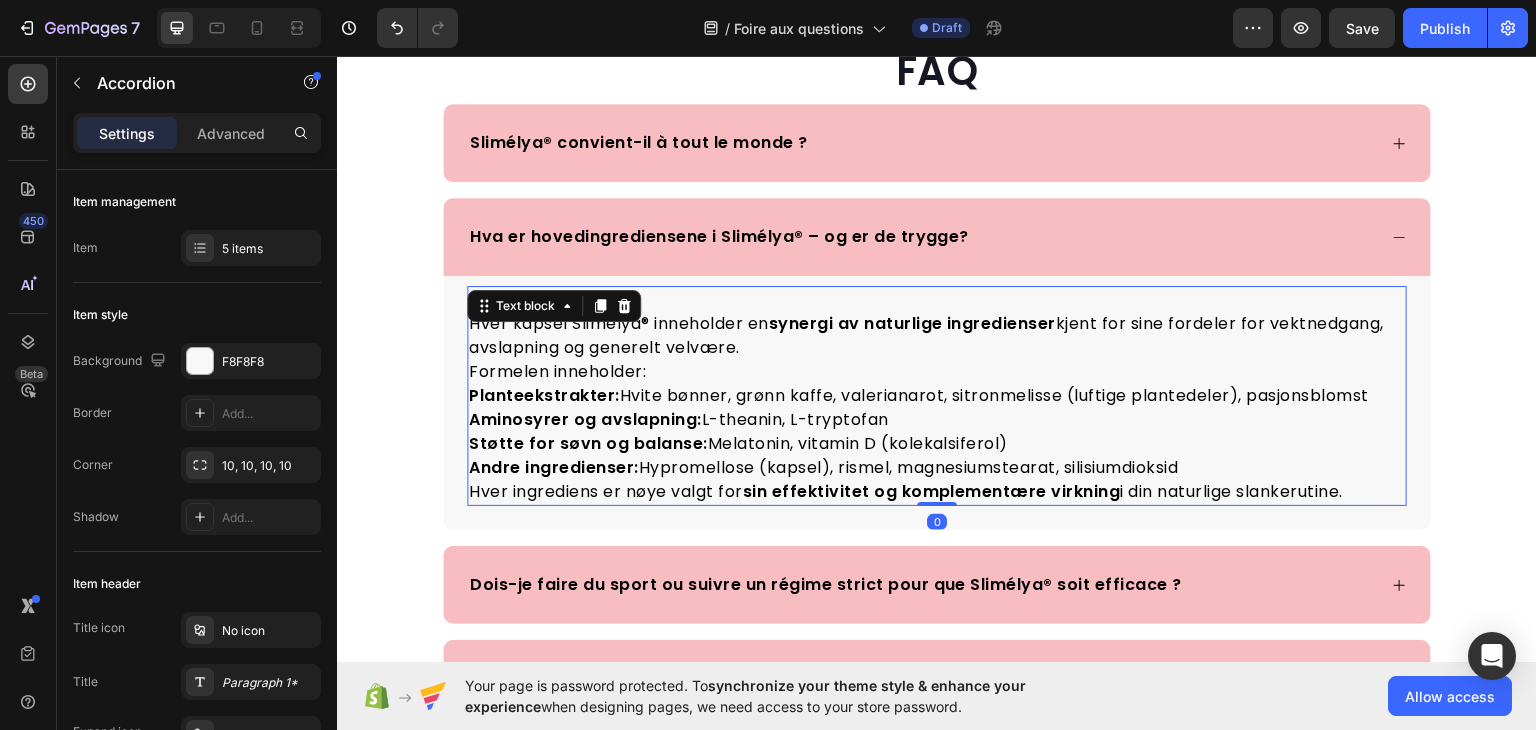 click on "Hver kapsel Slimélya® inneholder en  synergi av naturlige ingredienser  kjent for sine fordeler for vektnedgang, avslapning og generelt velvære." at bounding box center (937, 335) 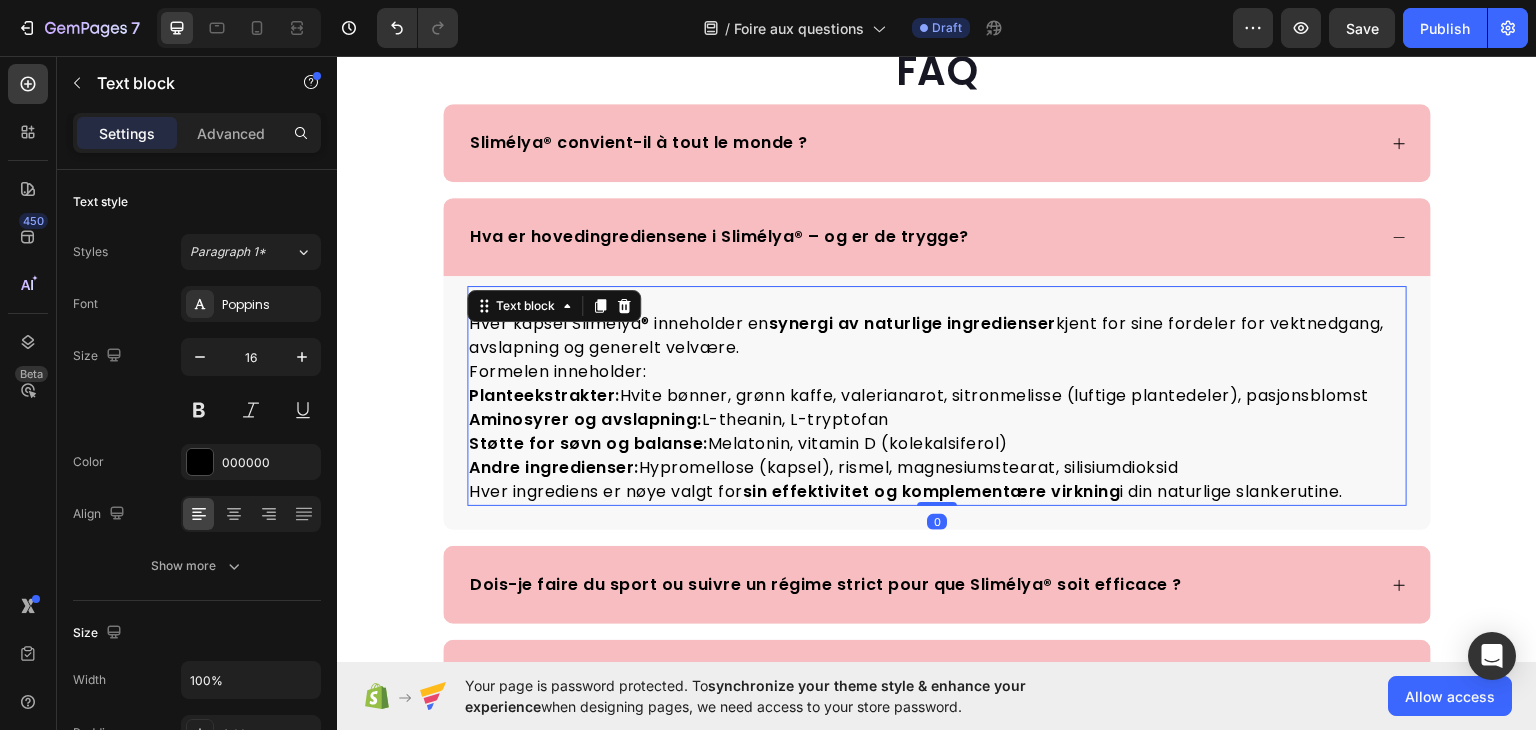 click on "Hver kapsel Slimélya® inneholder en  synergi av naturlige ingredienser  kjent for sine fordeler for vektnedgang, avslapning og generelt velvære." at bounding box center (937, 335) 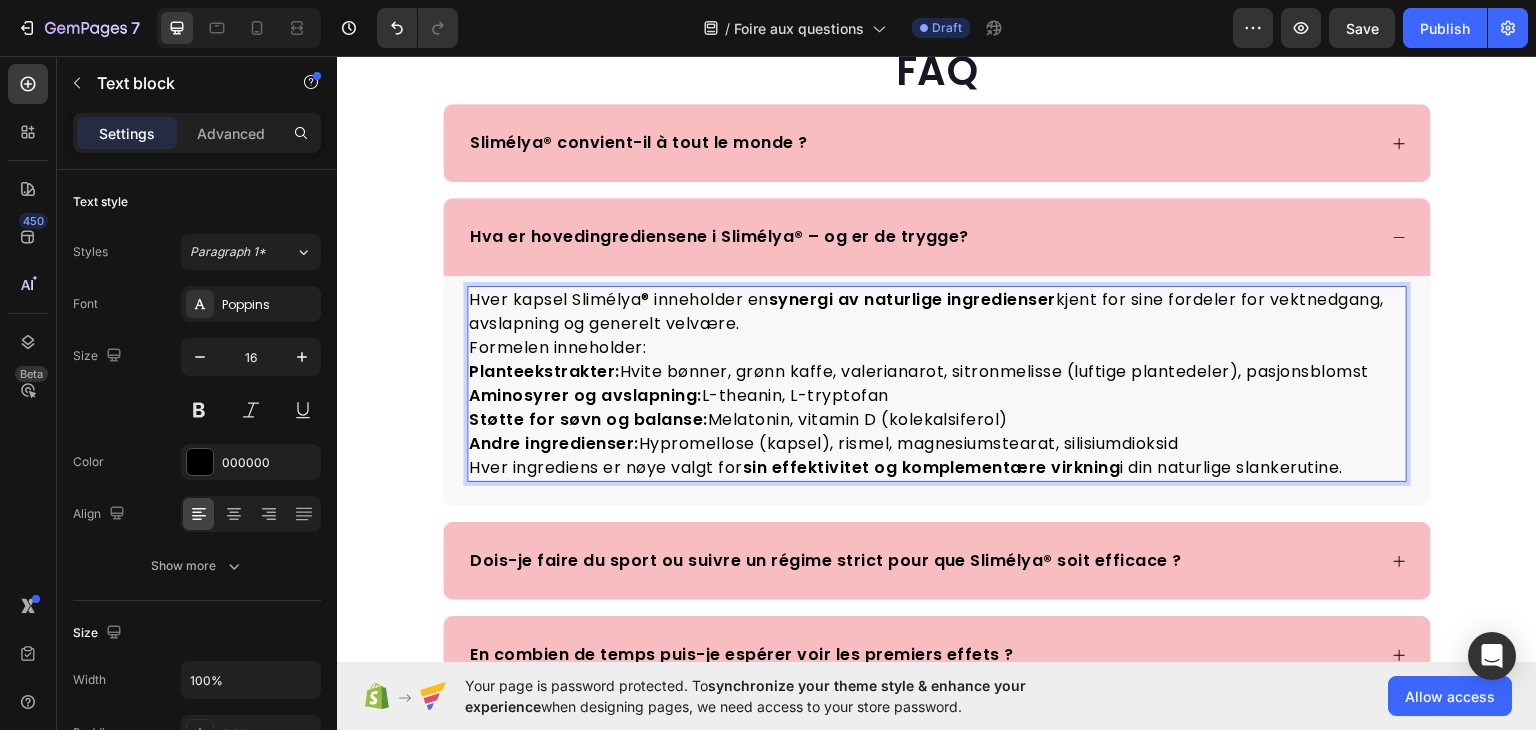 click on "Formelen inneholder:" at bounding box center [937, 347] 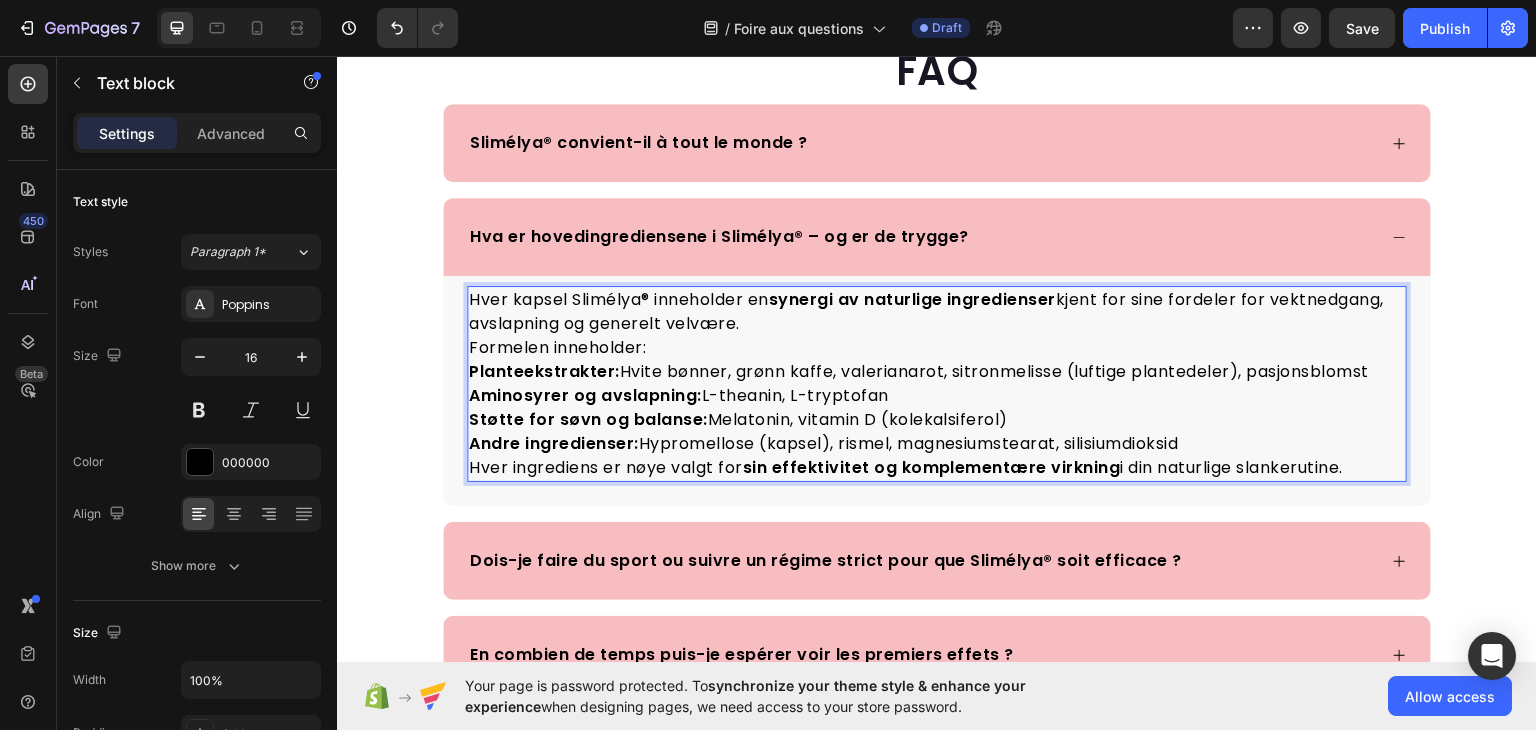 click on "Hver kapsel Slimélya® inneholder en  synergi av naturlige ingredienser  kjent for sine fordeler for vektnedgang, avslapning og generelt velvære." at bounding box center [937, 311] 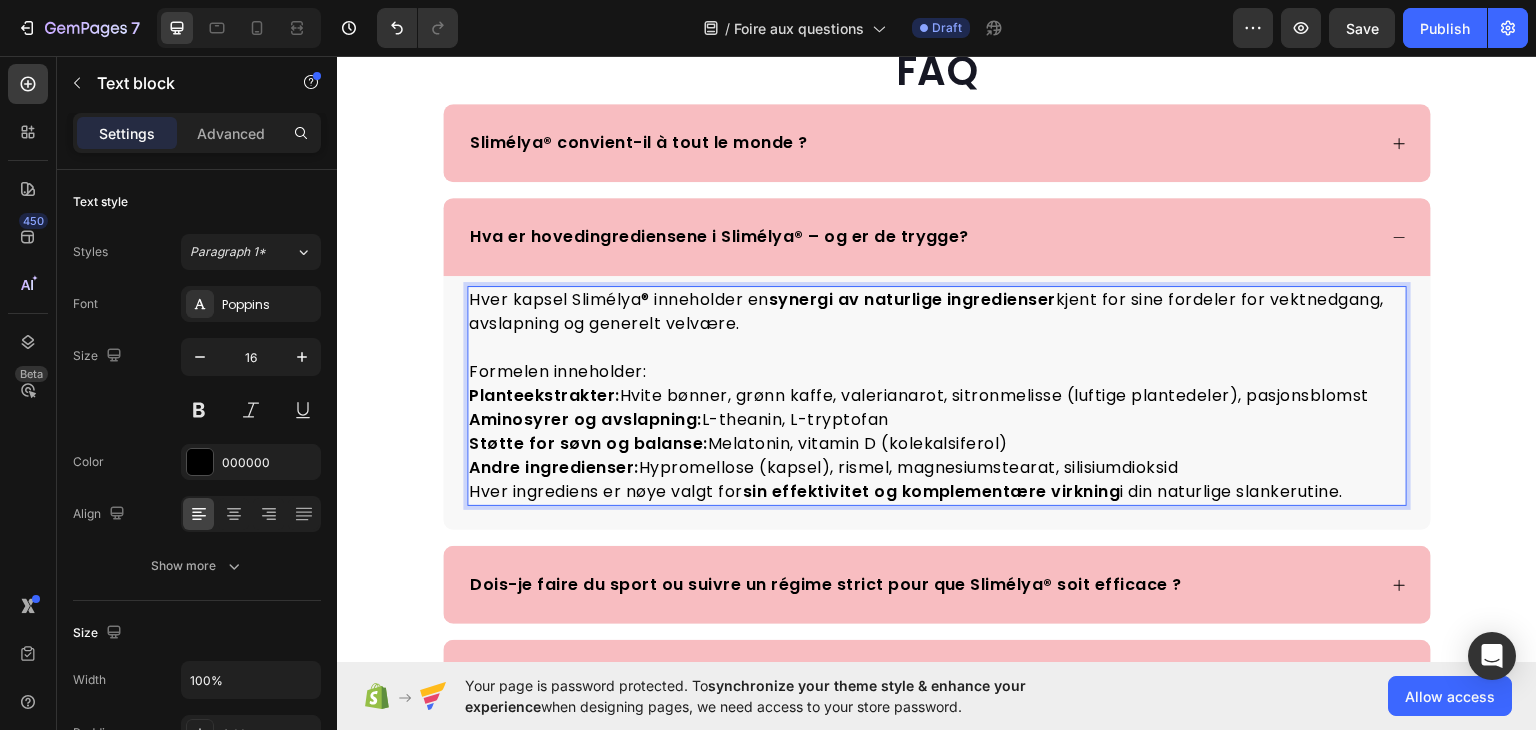 click on "Andre ingredienser:  Hypromellose (kapsel), rismel, magnesiumstearat, silisiumdioksid" at bounding box center (937, 467) 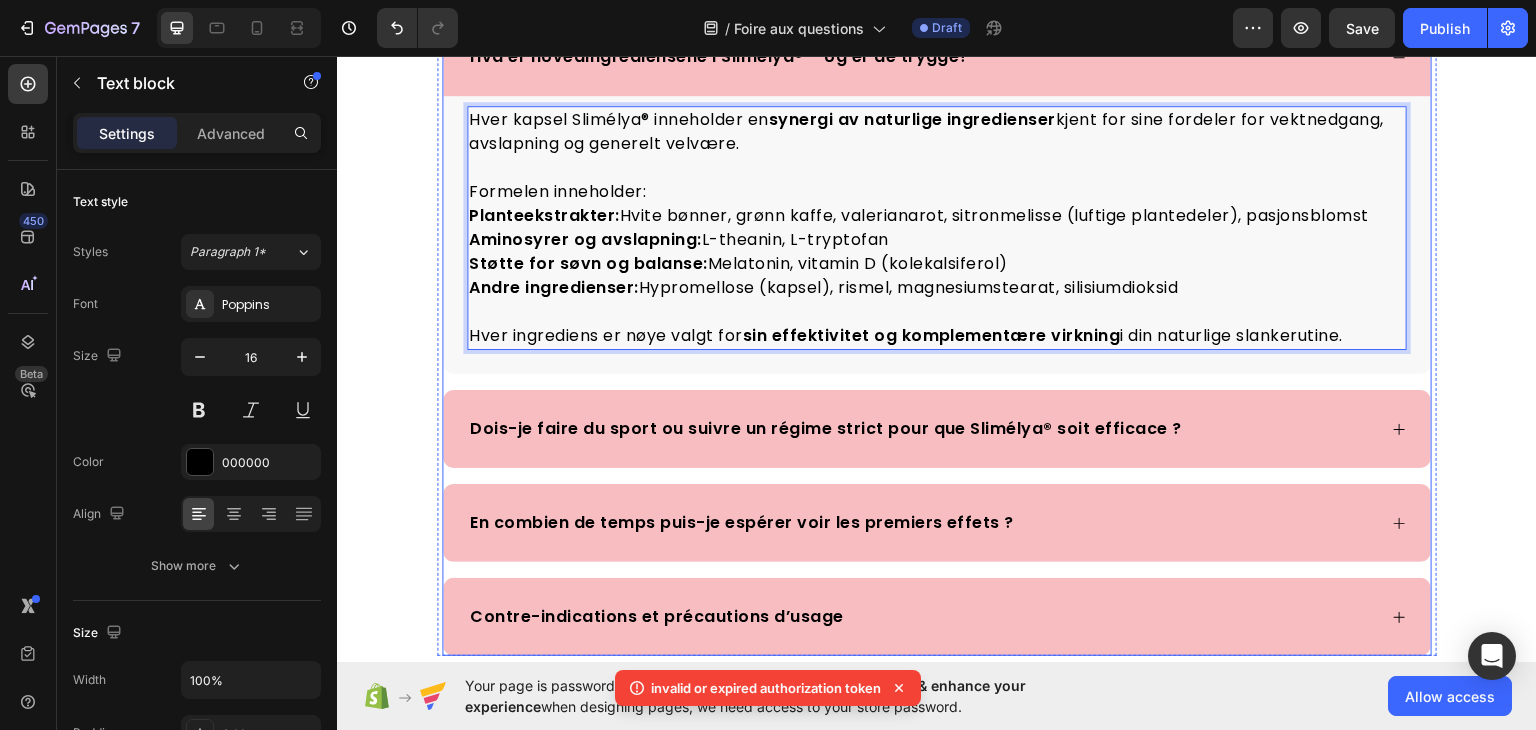 scroll, scrollTop: 300, scrollLeft: 0, axis: vertical 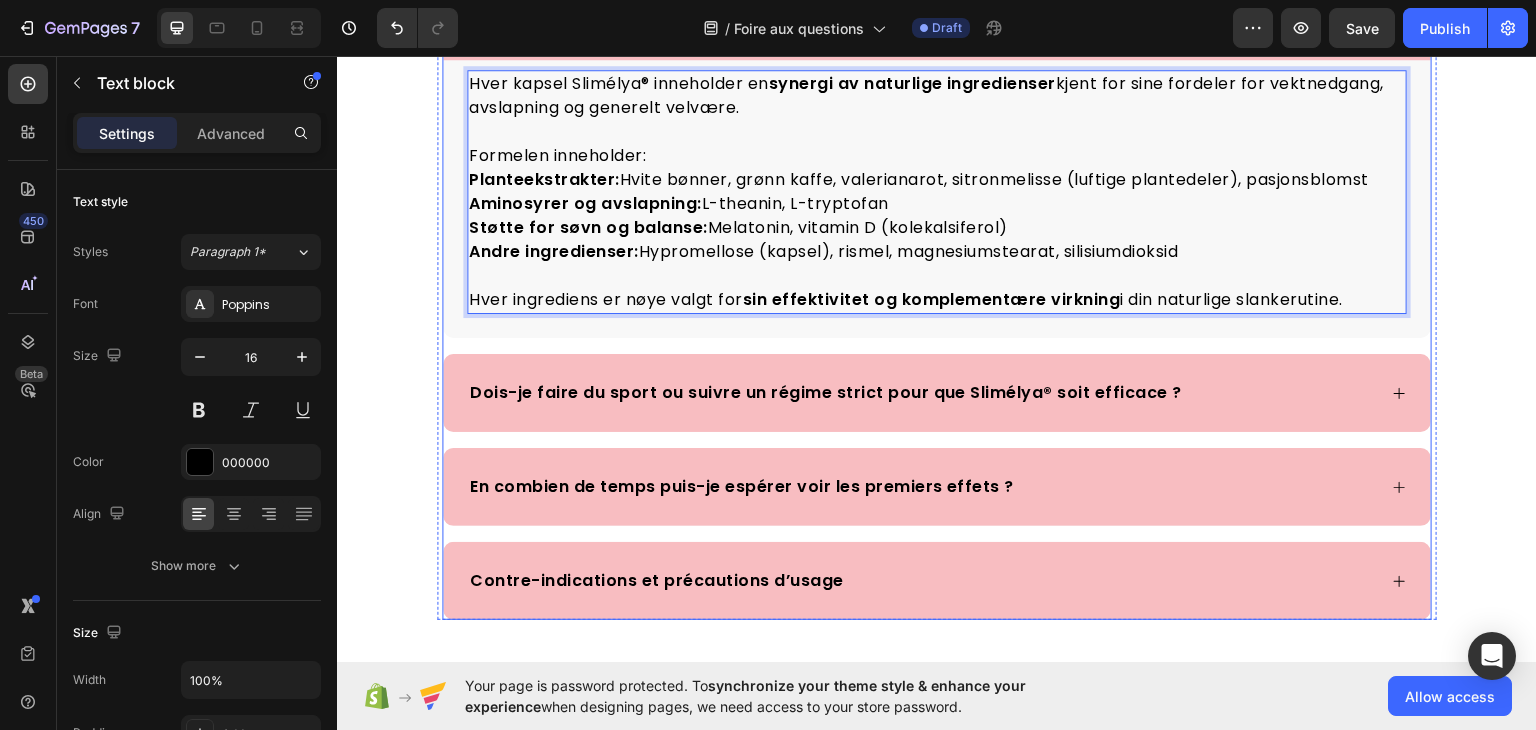 click on "Dois-je faire du sport ou suivre un régime strict pour que Slimélya® soit efficace ?" at bounding box center [826, 392] 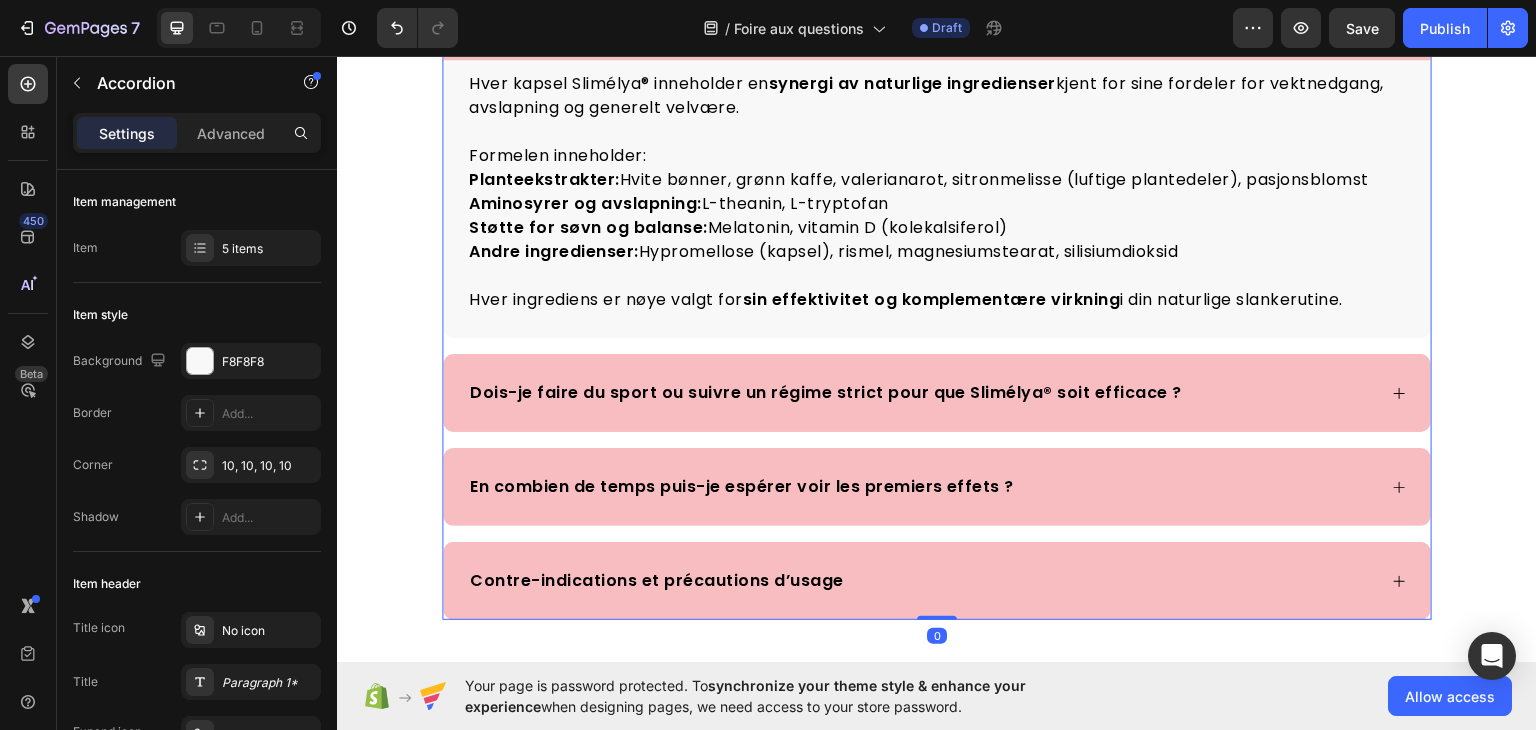 click on "Dois-je faire du sport ou suivre un régime strict pour que Slimélya® soit efficace ?" at bounding box center (921, 392) 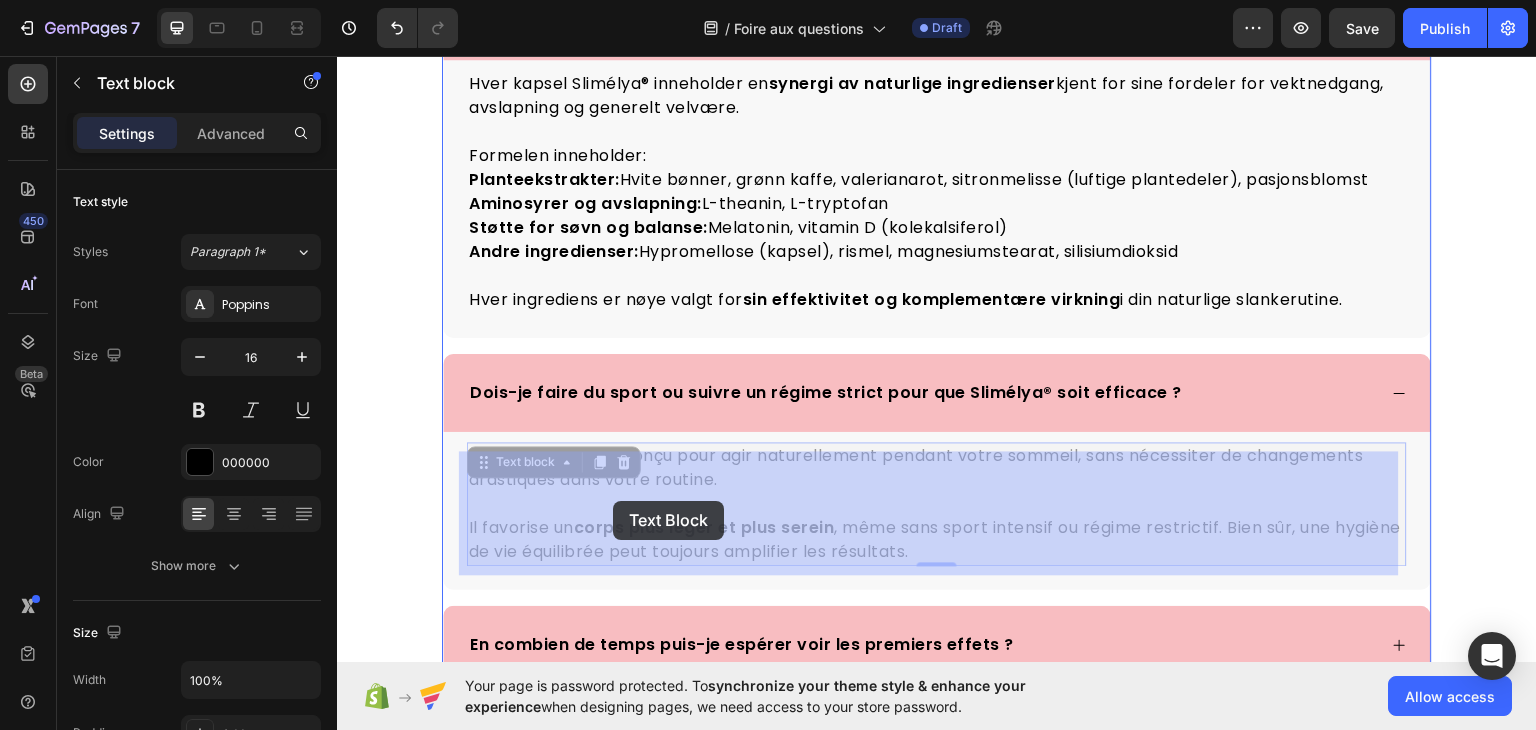 drag, startPoint x: 990, startPoint y: 548, endPoint x: 613, endPoint y: 500, distance: 380.04343 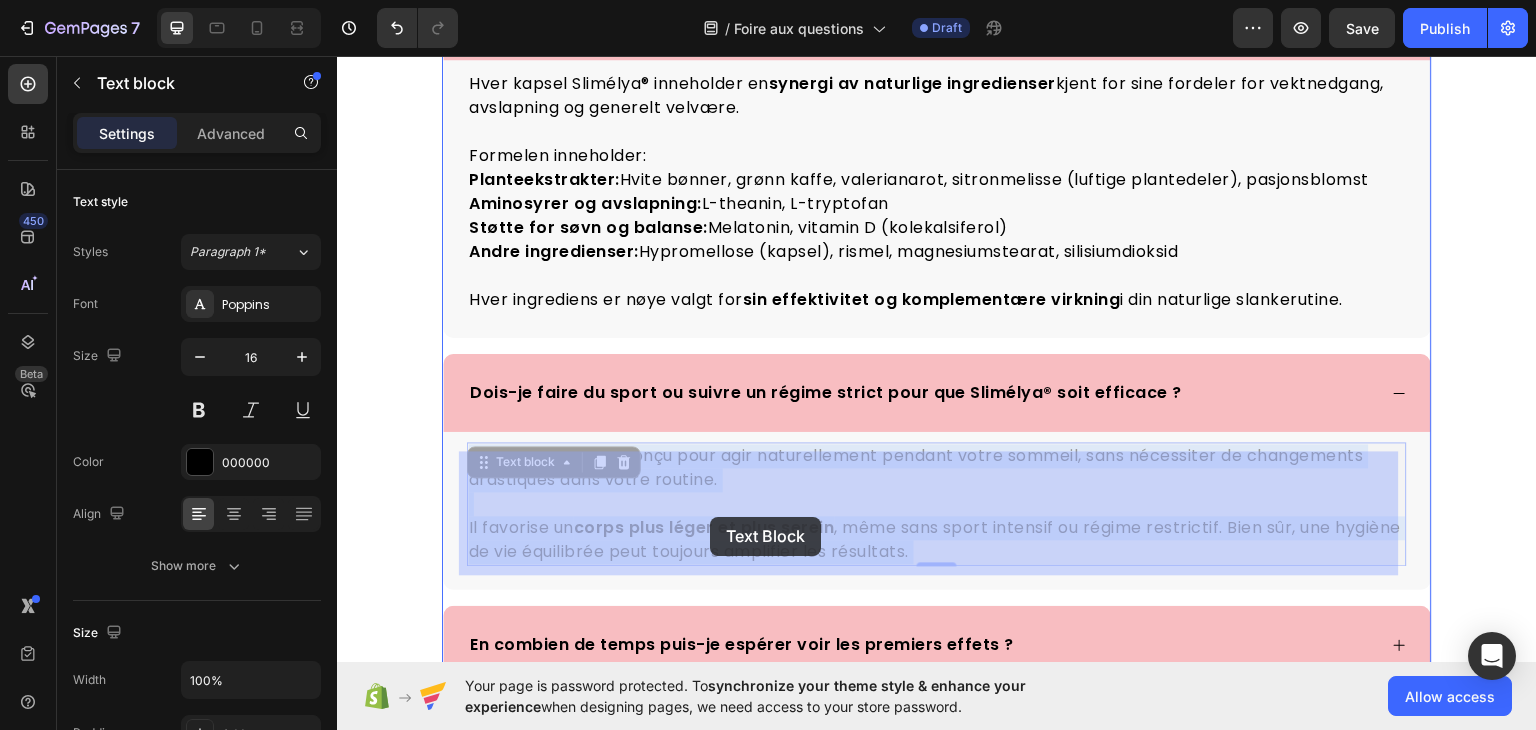 drag, startPoint x: 1002, startPoint y: 550, endPoint x: 710, endPoint y: 516, distance: 293.97278 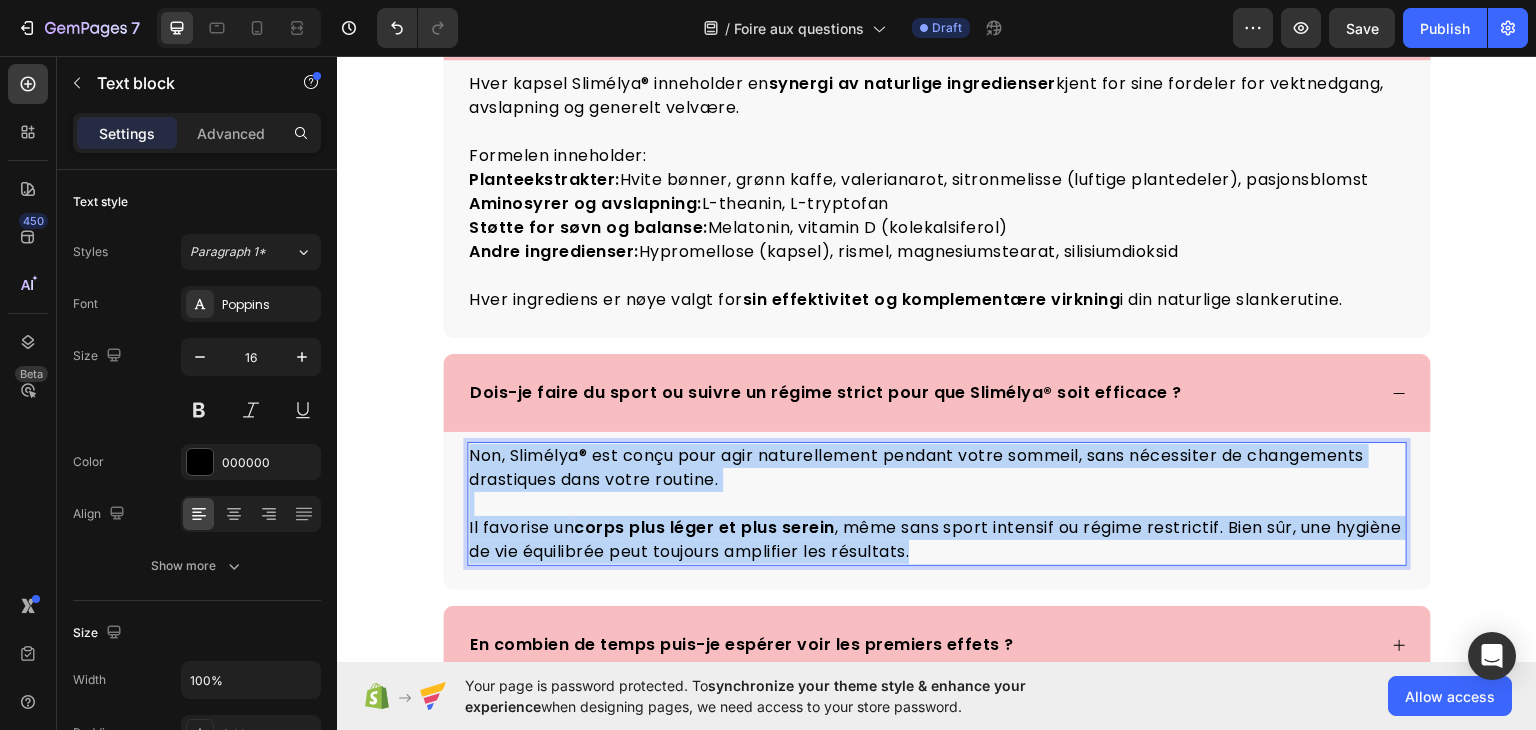 drag, startPoint x: 994, startPoint y: 545, endPoint x: 464, endPoint y: 453, distance: 537.92566 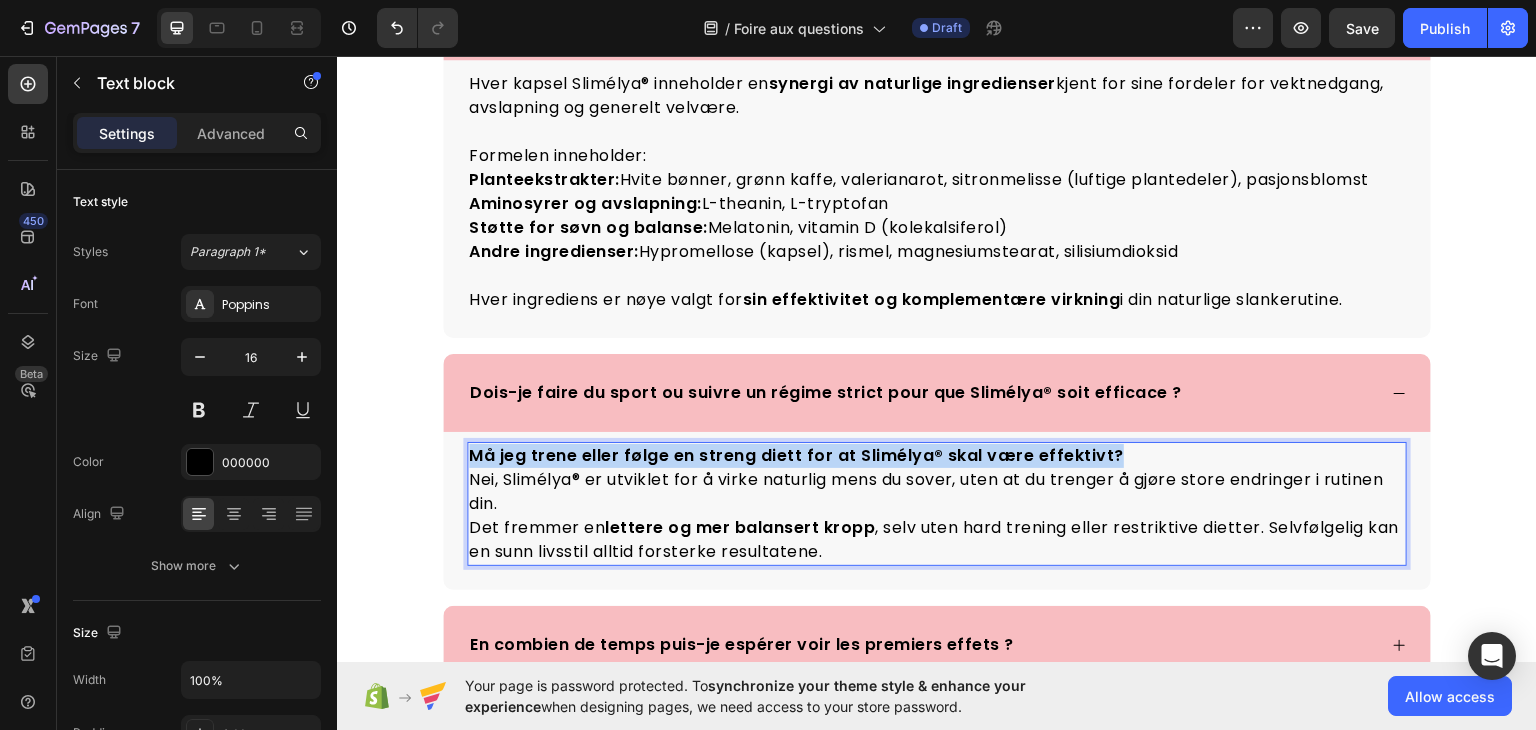 drag, startPoint x: 1108, startPoint y: 453, endPoint x: 465, endPoint y: 452, distance: 643.0008 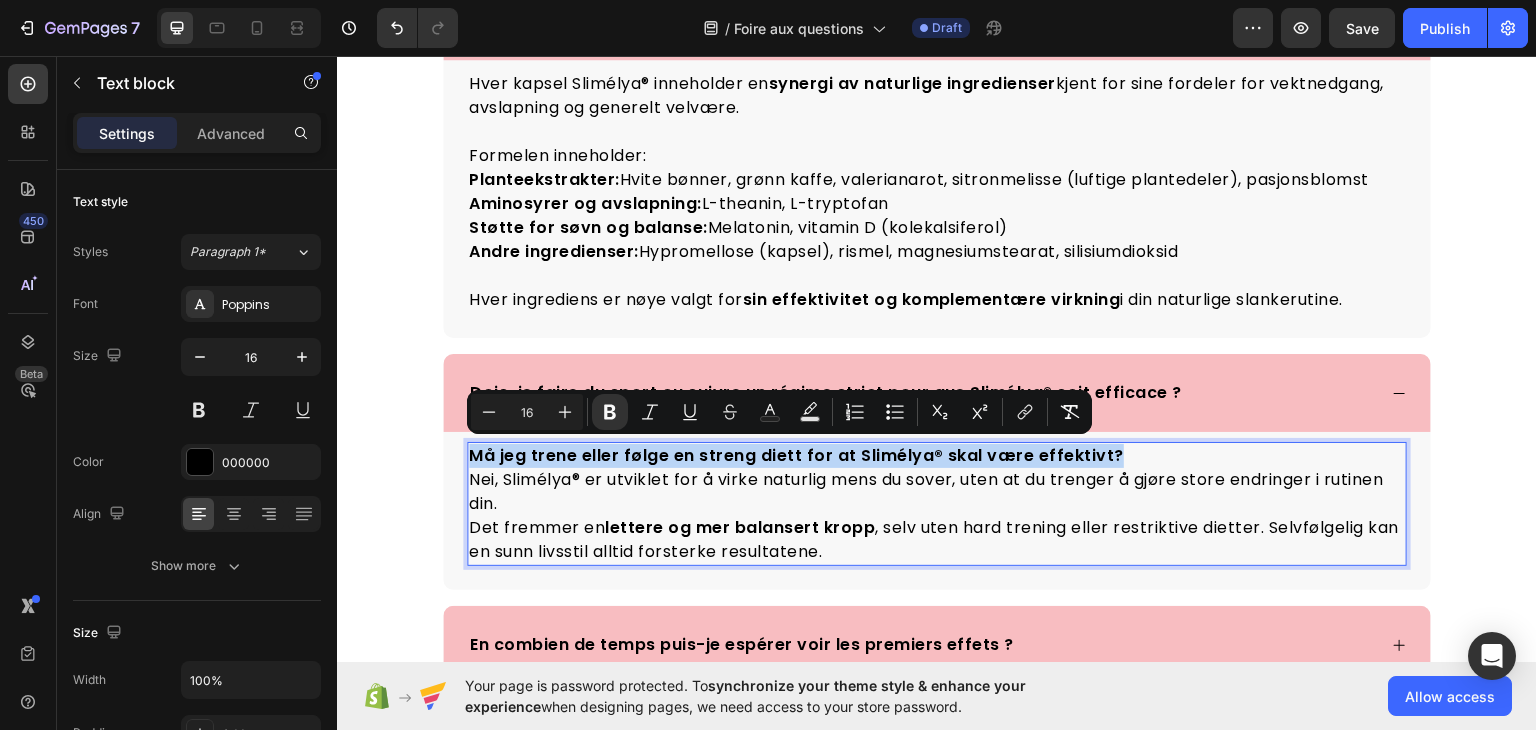 copy on "Må jeg trene eller følge en streng diett for at Slimélya® skal være effektivt?" 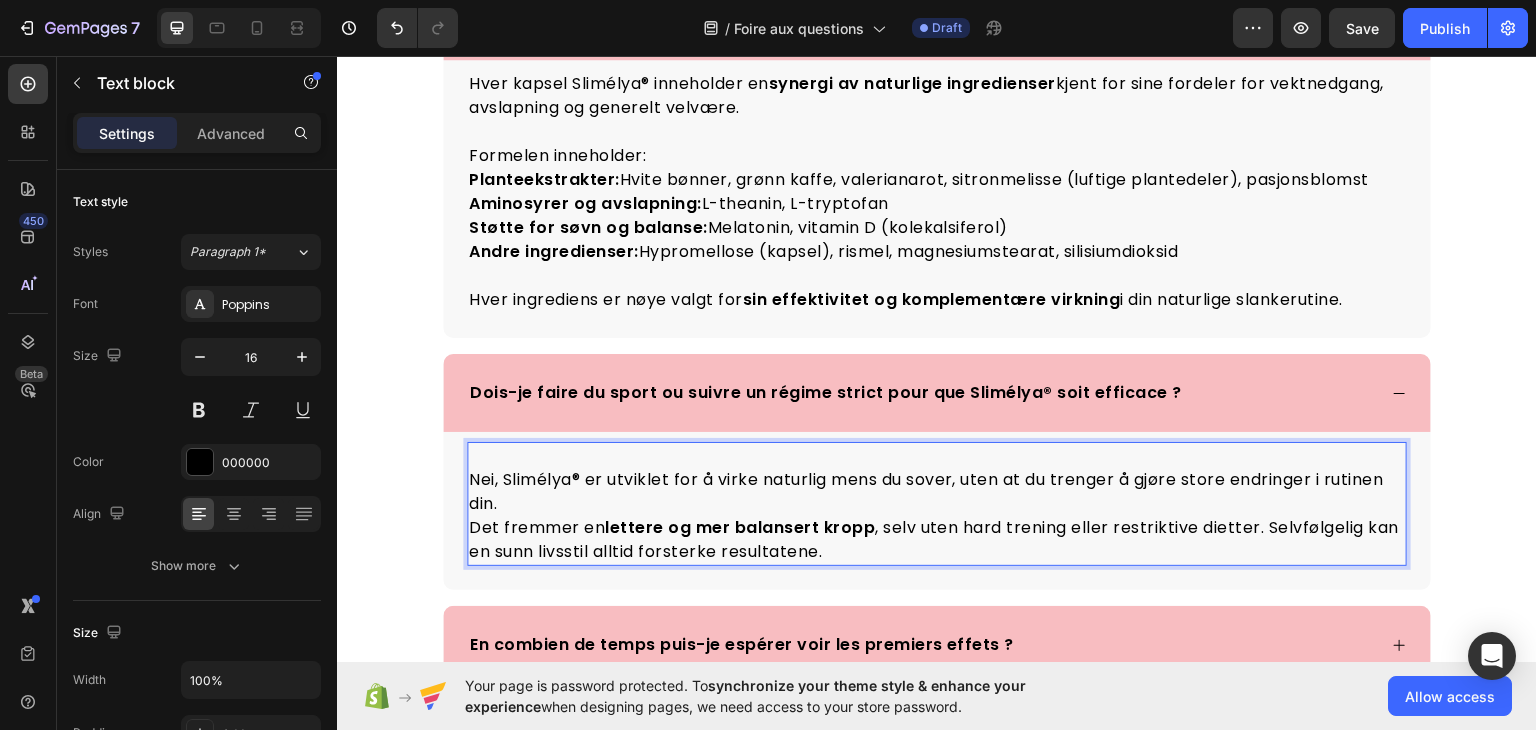 click on "Nei, Slimélya® er utviklet for å virke naturlig mens du sover, uten at du trenger å gjøre store endringer i rutinen din." at bounding box center [937, 491] 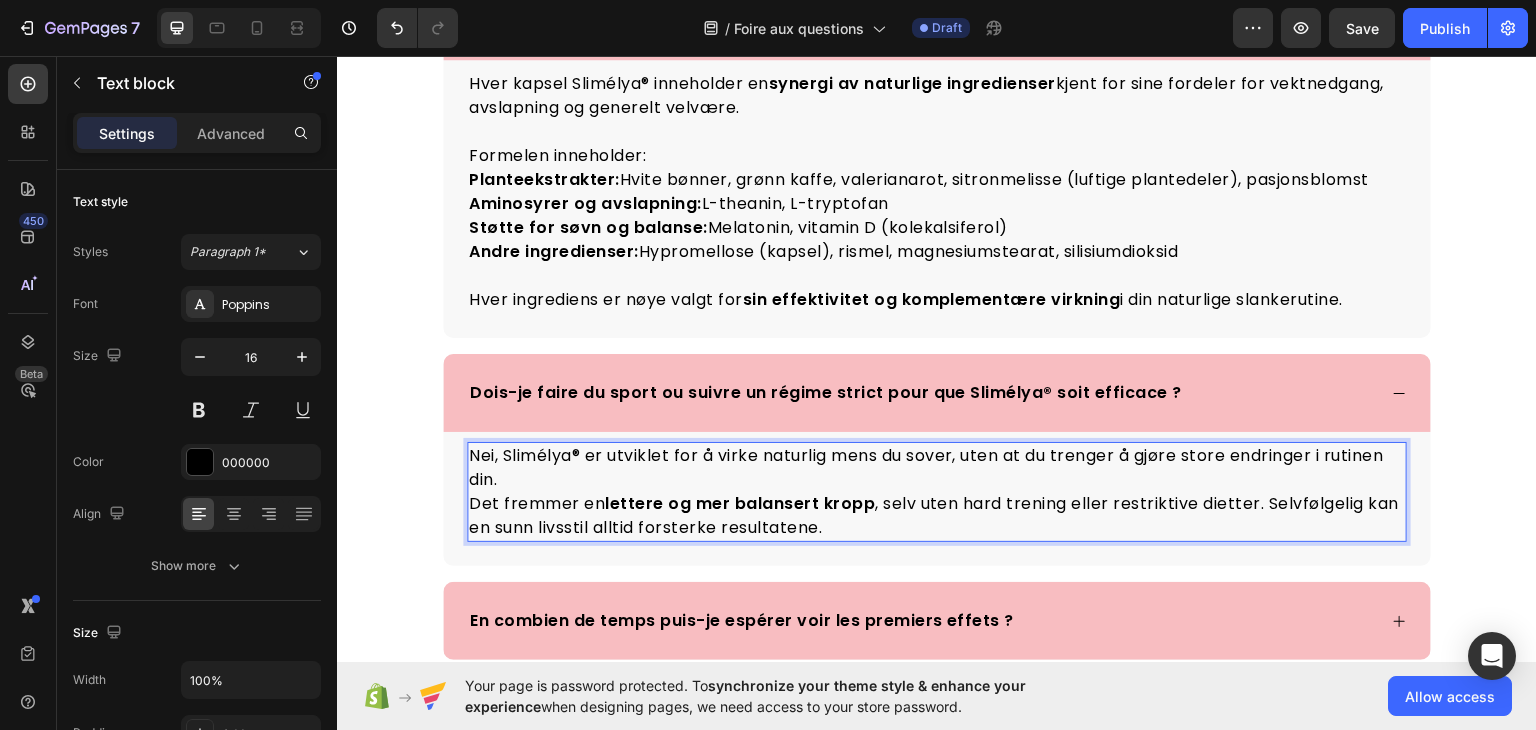 click on "Nei, Slimélya® er utviklet for å virke naturlig mens du sover, uten at du trenger å gjøre store endringer i rutinen din." at bounding box center (937, 467) 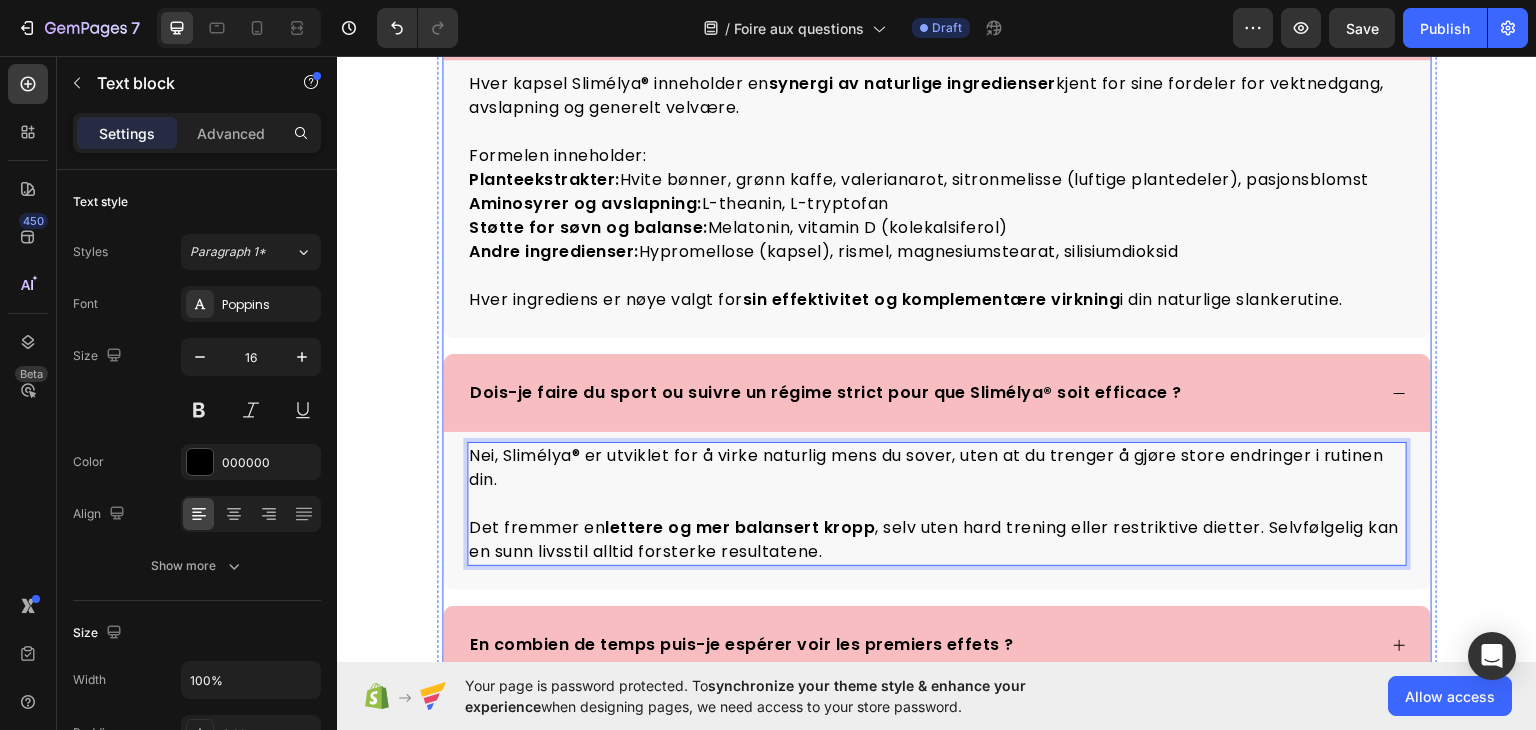 click on "Dois-je faire du sport ou suivre un régime strict pour que Slimélya® soit efficace ?" at bounding box center [826, 392] 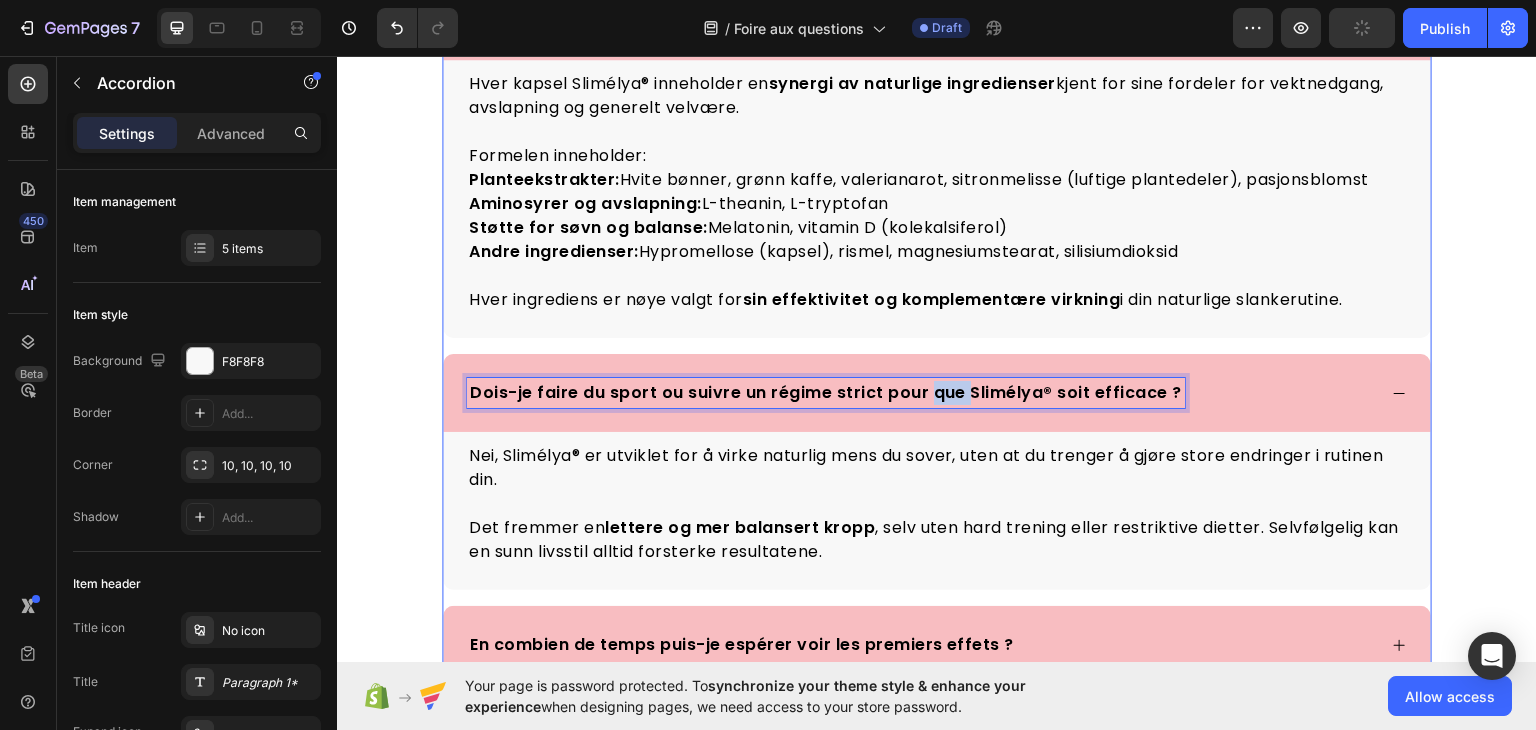 click on "Dois-je faire du sport ou suivre un régime strict pour que Slimélya® soit efficace ?" at bounding box center [826, 392] 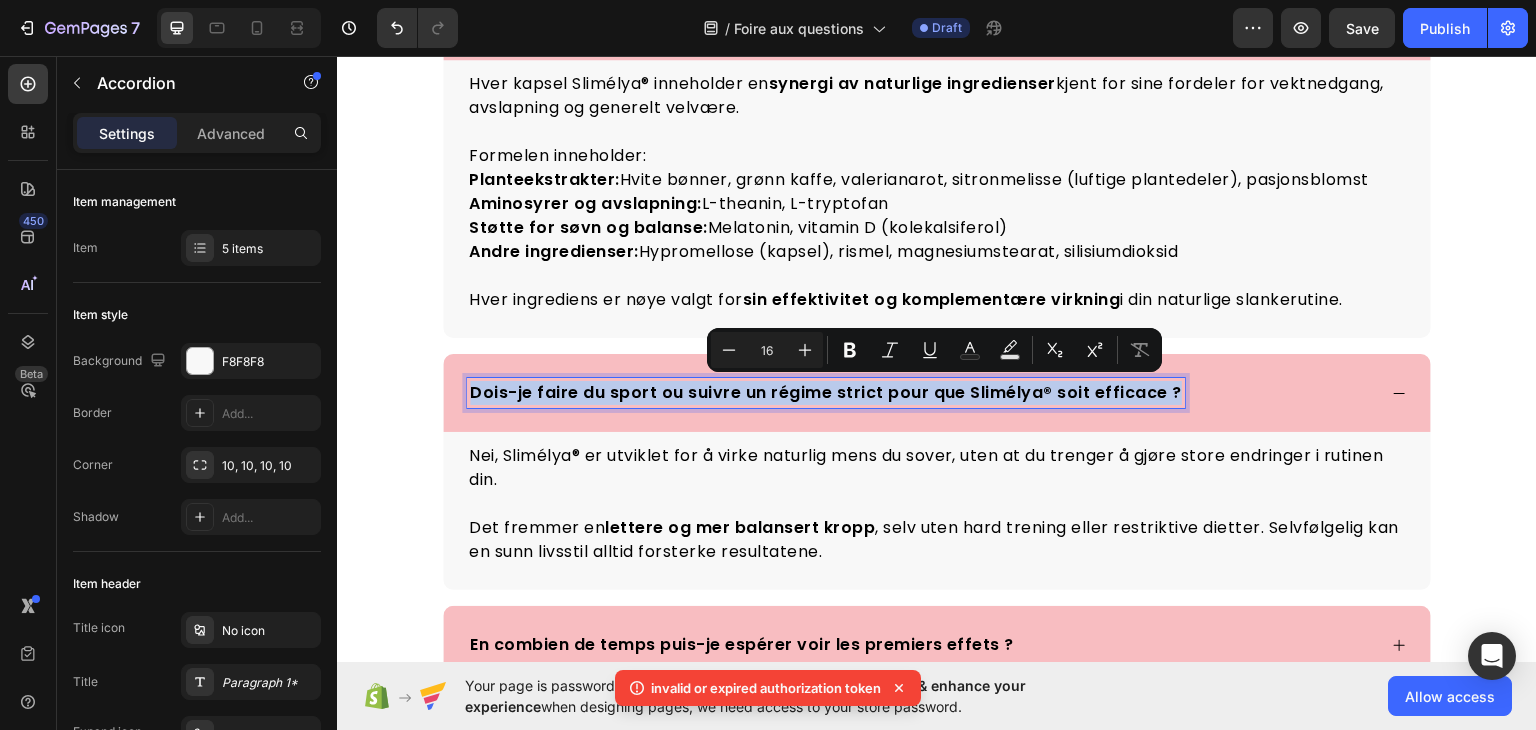 click on "Dois-je faire du sport ou suivre un régime strict pour que Slimélya® soit efficace ?" at bounding box center (826, 392) 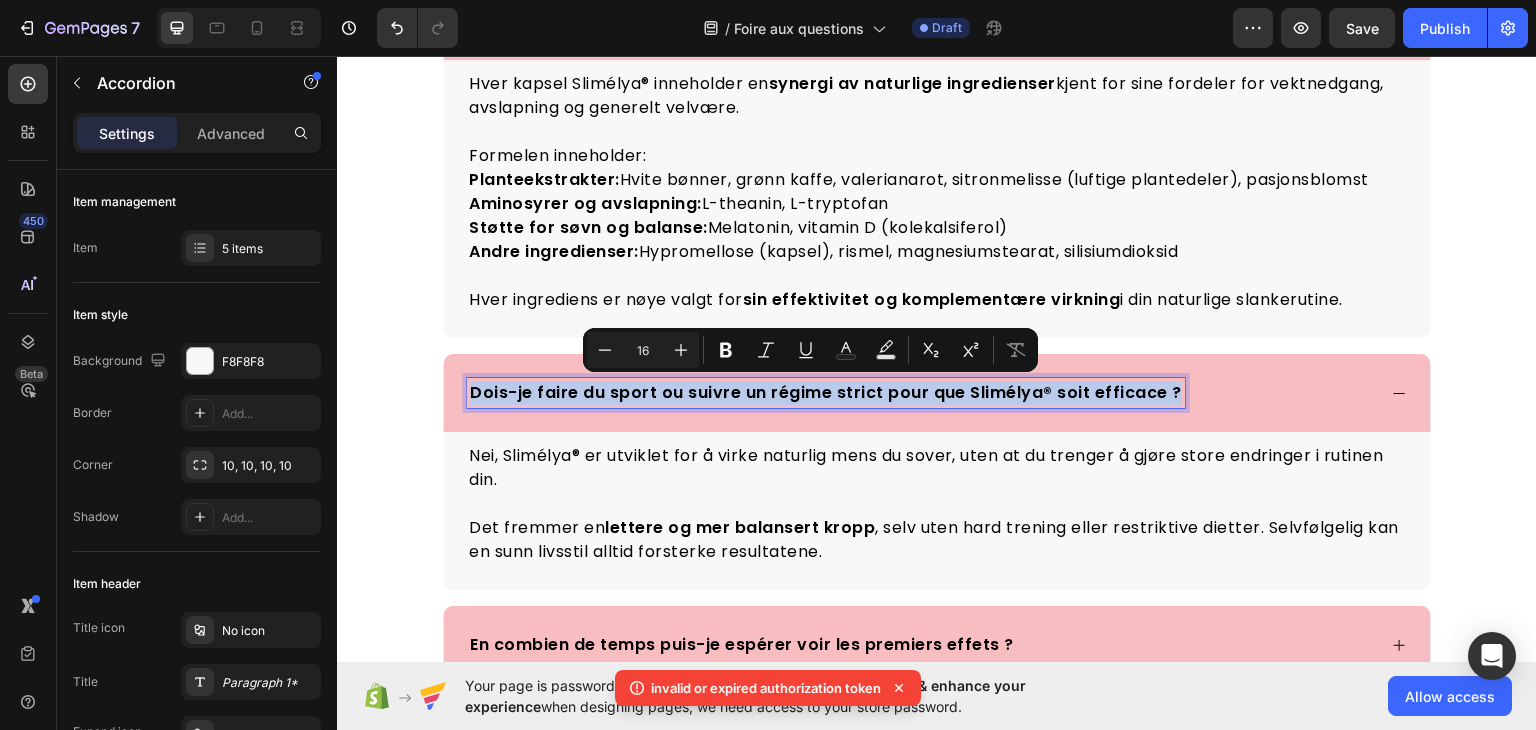 click on "Dois-je faire du sport ou suivre un régime strict pour que Slimélya® soit efficace ?" at bounding box center [826, 392] 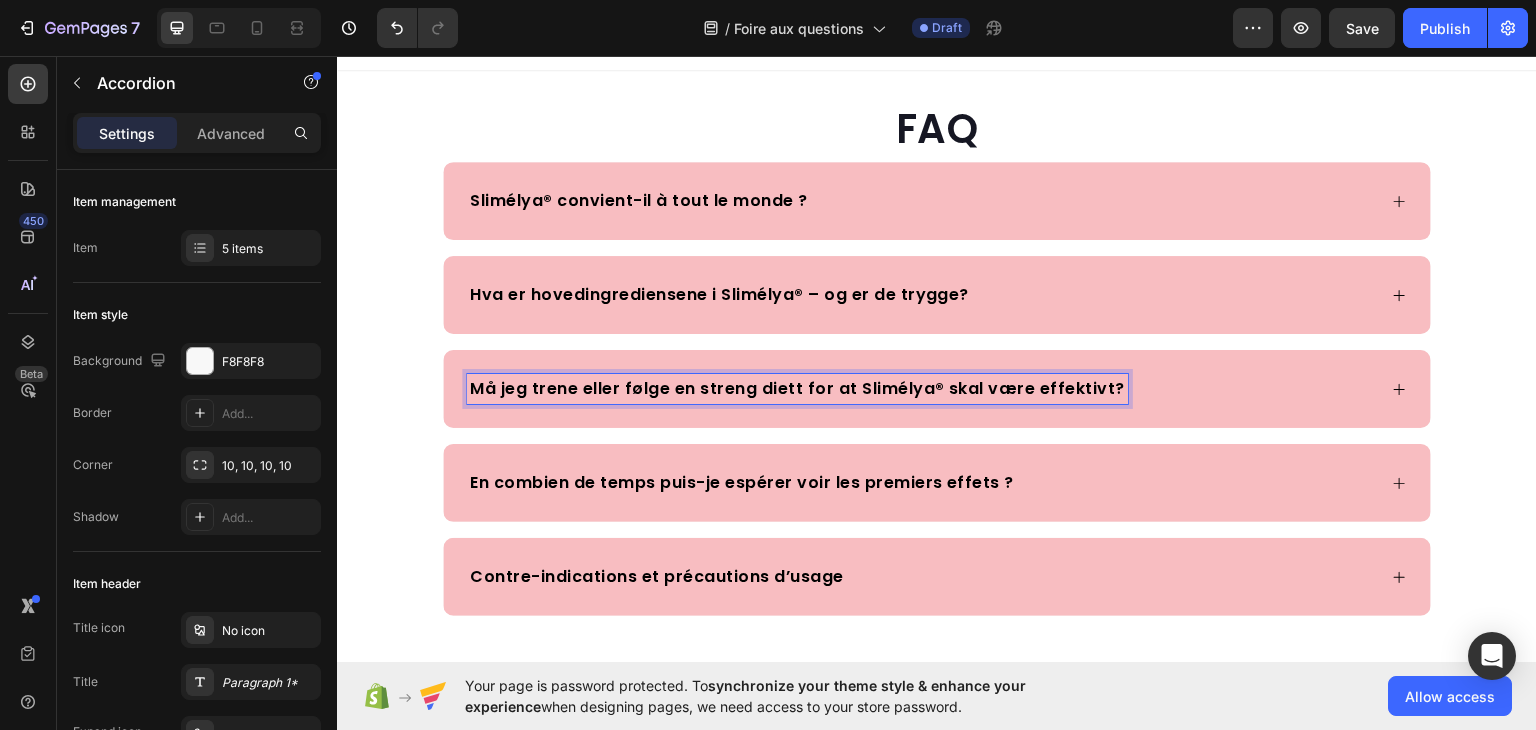 scroll, scrollTop: 24, scrollLeft: 0, axis: vertical 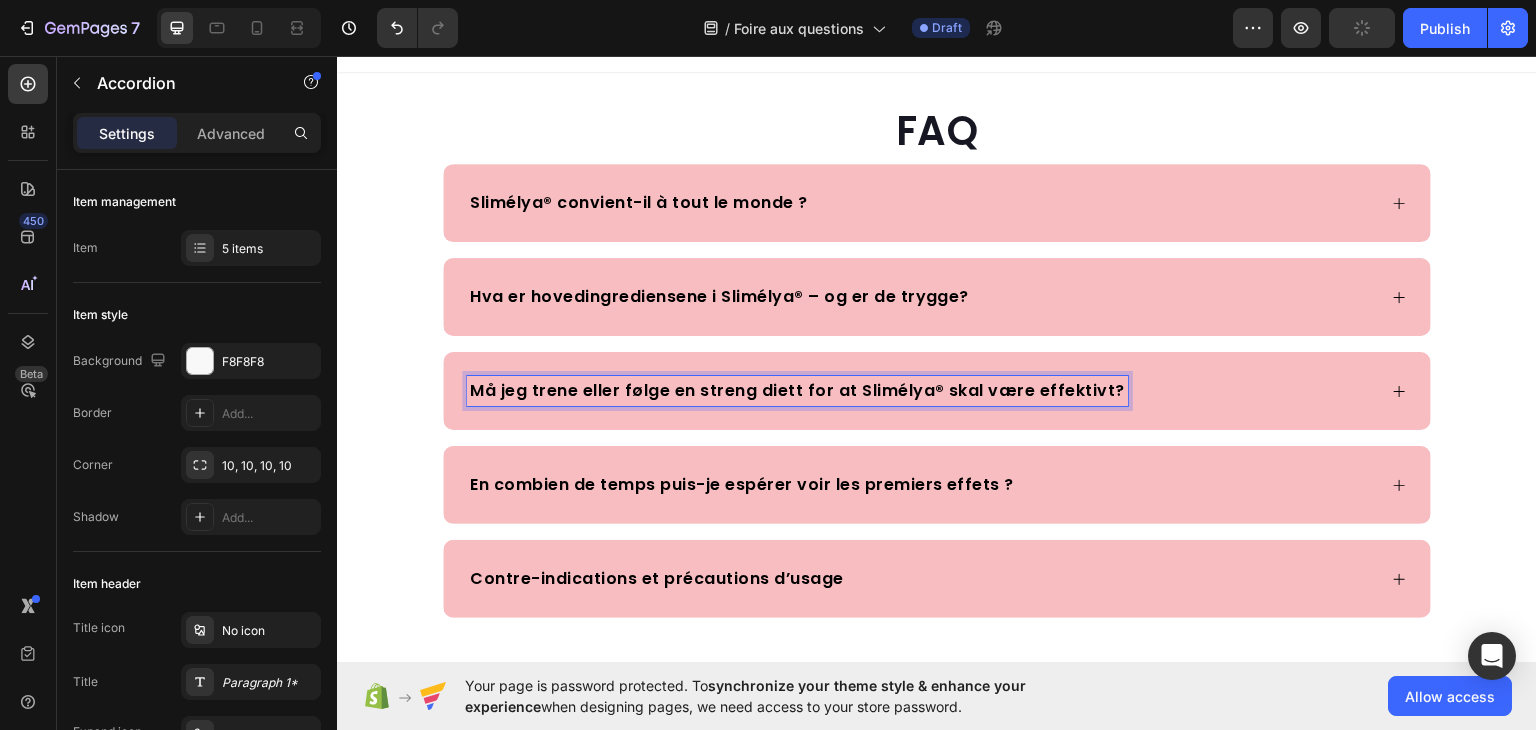 click on "En combien de temps puis-je espérer voir les premiers effets ?" at bounding box center [742, 484] 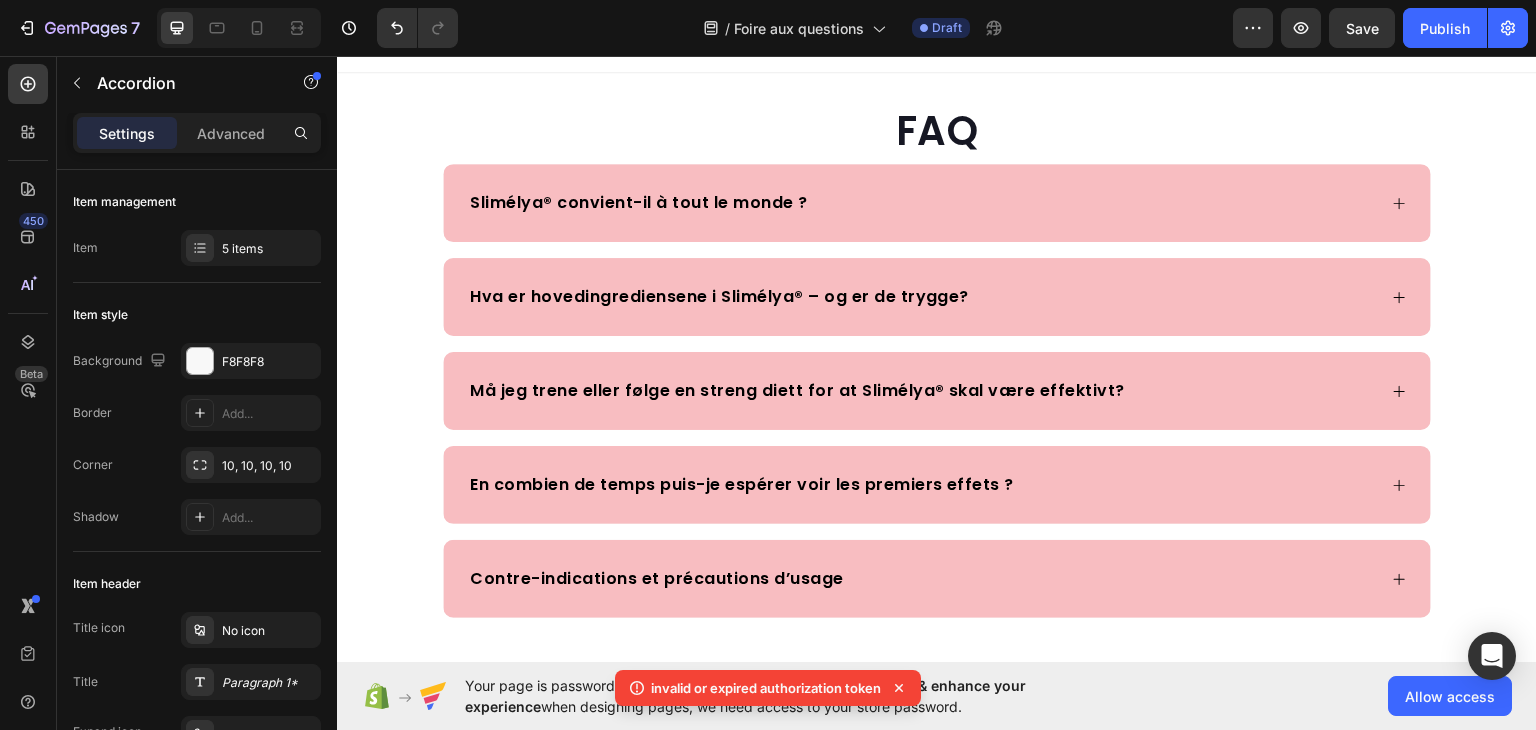 click on "En combien de temps puis-je espérer voir les premiers effets ?" at bounding box center [921, 484] 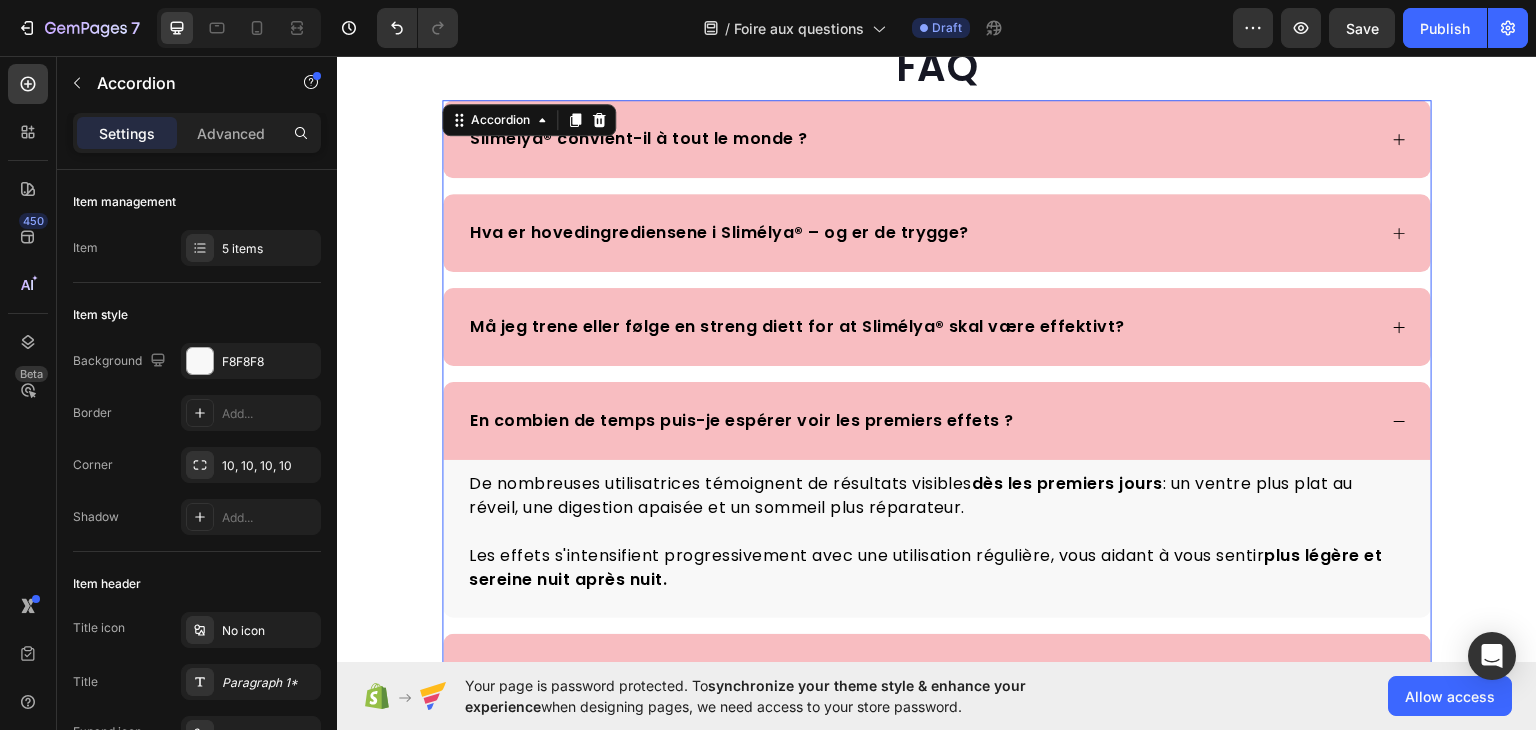 scroll, scrollTop: 124, scrollLeft: 0, axis: vertical 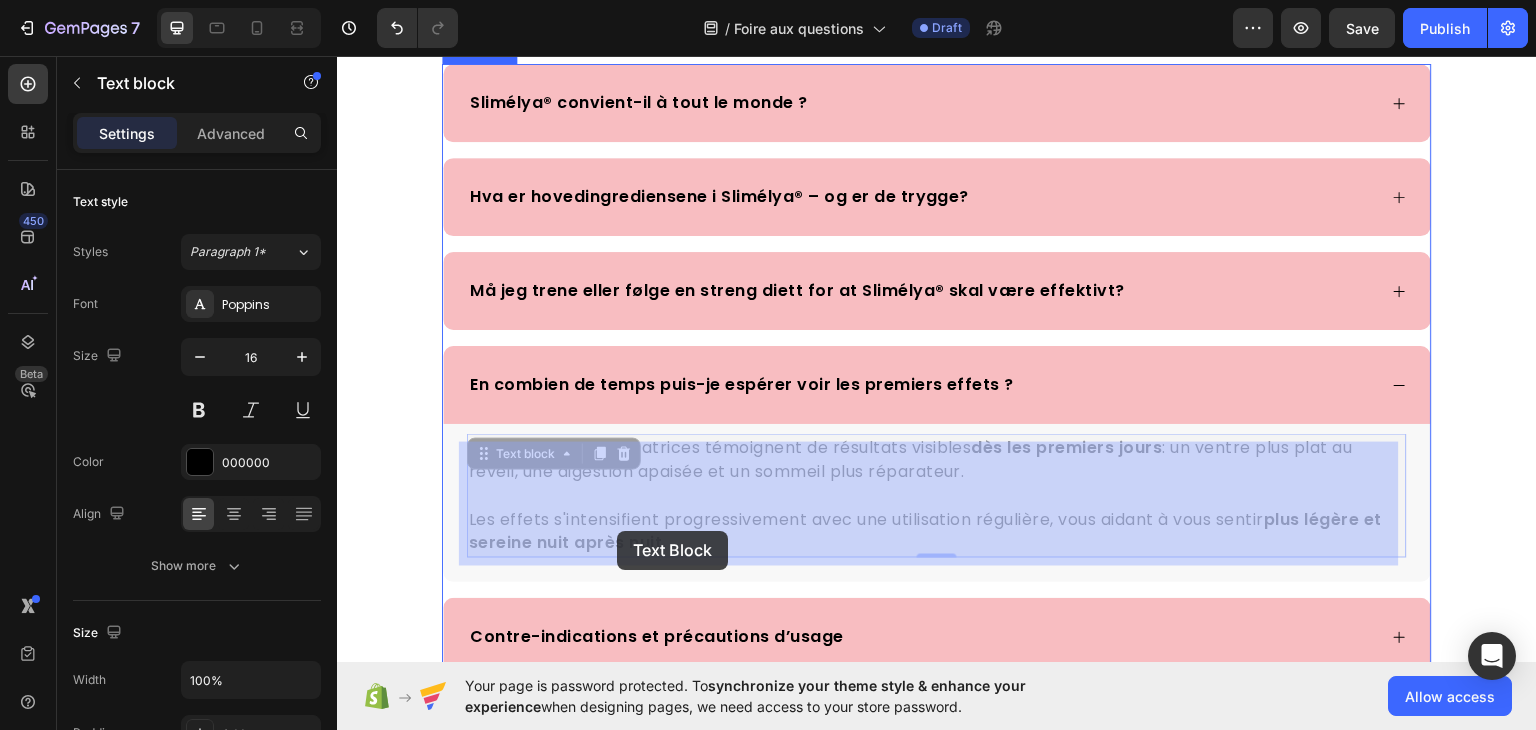 drag, startPoint x: 660, startPoint y: 546, endPoint x: 642, endPoint y: 543, distance: 18.248287 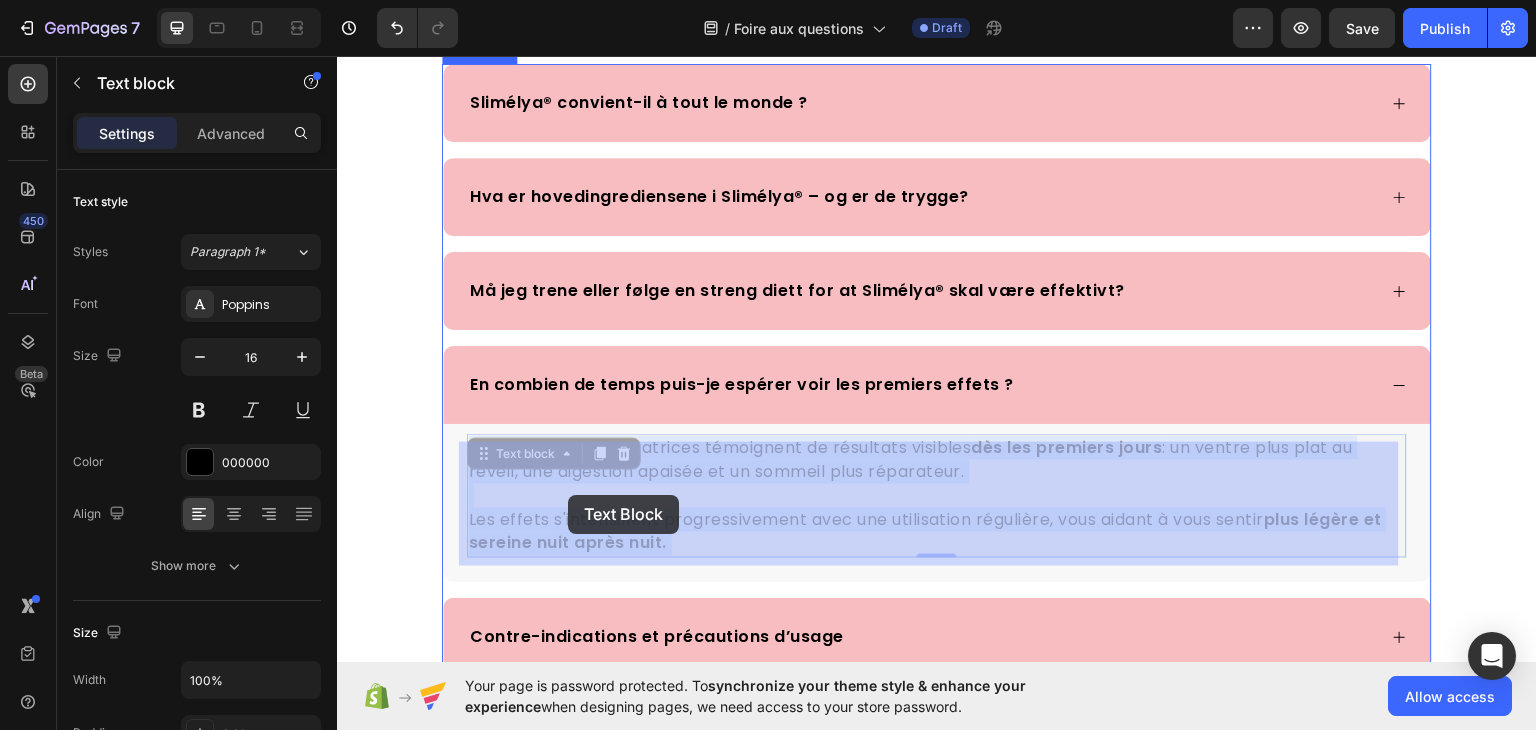 drag, startPoint x: 679, startPoint y: 543, endPoint x: 568, endPoint y: 494, distance: 121.33425 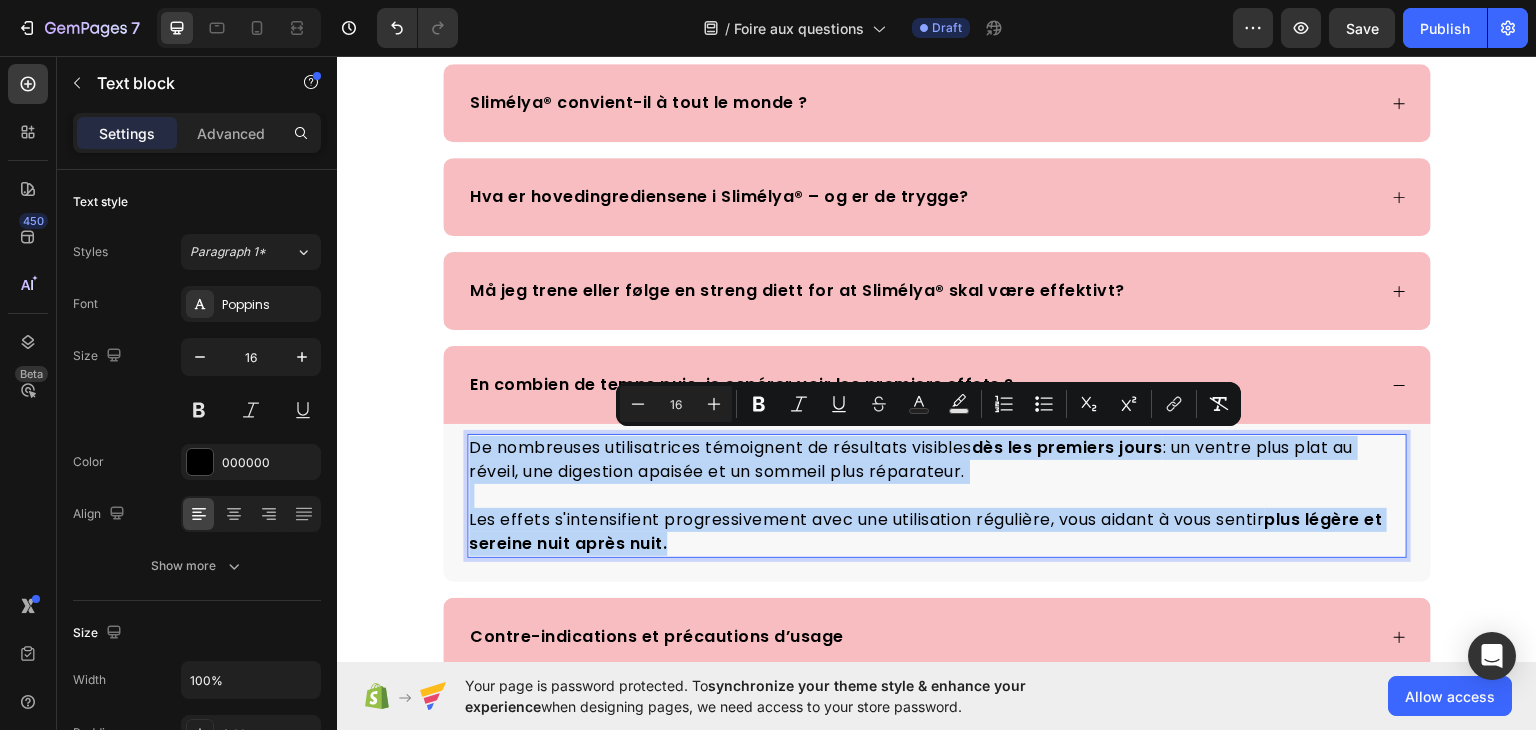 drag, startPoint x: 661, startPoint y: 537, endPoint x: 465, endPoint y: 442, distance: 217.80956 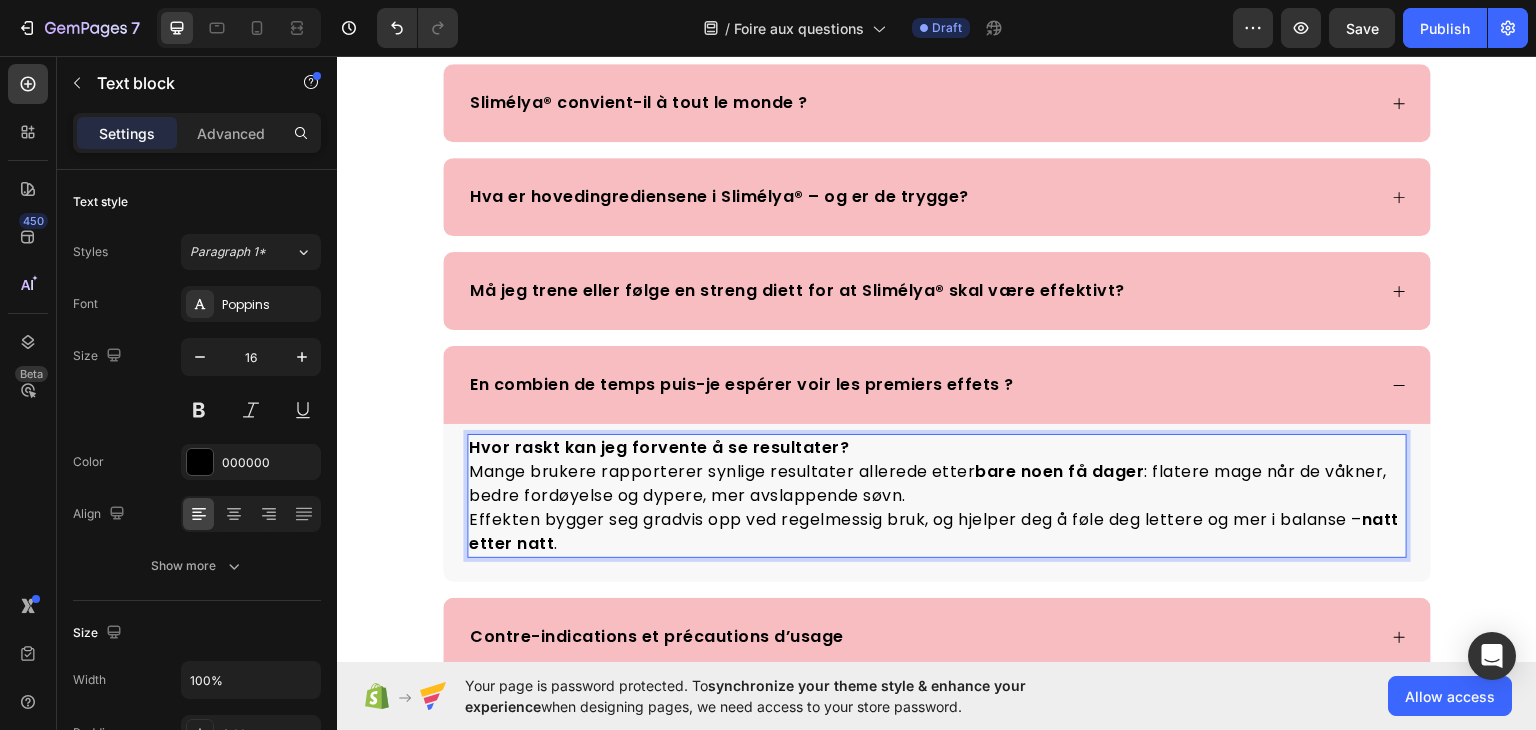 click on "Mange brukere rapporterer synlige resultater allerede etter  bare noen få dager : flatere mage når de våkner, bedre fordøyelse og dypere, mer avslappende søvn." at bounding box center (937, 483) 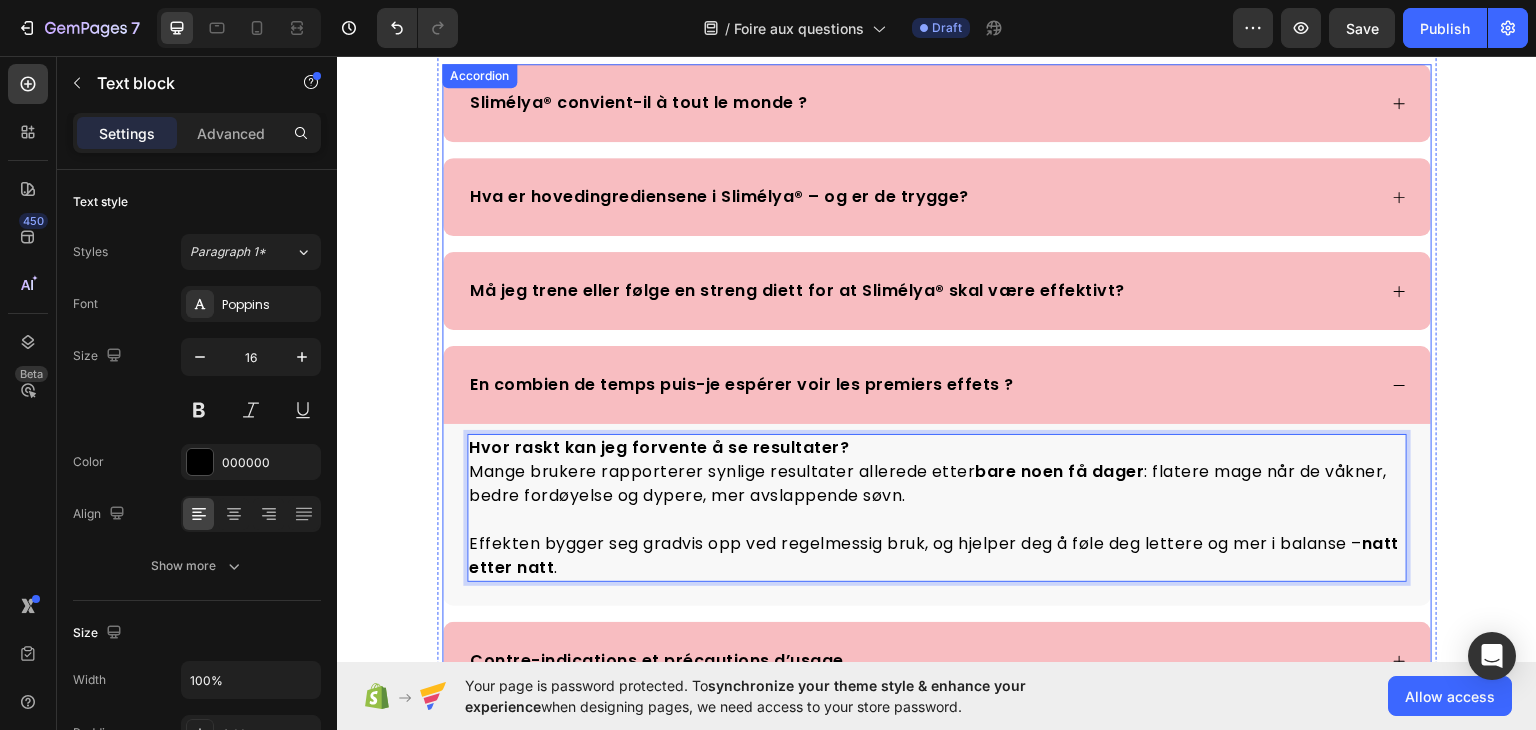 click on "Må jeg trene eller følge en streng diett for at Slimélya® skal være effektivt?" at bounding box center (797, 289) 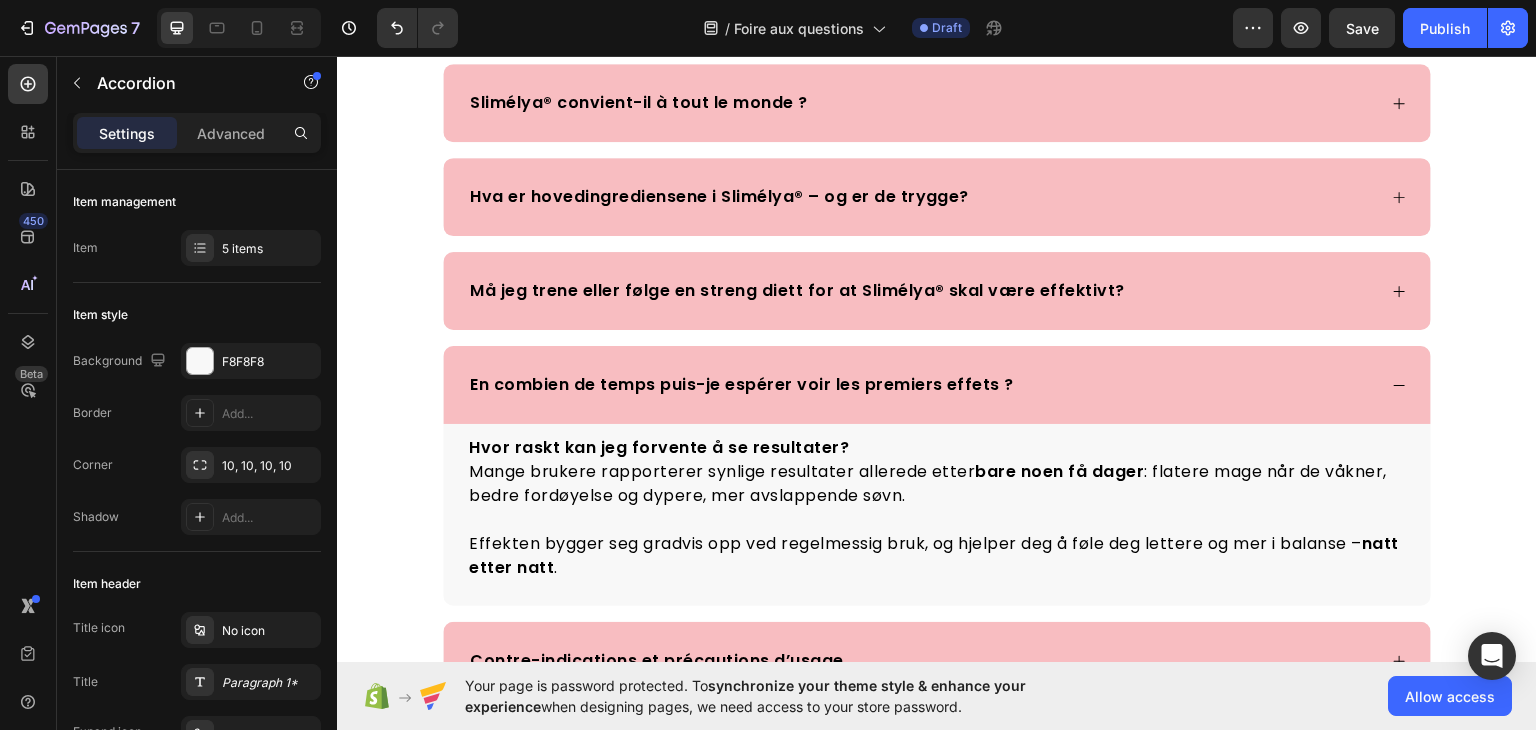 click on "Må jeg trene eller følge en streng diett for at Slimélya® skal være effektivt?" at bounding box center [921, 290] 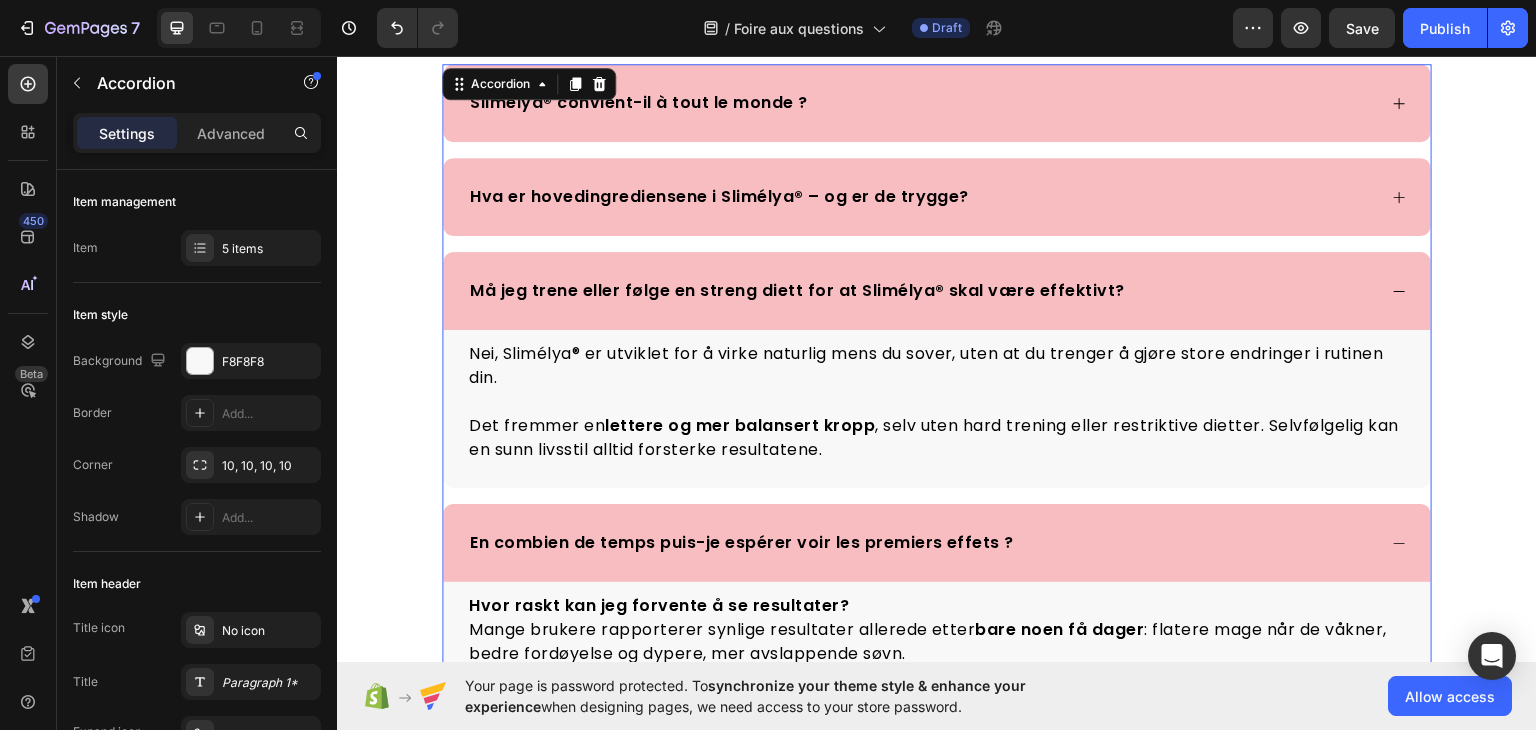 click on "En combien de temps puis-je espérer voir les premiers effets ?" at bounding box center [742, 542] 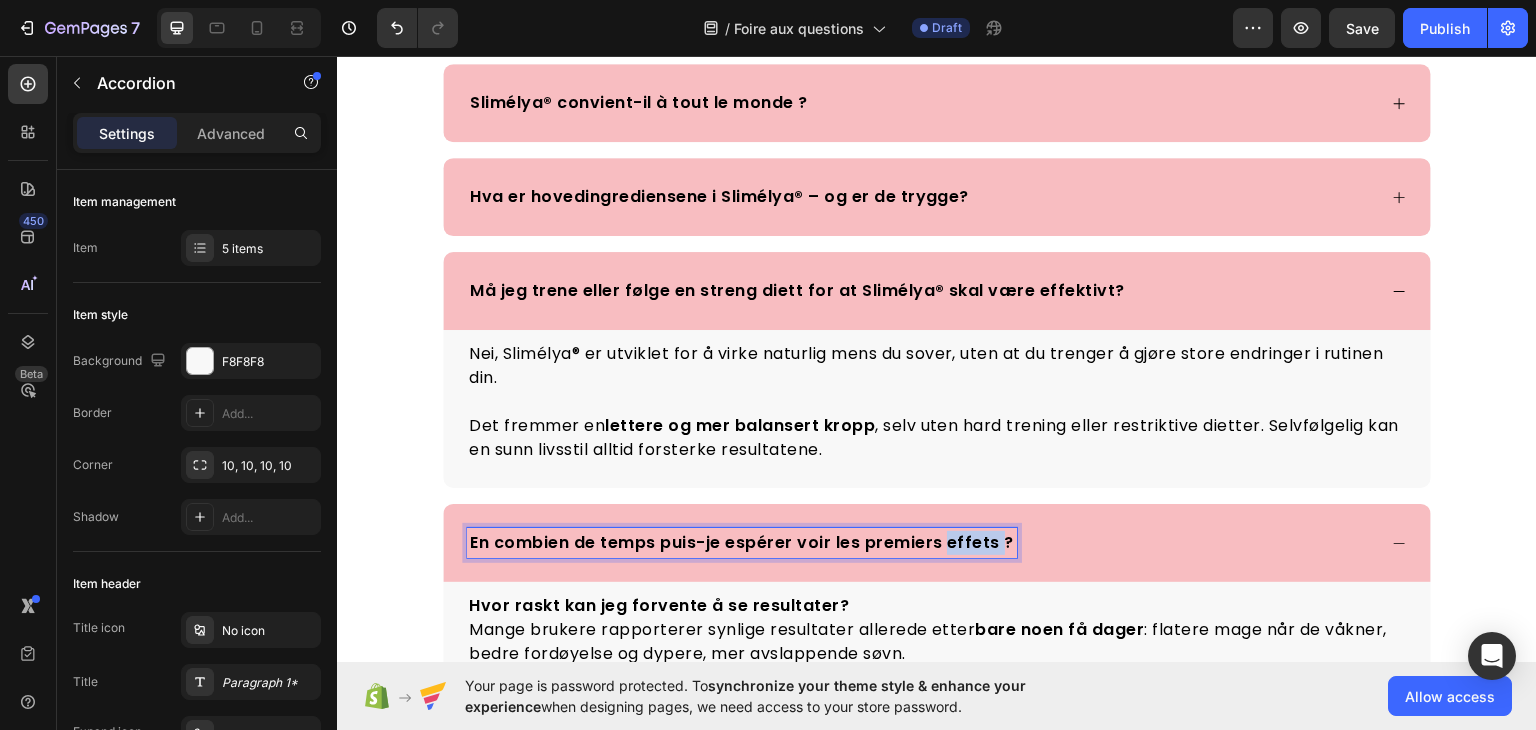 click on "En combien de temps puis-je espérer voir les premiers effets ?" at bounding box center (742, 542) 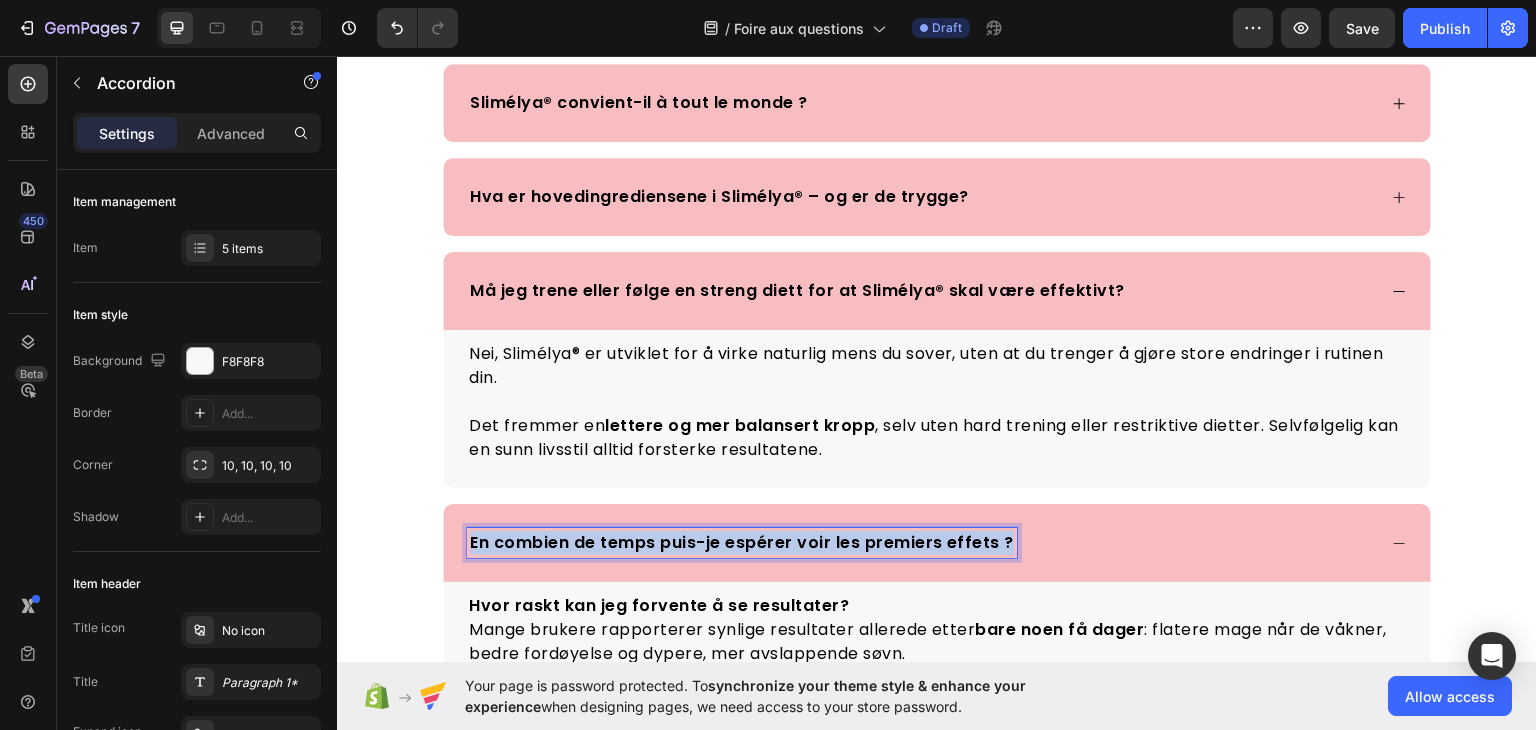 click on "En combien de temps puis-je espérer voir les premiers effets ?" at bounding box center [742, 542] 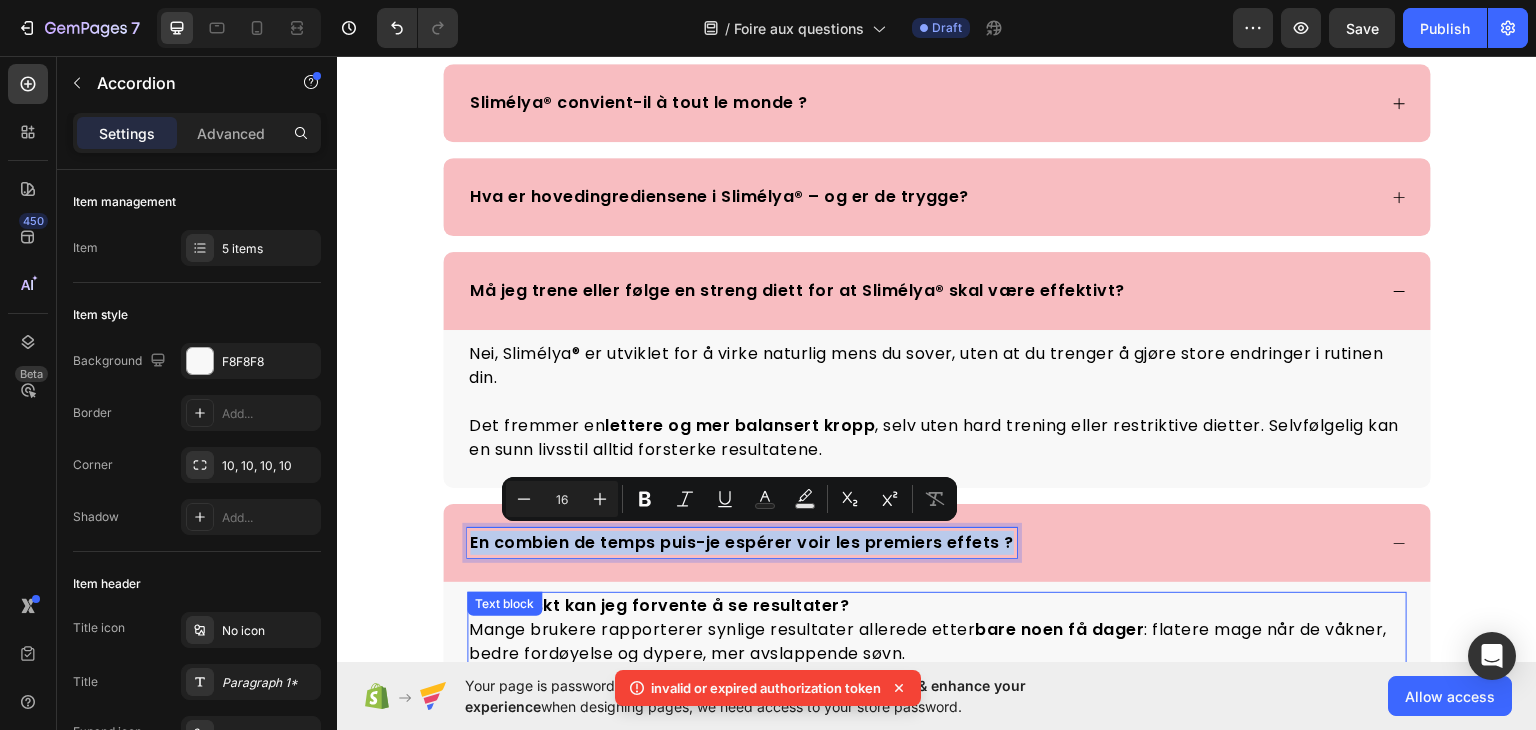 click on "Hvor raskt kan jeg forvente å se resultater?" at bounding box center [659, 604] 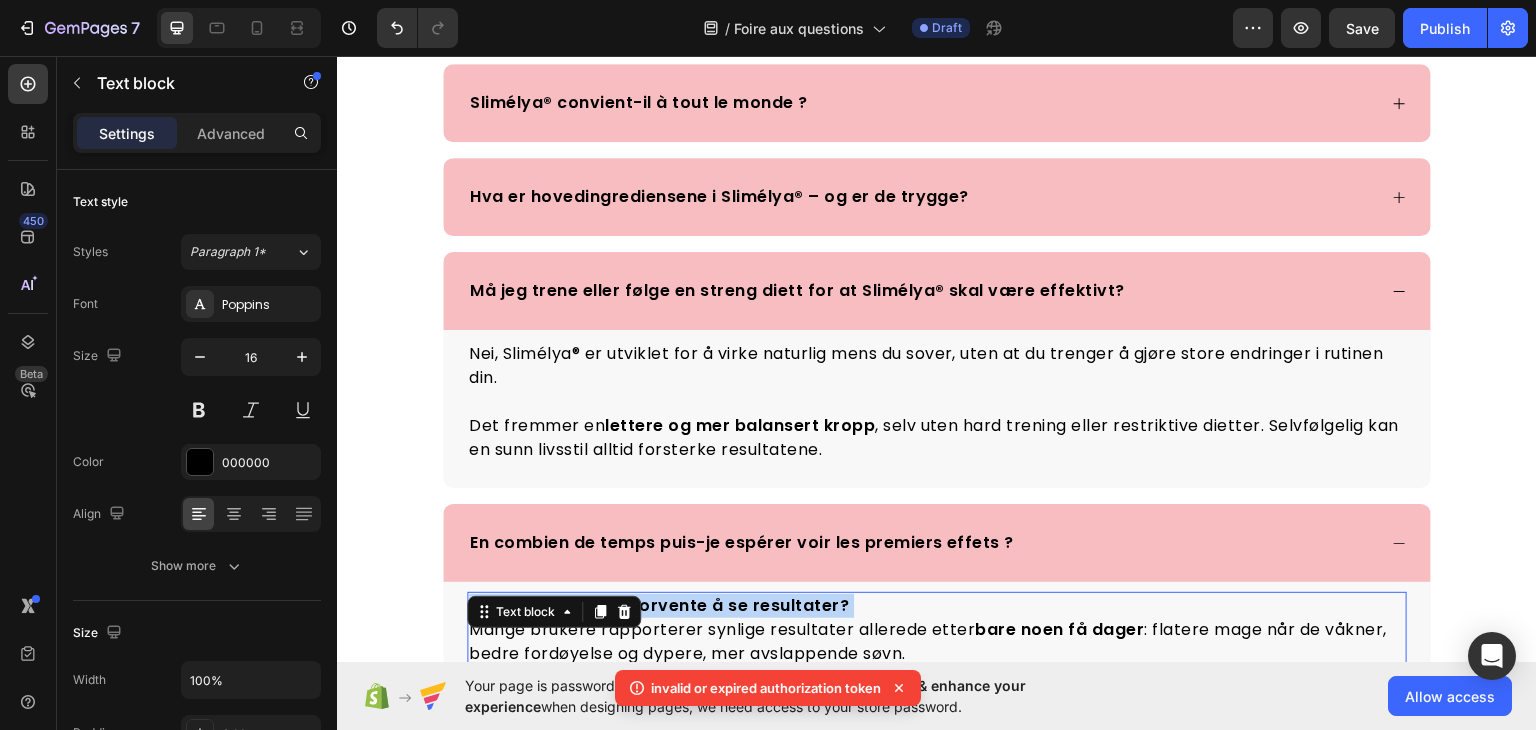 click on "Hvor raskt kan jeg forvente å se resultater?" at bounding box center [659, 604] 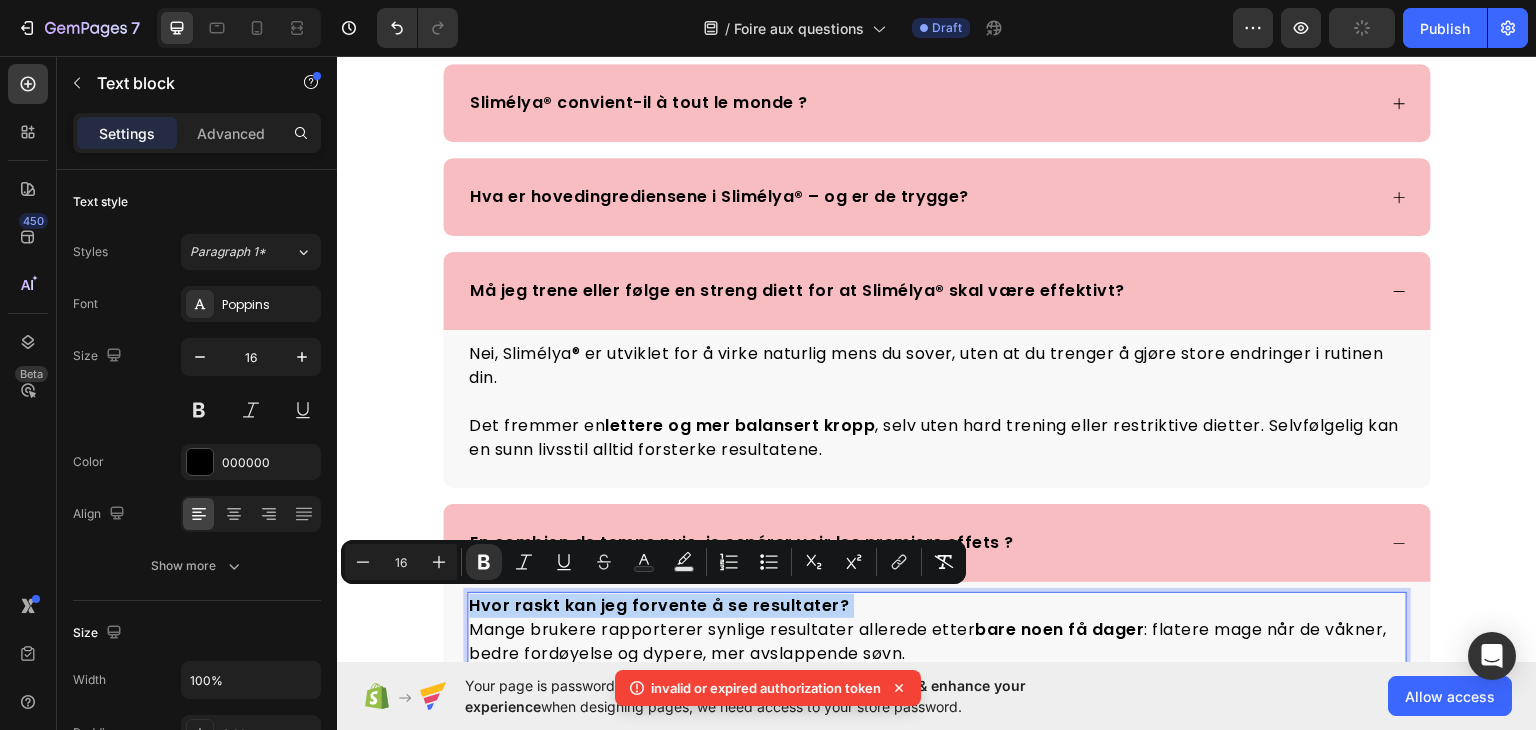 copy on "Hvor raskt kan jeg forvente å se resultater?" 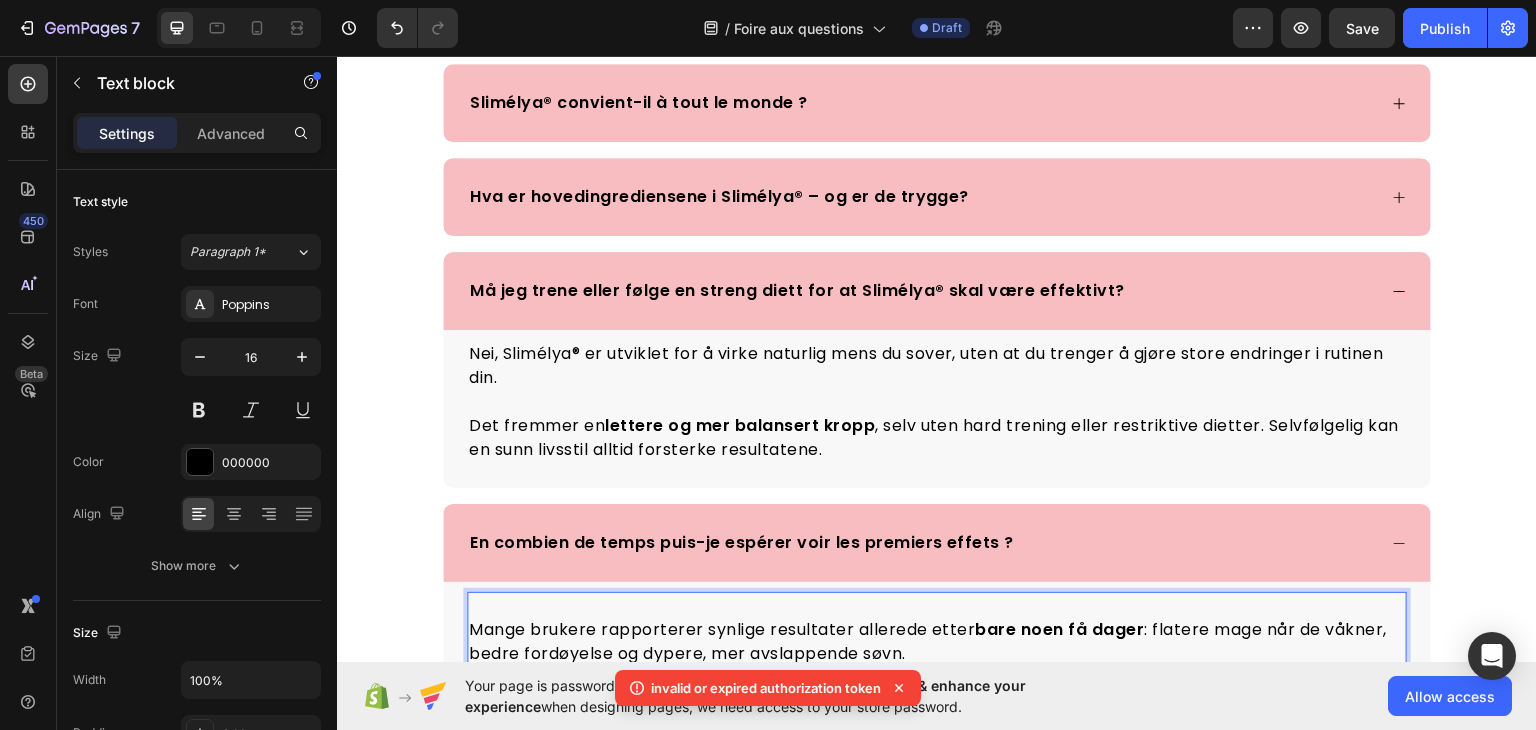 click on "Mange brukere rapporterer synlige resultater allerede etter  bare noen få dager : flatere mage når de våkner, bedre fordøyelse og dypere, mer avslappende søvn." at bounding box center [937, 641] 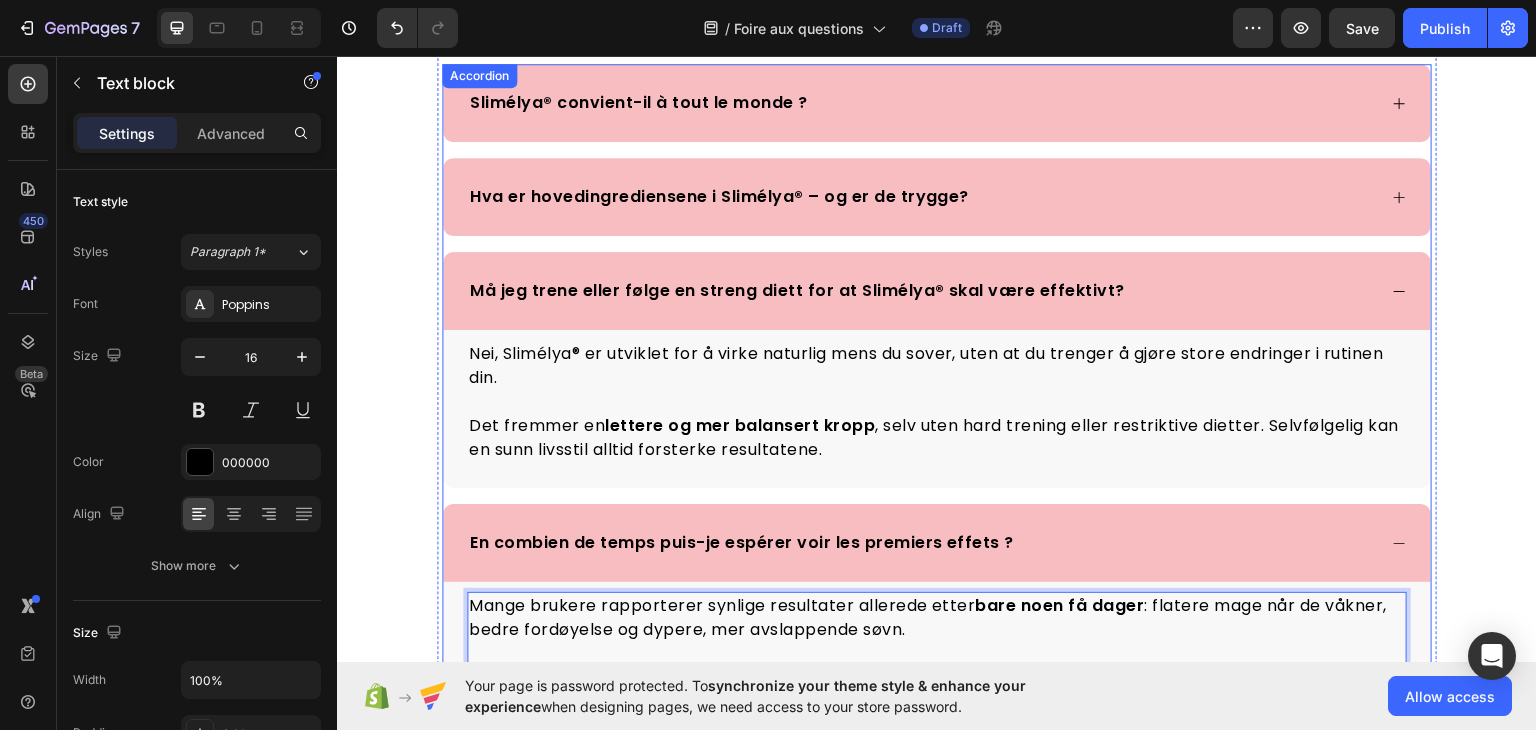 click on "En combien de temps puis-je espérer voir les premiers effets ?" at bounding box center (742, 542) 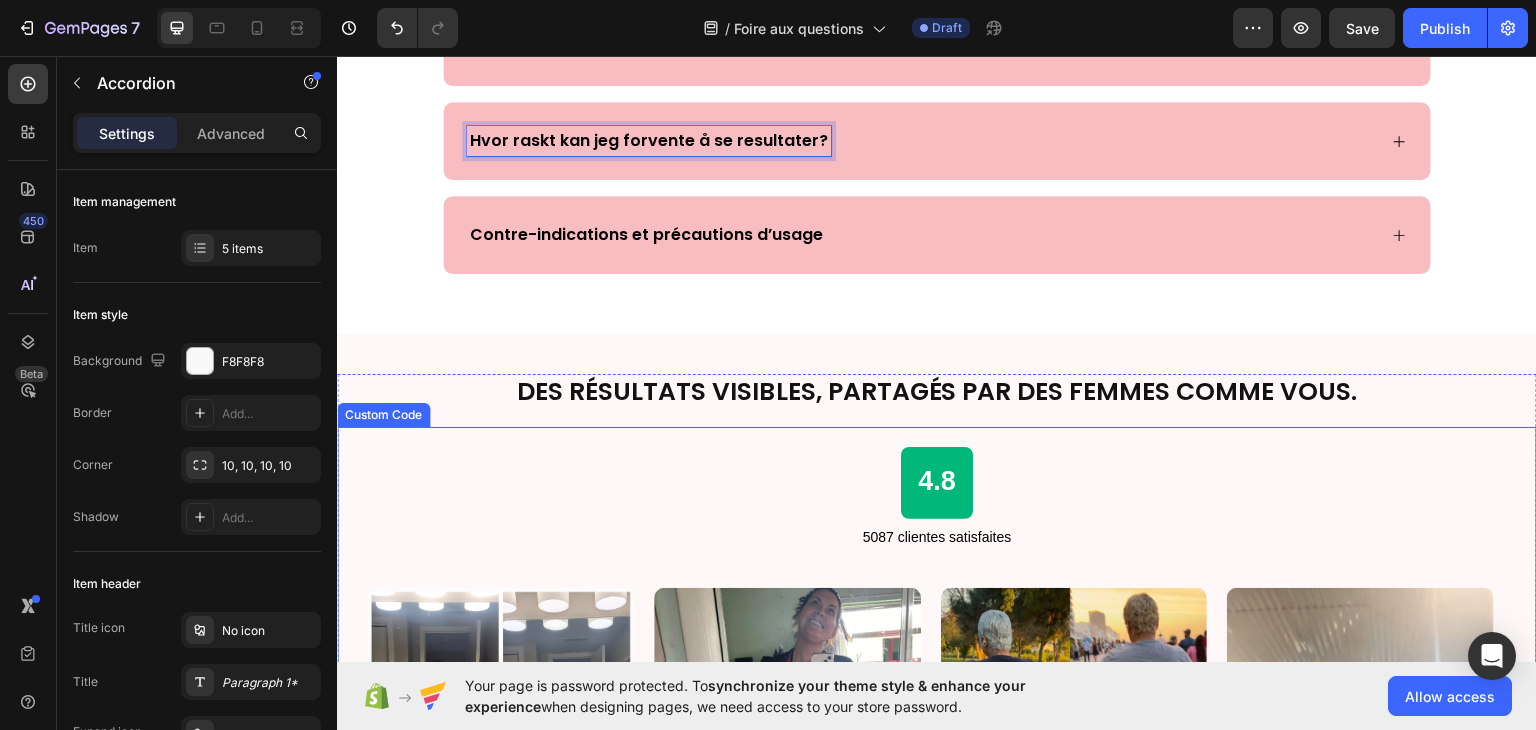 scroll, scrollTop: 366, scrollLeft: 0, axis: vertical 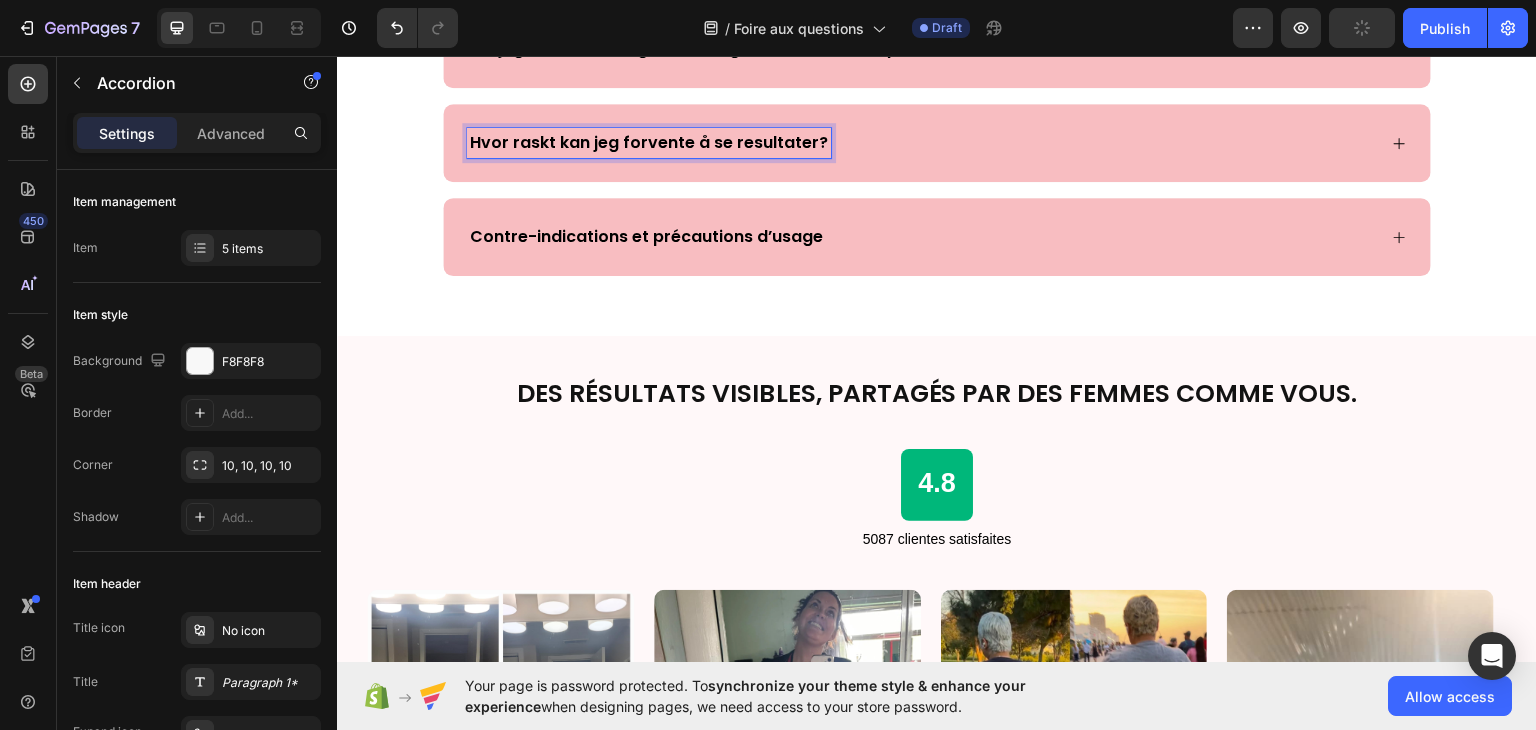 click on "Contre-indications et précautions d’usage" at bounding box center (921, 236) 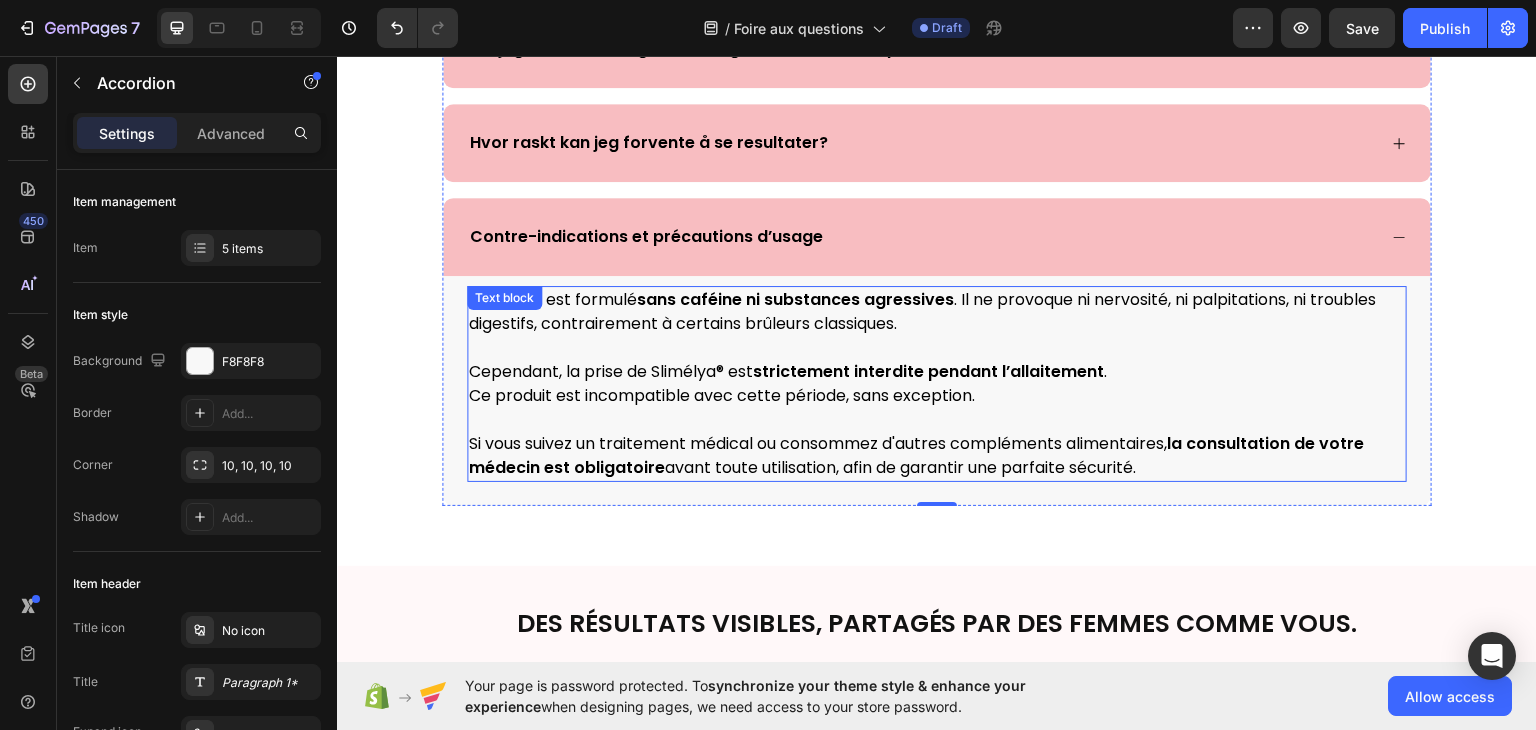 click on "Si vous suivez un traitement médical ou consommez d'autres compléments alimentaires,  la consultation de votre médecin est obligatoire  avant toute utilisation, afin de garantir une parfaite sécurité." at bounding box center [937, 455] 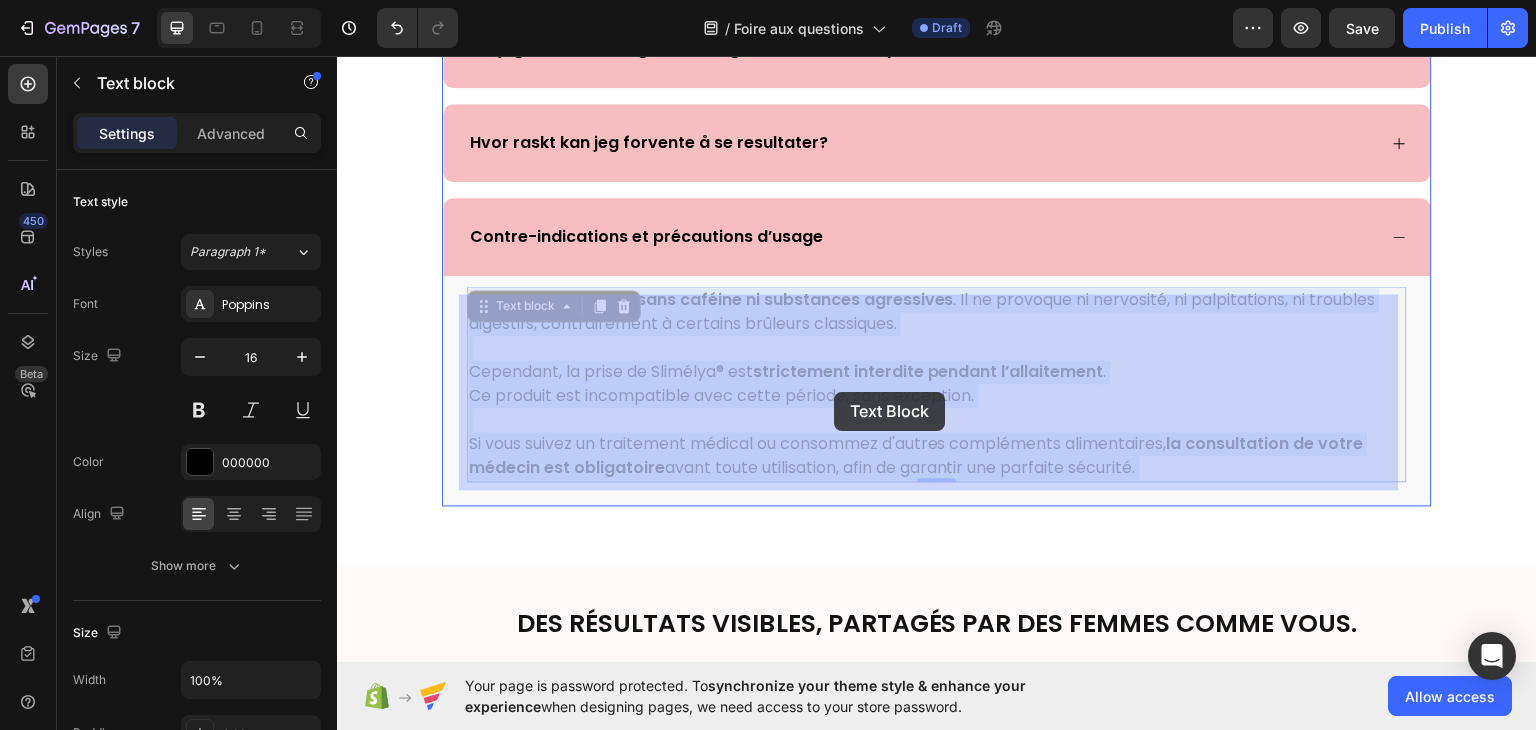 drag, startPoint x: 1141, startPoint y: 464, endPoint x: 834, endPoint y: 391, distance: 315.5598 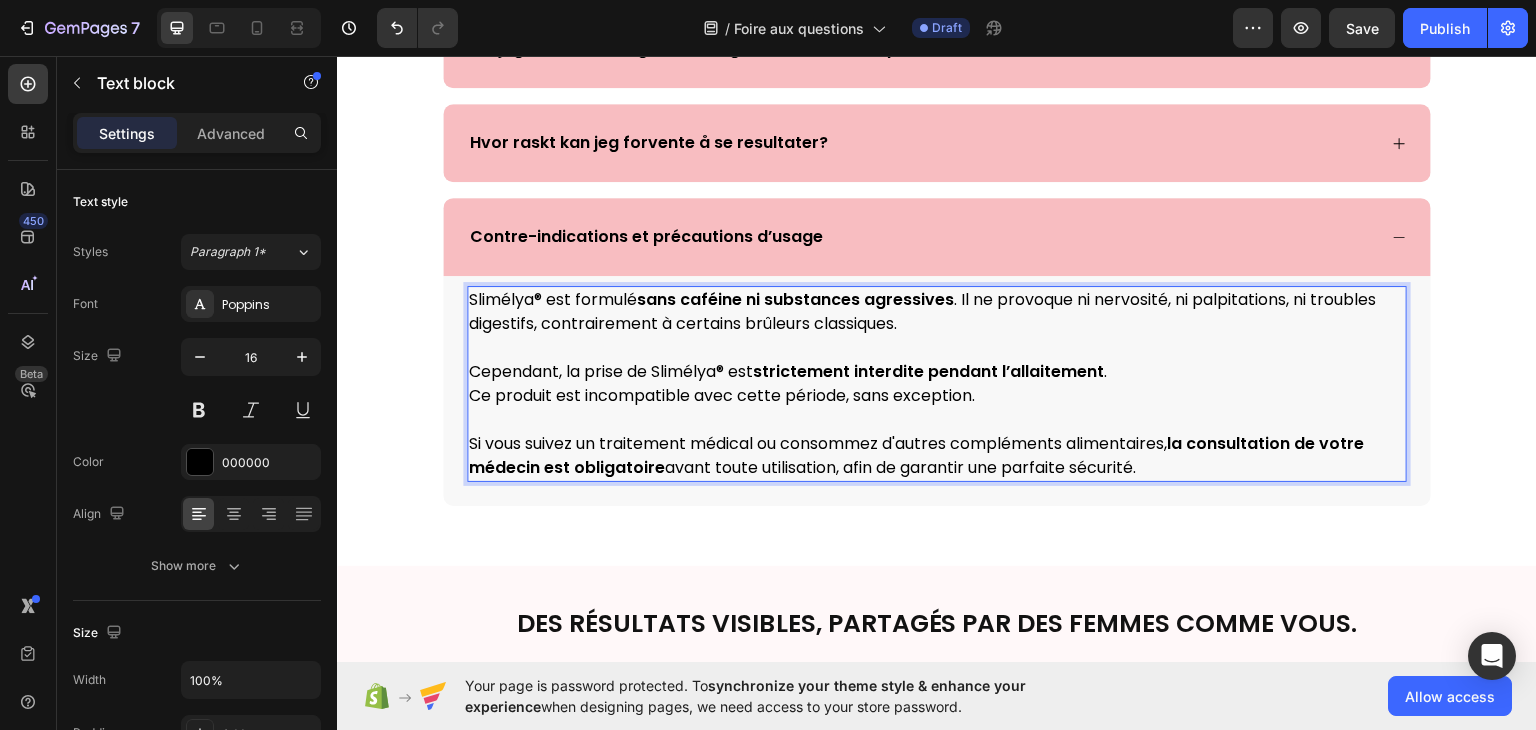 drag, startPoint x: 1156, startPoint y: 465, endPoint x: 462, endPoint y: 289, distance: 715.9693 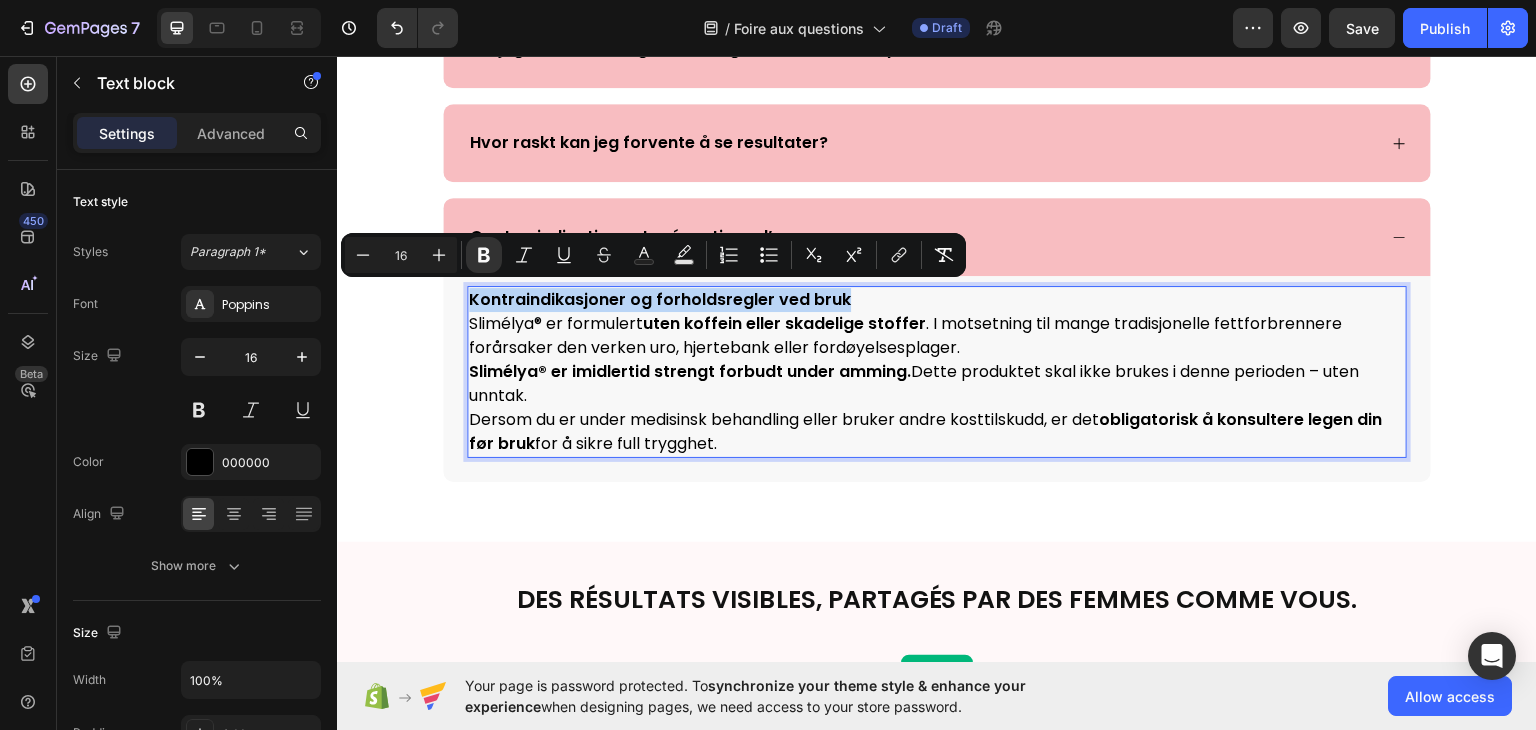 drag, startPoint x: 859, startPoint y: 299, endPoint x: 460, endPoint y: 293, distance: 399.0451 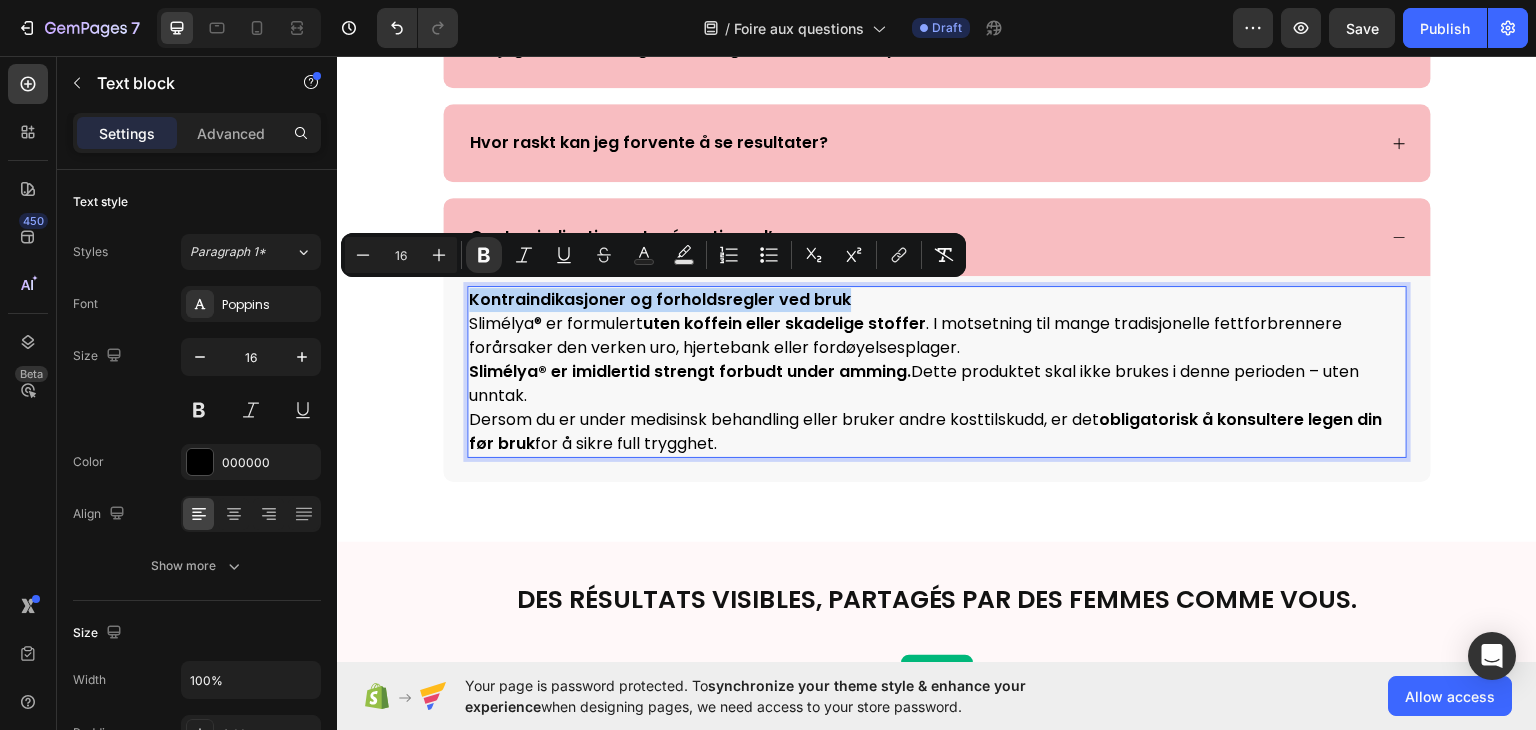 click on "Kontraindikasjoner og forholdsregler ved bruk" at bounding box center [937, 299] 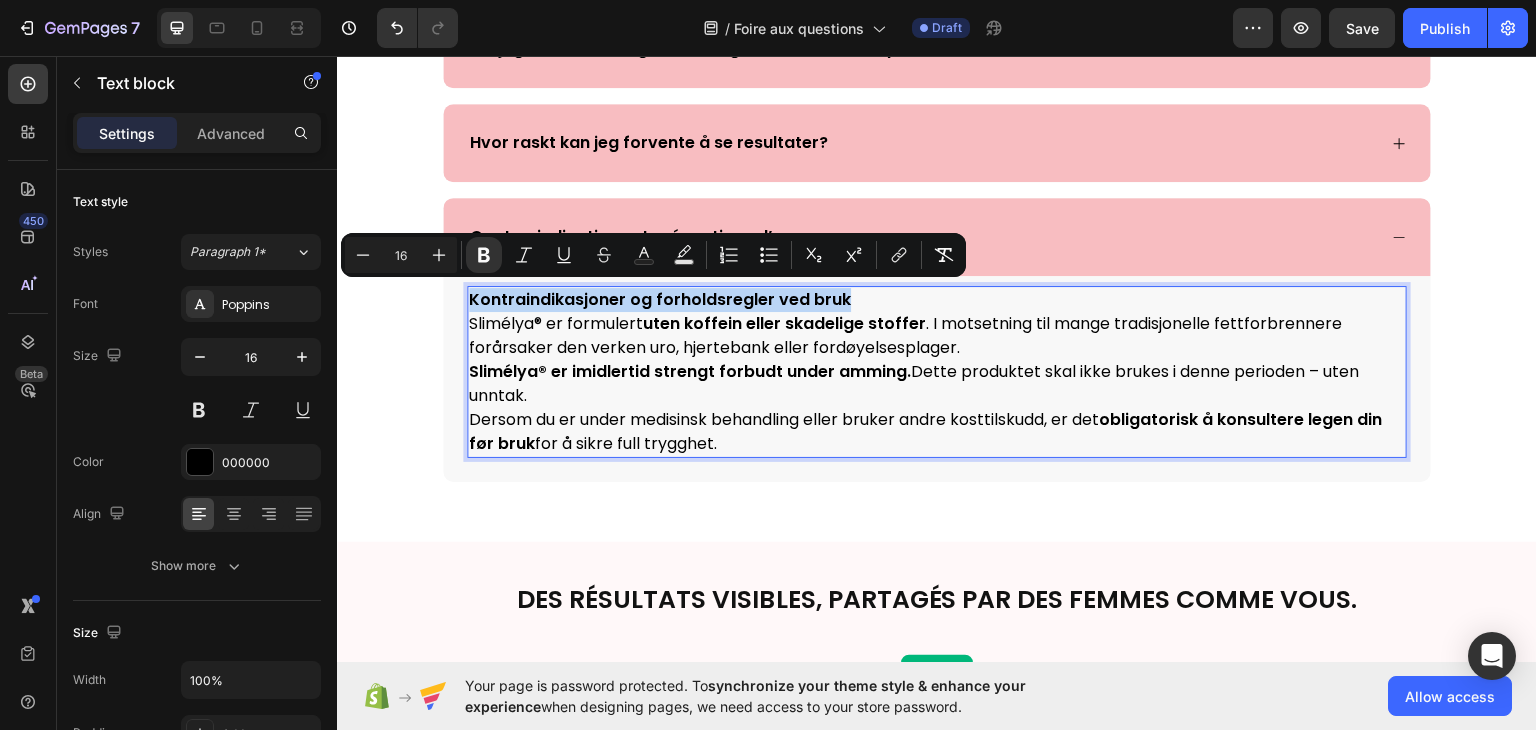 copy on "Kontraindikasjoner og forholdsregler ved bruk" 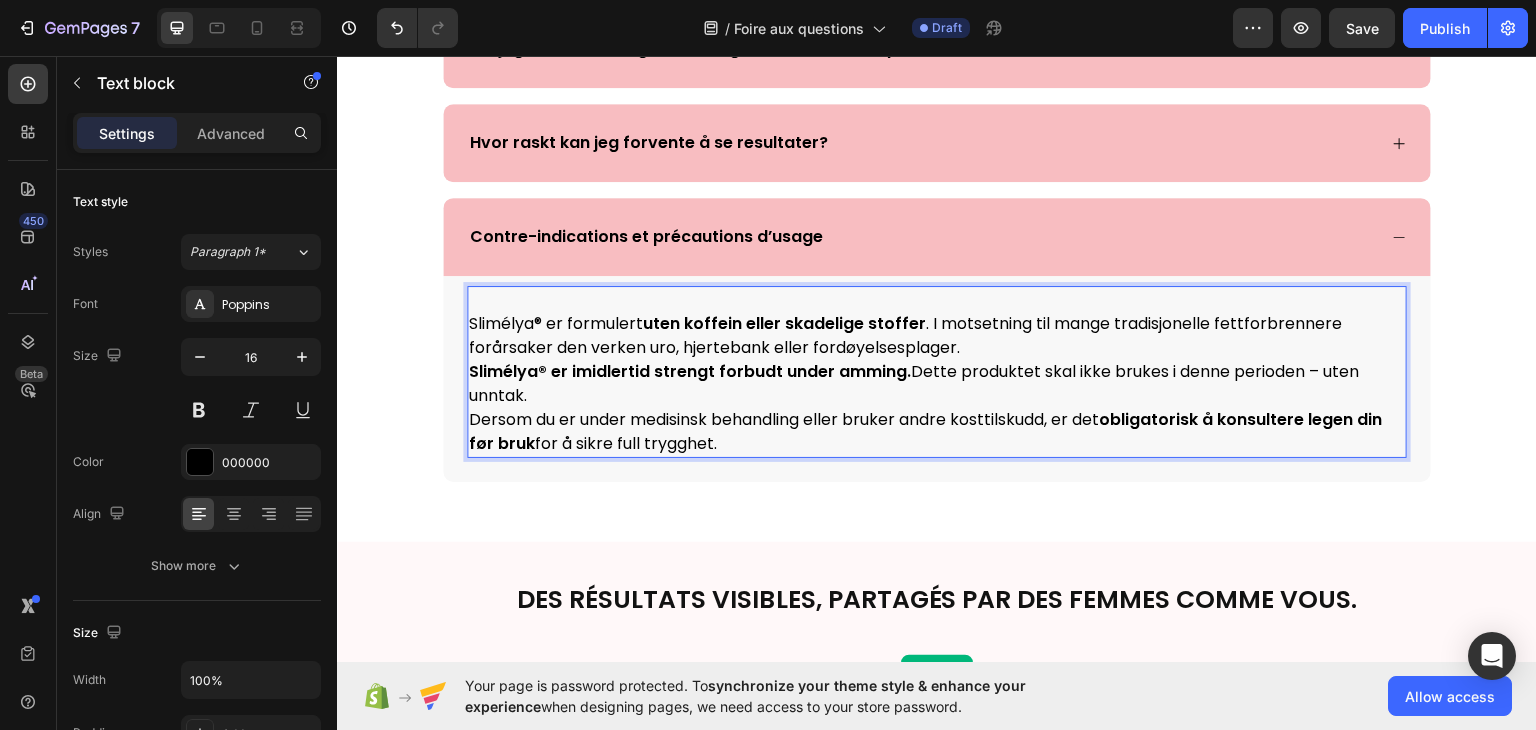 click on "Slimélya® er formulert  uten koffein eller skadelige stoffer . I motsetning til mange tradisjonelle fettforbrennere forårsaker den verken uro, hjertebank eller fordøyelsesplager." at bounding box center (937, 335) 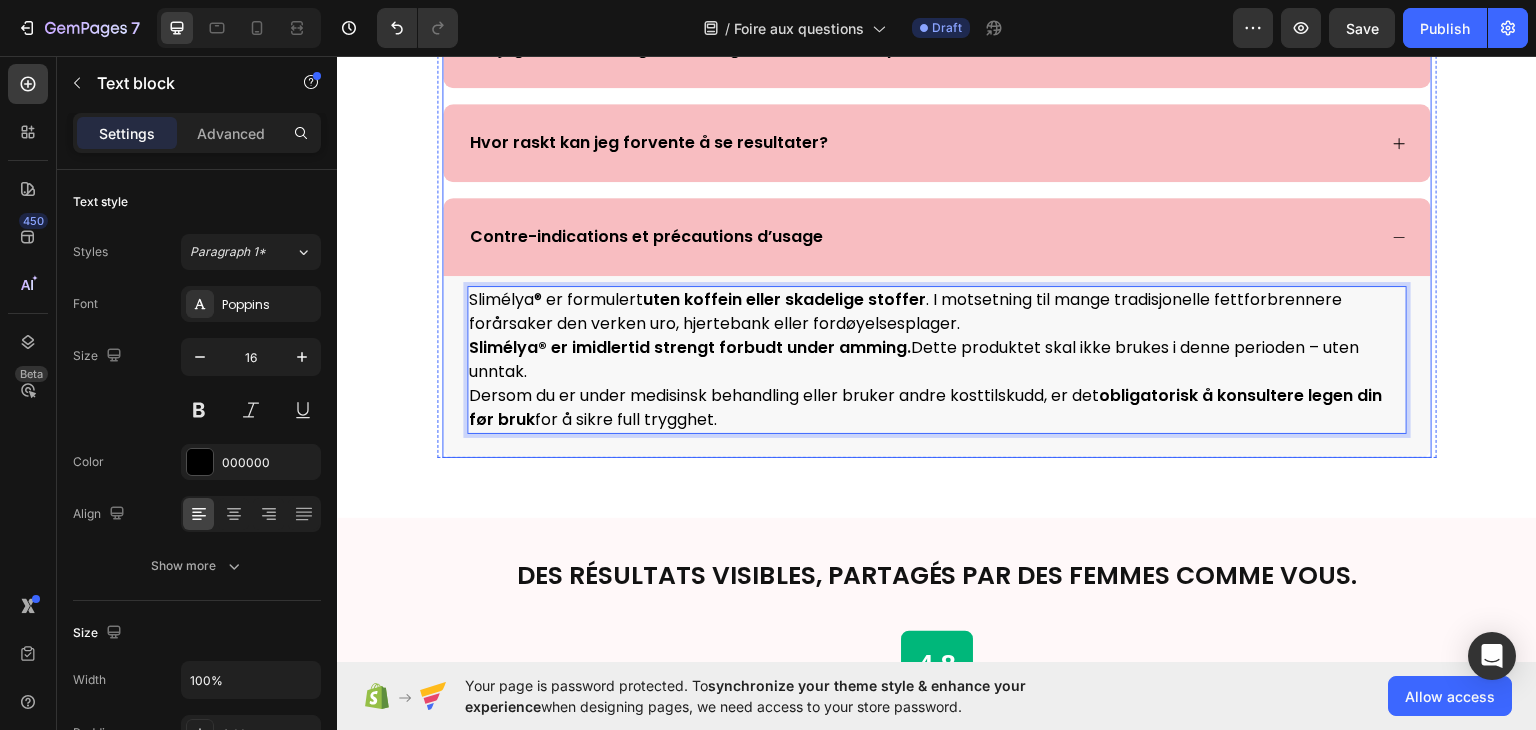 click on "Contre-indications et précautions d’usage" at bounding box center (646, 236) 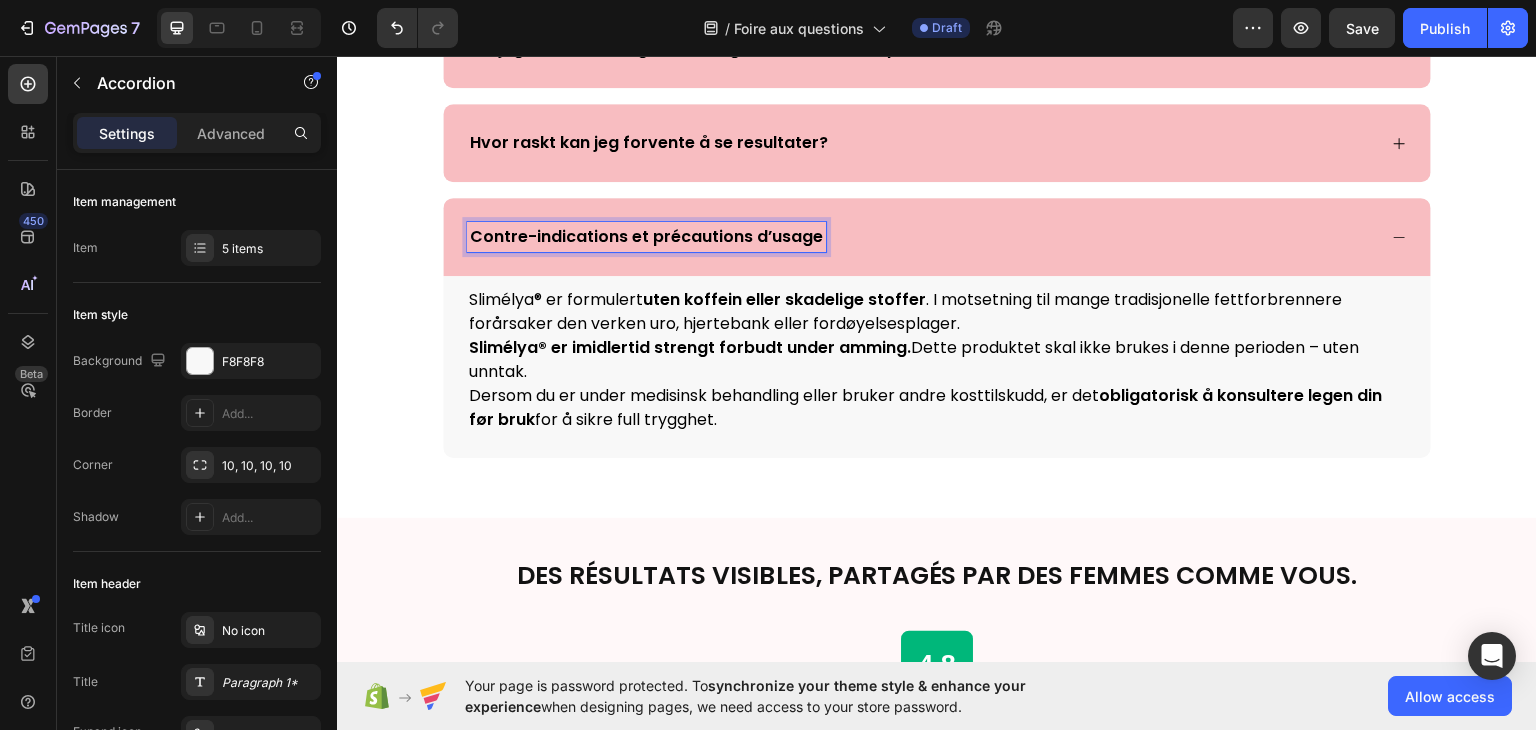 click on "Contre-indications et précautions d’usage" at bounding box center [646, 236] 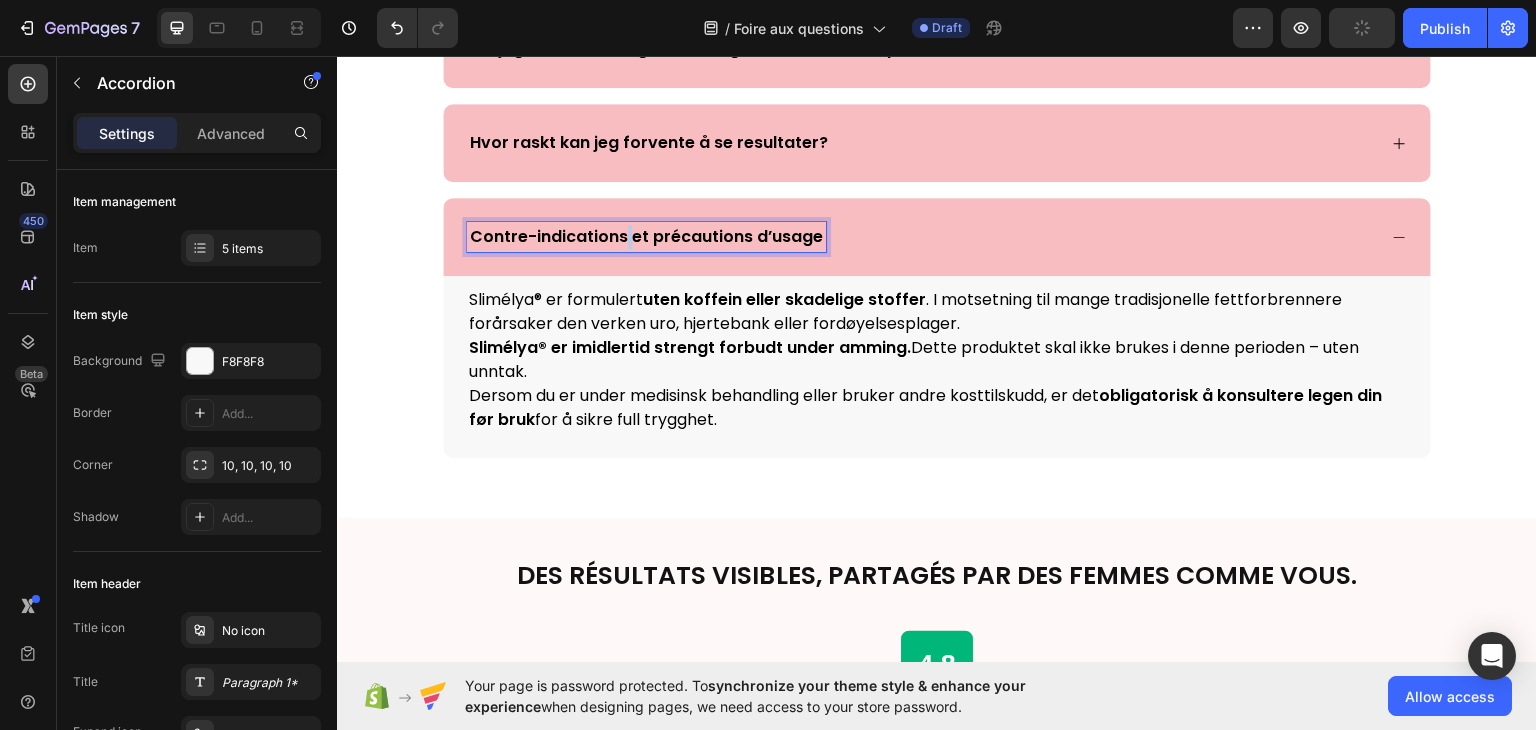 click on "Contre-indications et précautions d’usage" at bounding box center (646, 236) 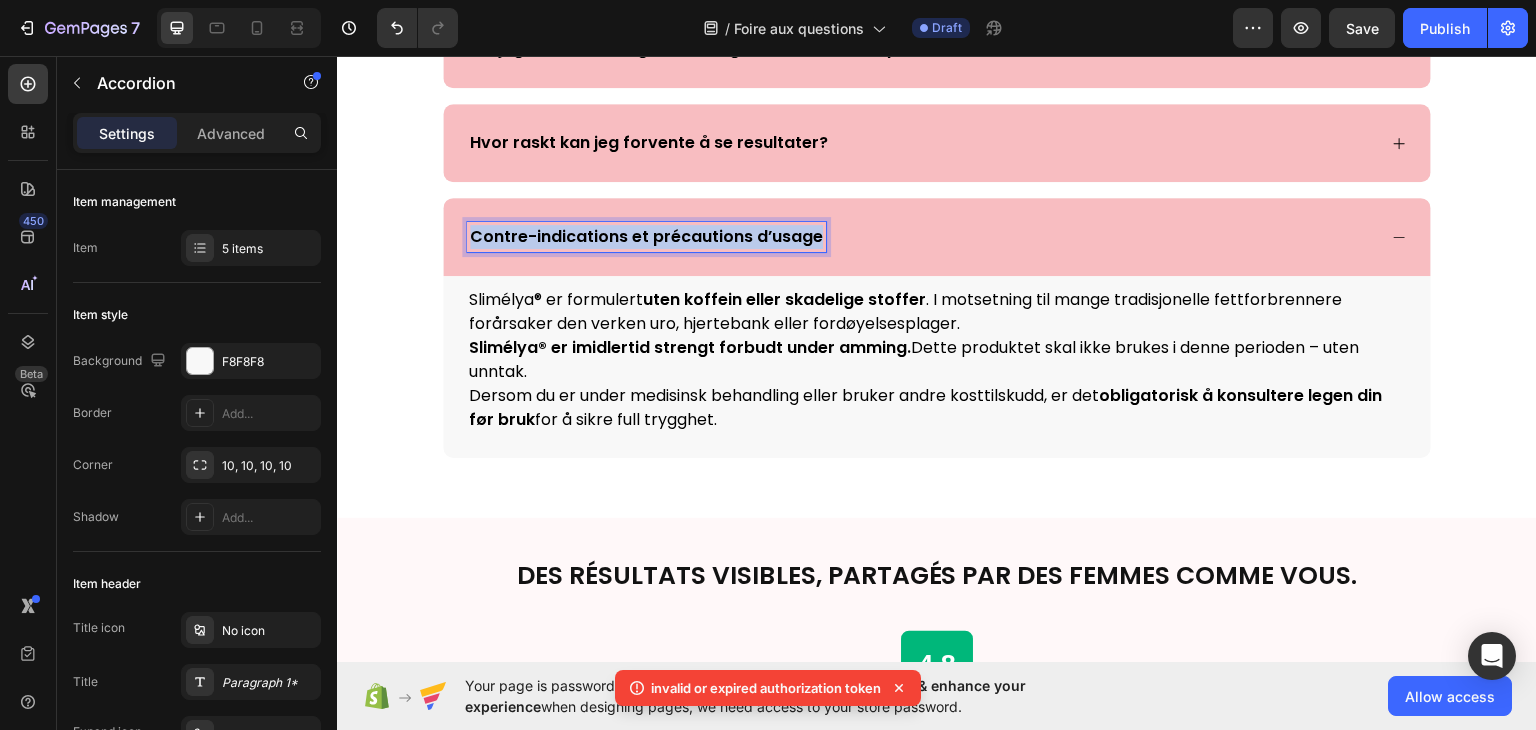 click on "Contre-indications et précautions d’usage" at bounding box center [646, 236] 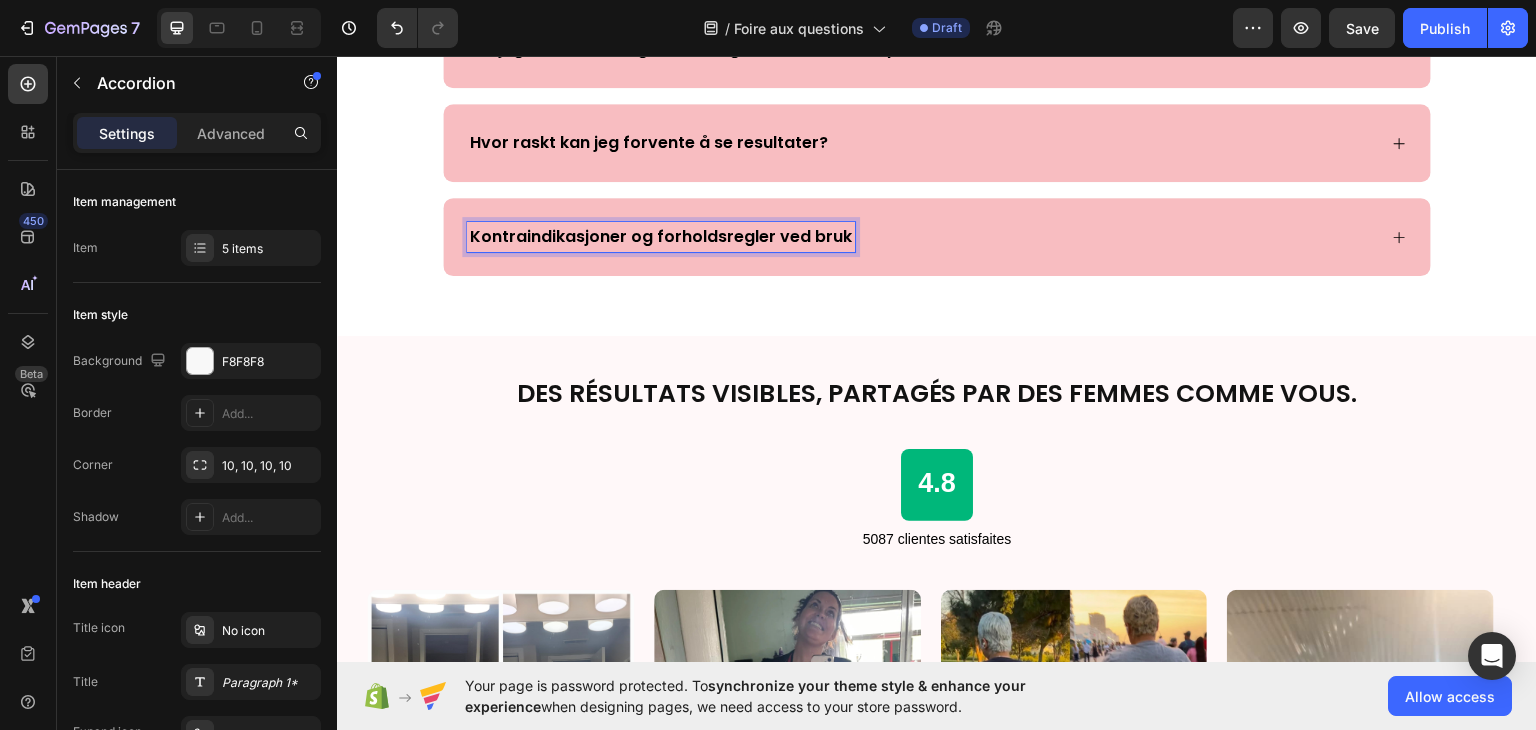 click on "Kontraindikasjoner og forholdsregler ved bruk" at bounding box center [921, 236] 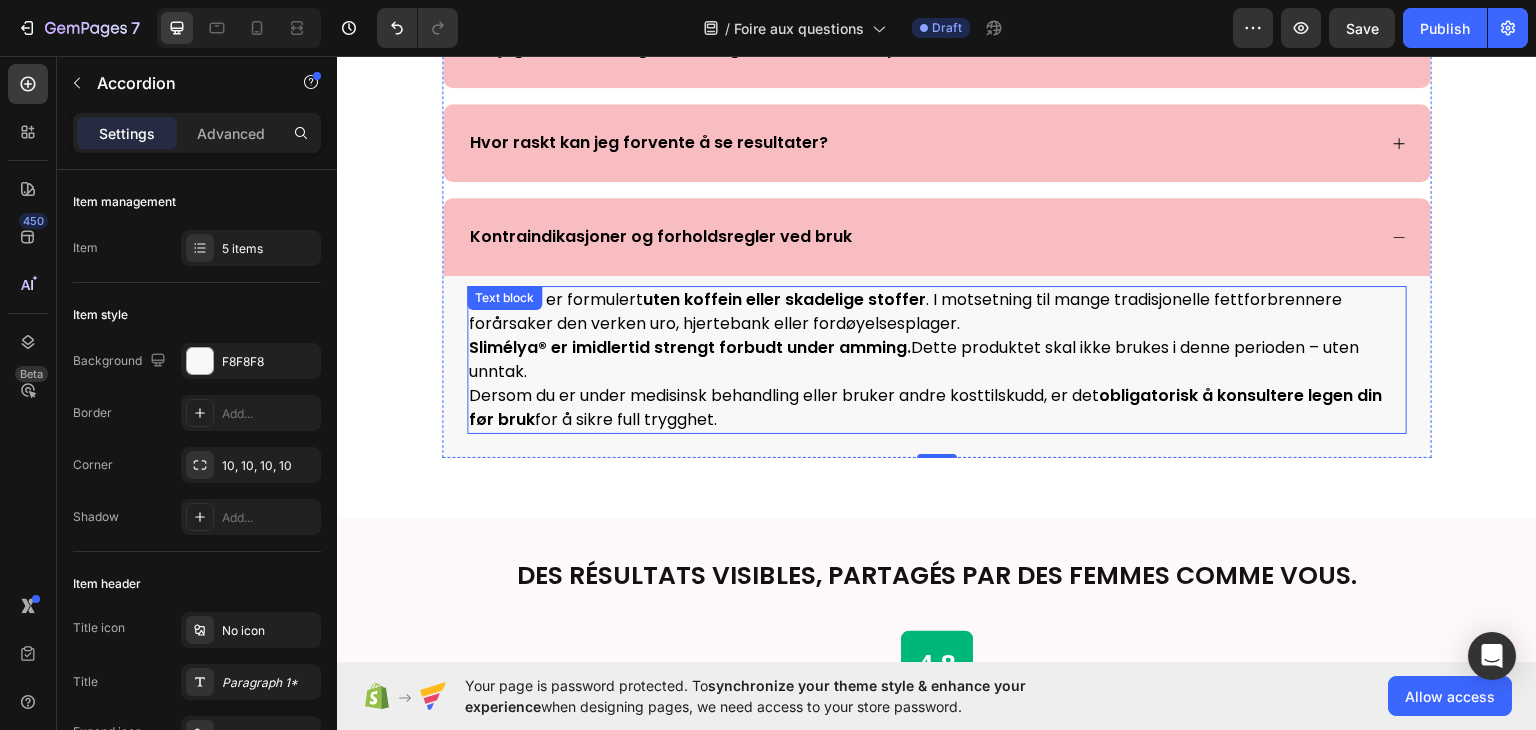 click on "Slimélya® er formulert  uten koffein eller skadelige stoffer . I motsetning til mange tradisjonelle fettforbrennere forårsaker den verken uro, hjertebank eller fordøyelsesplager." at bounding box center (937, 311) 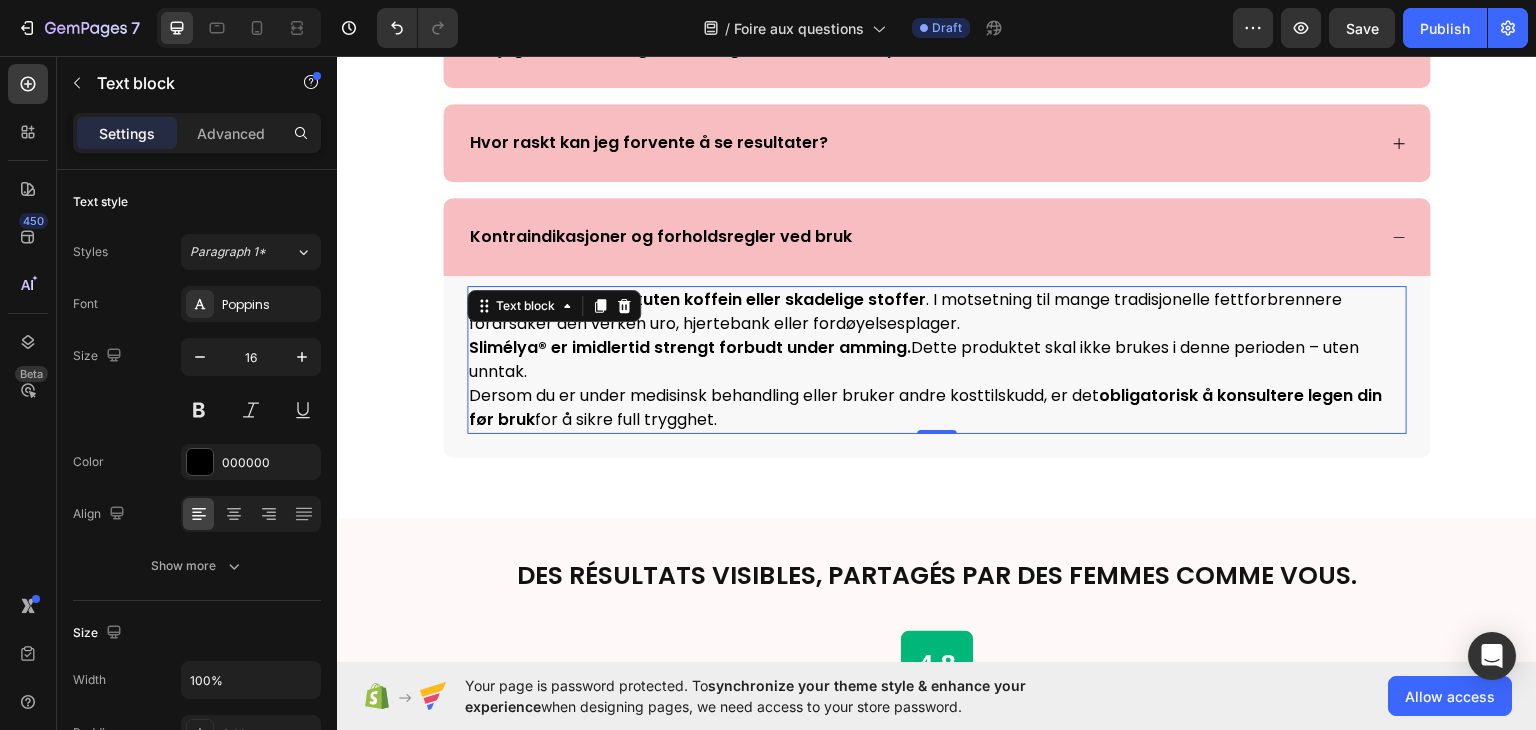 click on "Slimélya® er imidlertid strengt forbudt under amming.  Dette produktet skal ikke brukes i denne perioden – uten unntak." at bounding box center [937, 359] 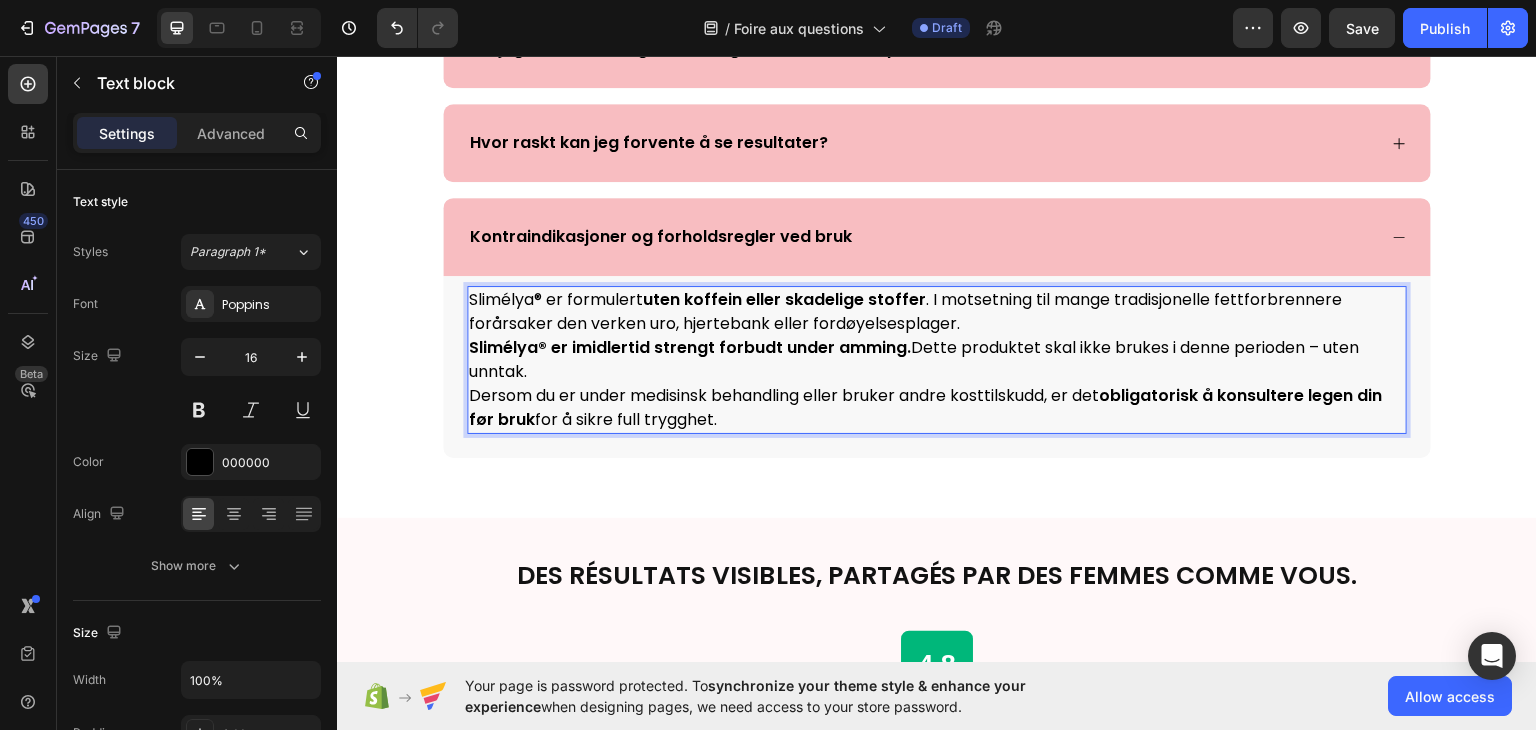 click on "Slimélya® er formulert  uten koffein eller skadelige stoffer . I motsetning til mange tradisjonelle fettforbrennere forårsaker den verken uro, hjertebank eller fordøyelsesplager." at bounding box center (937, 311) 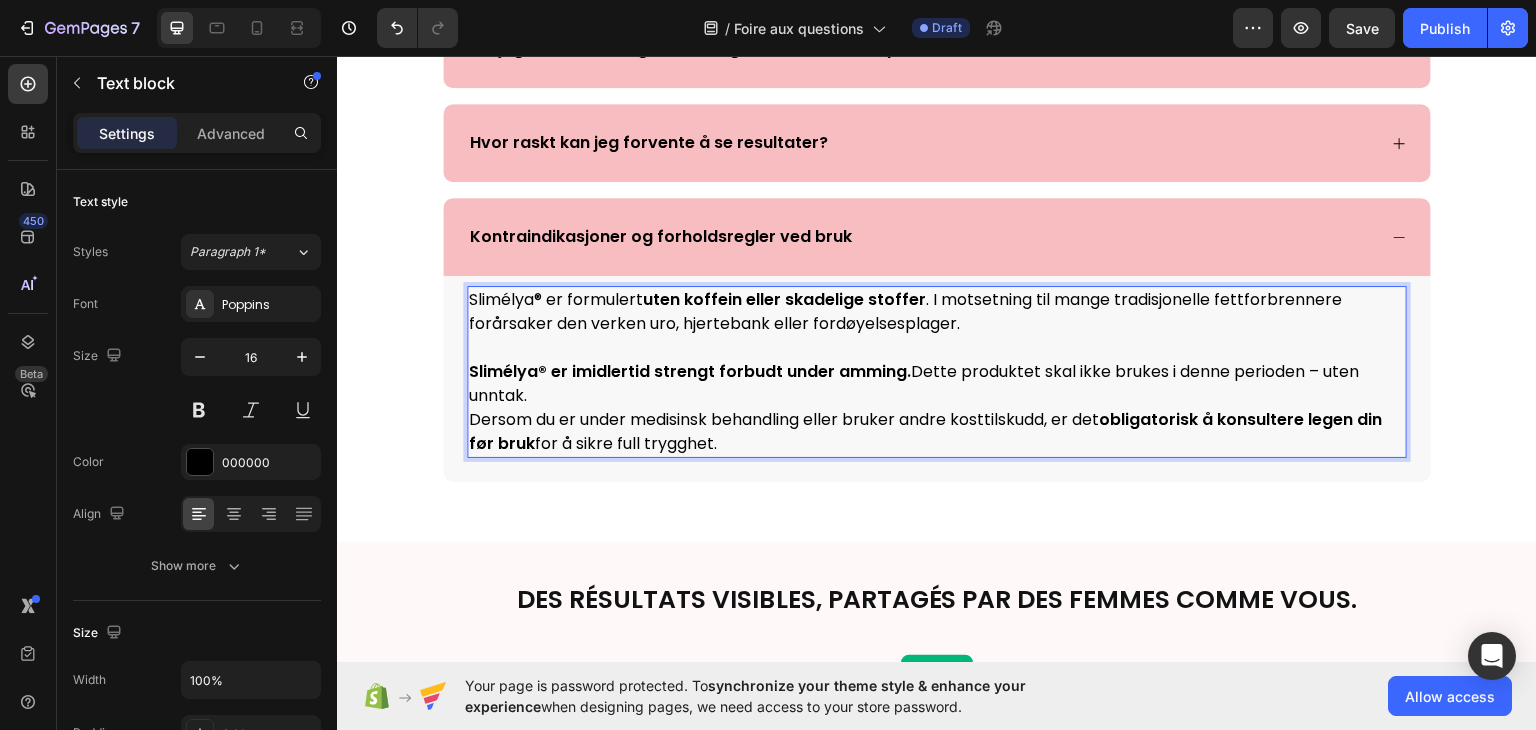 click on "Slimélya® er imidlertid strengt forbudt under amming.  Dette produktet skal ikke brukes i denne perioden – uten unntak." at bounding box center (937, 383) 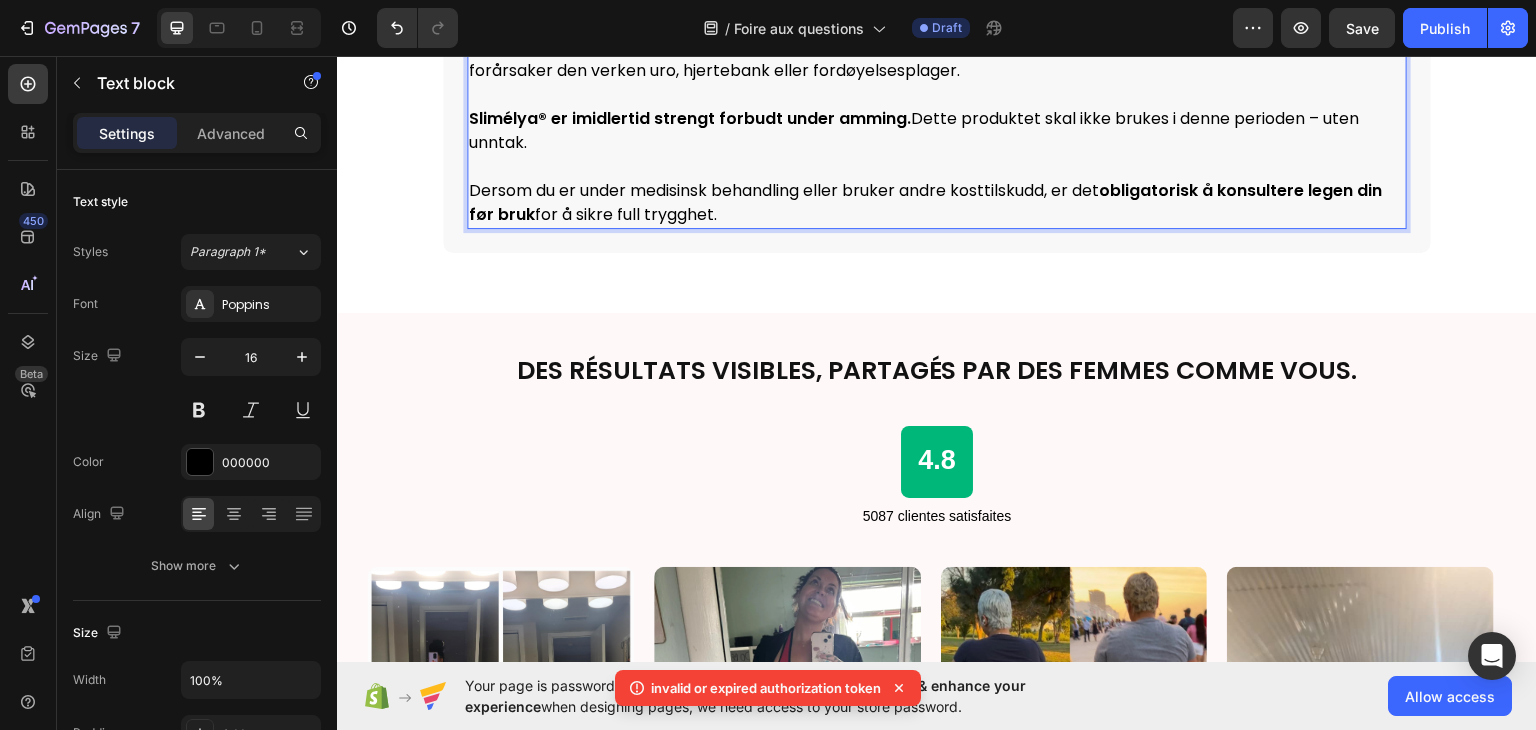 scroll, scrollTop: 666, scrollLeft: 0, axis: vertical 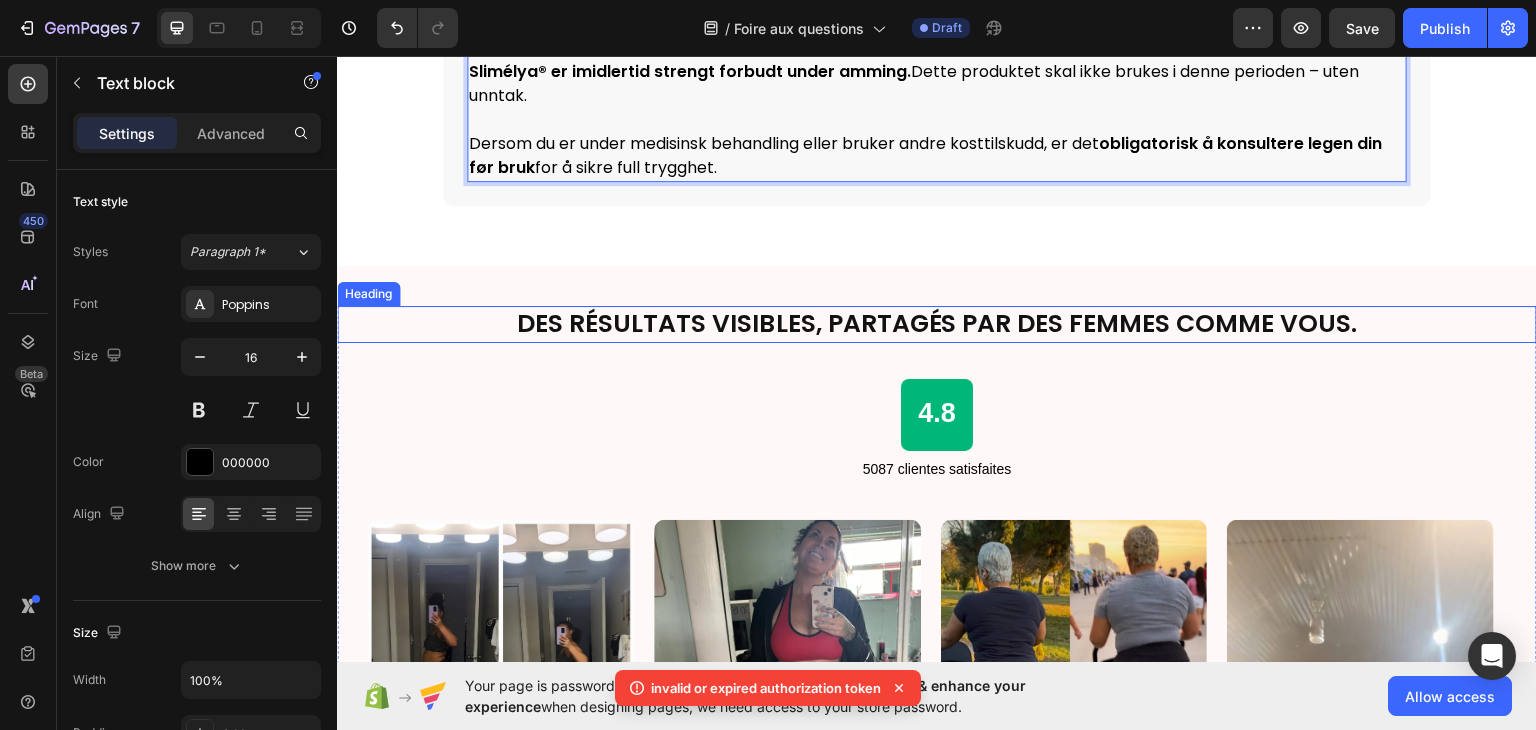 click on "Des résultats visibles, partagés par des femmes comme vous." at bounding box center (937, 323) 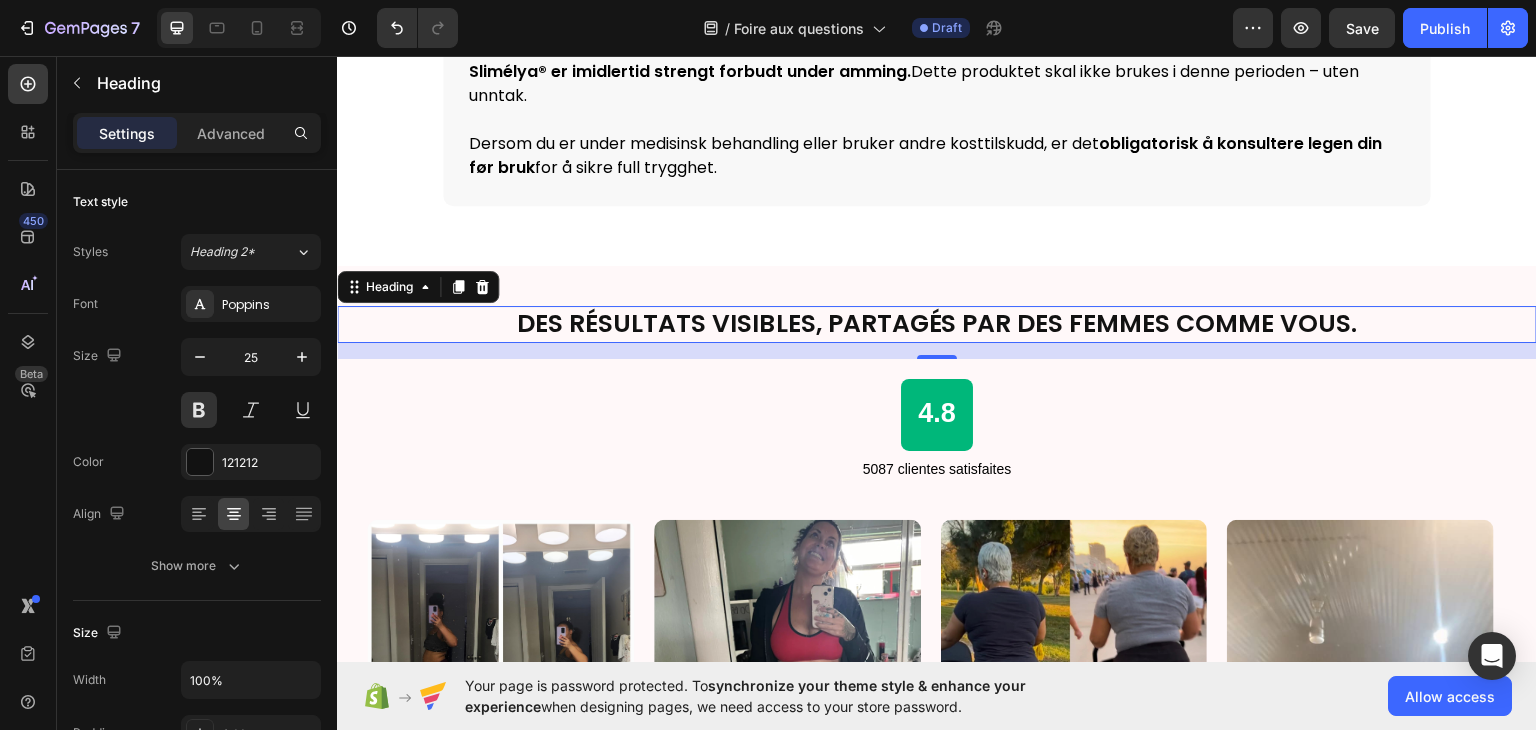 click on "Des résultats visibles, partagés par des femmes comme vous." at bounding box center [937, 323] 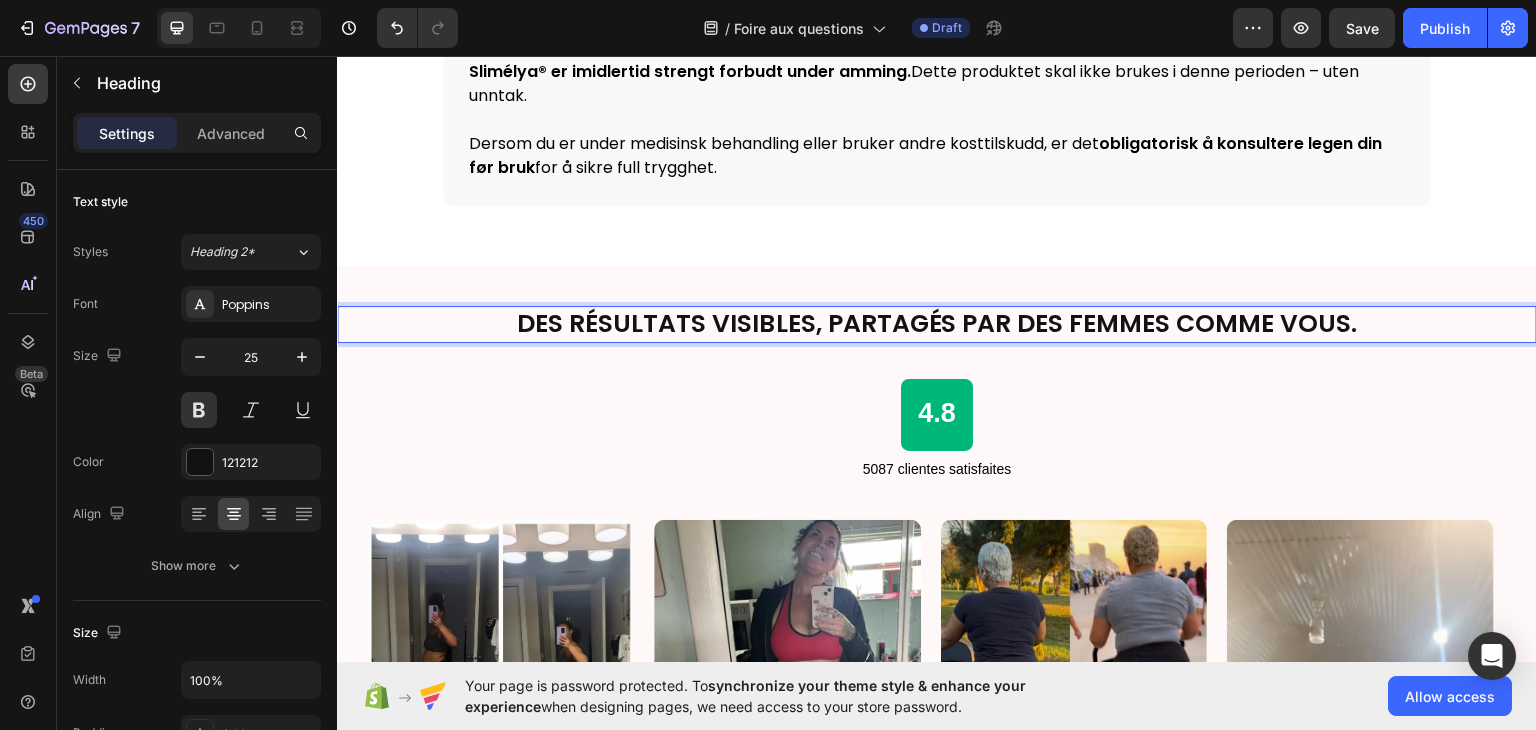 click on "Des résultats visibles, partagés par des femmes comme vous." at bounding box center (937, 323) 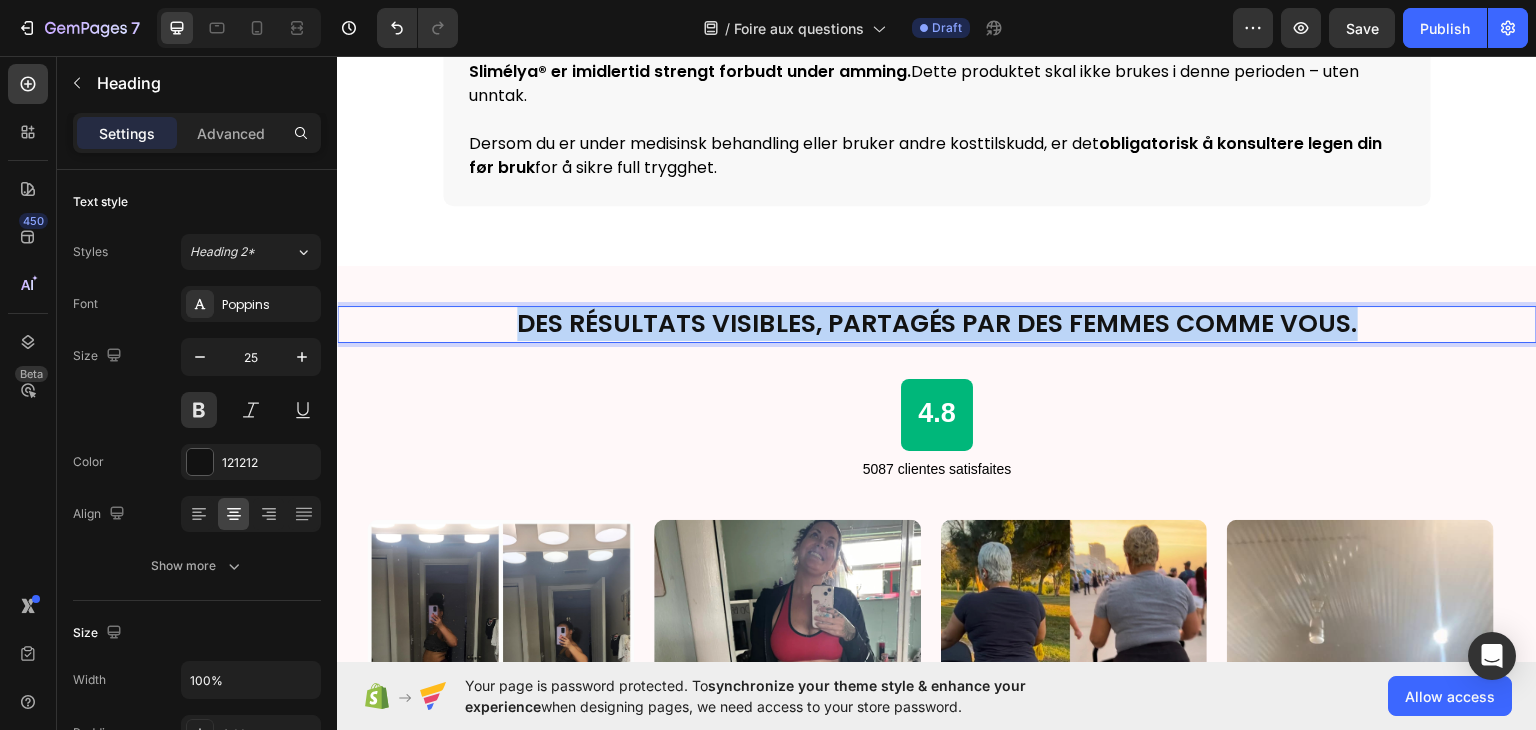 click on "Des résultats visibles, partagés par des femmes comme vous." at bounding box center [937, 323] 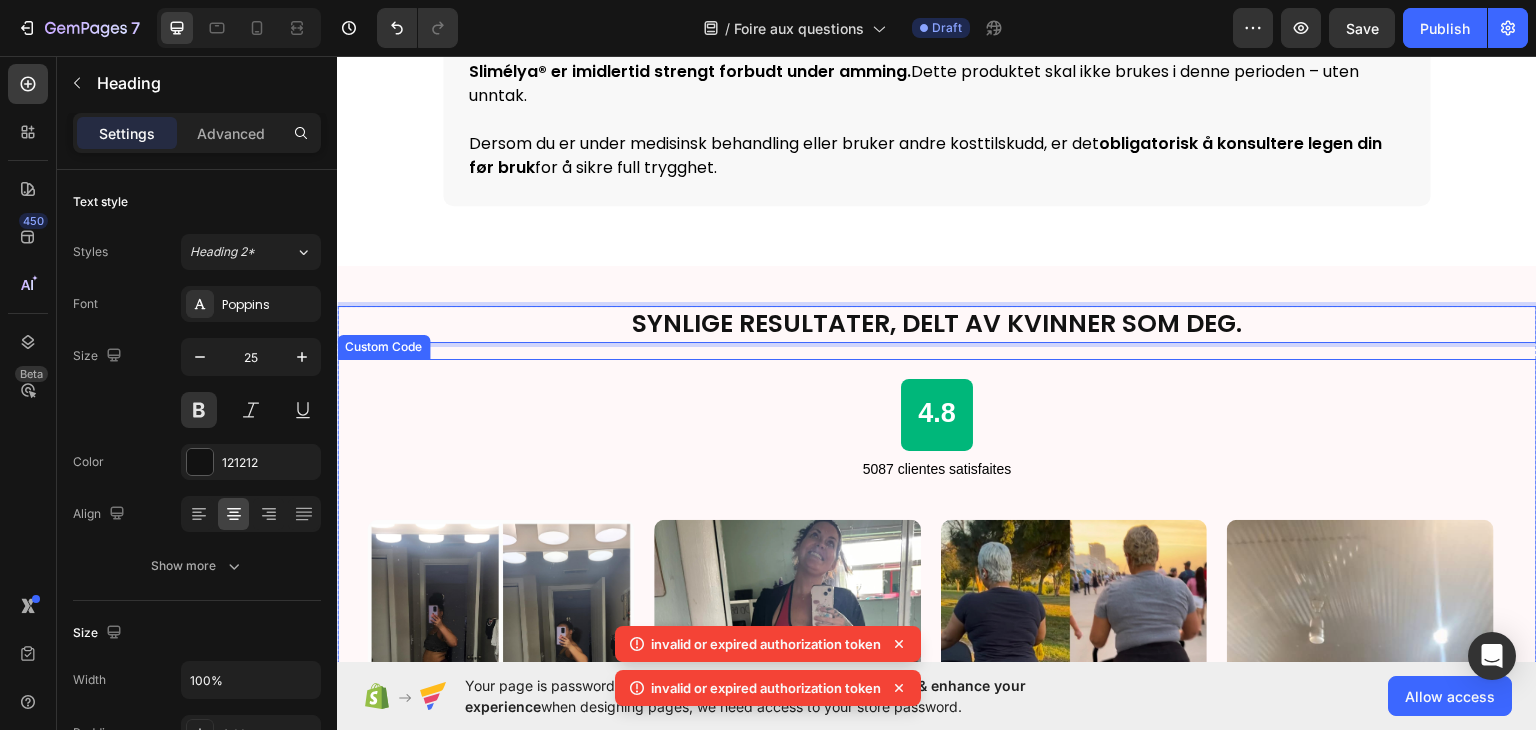 click on "5087 clientes satisfaites" at bounding box center (937, 468) 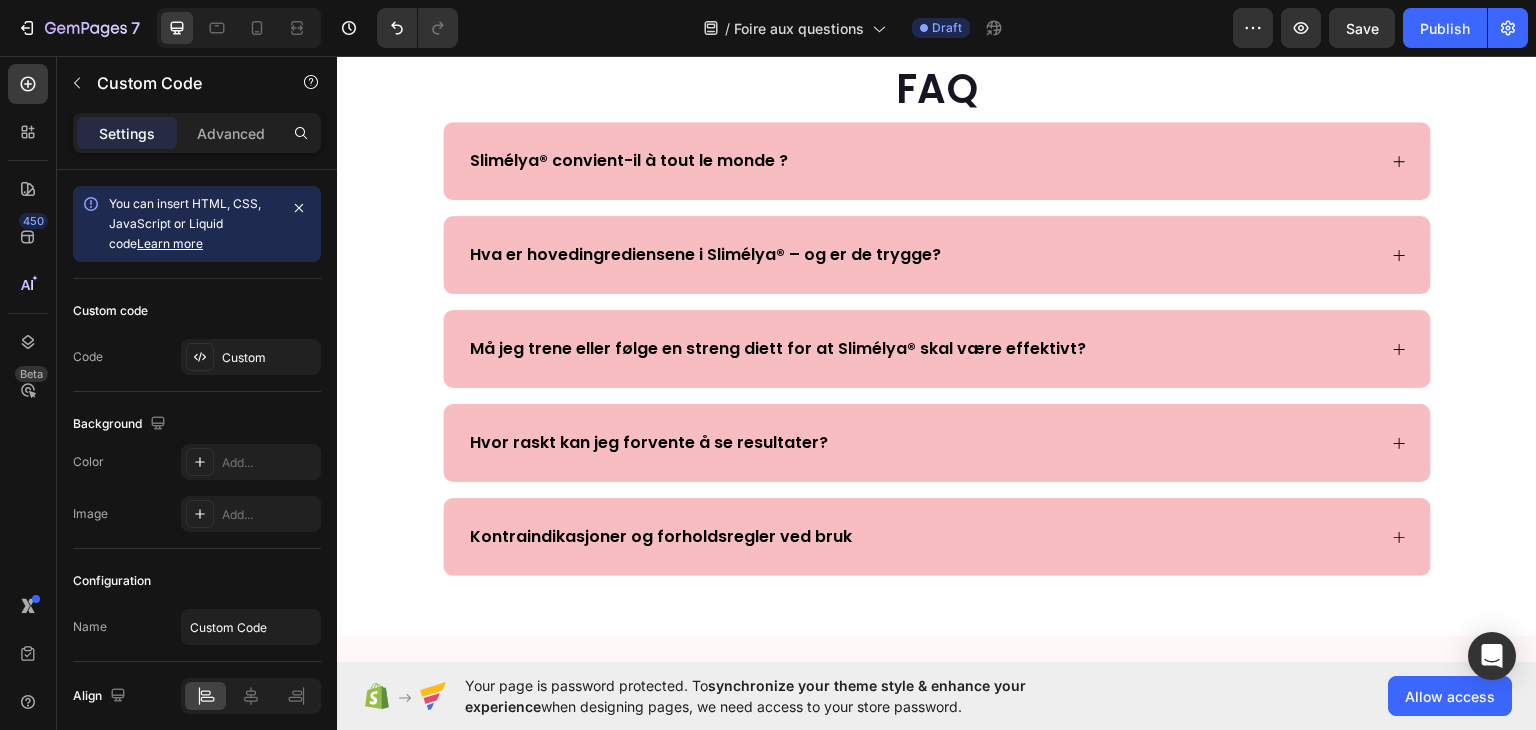 scroll, scrollTop: 0, scrollLeft: 0, axis: both 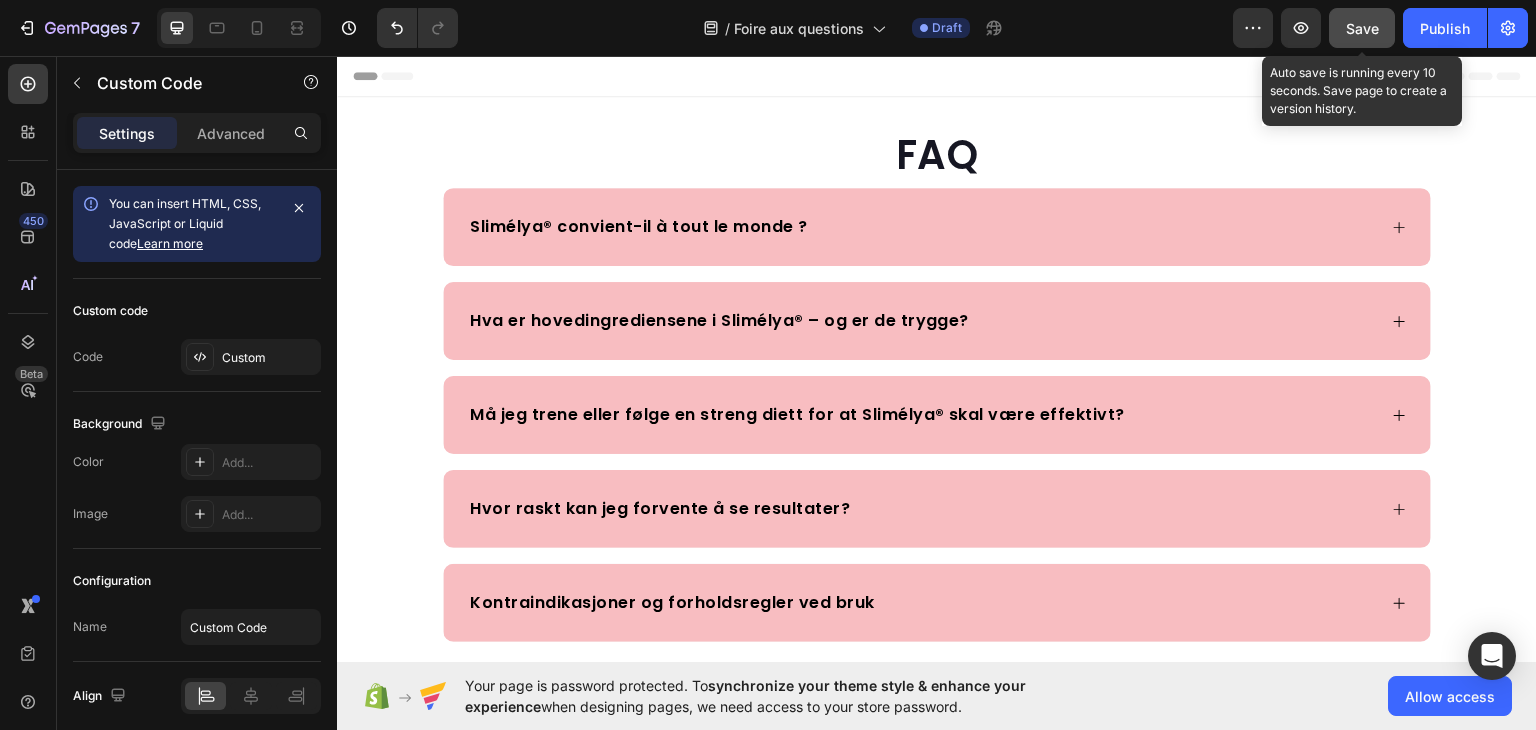 click on "Save" at bounding box center (1362, 28) 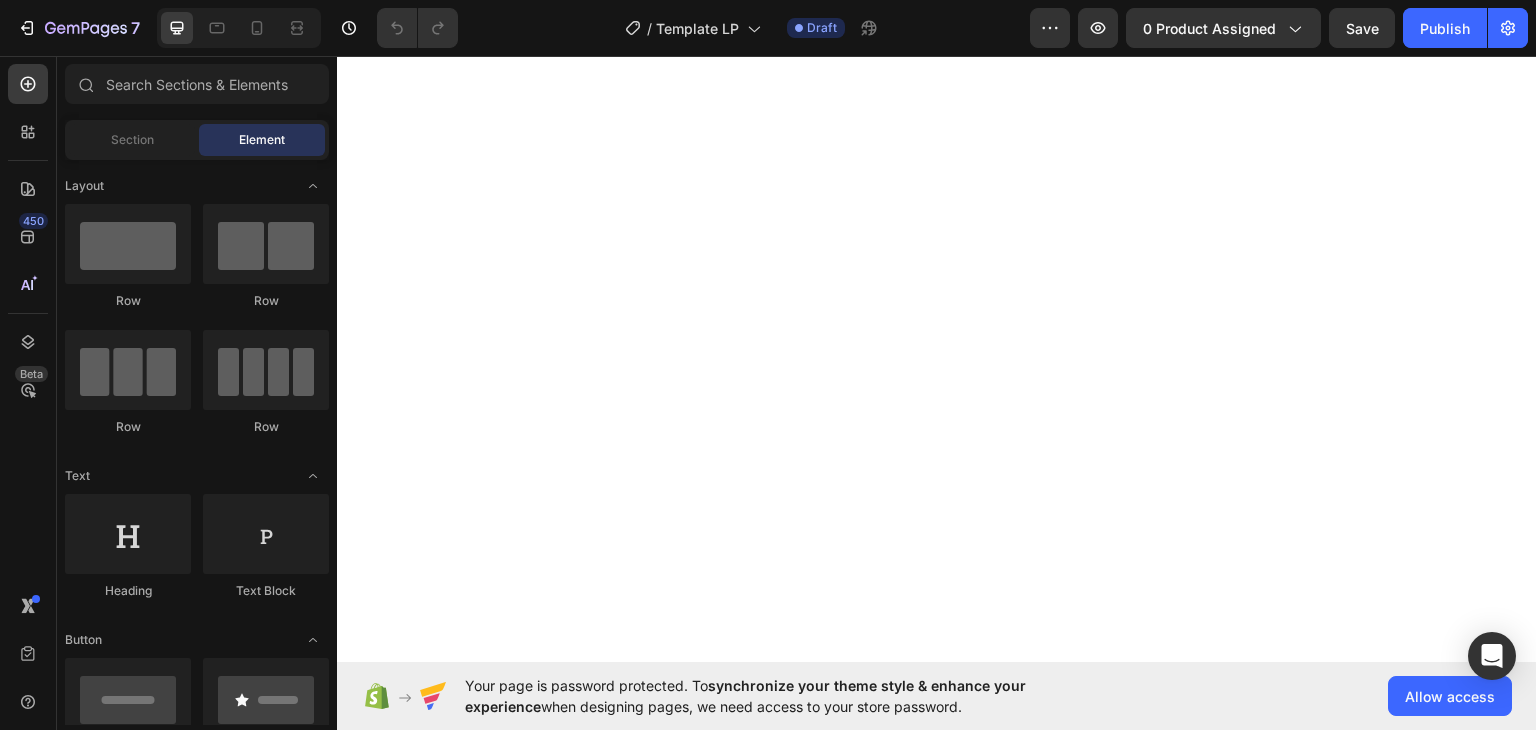 scroll, scrollTop: 0, scrollLeft: 0, axis: both 